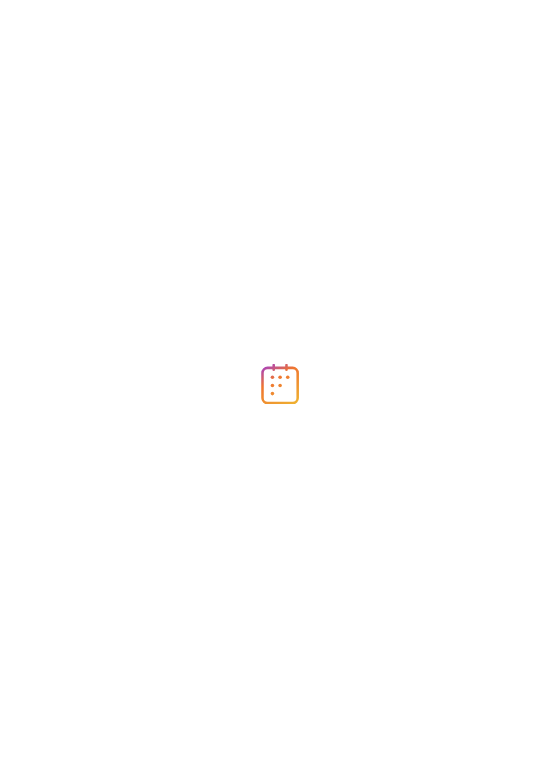 scroll, scrollTop: 0, scrollLeft: 0, axis: both 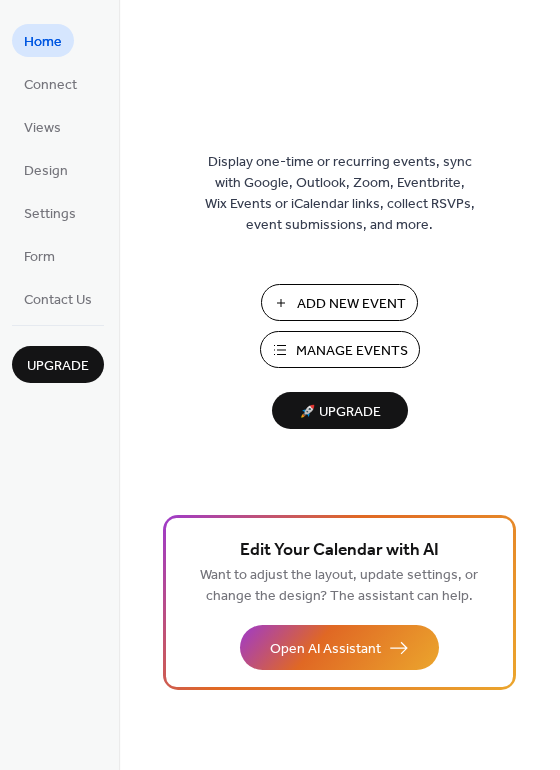 click on "Add New Event" at bounding box center [351, 304] 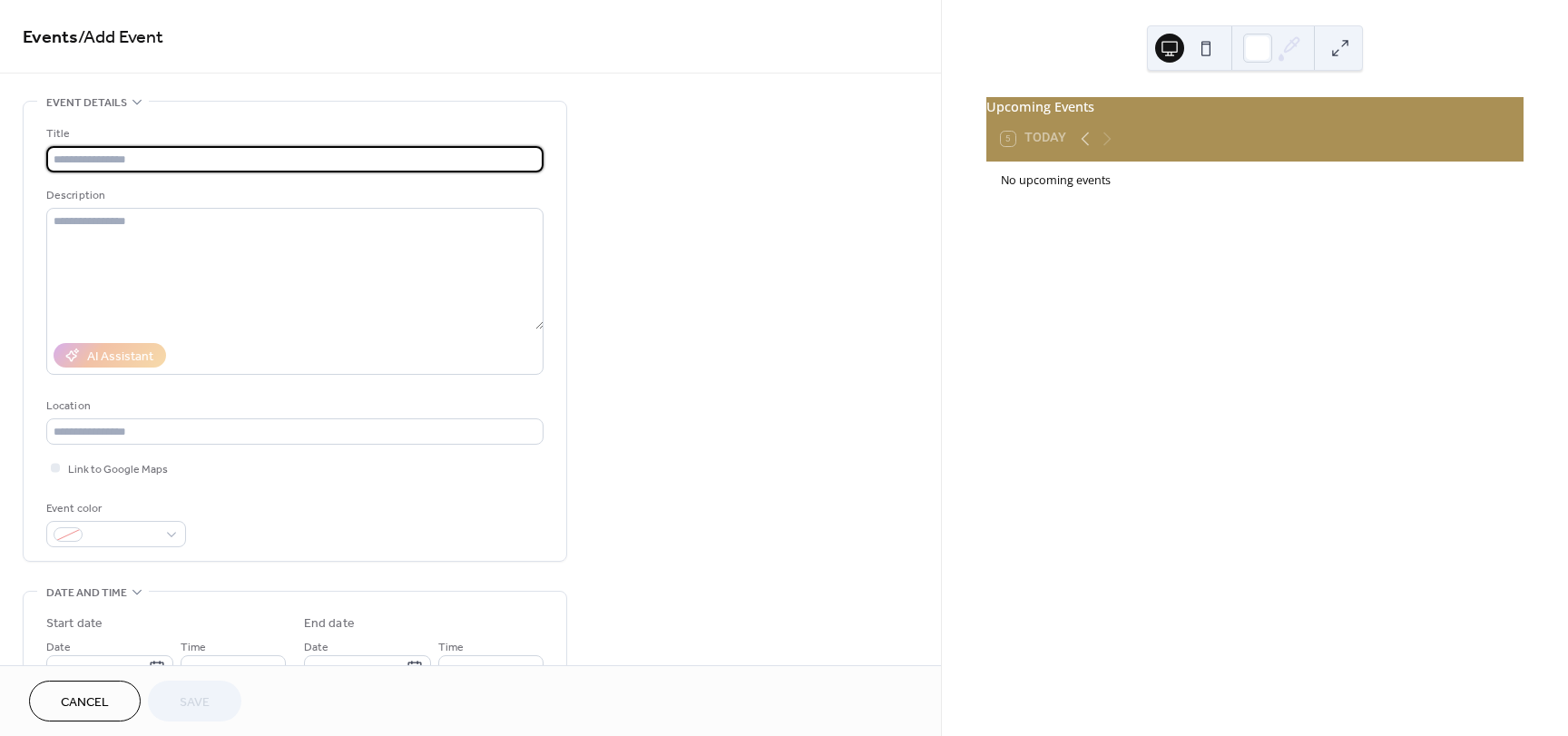 scroll, scrollTop: 0, scrollLeft: 0, axis: both 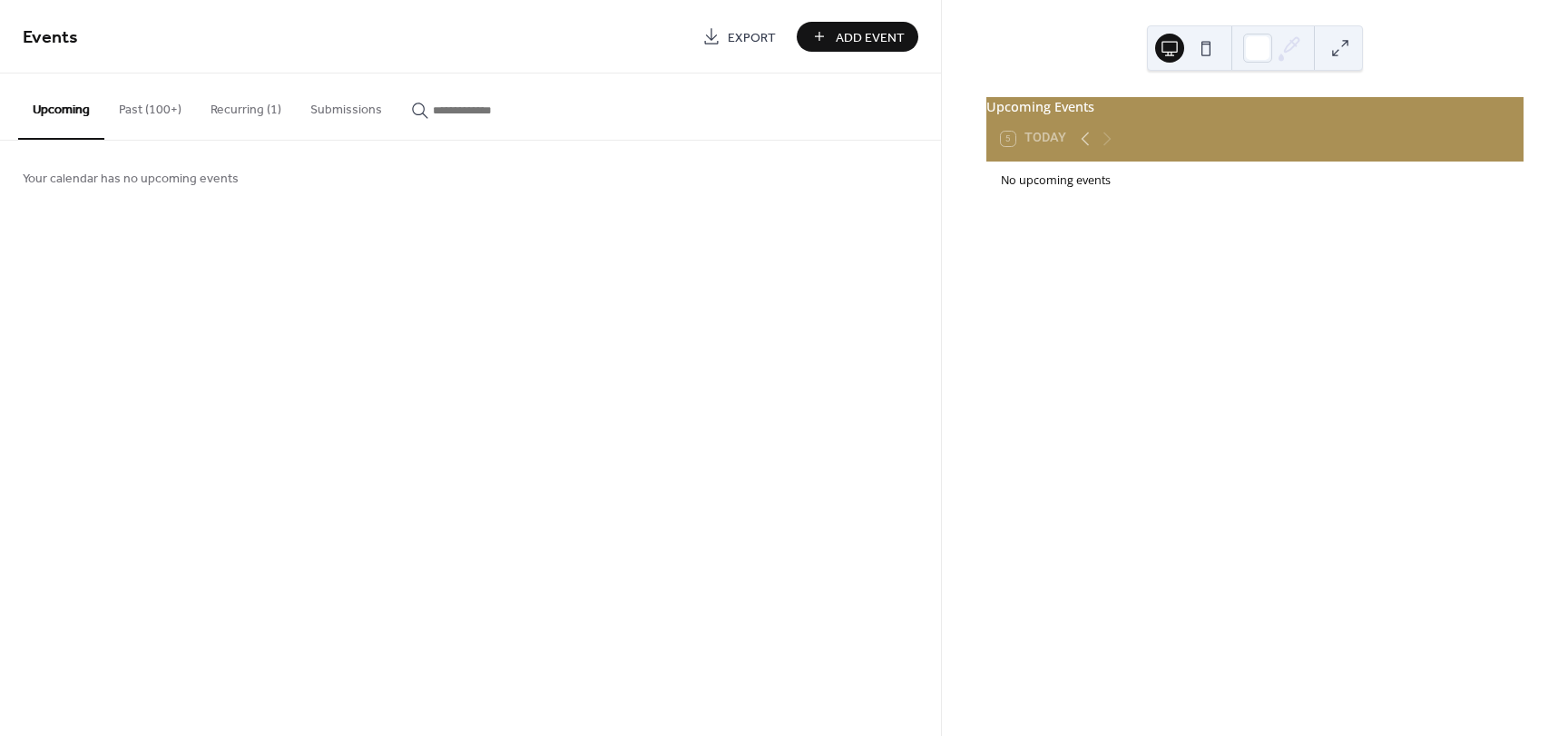click on "Past (100+)" at bounding box center (150, 105) 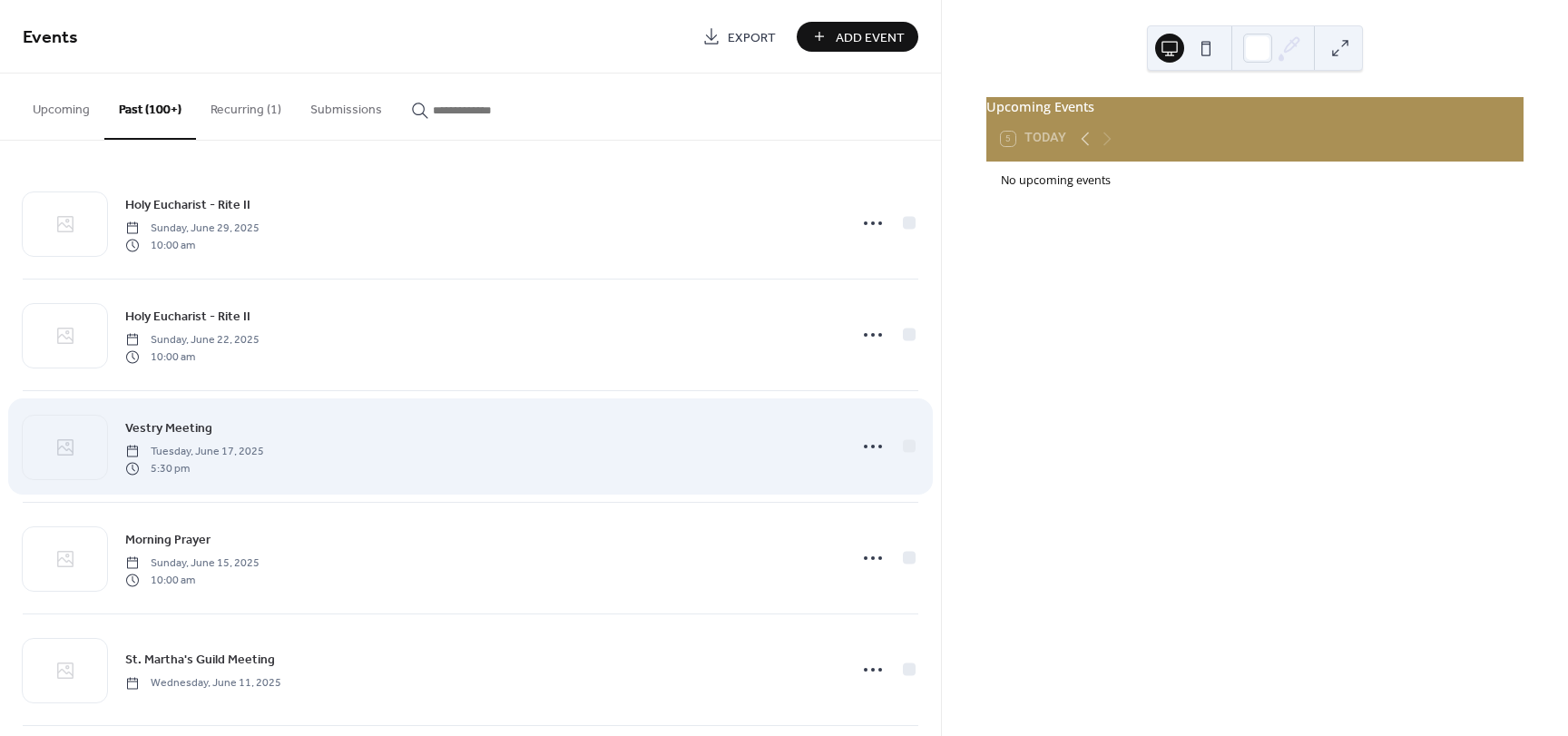 click on "Holy Eucharist - Rite II Sunday, June 29, 2025 10:00 am" at bounding box center (480, 223) 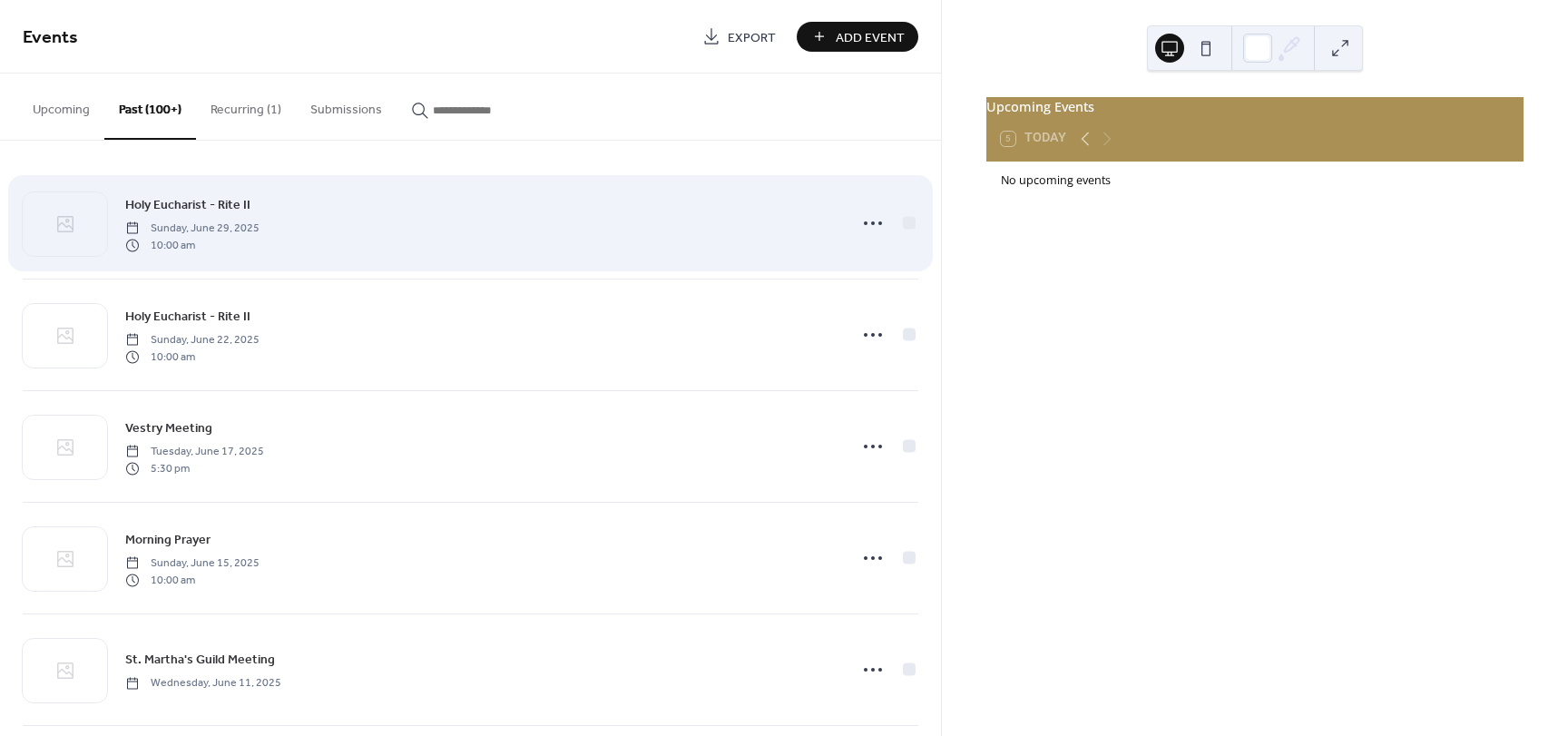 click on "Holy Eucharist - Rite II Sunday, June 29, 2025 10:00 am" at bounding box center (480, 223) 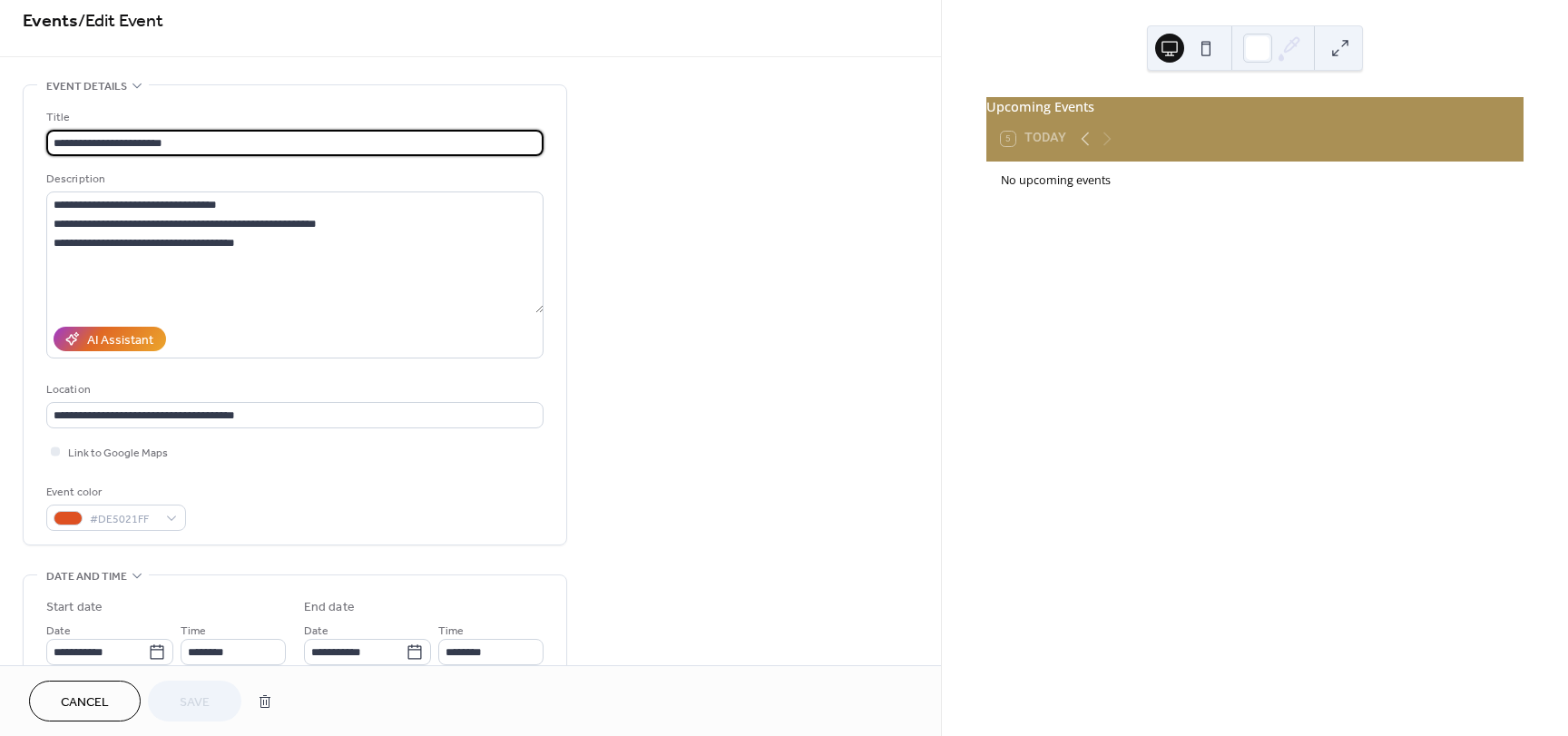 scroll, scrollTop: 0, scrollLeft: 0, axis: both 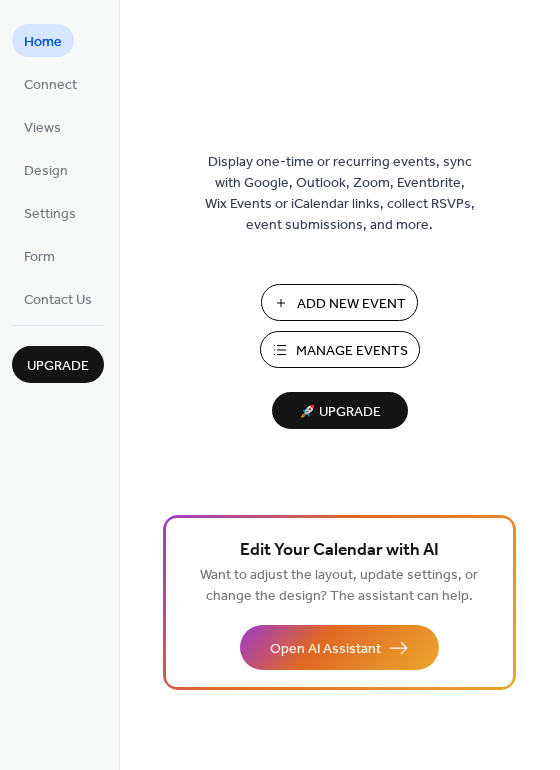 click on "Add New Event" at bounding box center [351, 304] 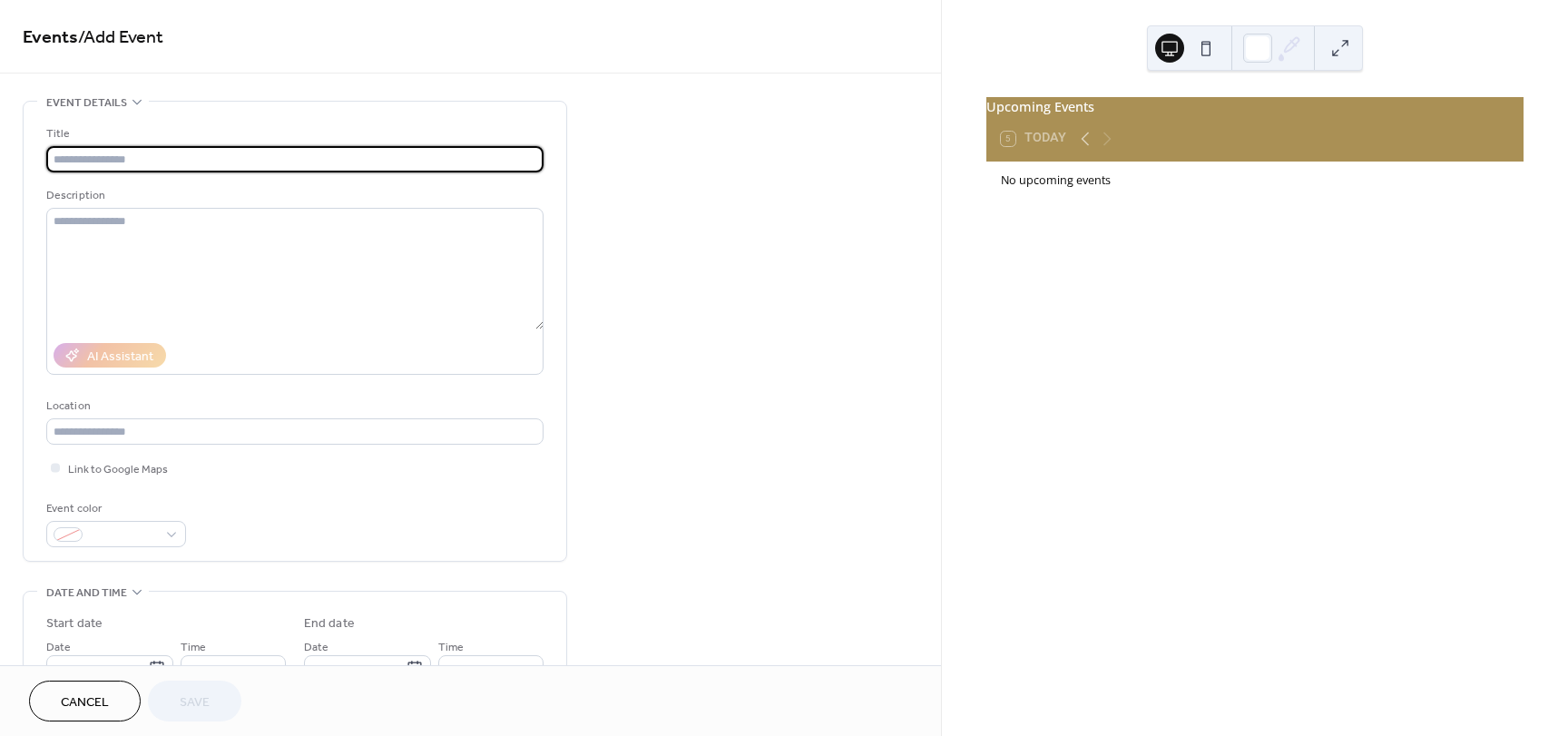 scroll, scrollTop: 0, scrollLeft: 0, axis: both 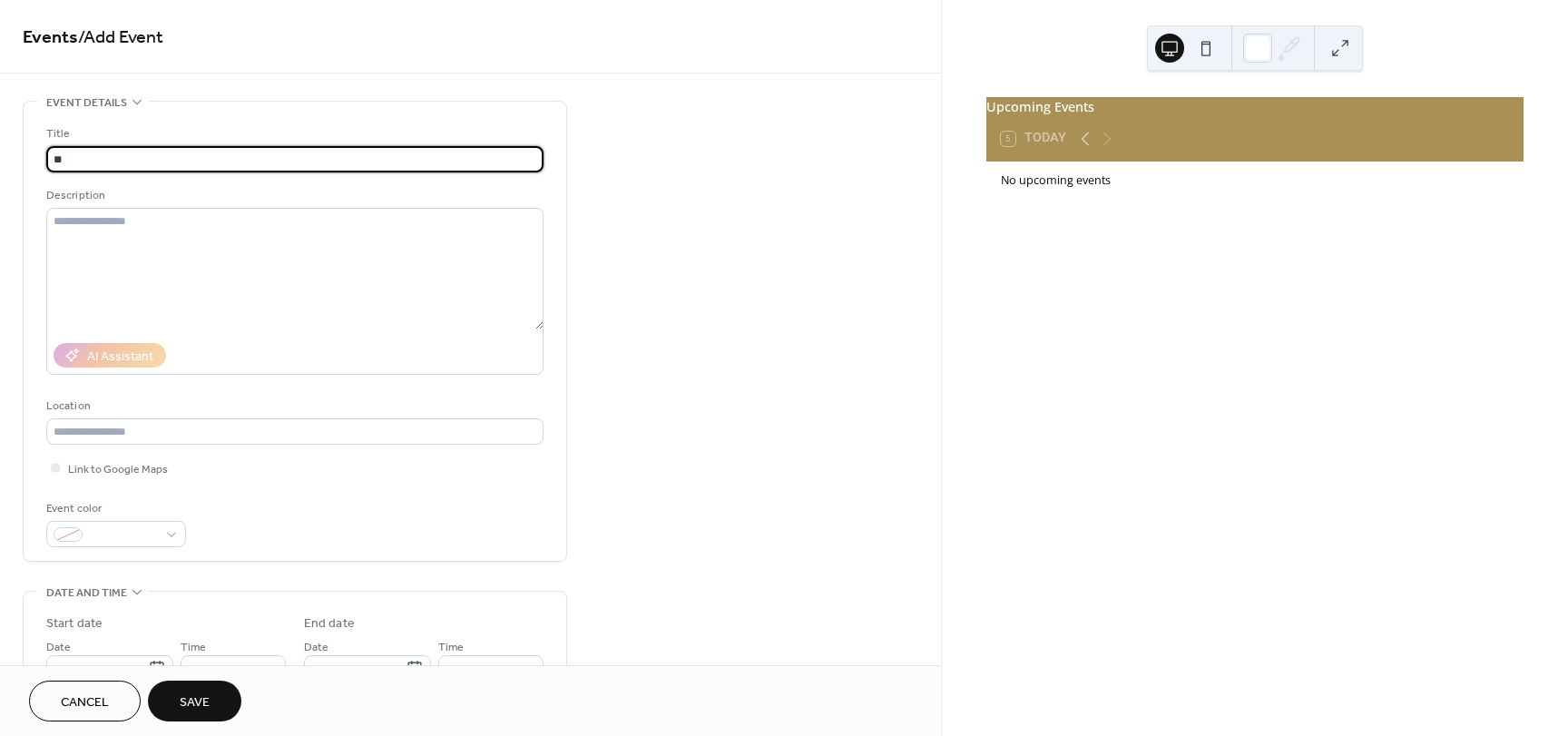 type on "*" 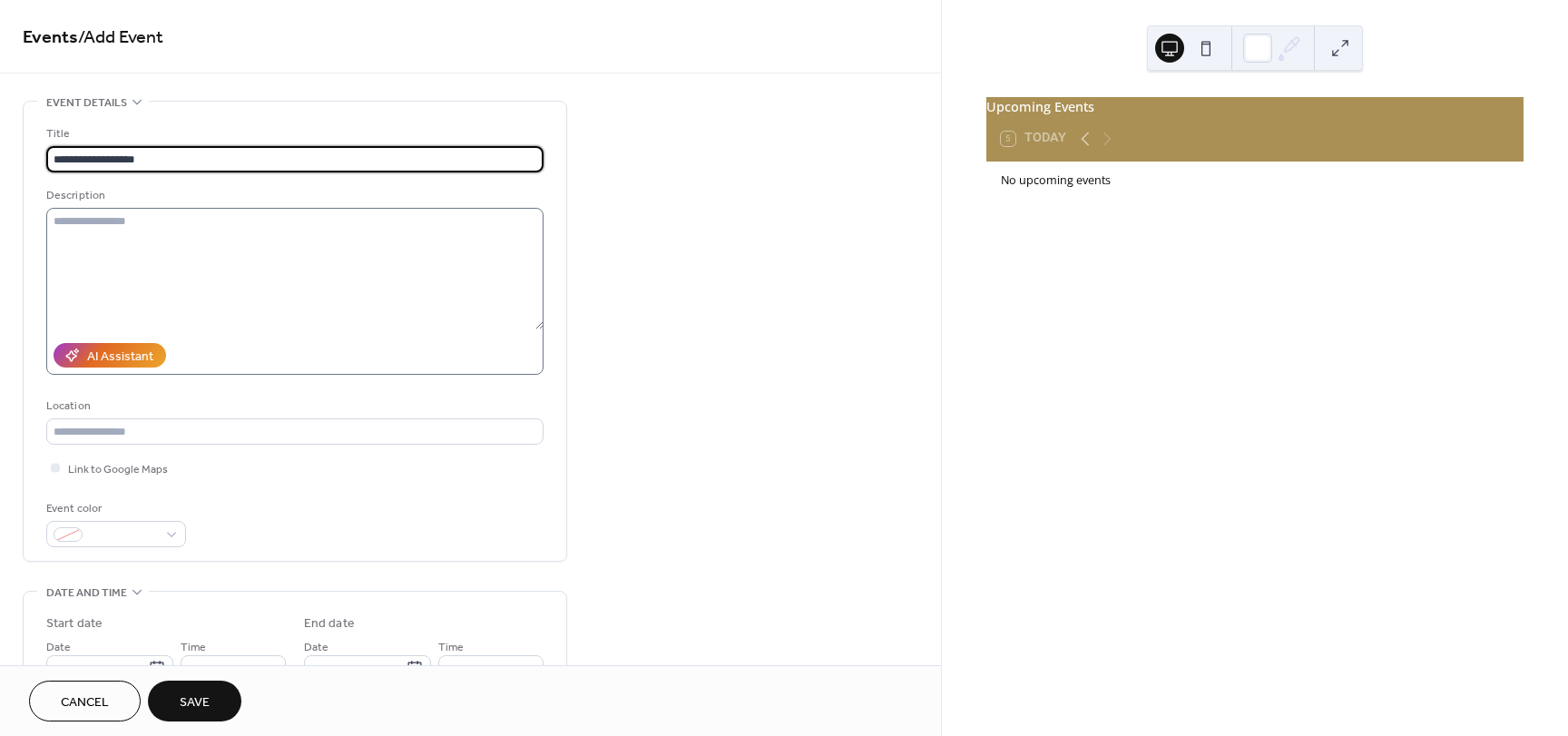 type on "**********" 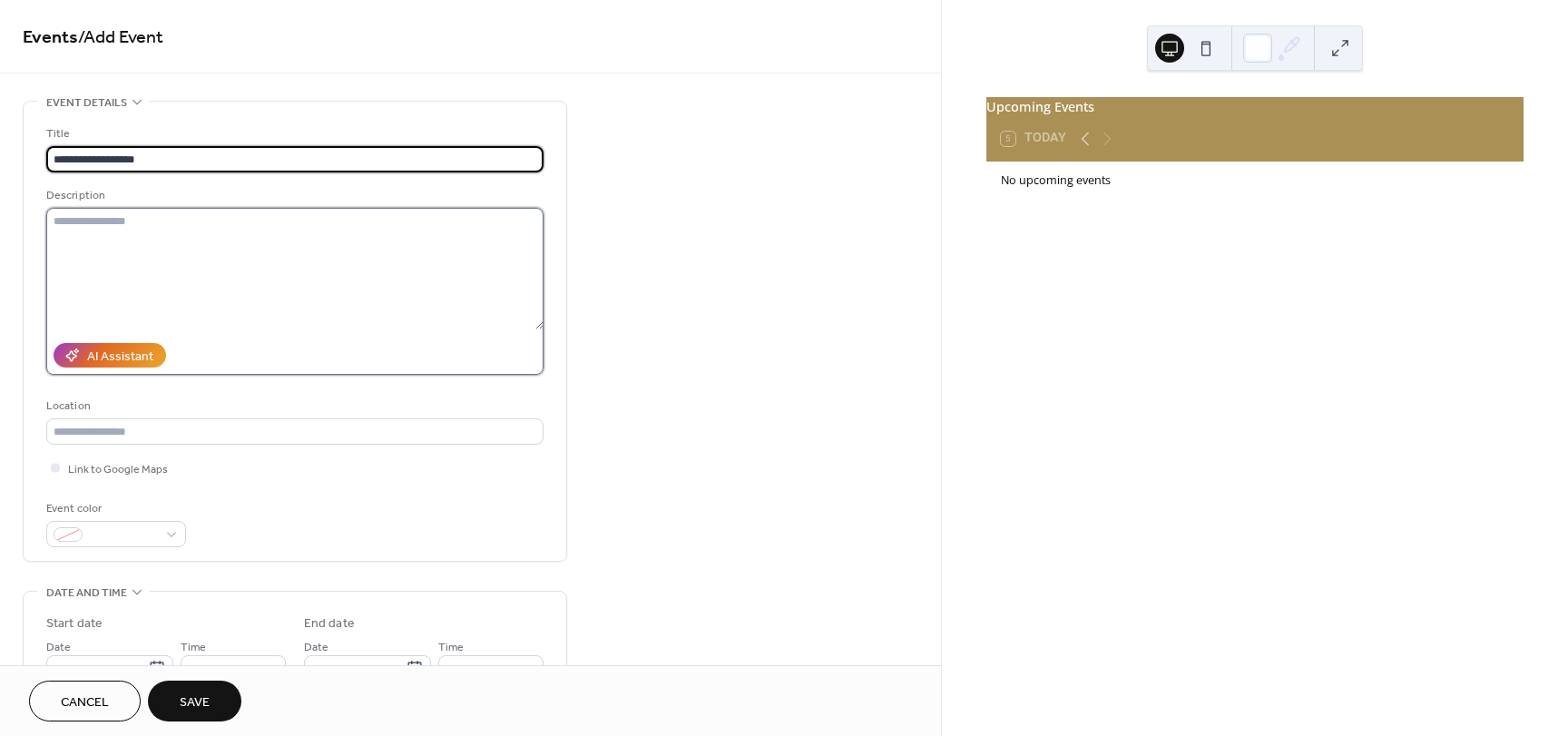 click at bounding box center [295, 269] 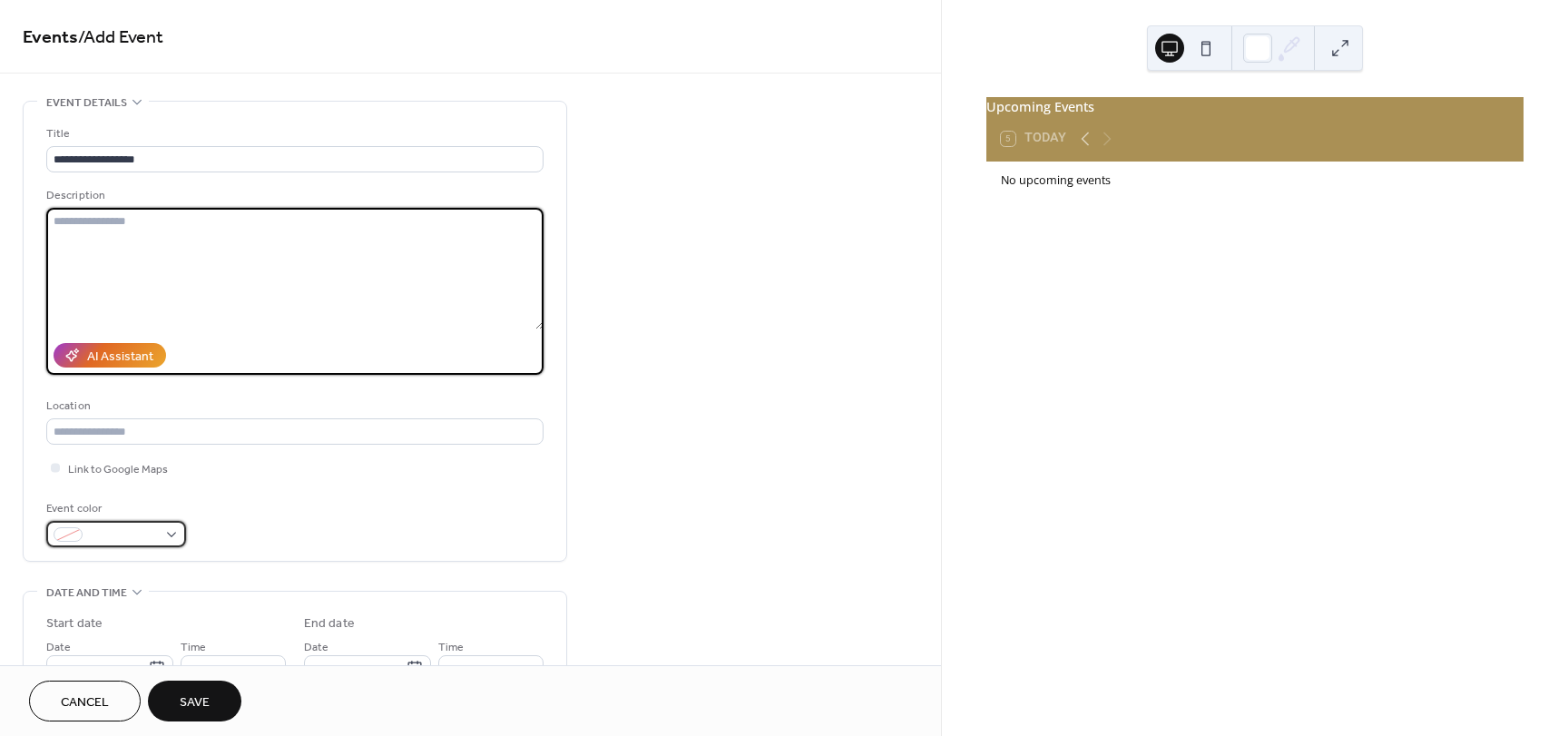 click at bounding box center (123, 535) 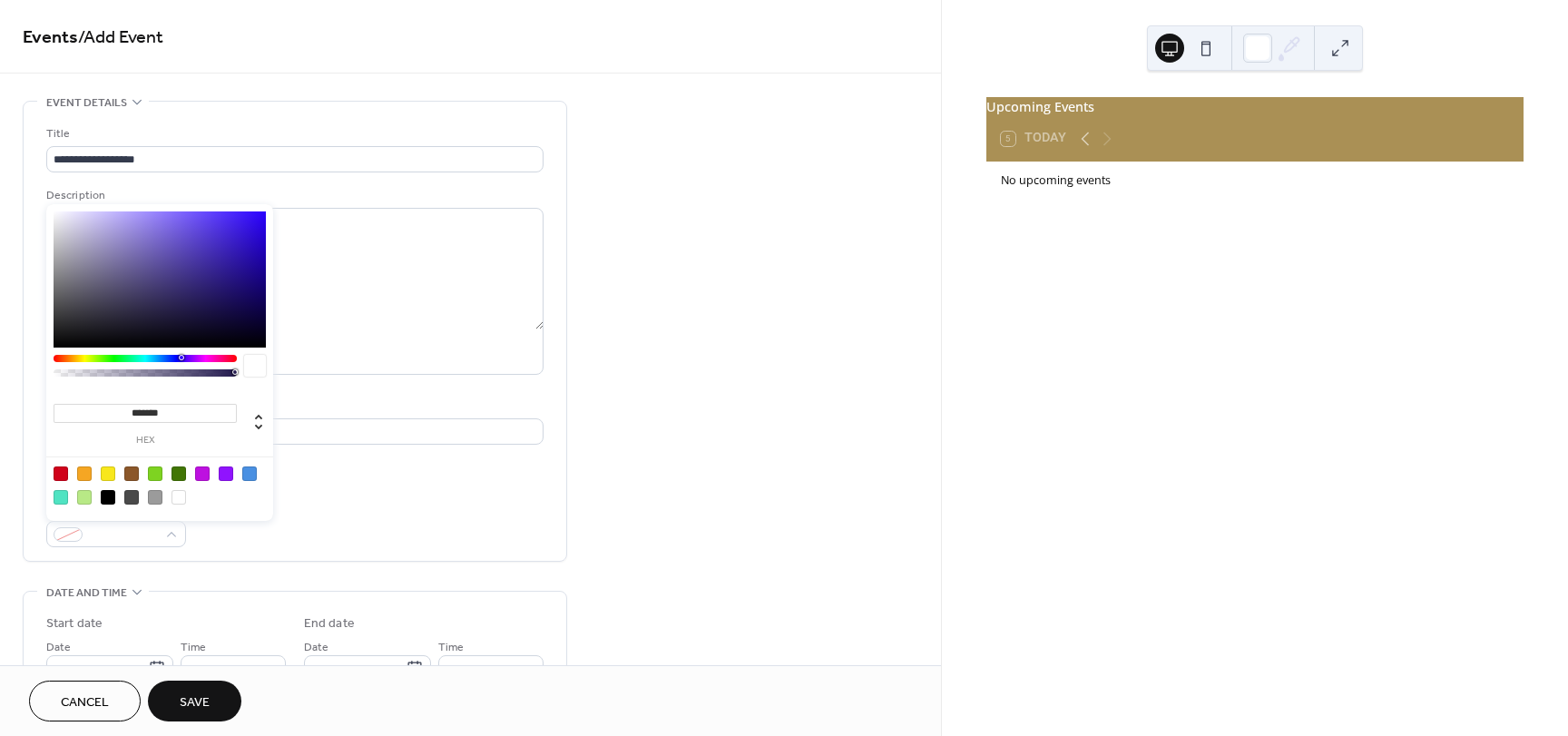 click at bounding box center [160, 280] 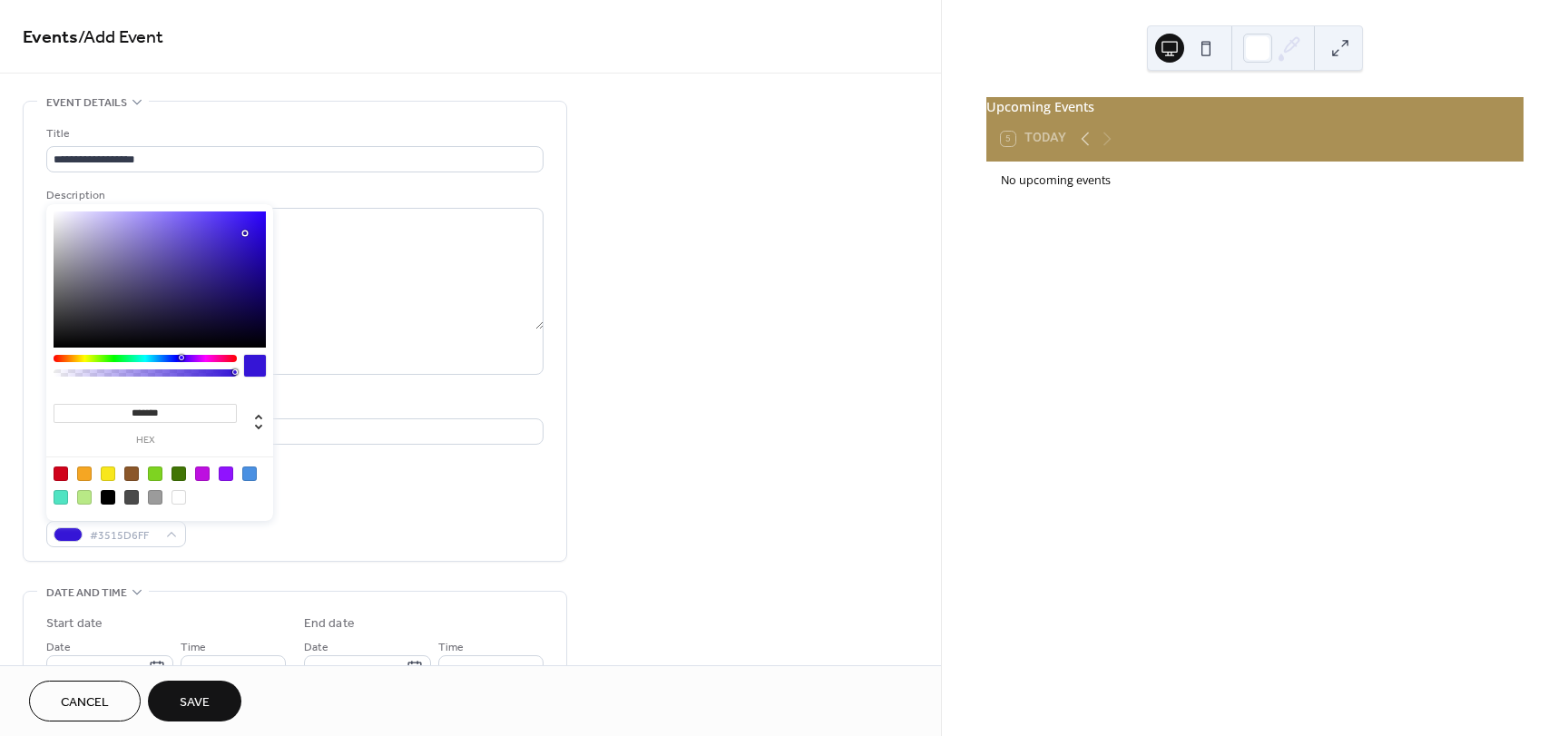 click at bounding box center (250, 474) 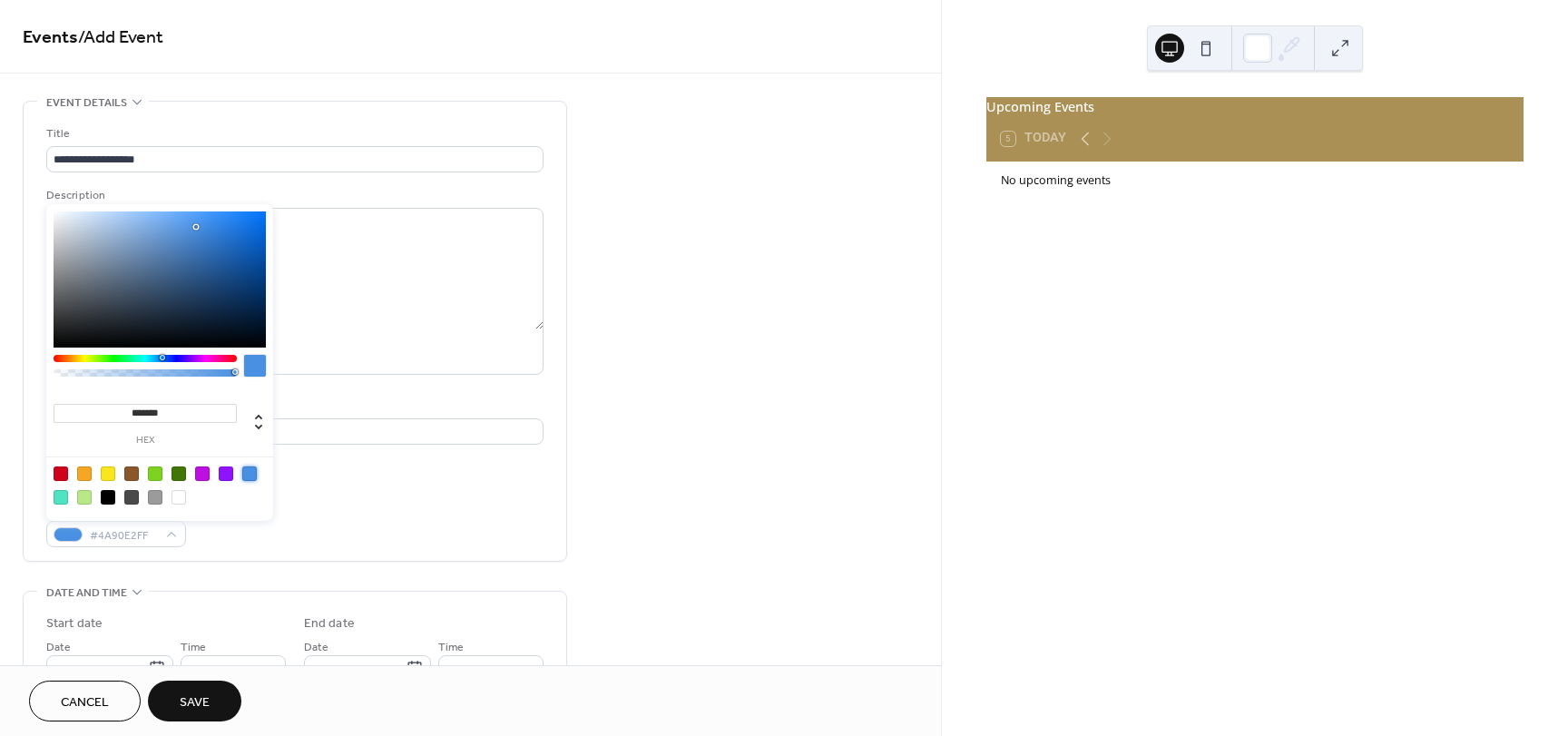 click on "Event color #4A90E2FF" at bounding box center (295, 523) 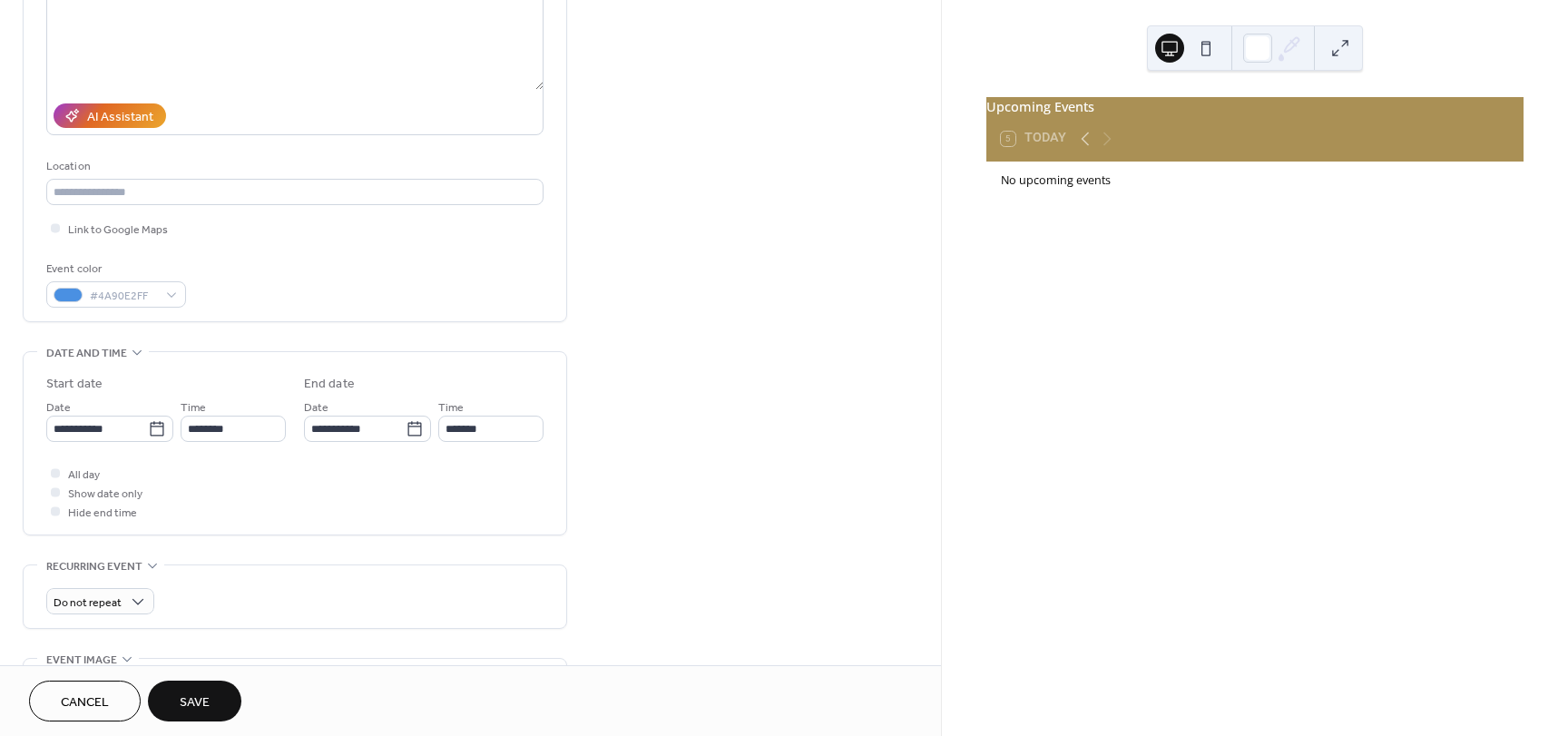 scroll, scrollTop: 272, scrollLeft: 0, axis: vertical 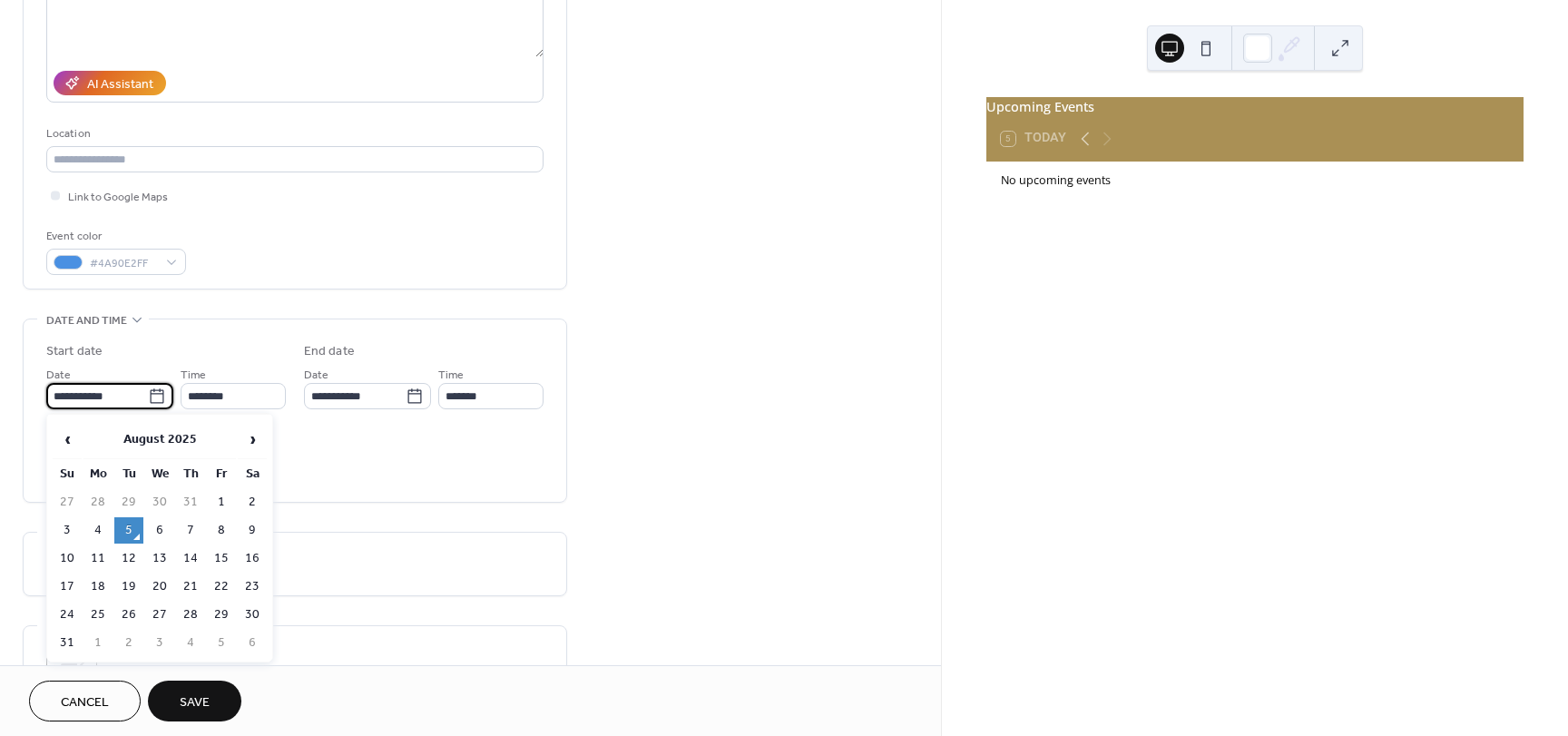 click on "**********" at bounding box center [97, 396] 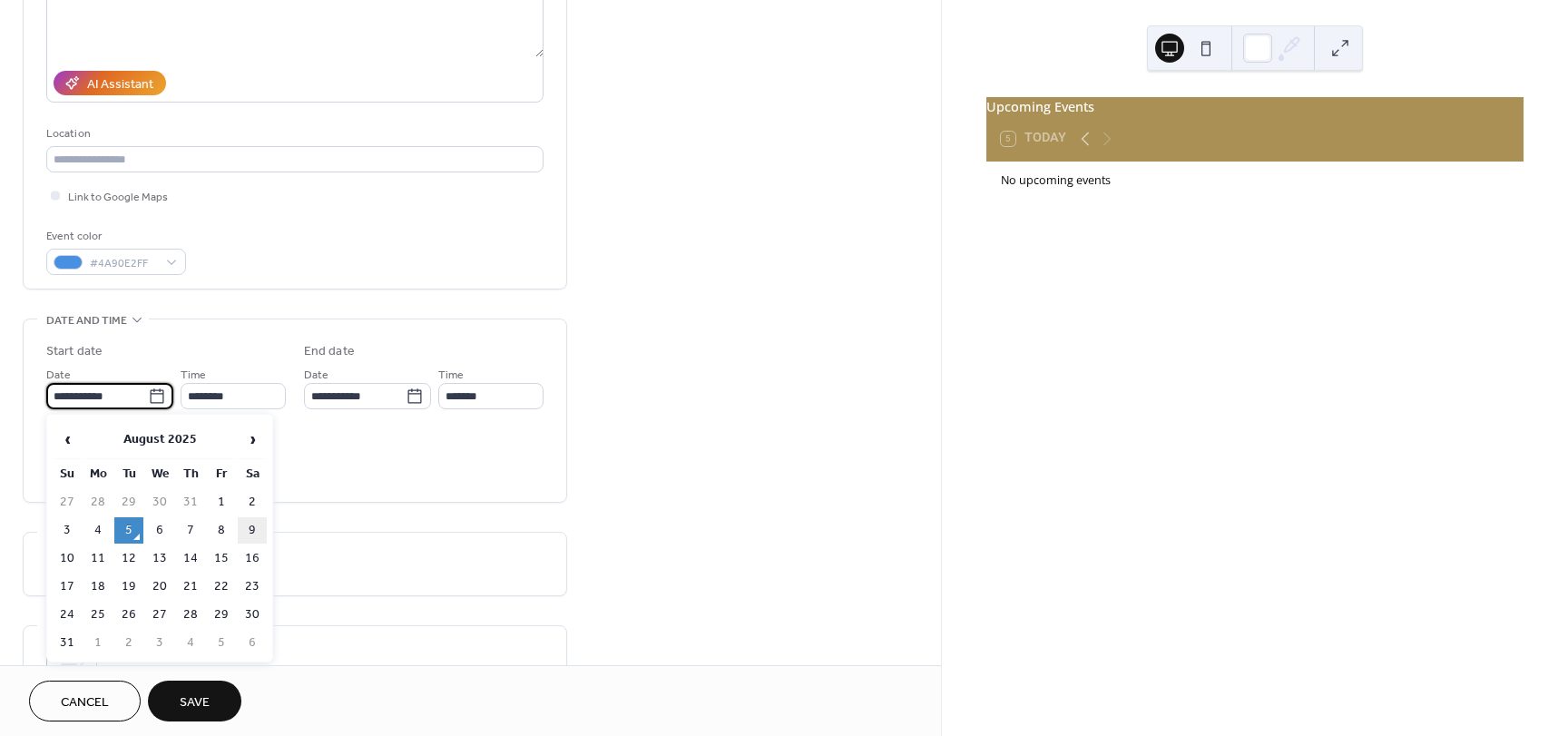 click on "9" at bounding box center [252, 530] 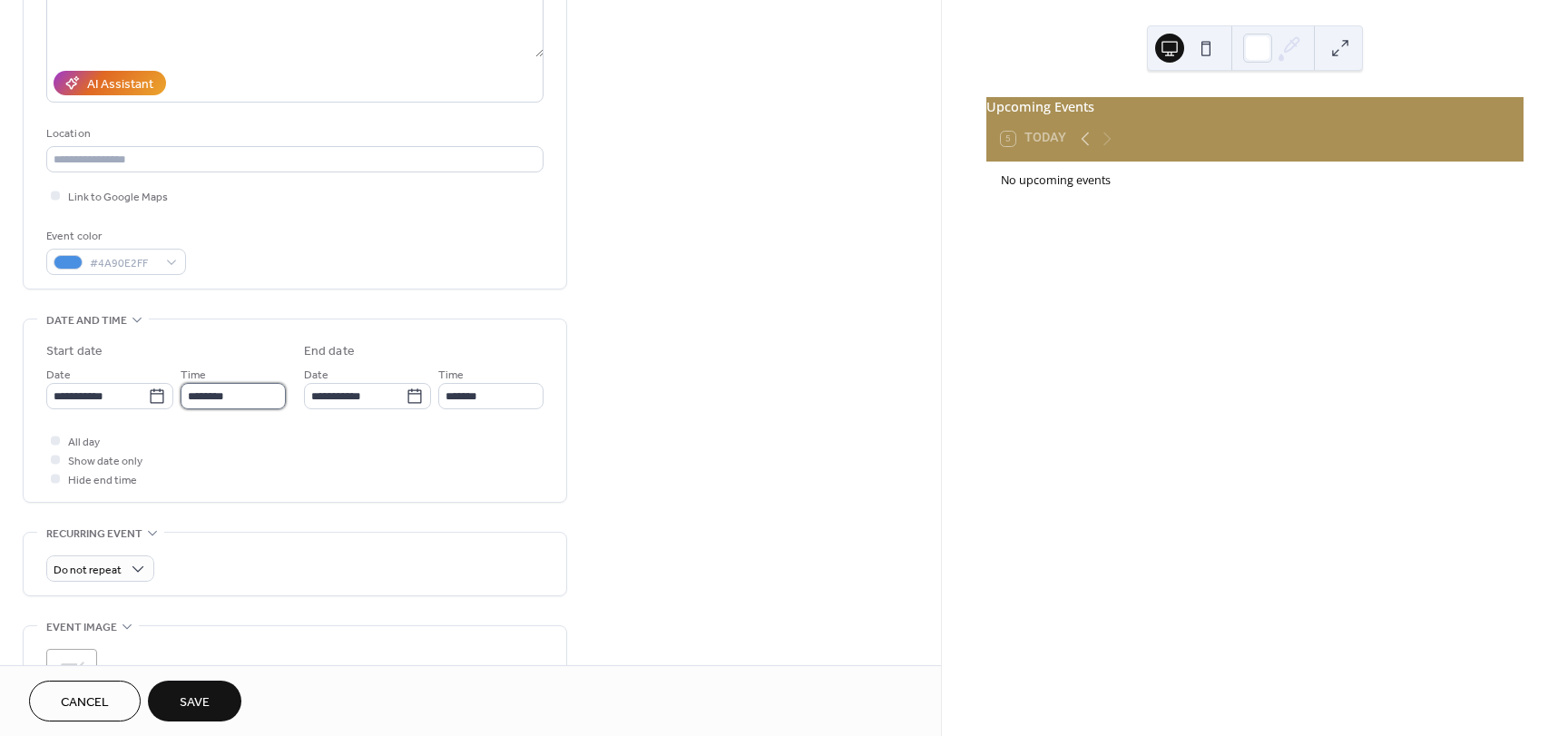 click on "********" at bounding box center [233, 396] 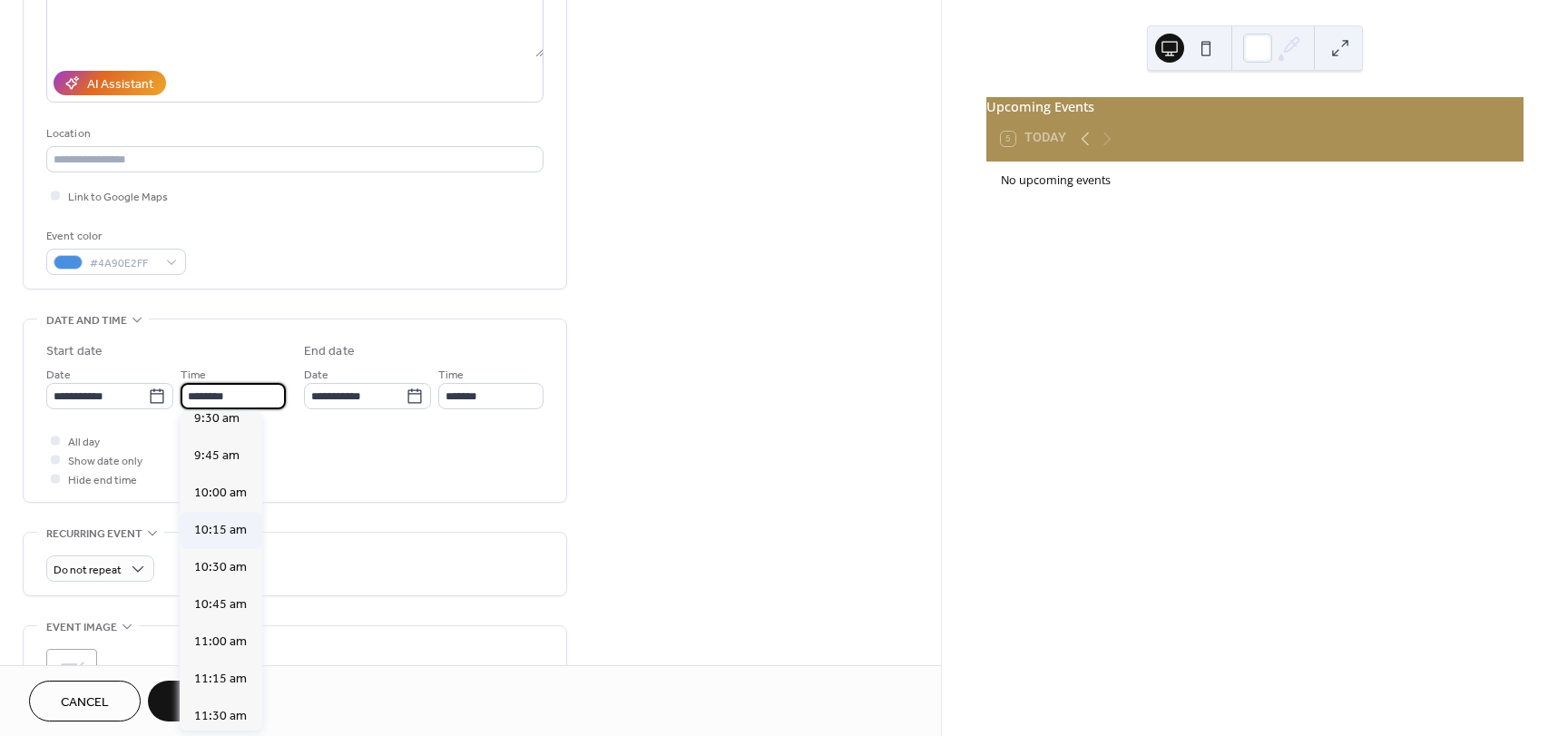 scroll, scrollTop: 1423, scrollLeft: 0, axis: vertical 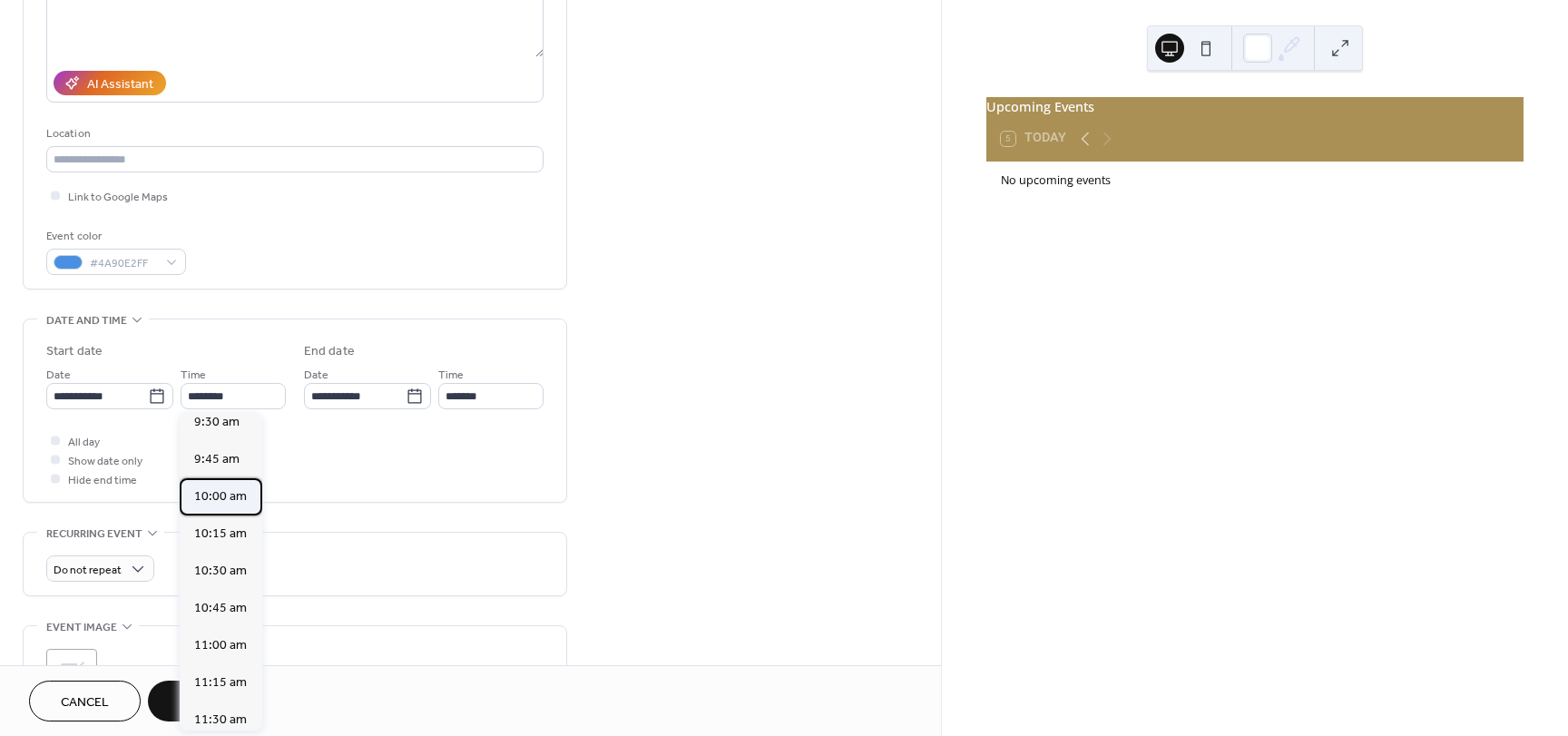 click on "10:00 am" at bounding box center [220, 496] 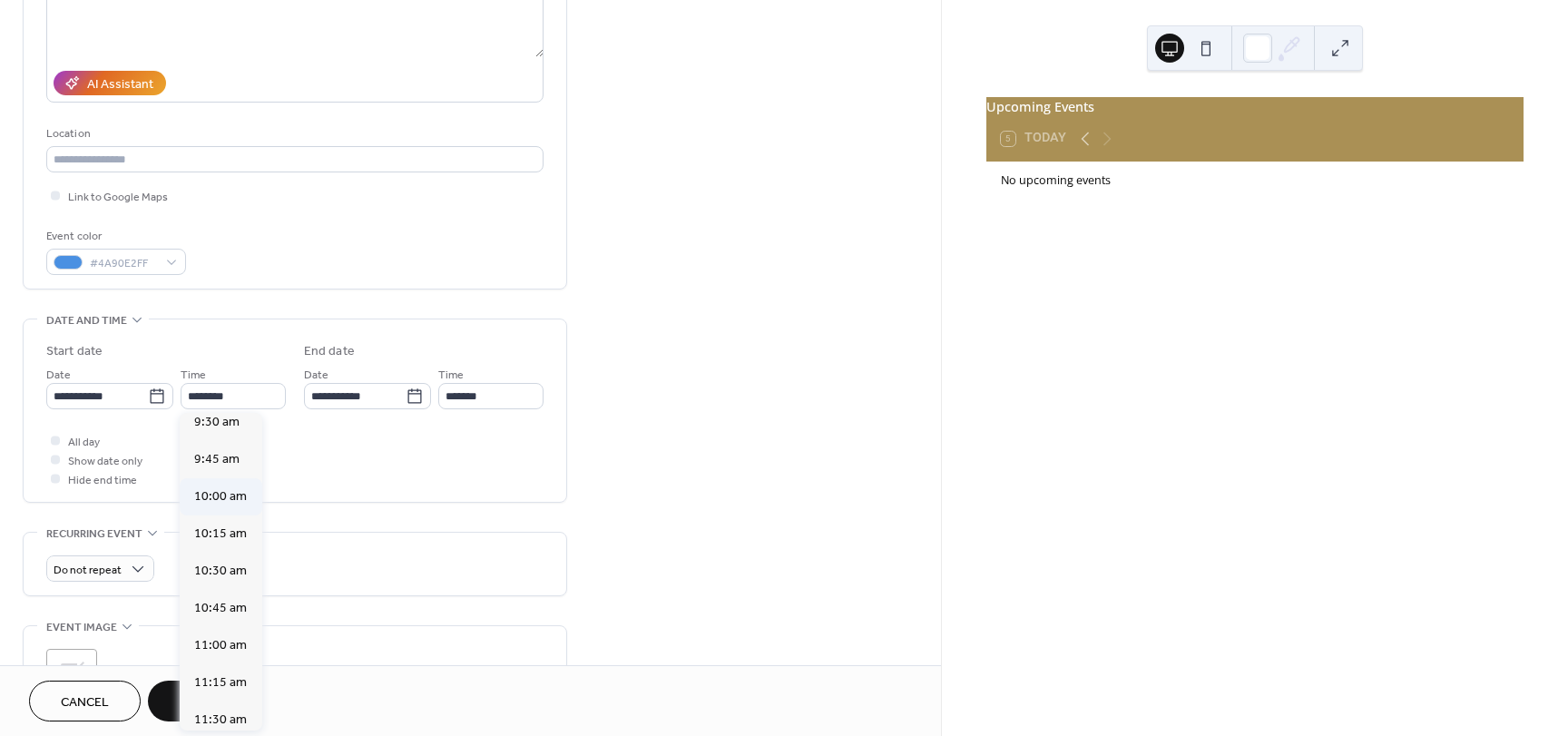 type on "********" 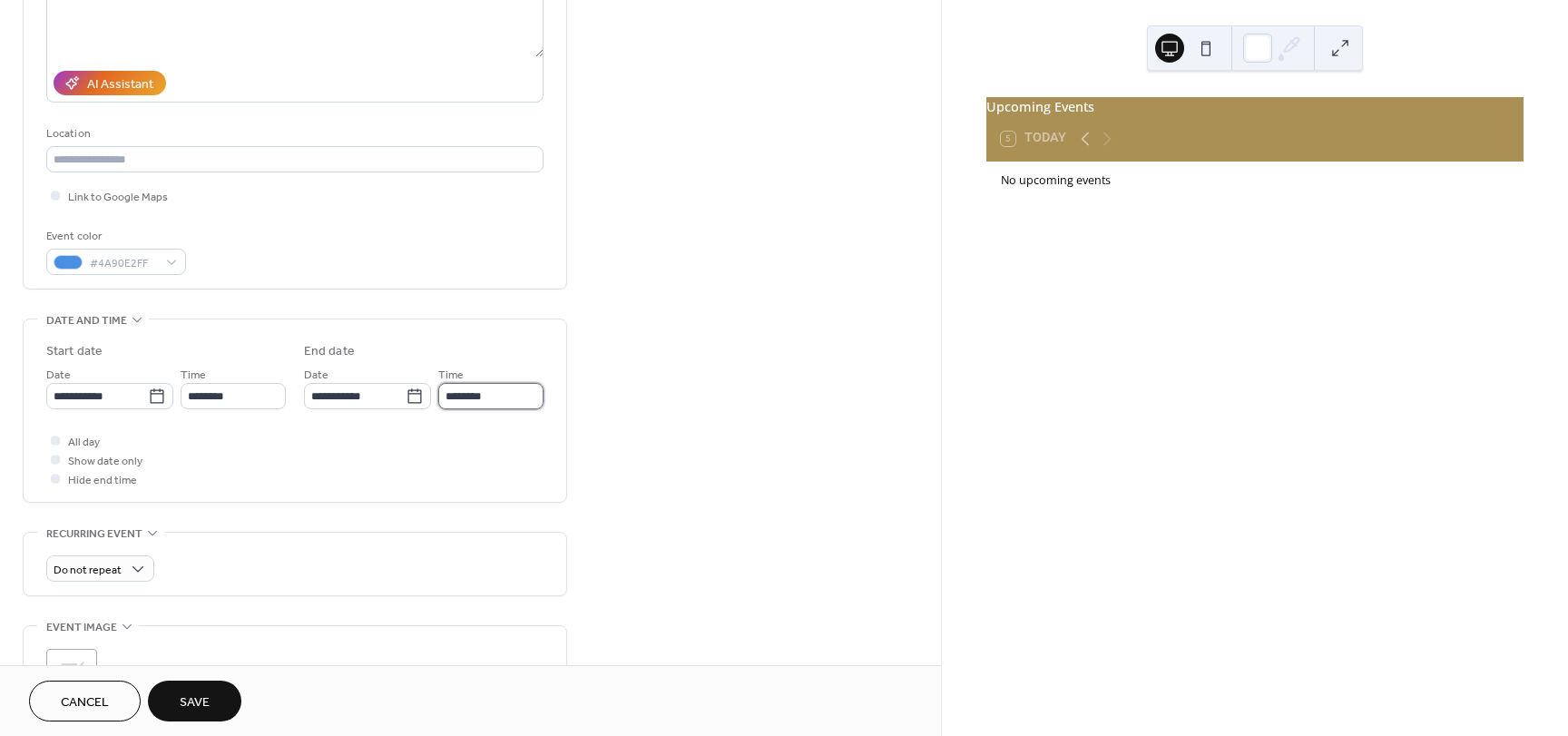 click on "********" at bounding box center (491, 396) 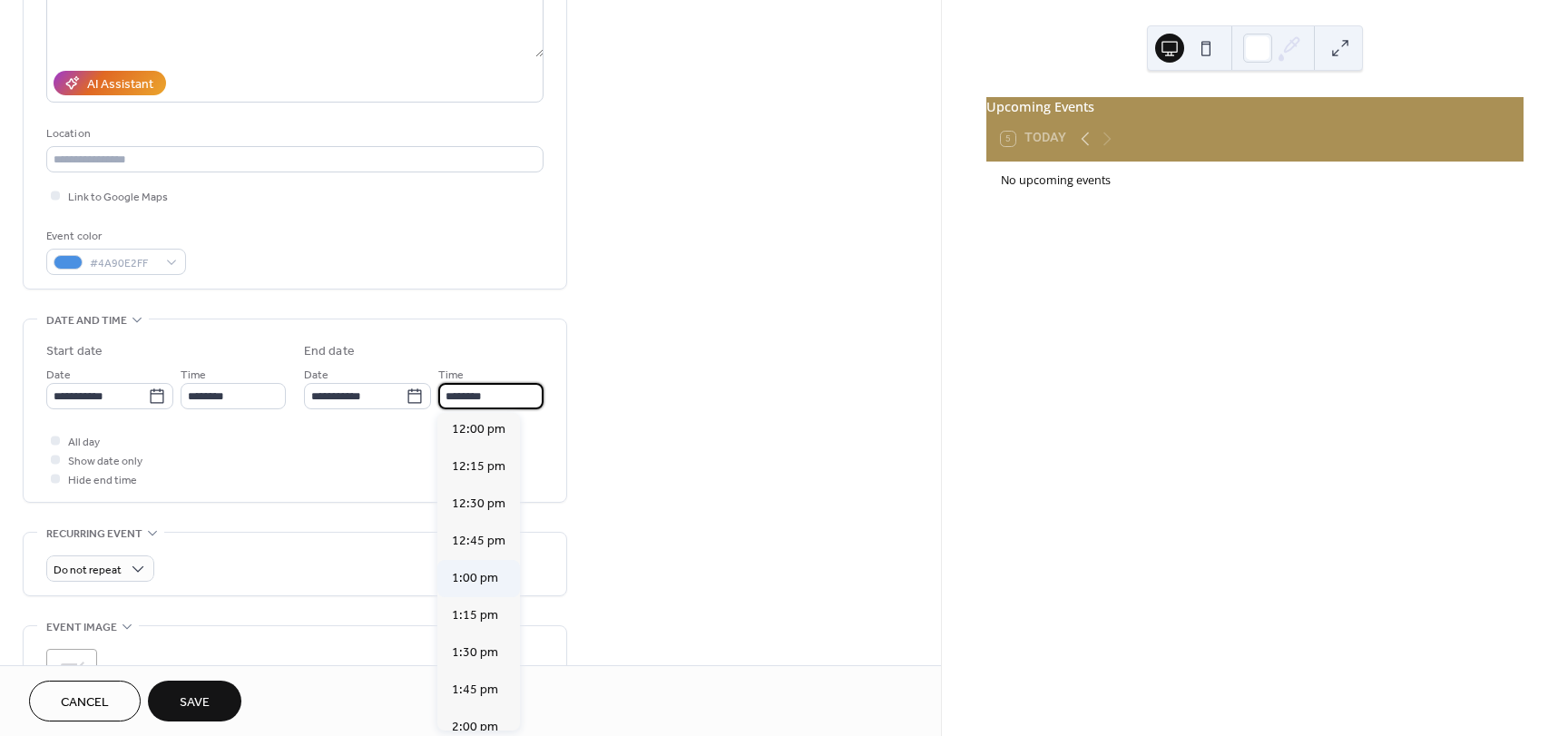 scroll, scrollTop: 272, scrollLeft: 0, axis: vertical 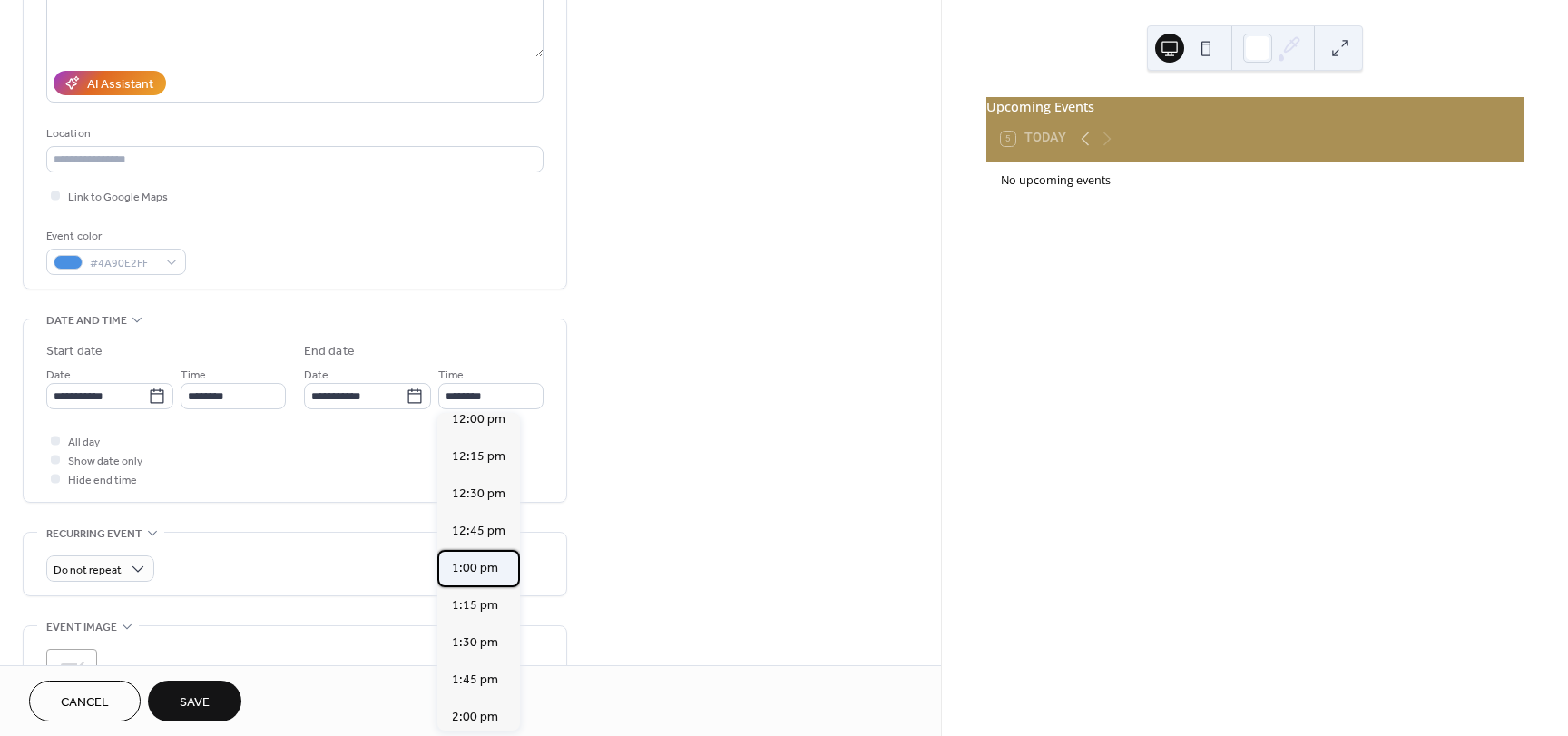 click on "1:00 pm" at bounding box center [475, 568] 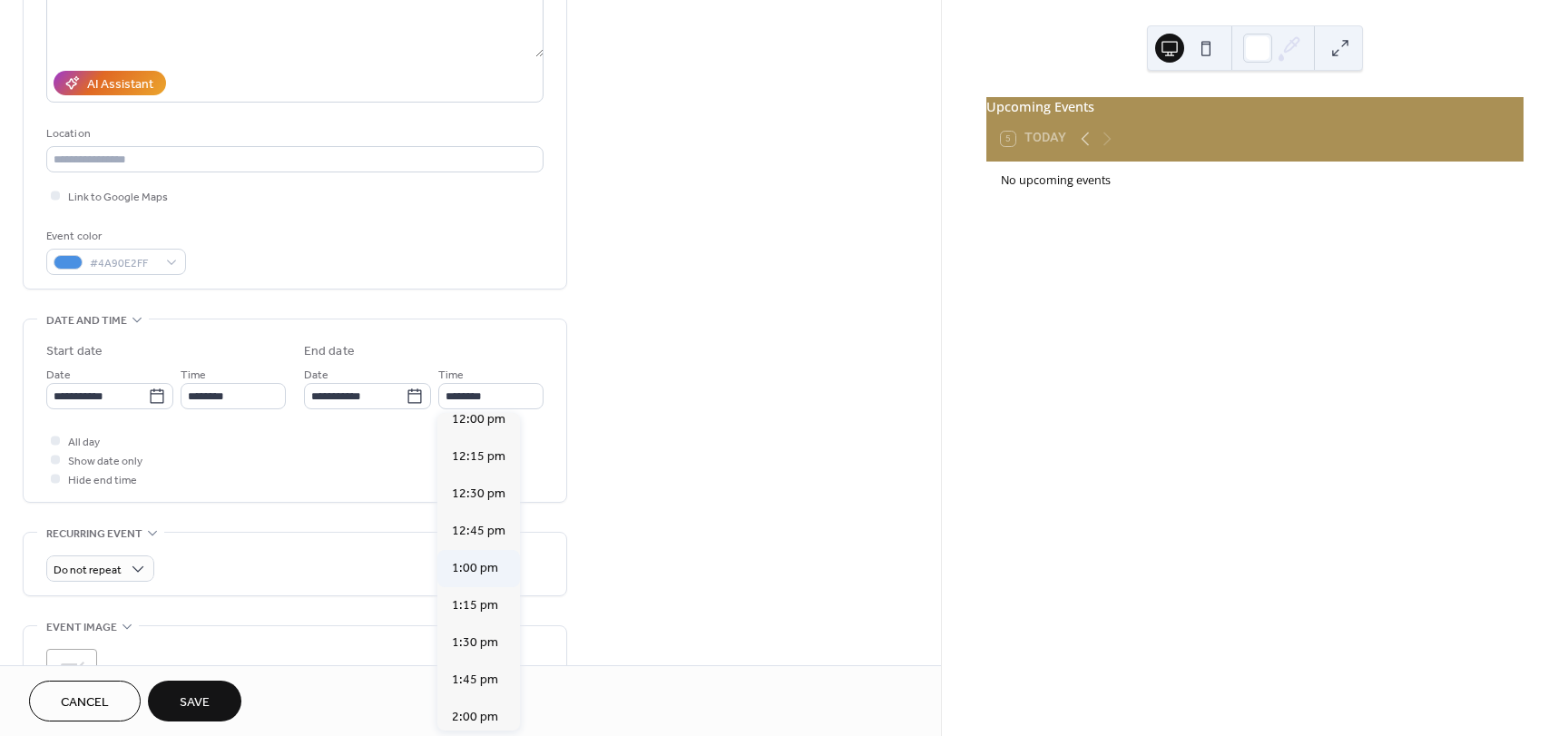 type on "*******" 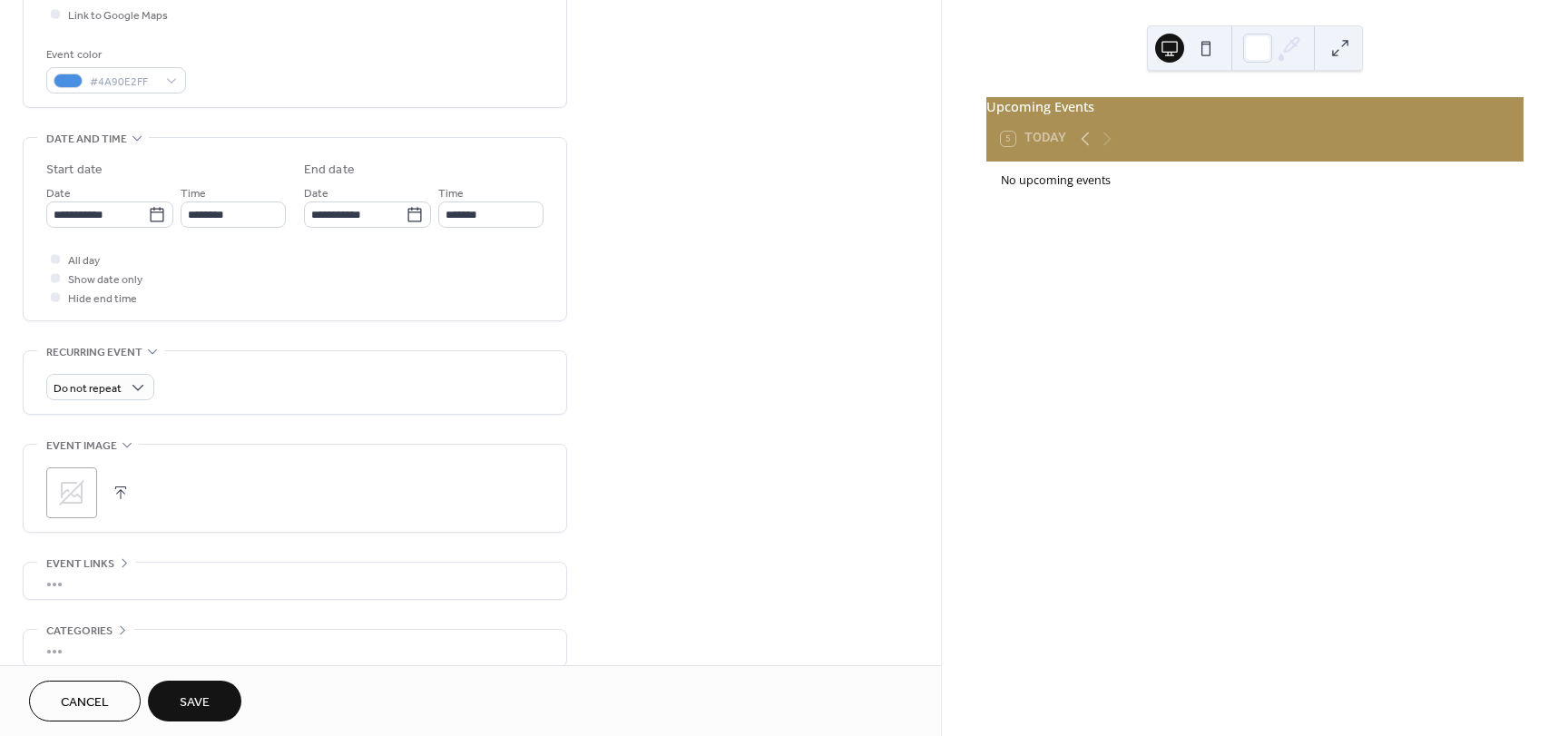 scroll, scrollTop: 541, scrollLeft: 0, axis: vertical 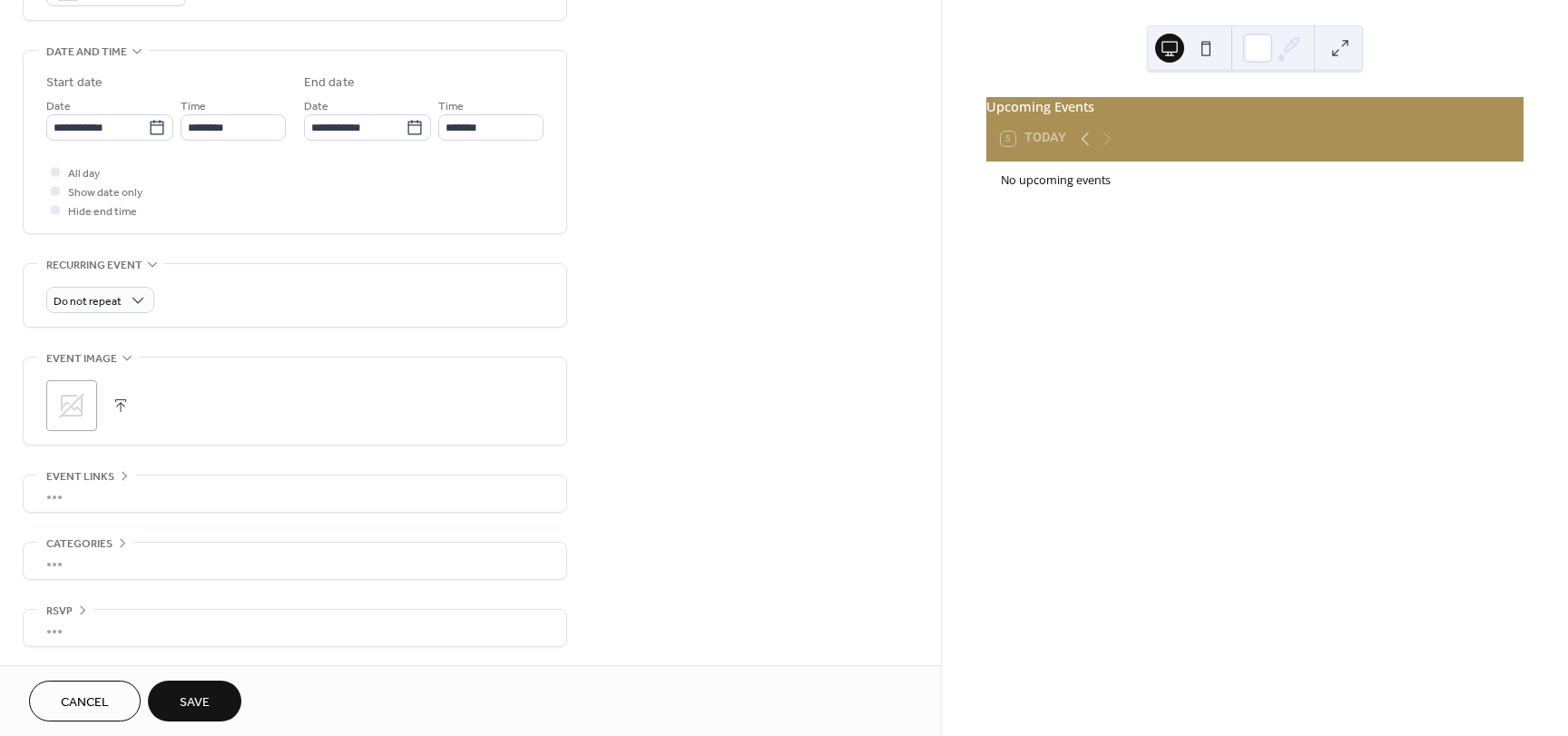click on "•••" at bounding box center [295, 561] 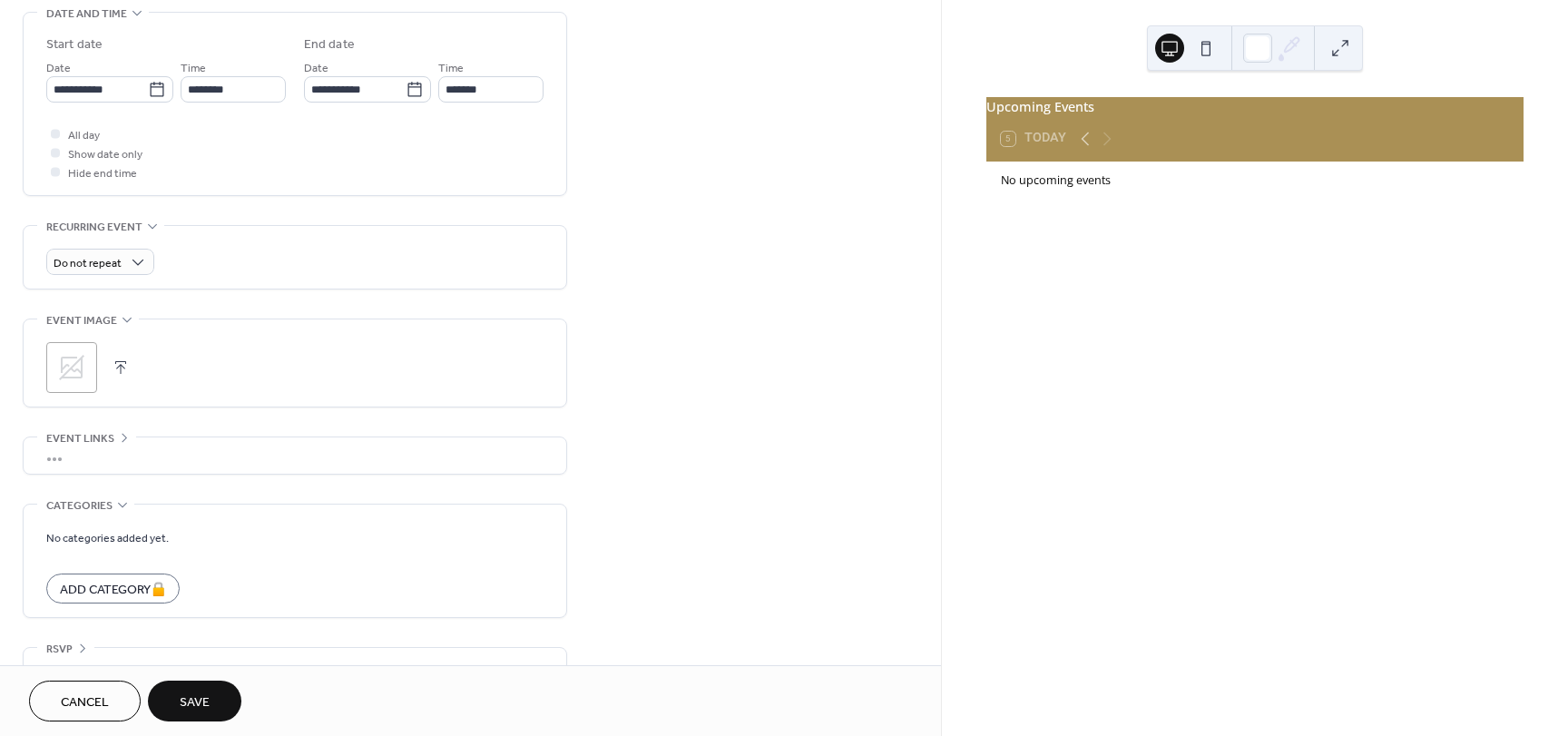 scroll, scrollTop: 617, scrollLeft: 0, axis: vertical 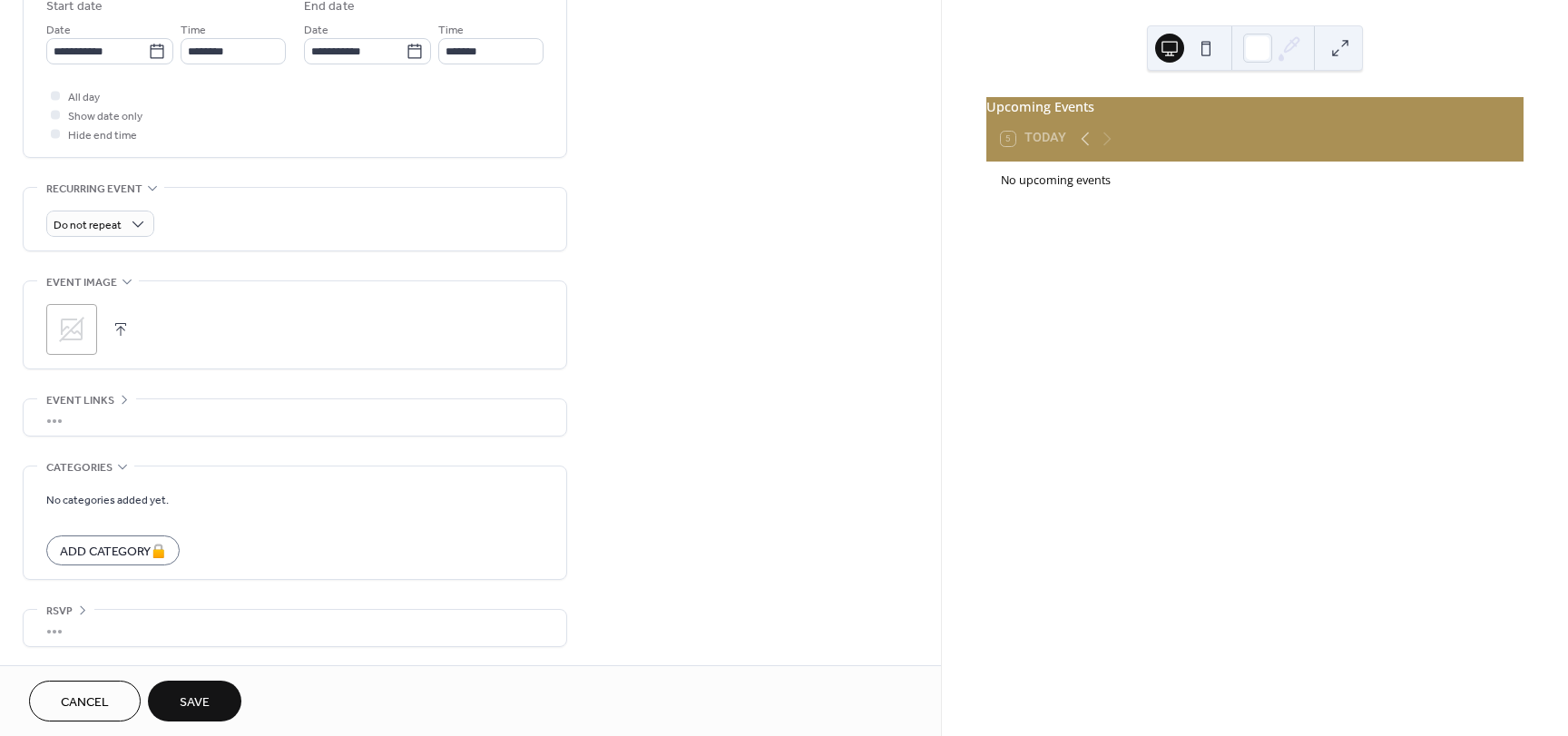 click on "Save" at bounding box center (194, 702) 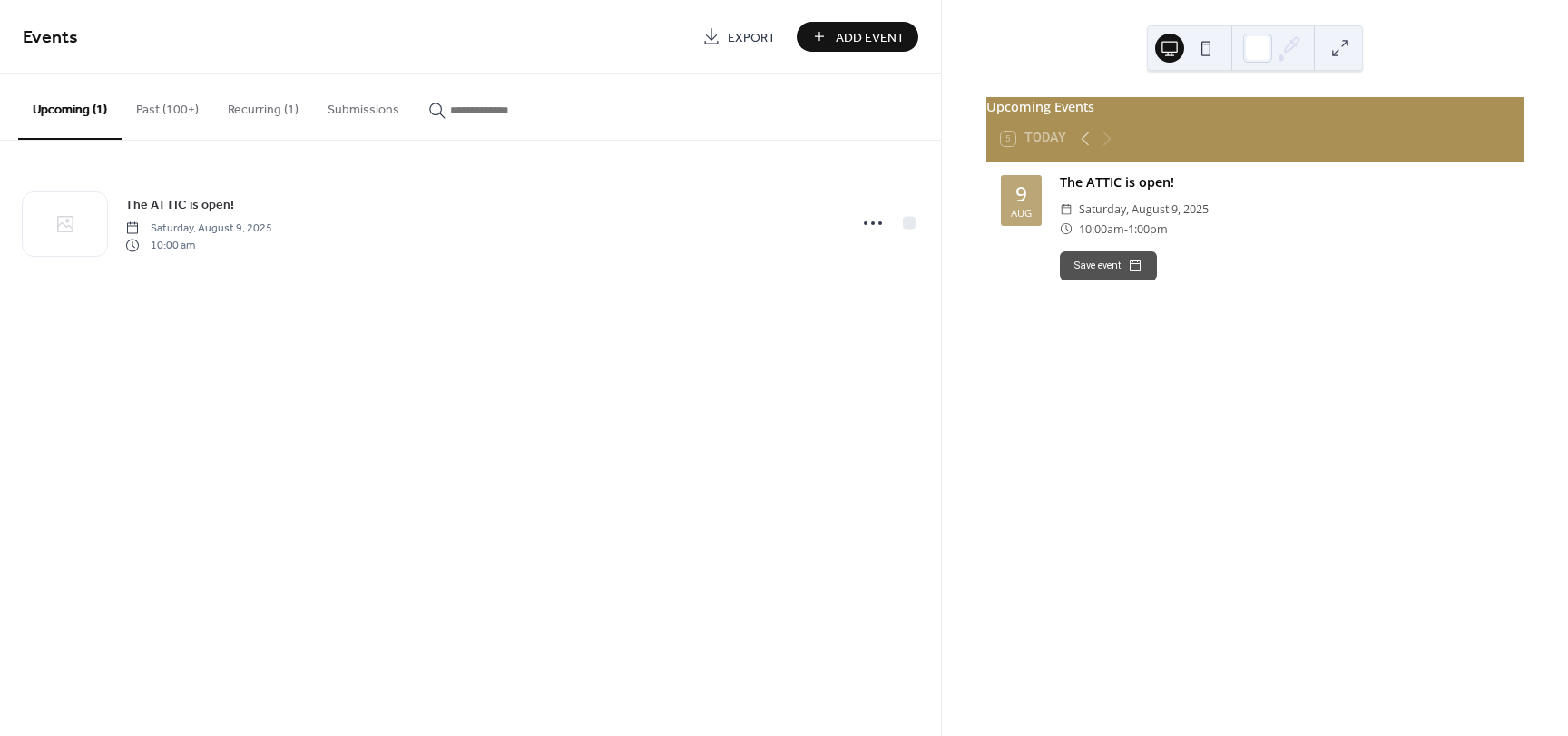 click on "Past (100+)" at bounding box center [167, 105] 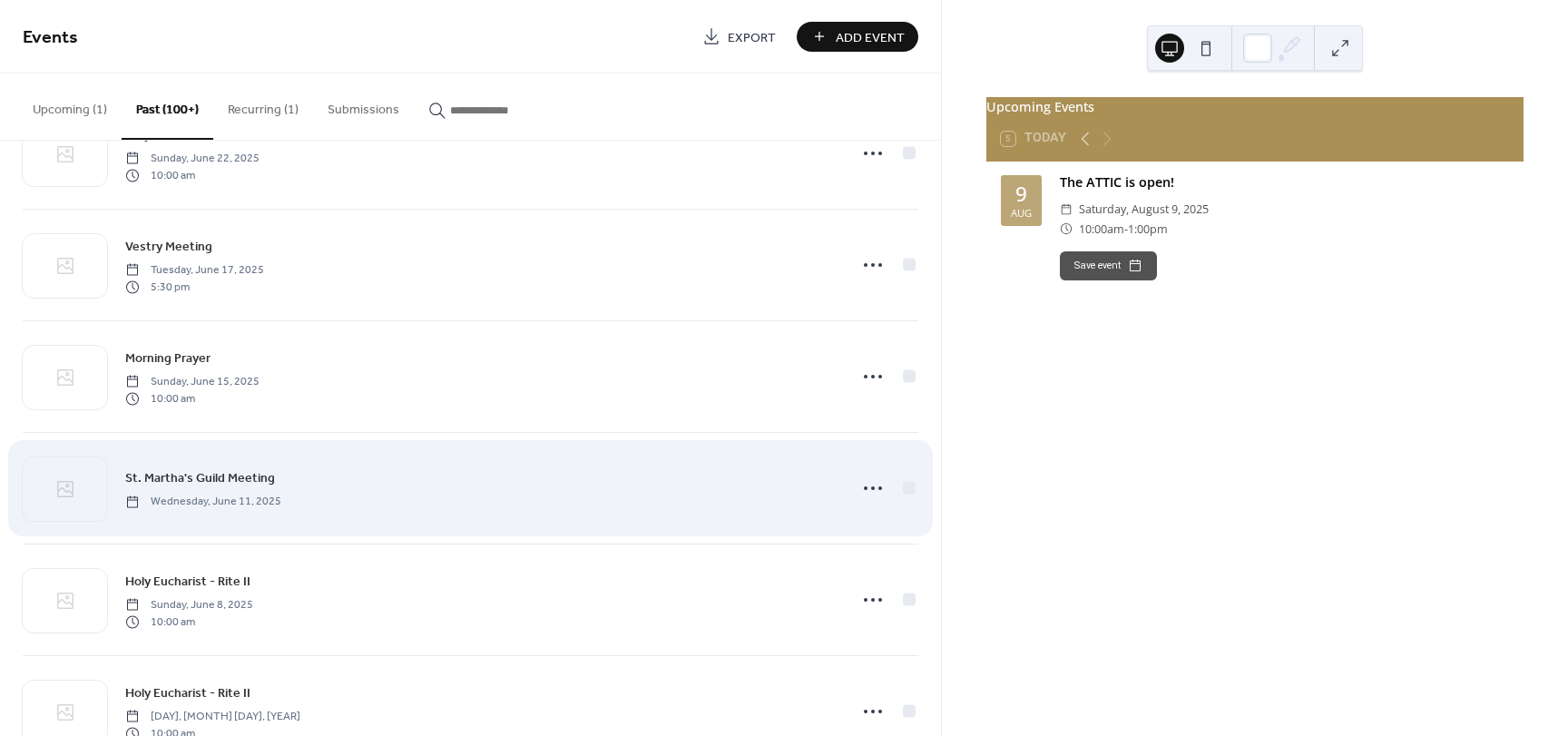 scroll, scrollTop: 272, scrollLeft: 0, axis: vertical 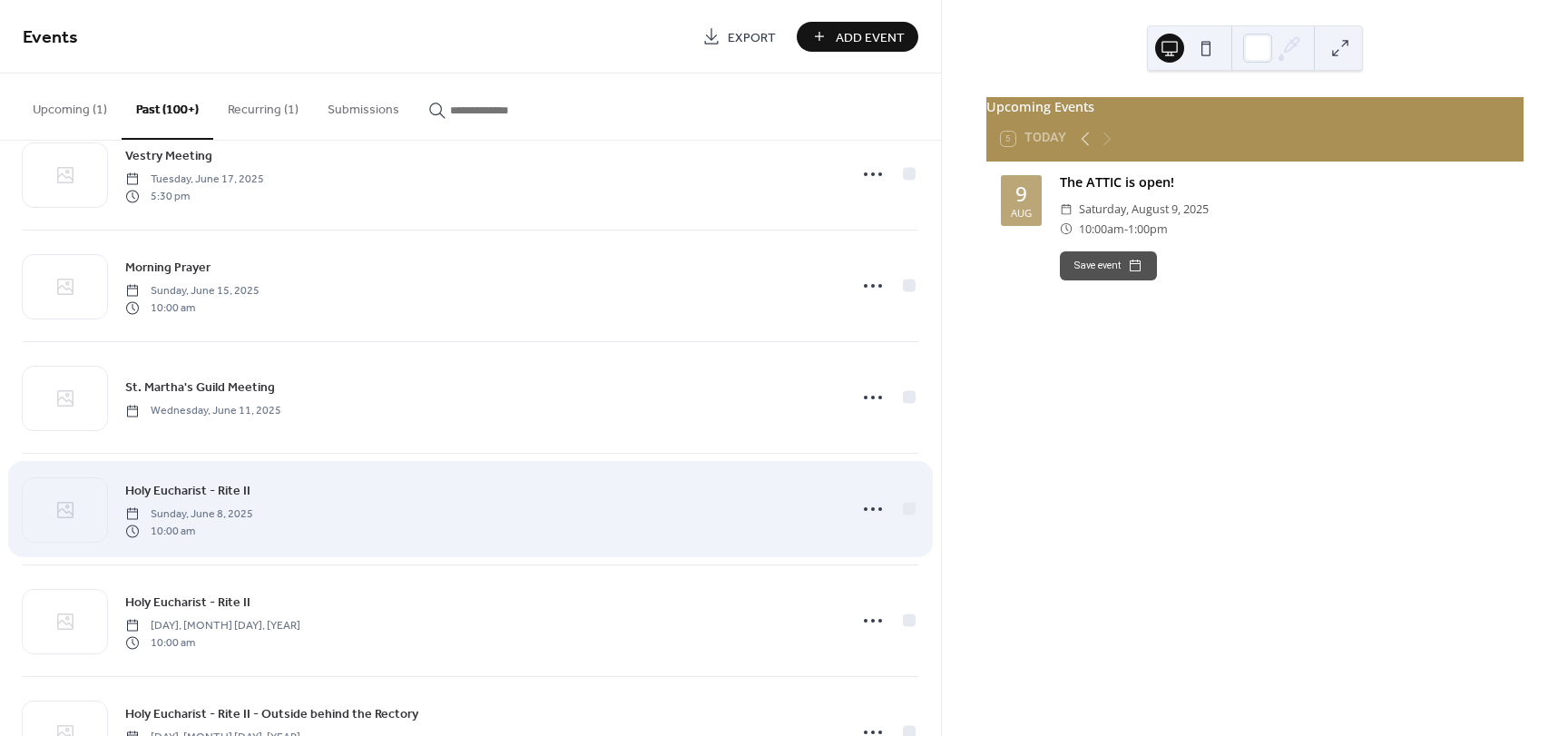 click on "Holy Eucharist - Rite II" at bounding box center [188, 490] 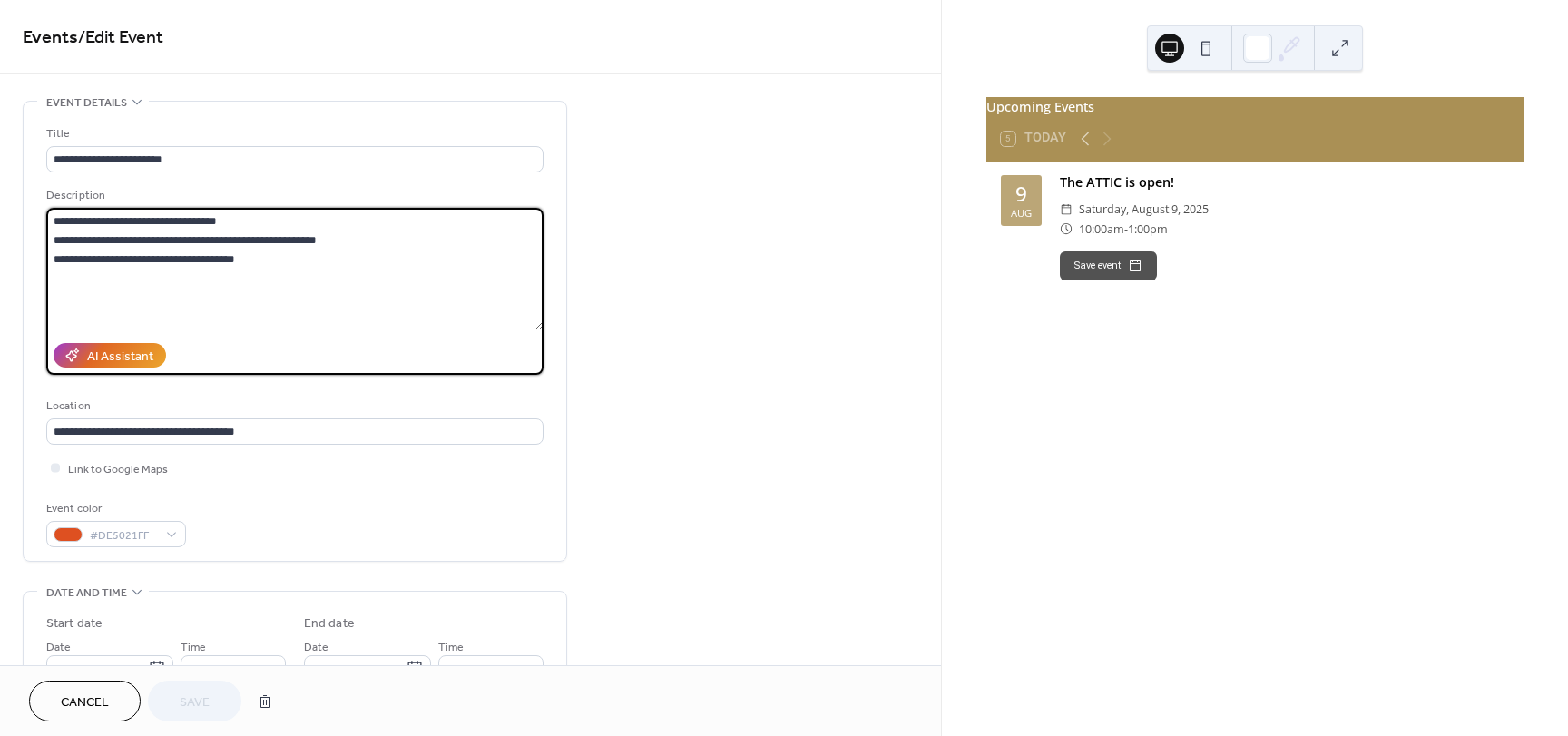 click on "**********" at bounding box center [295, 269] 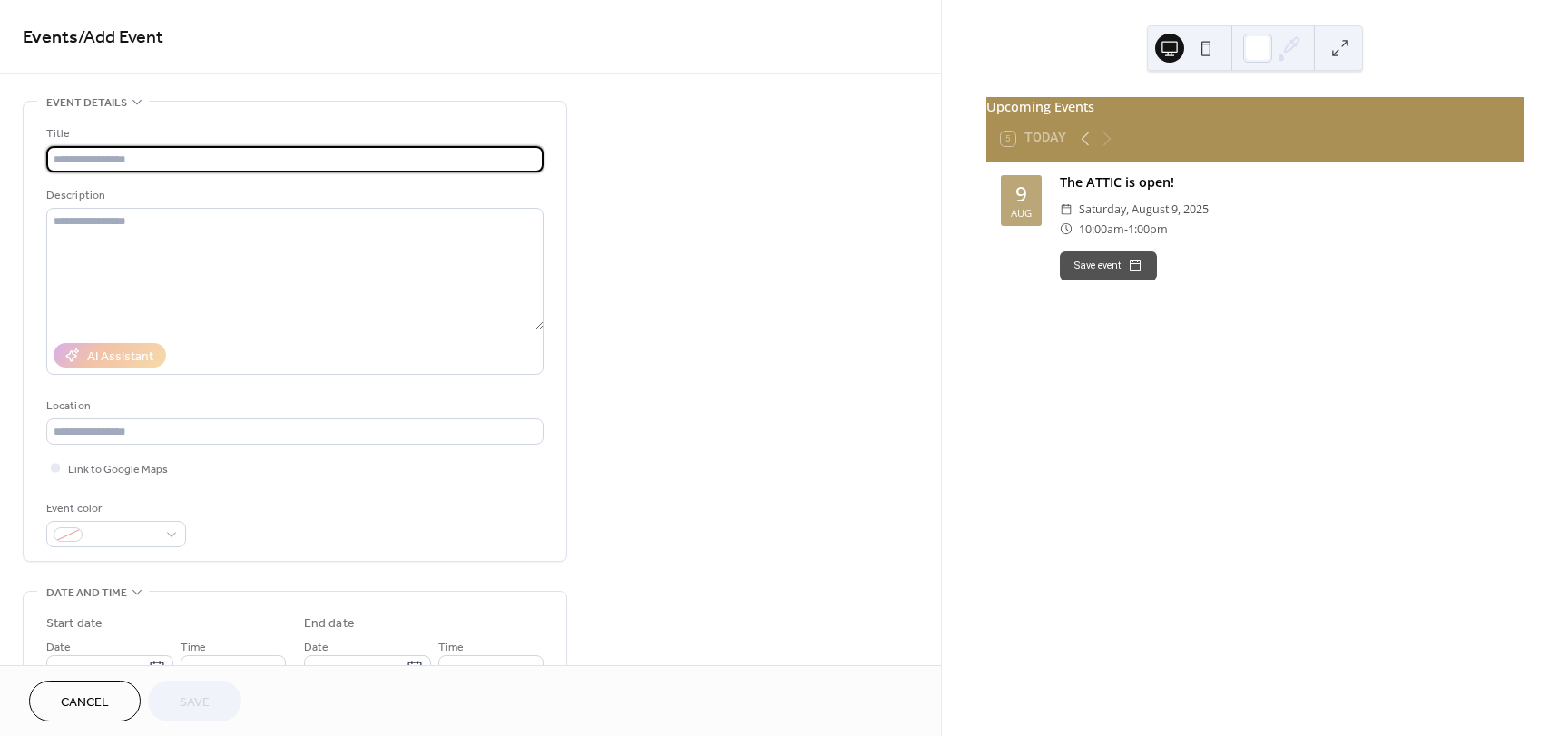 scroll, scrollTop: 0, scrollLeft: 0, axis: both 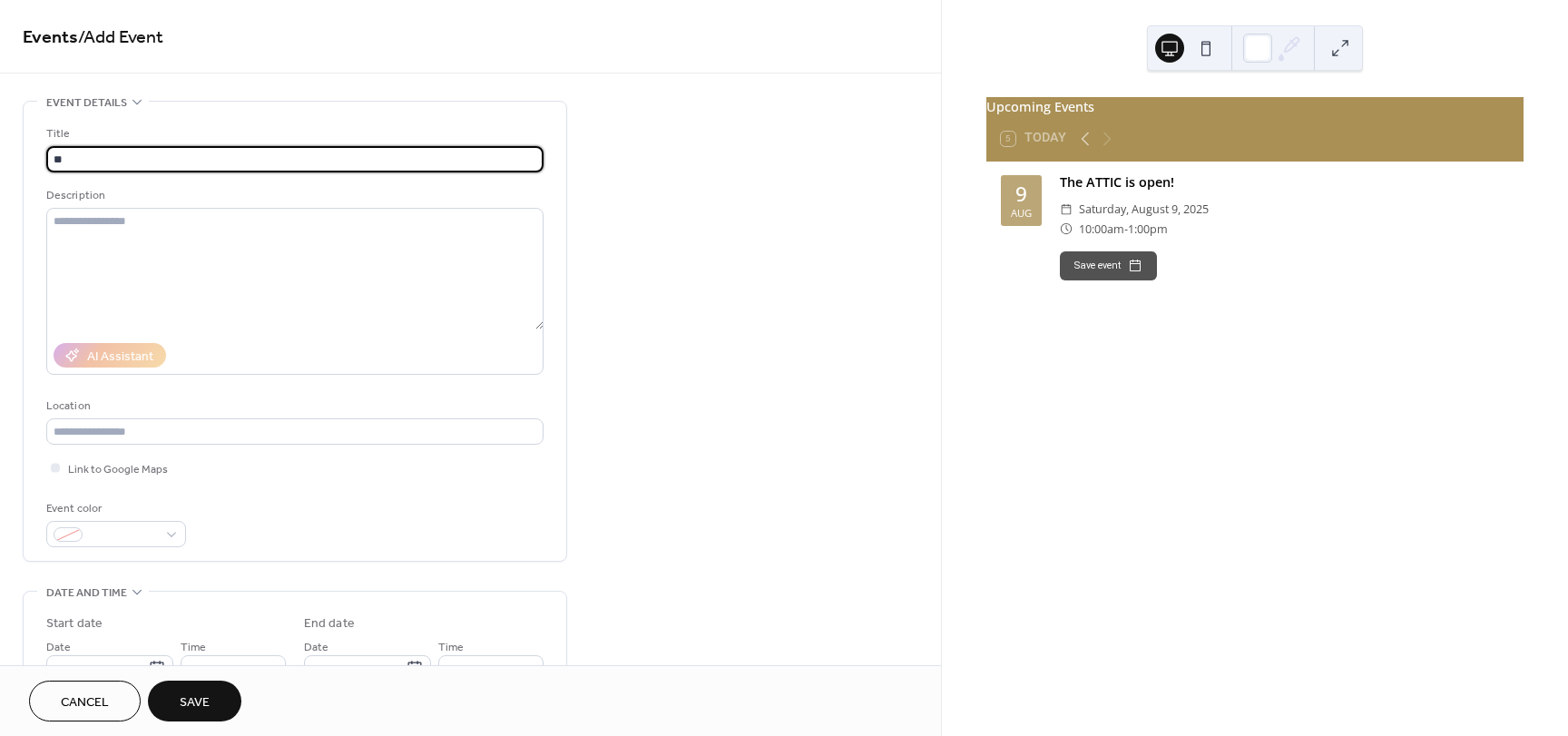 type on "*" 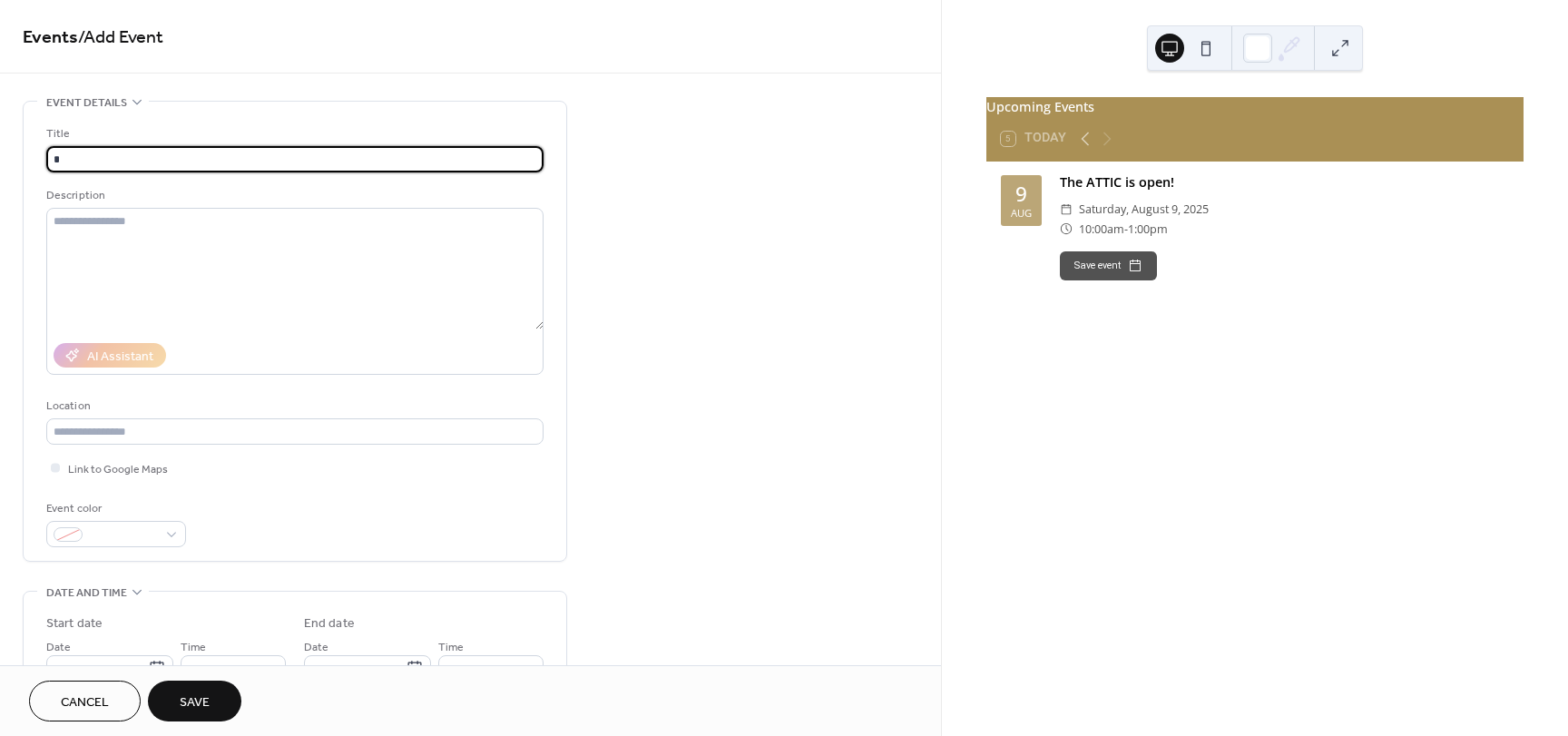 type 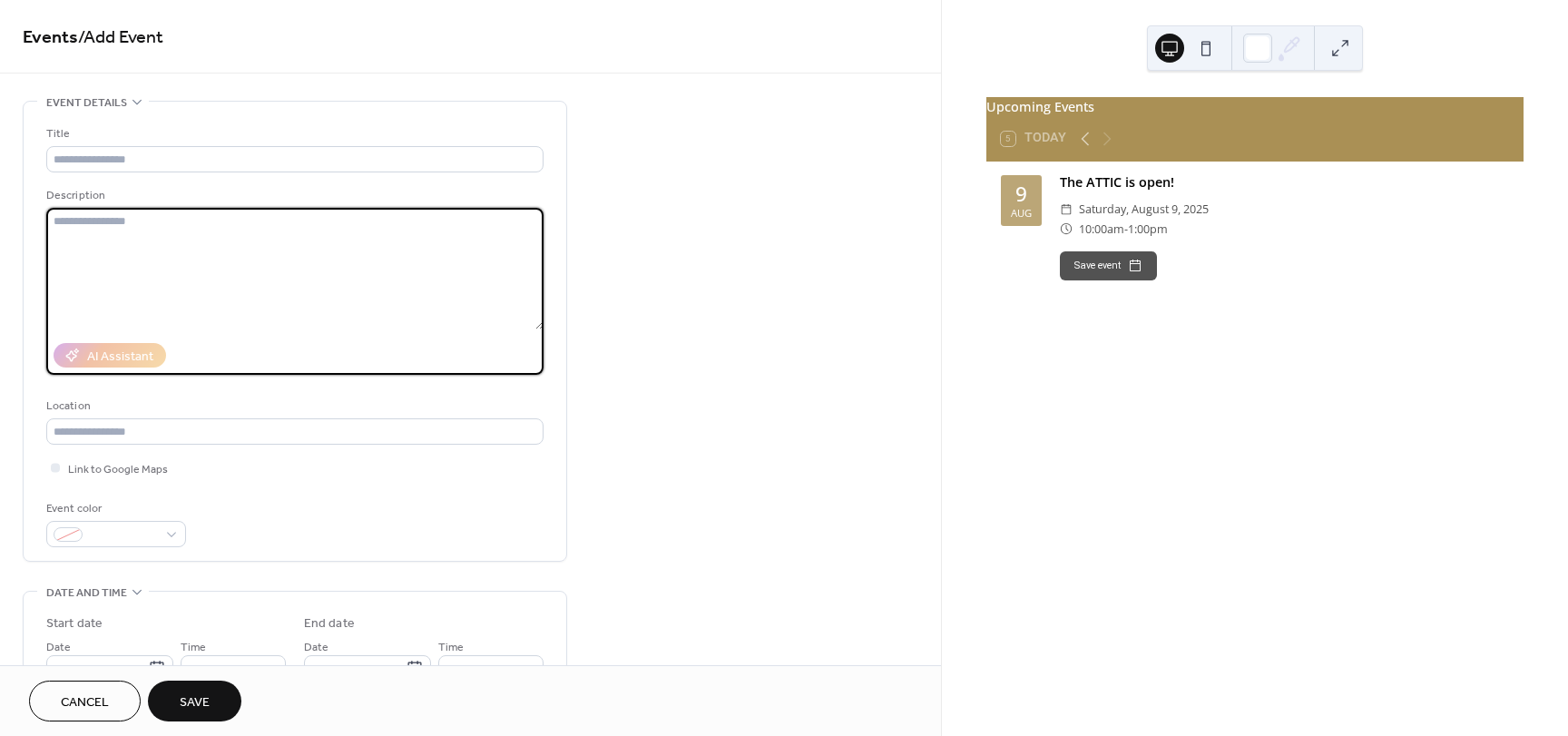 click at bounding box center [295, 269] 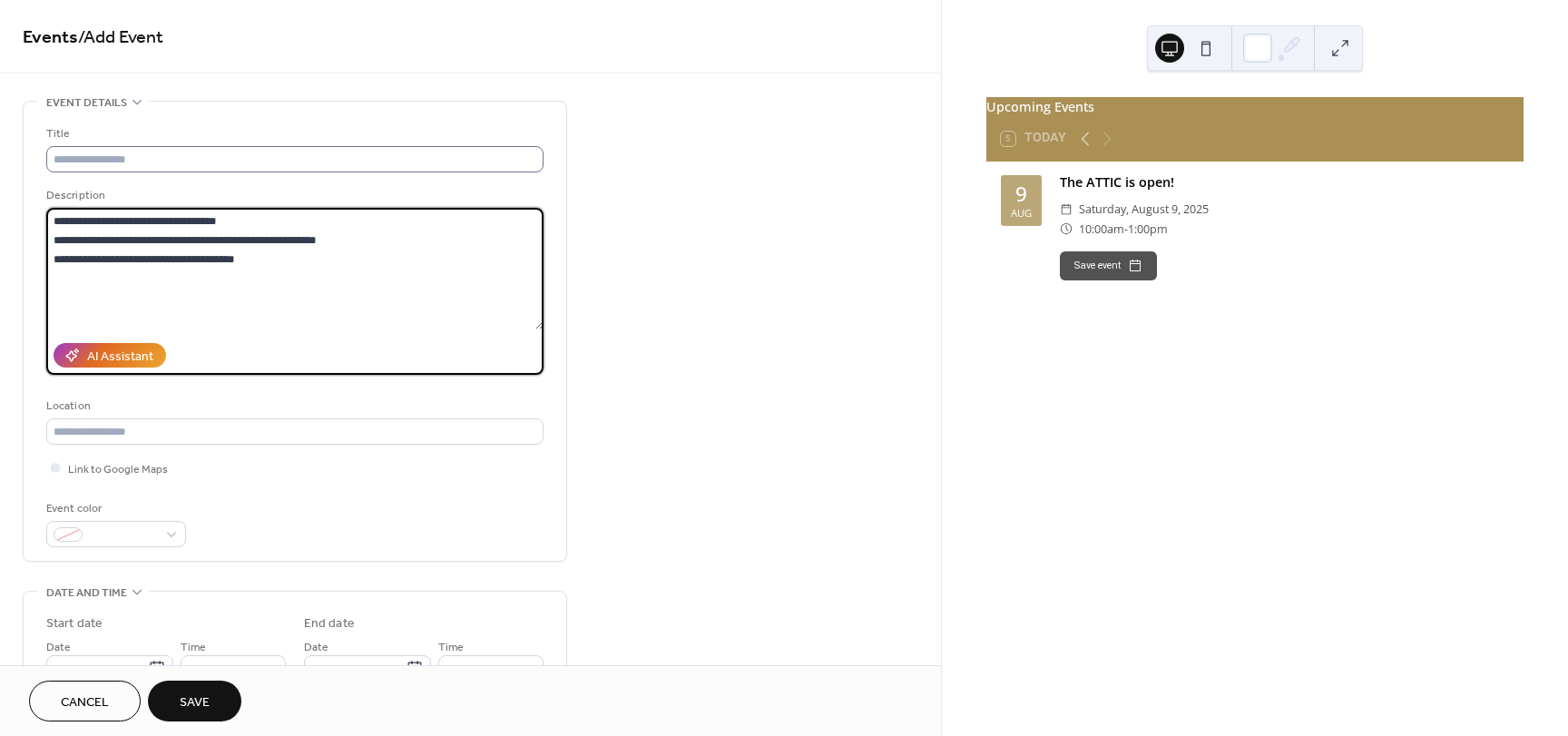 type on "**********" 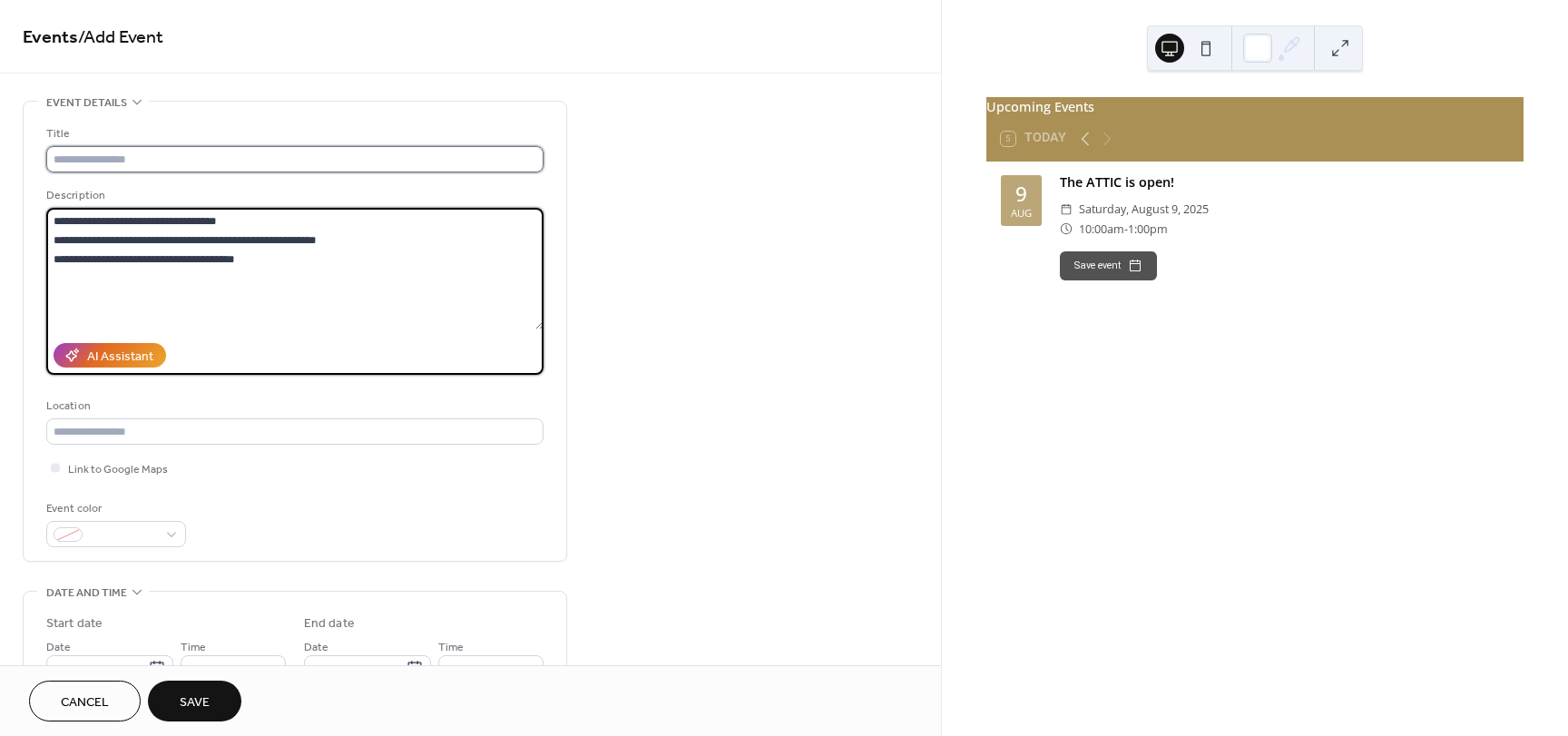 click at bounding box center [295, 159] 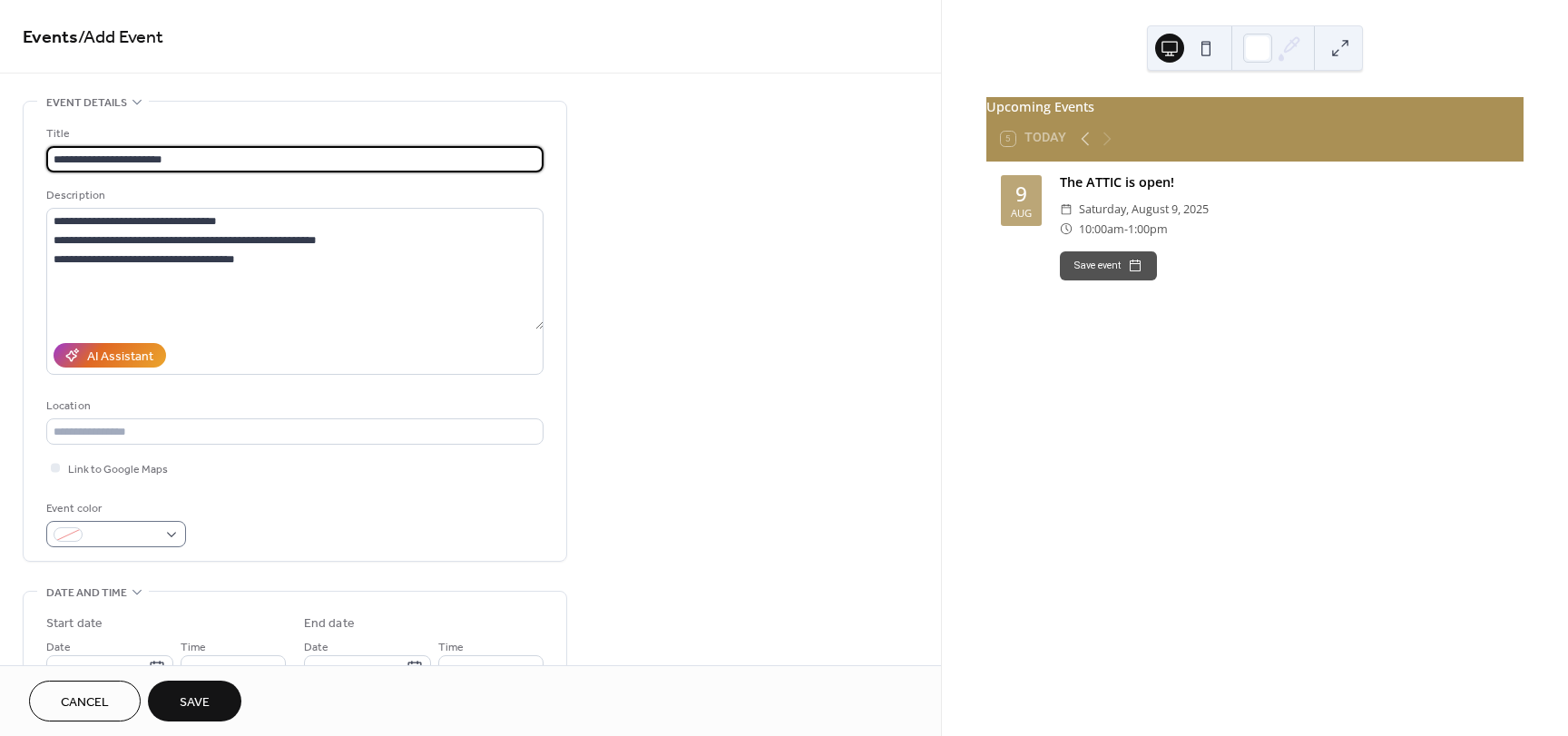 type on "**********" 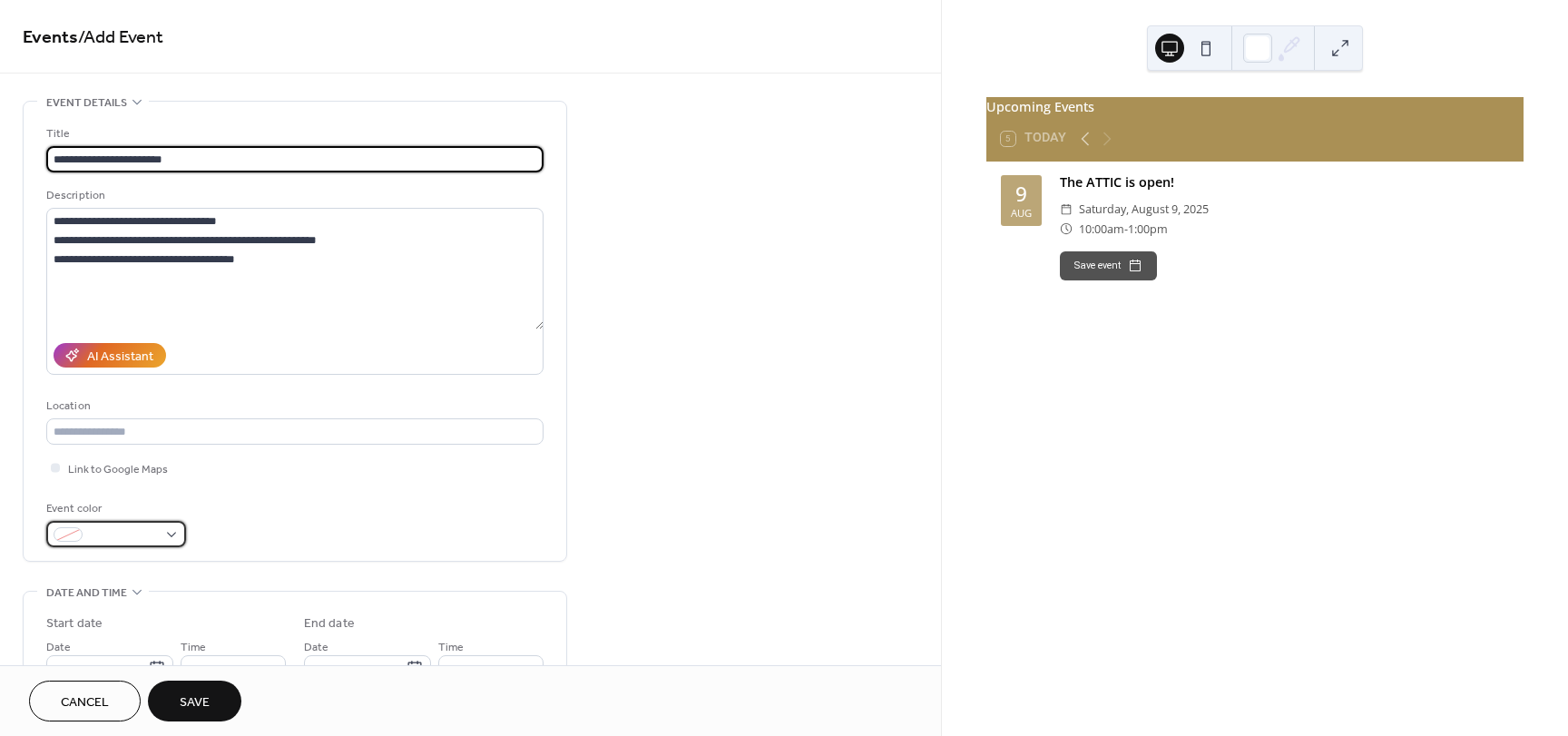 click at bounding box center (116, 534) 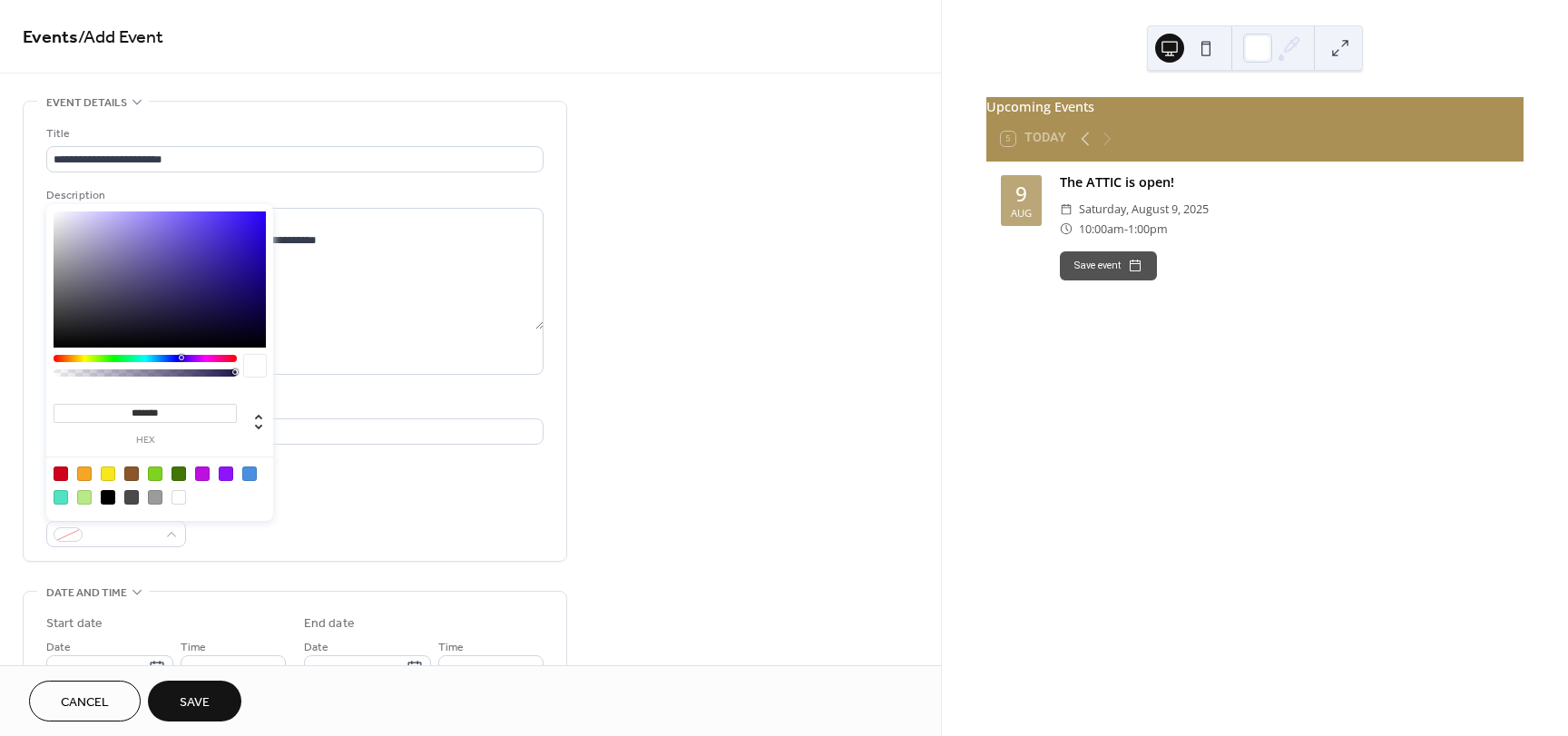 click at bounding box center [179, 474] 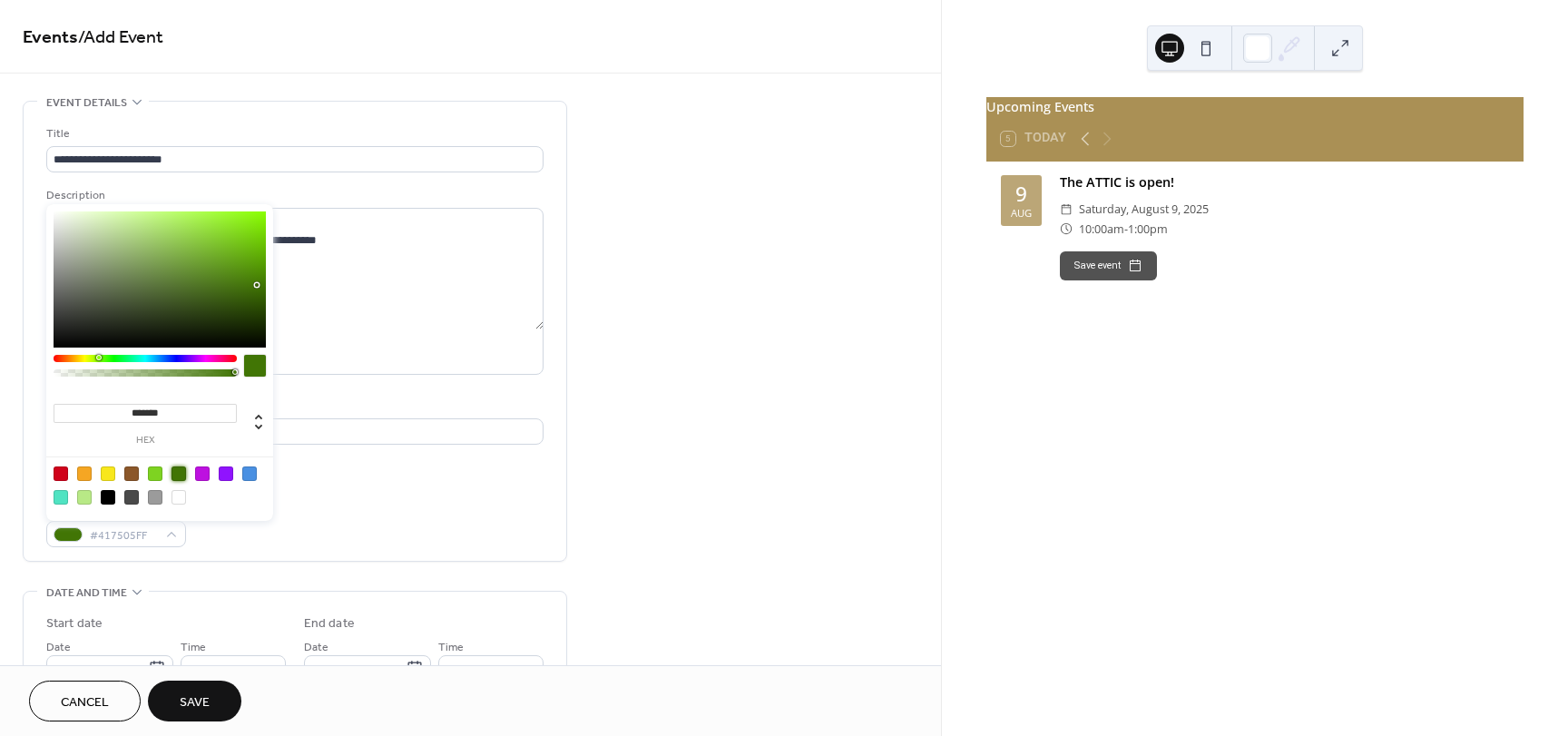 click on "**********" at bounding box center [295, 682] 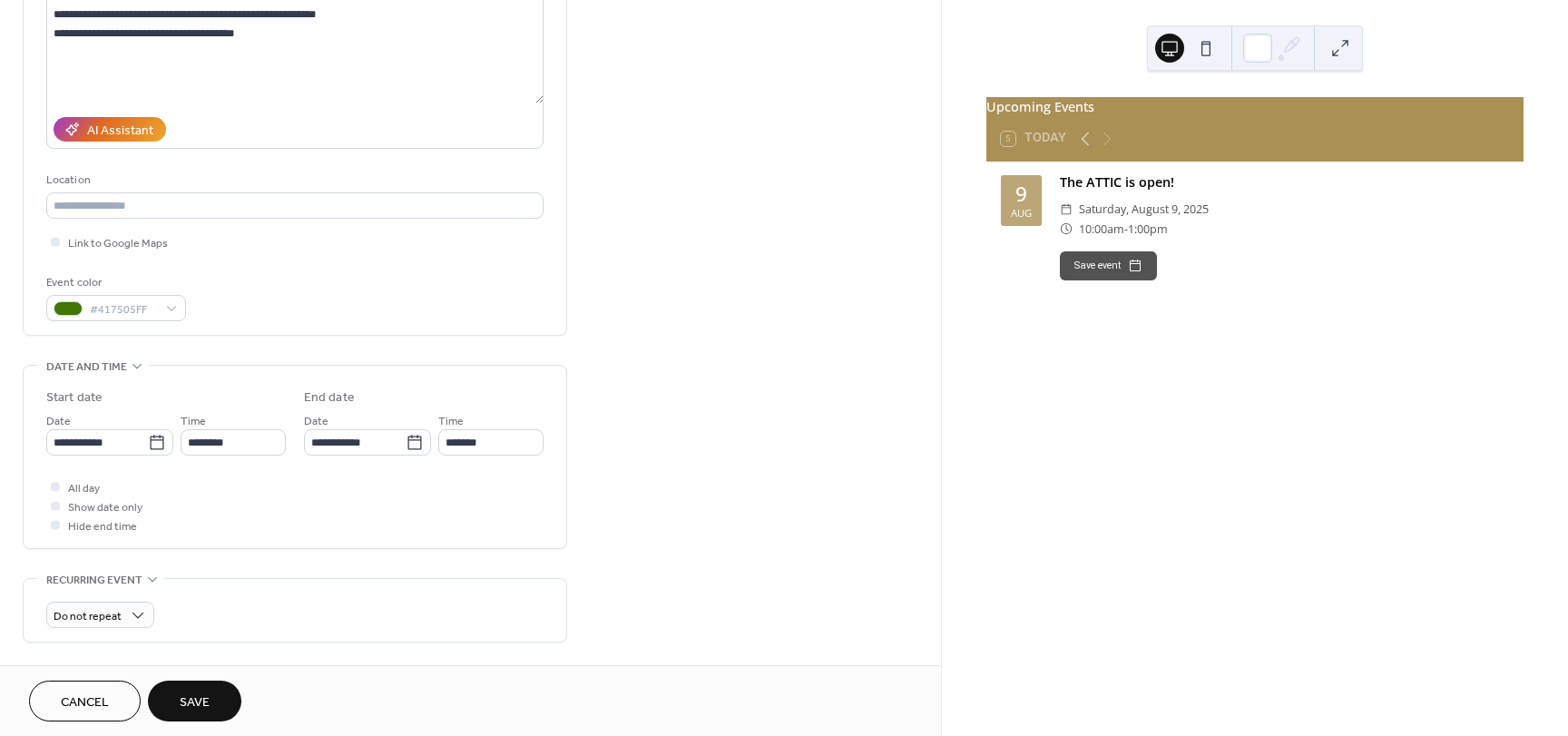 scroll, scrollTop: 272, scrollLeft: 0, axis: vertical 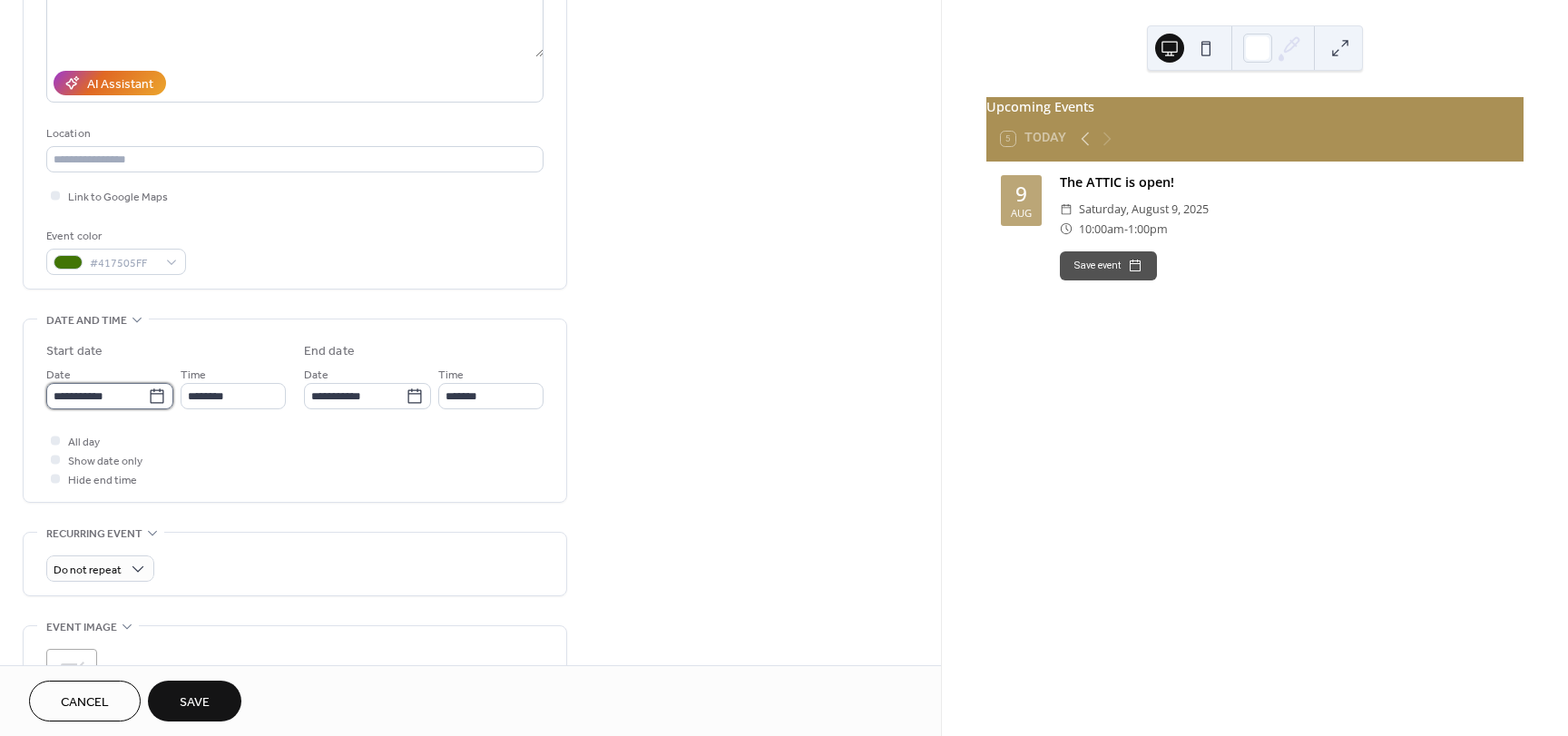 click on "**********" at bounding box center [97, 396] 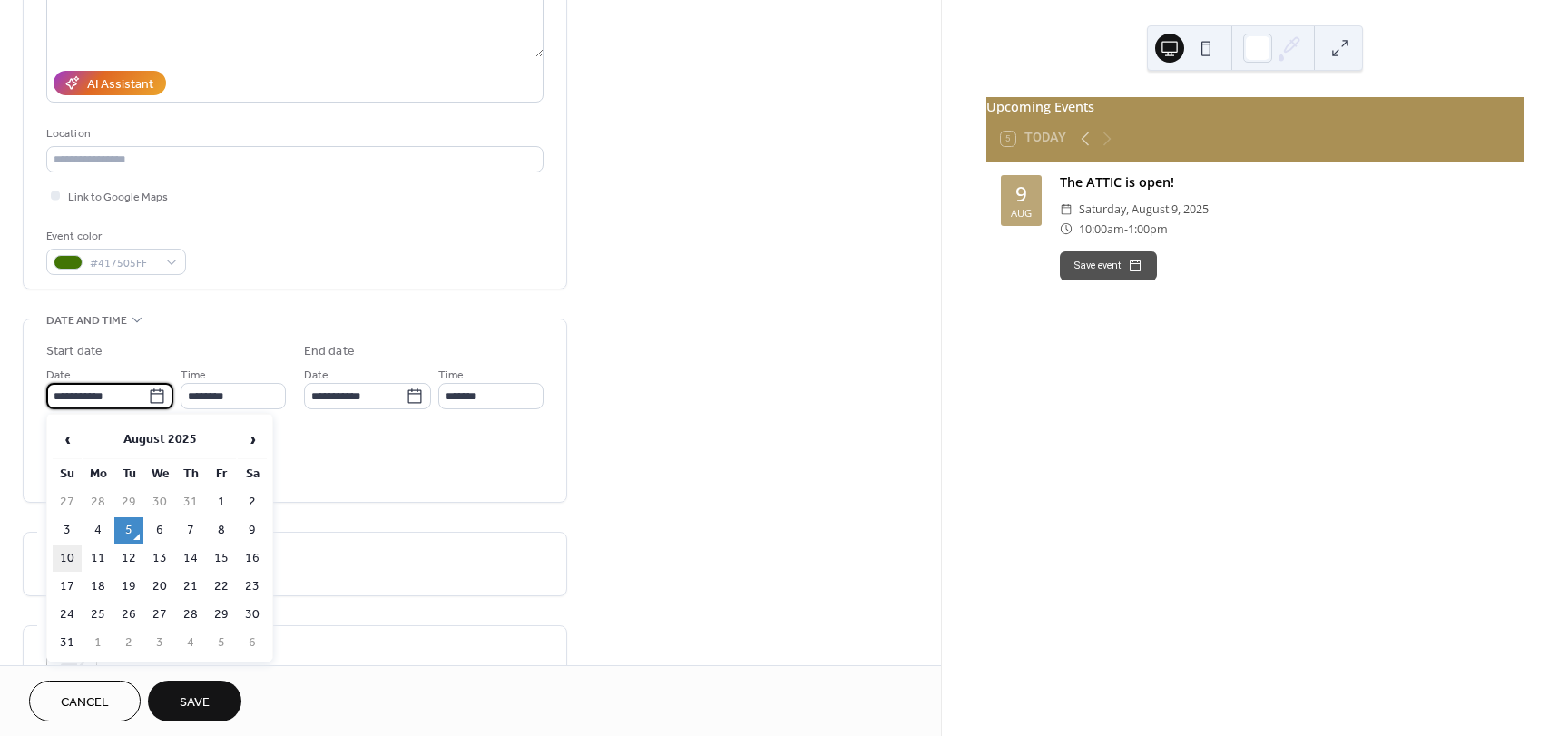 click on "10" at bounding box center (67, 558) 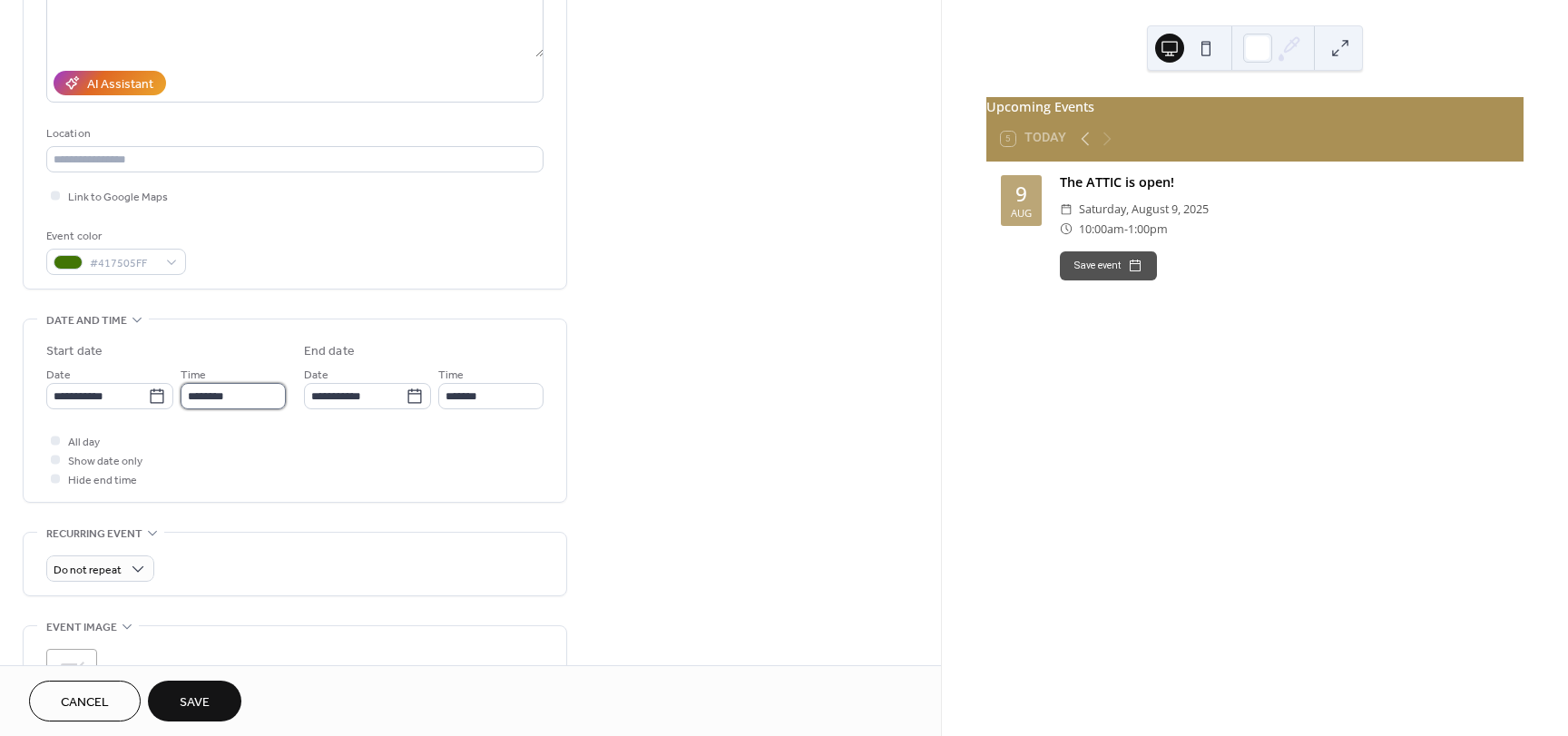 click on "********" at bounding box center (233, 396) 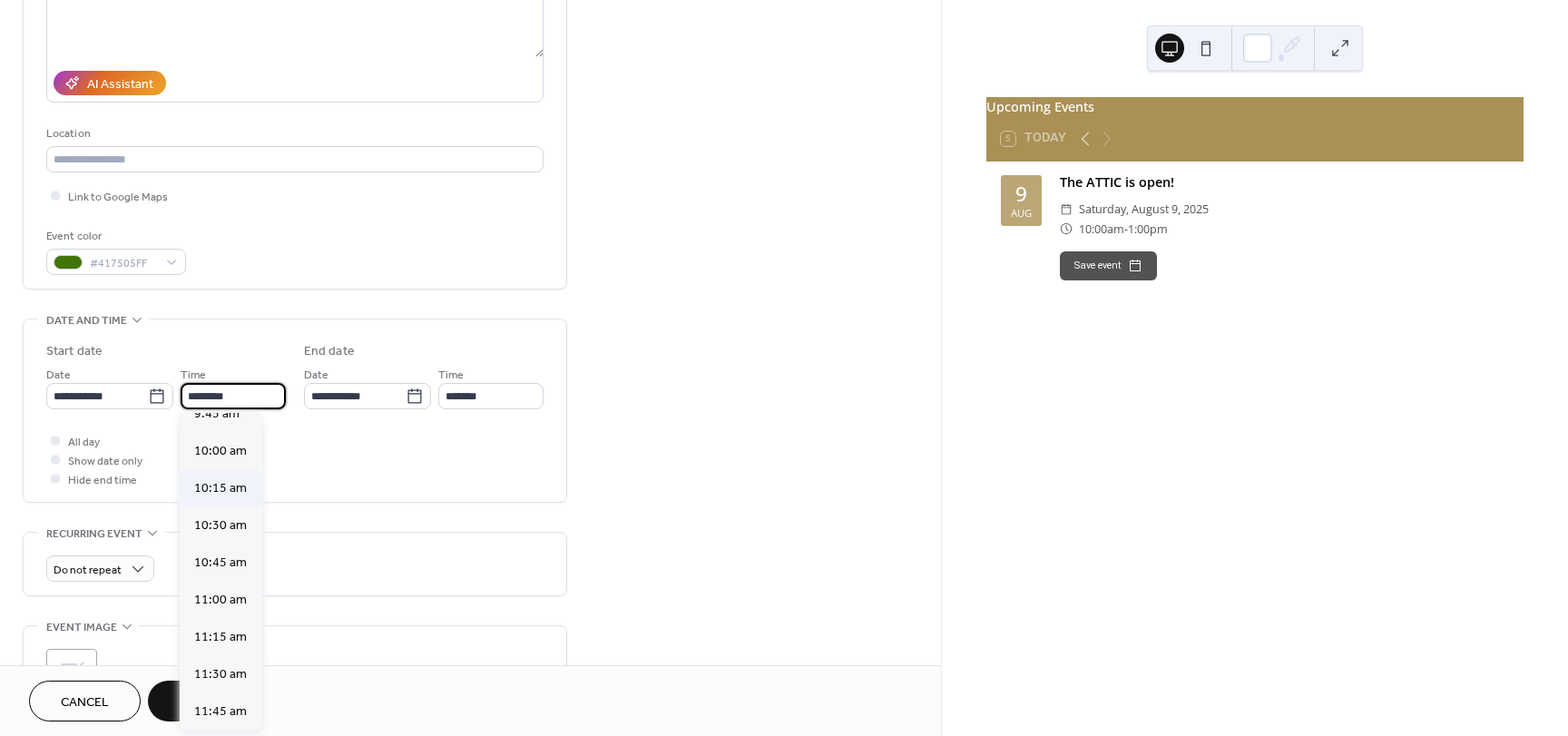 scroll, scrollTop: 1423, scrollLeft: 0, axis: vertical 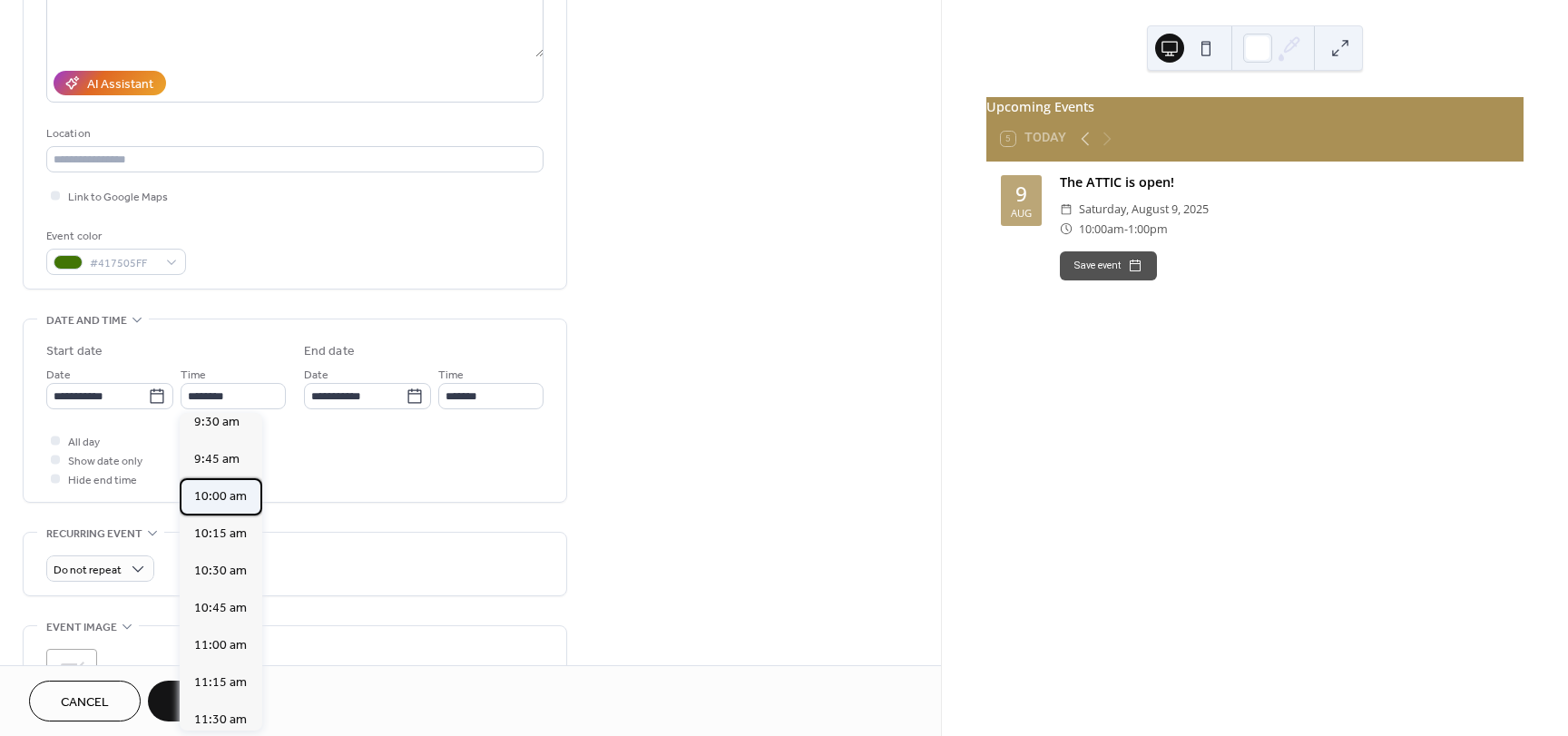 click on "10:00 am" at bounding box center [220, 496] 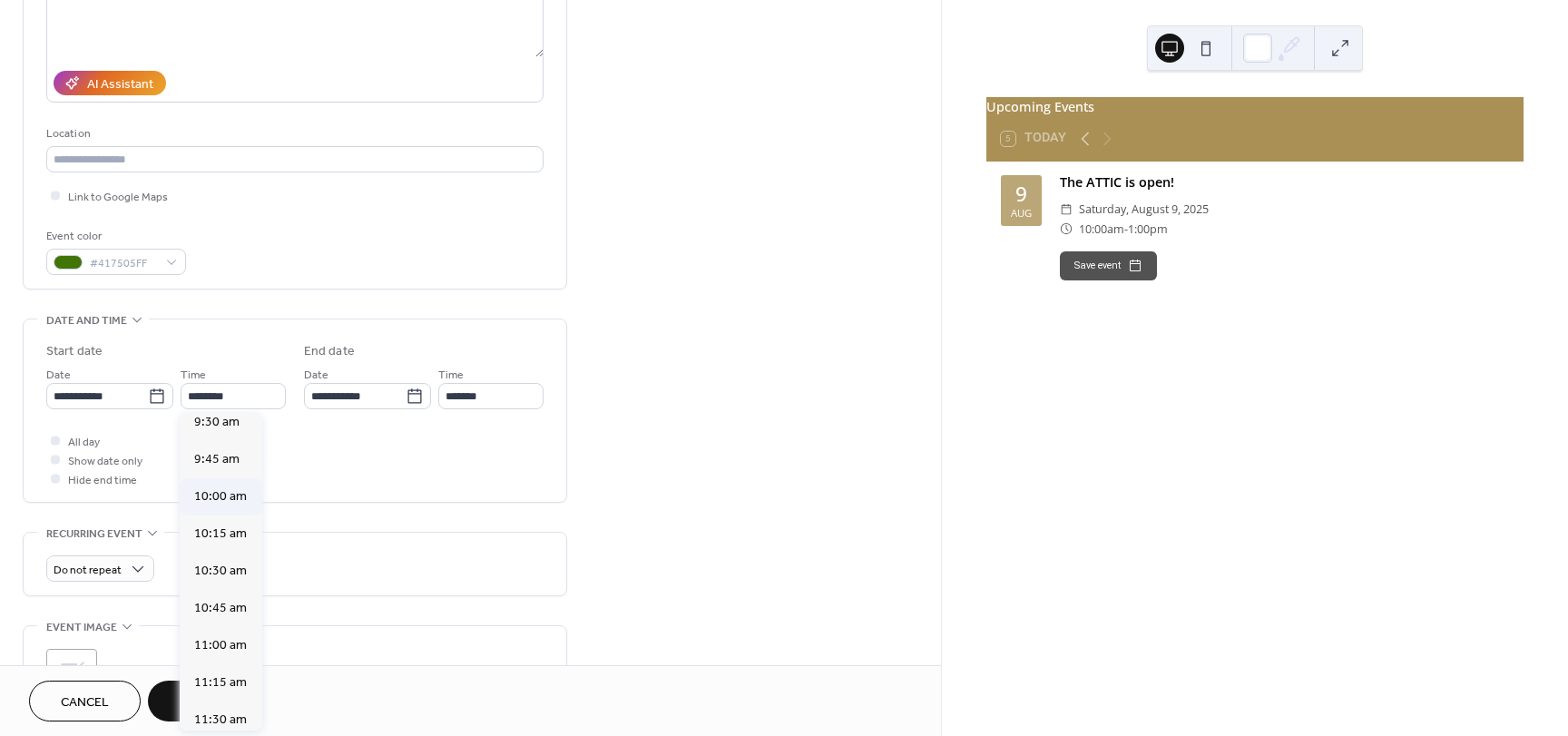 type on "********" 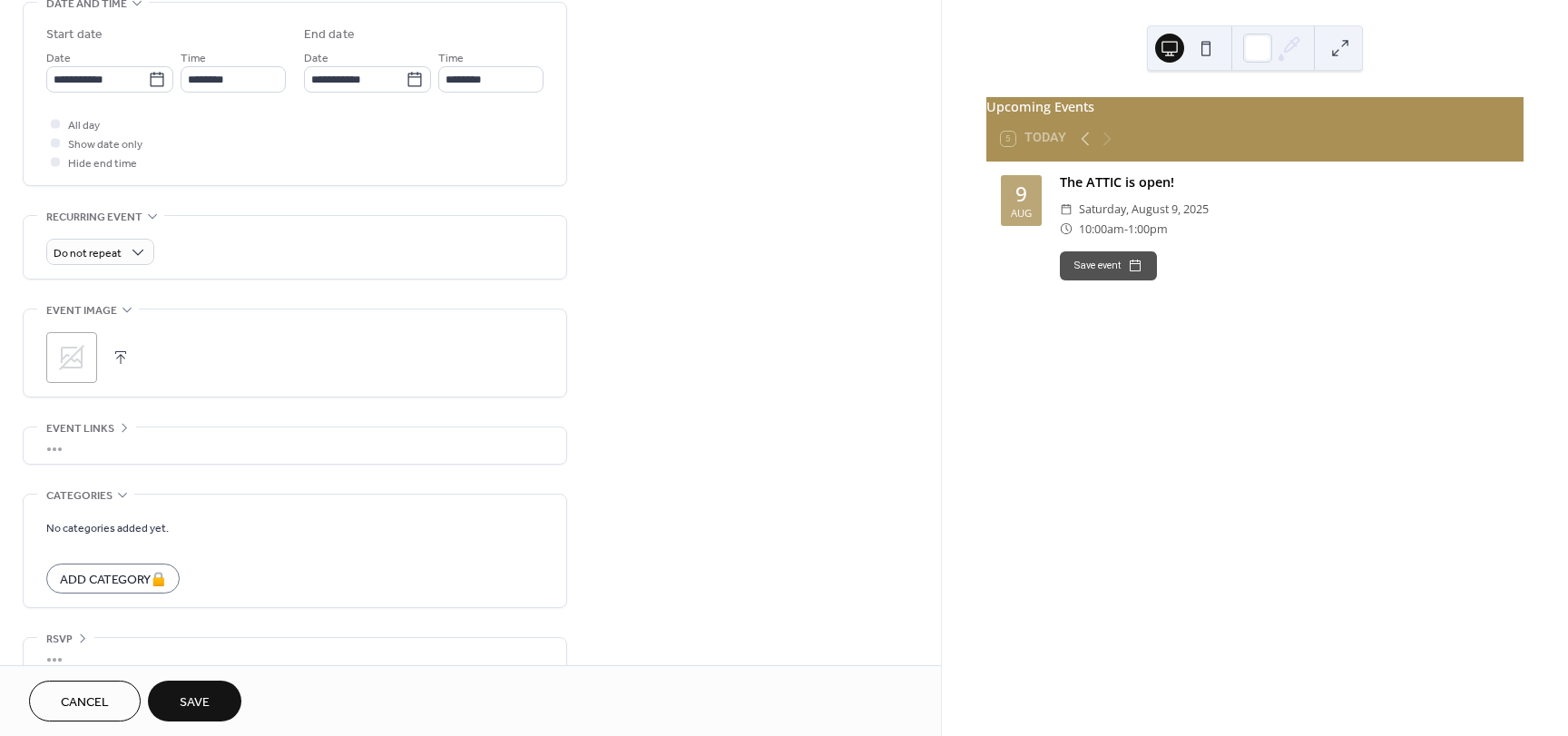 scroll, scrollTop: 617, scrollLeft: 0, axis: vertical 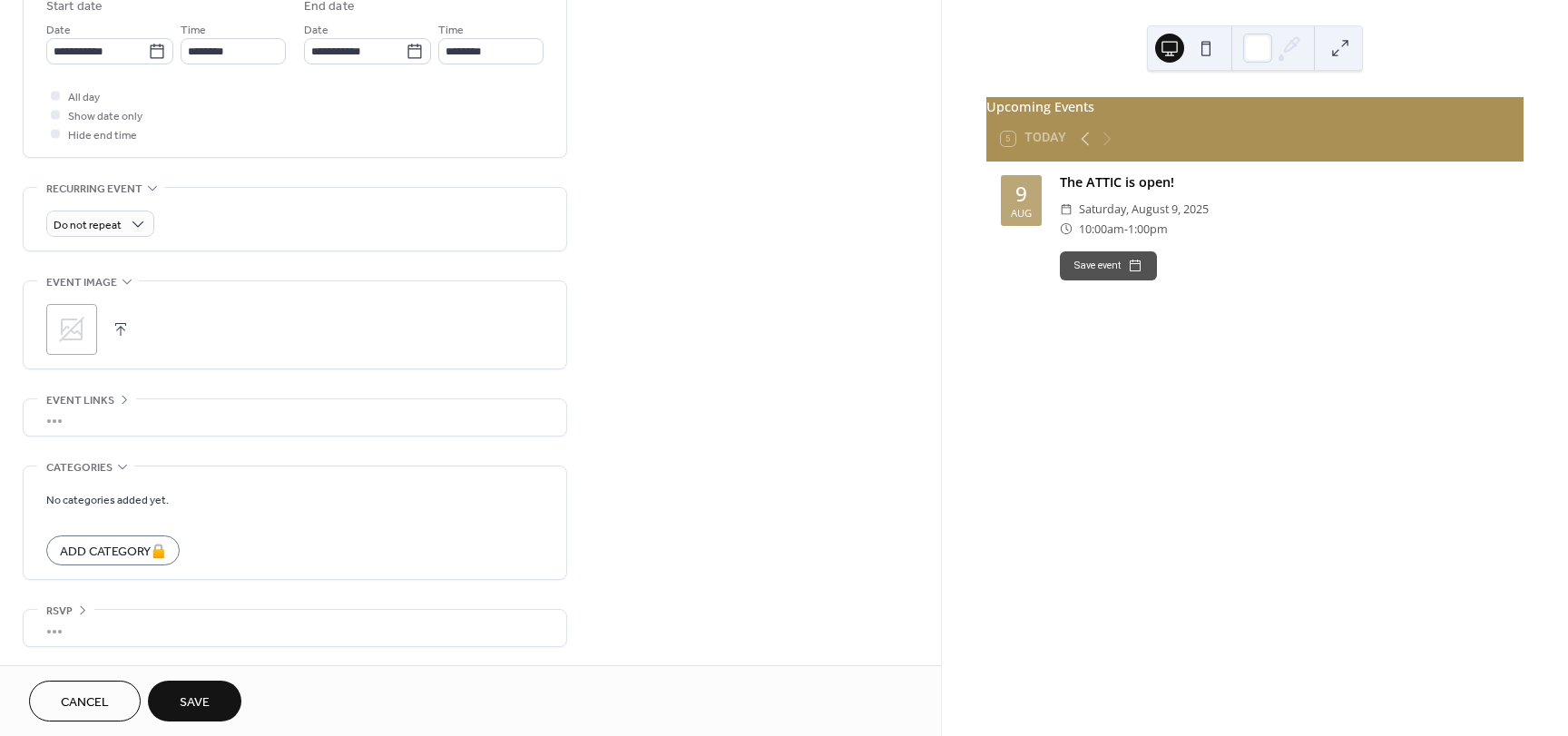 click on "Save" at bounding box center [194, 701] 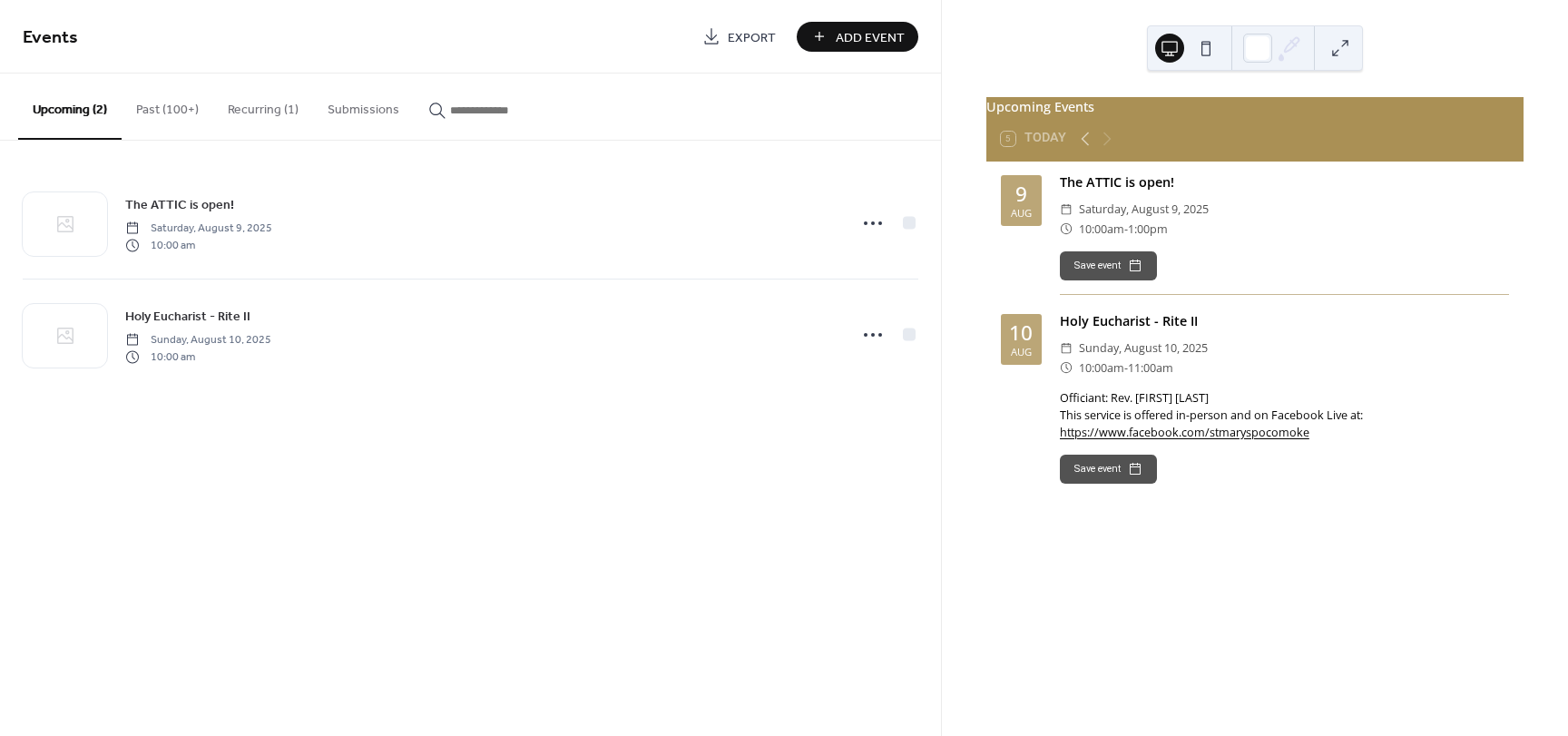 click on "Add Event" at bounding box center (858, 36) 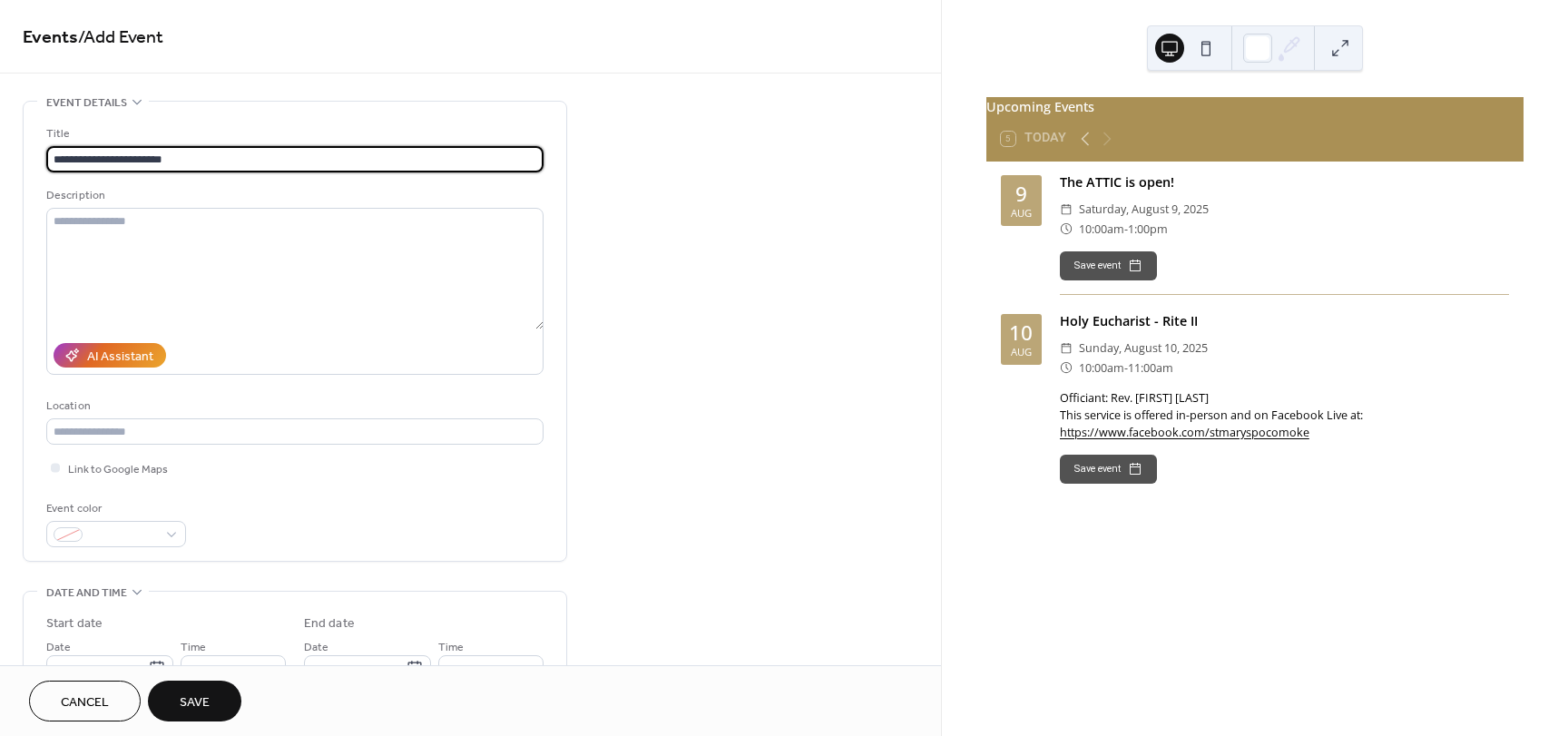 type on "**********" 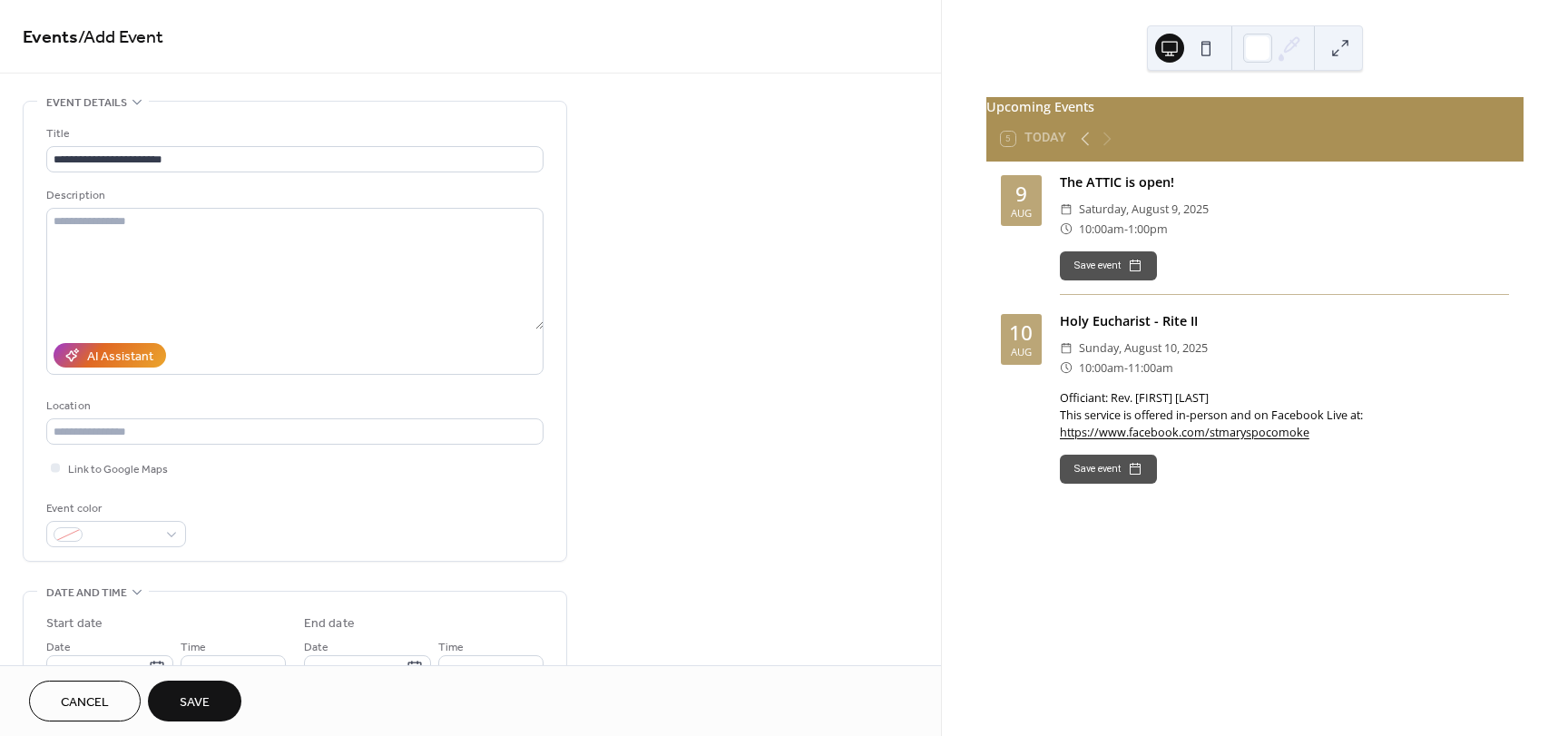 click on "Description" at bounding box center [293, 195] 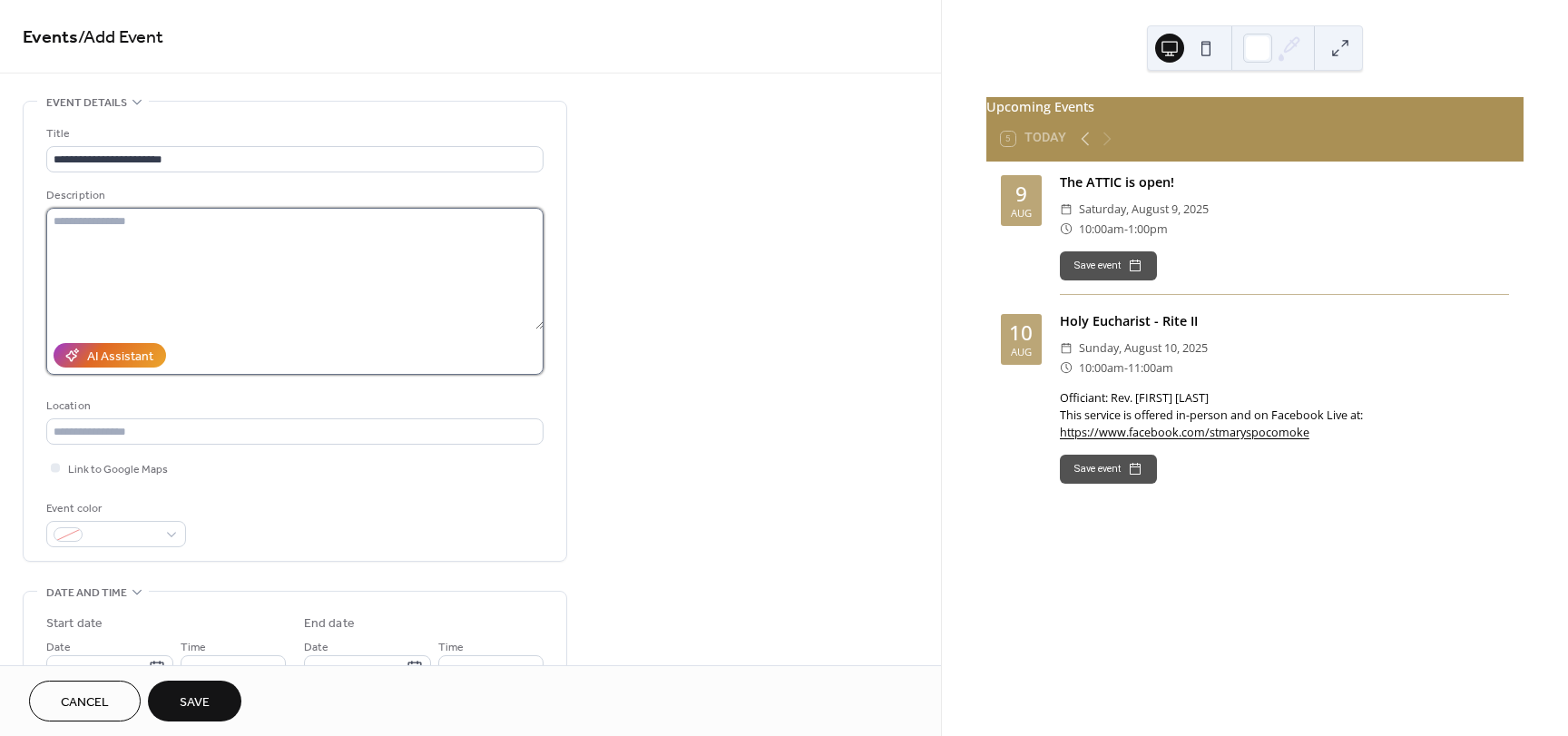 click at bounding box center [295, 269] 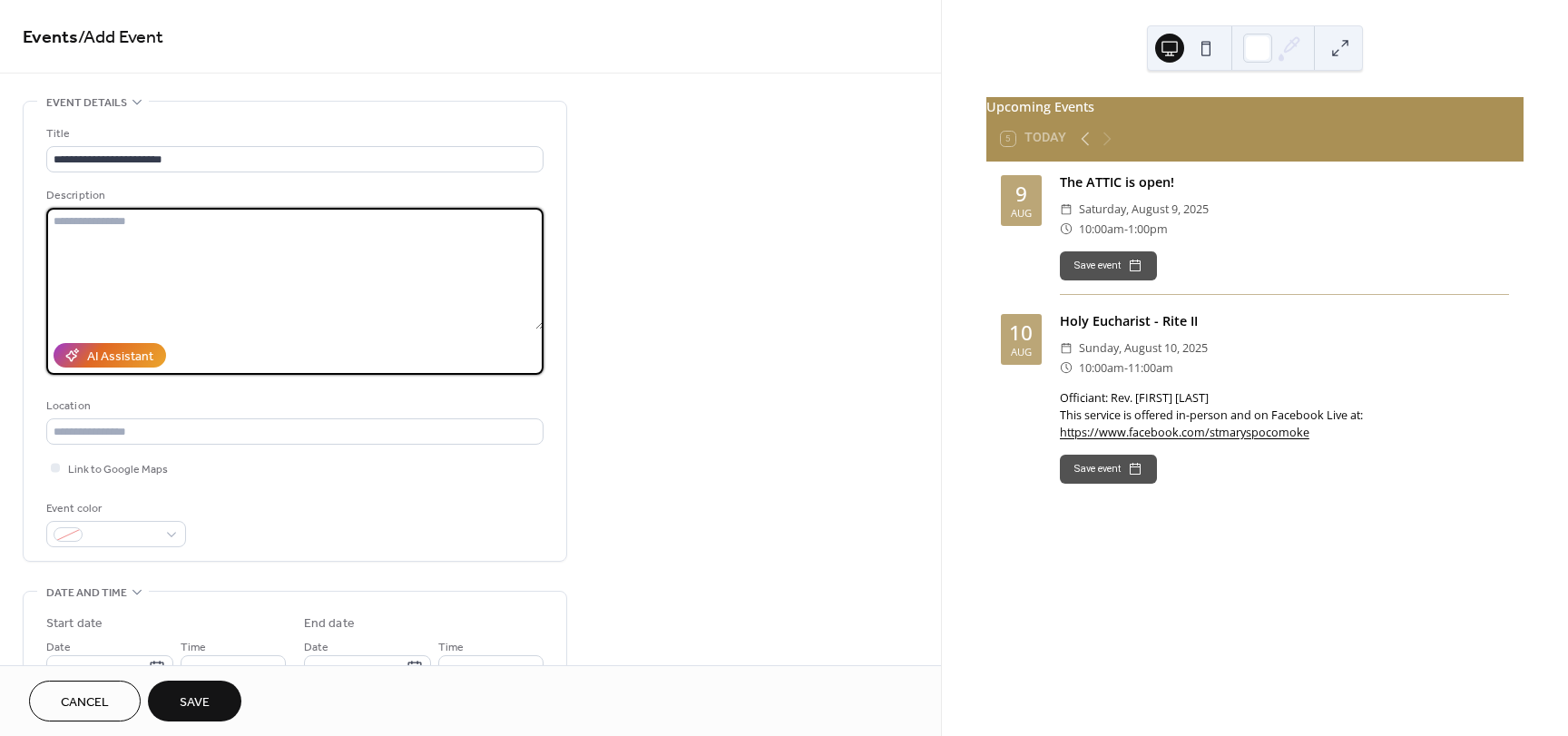 paste on "**********" 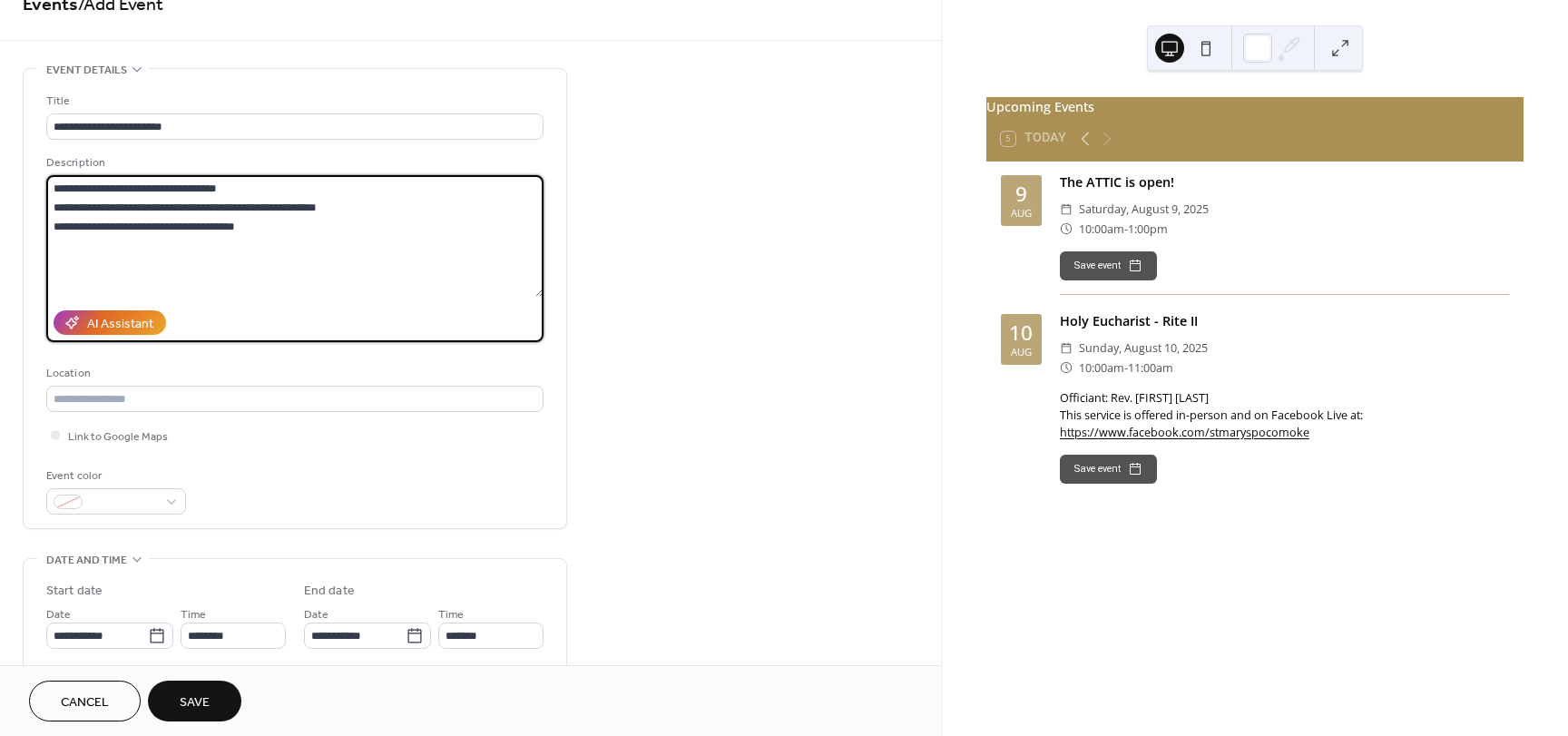 scroll, scrollTop: 91, scrollLeft: 0, axis: vertical 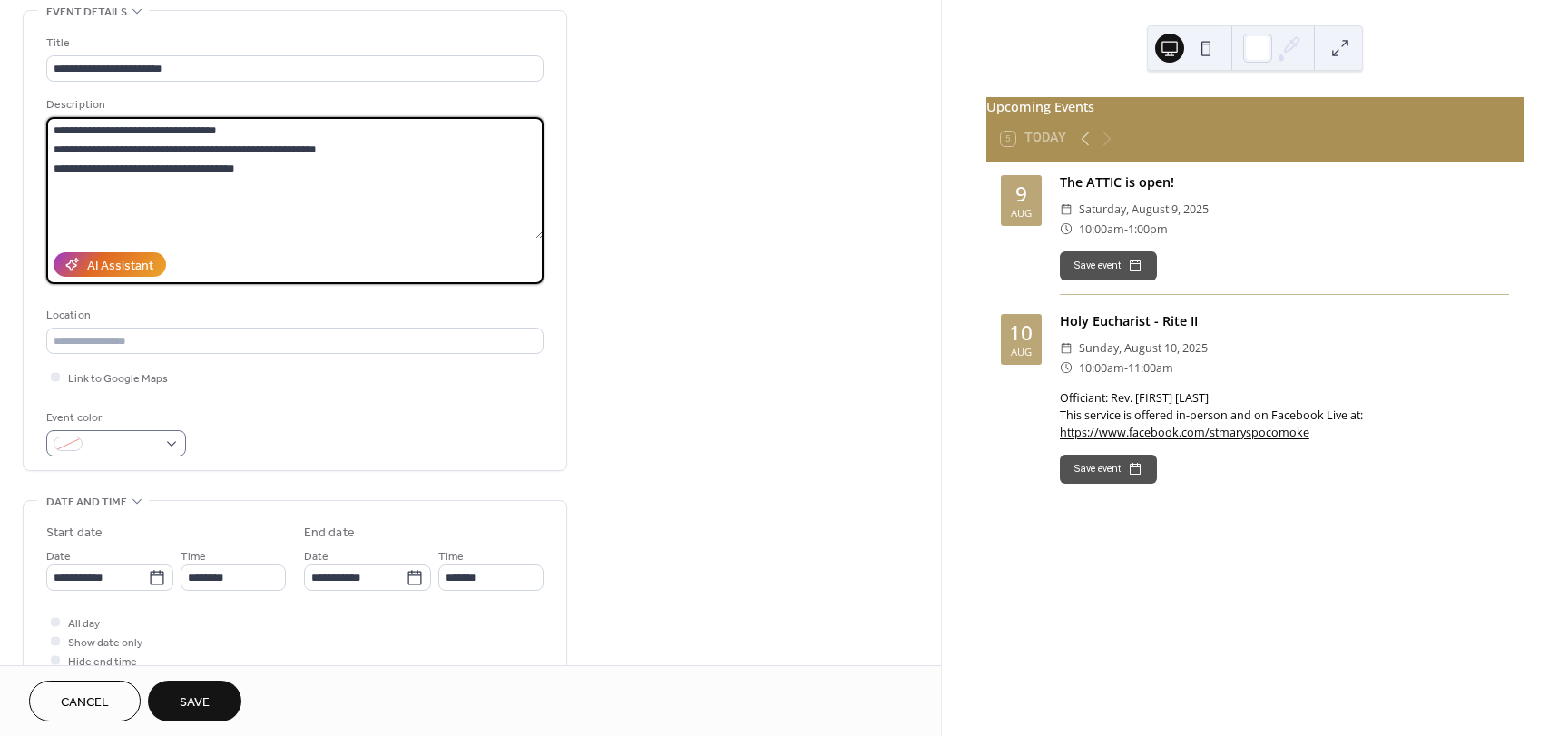 type on "**********" 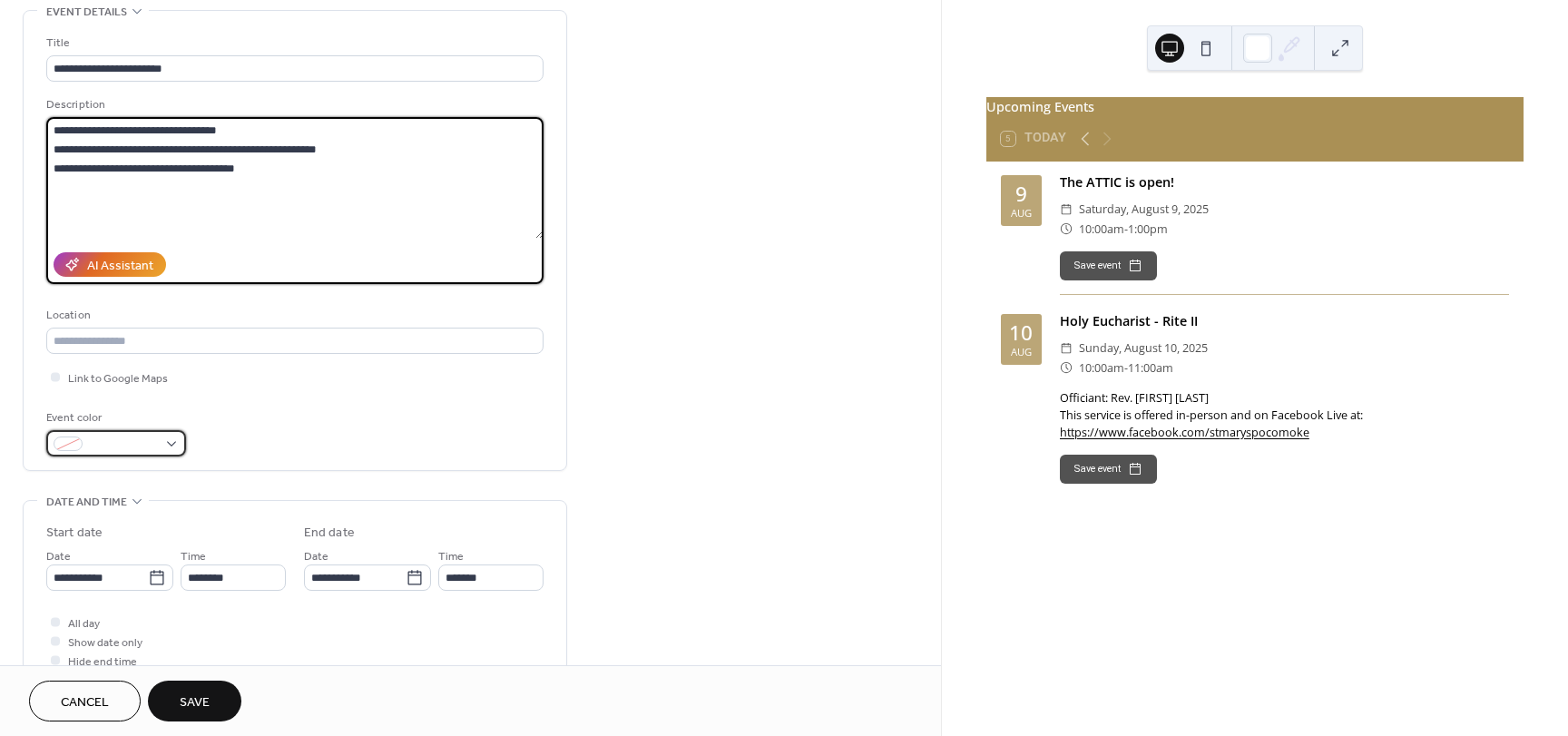 click at bounding box center [116, 443] 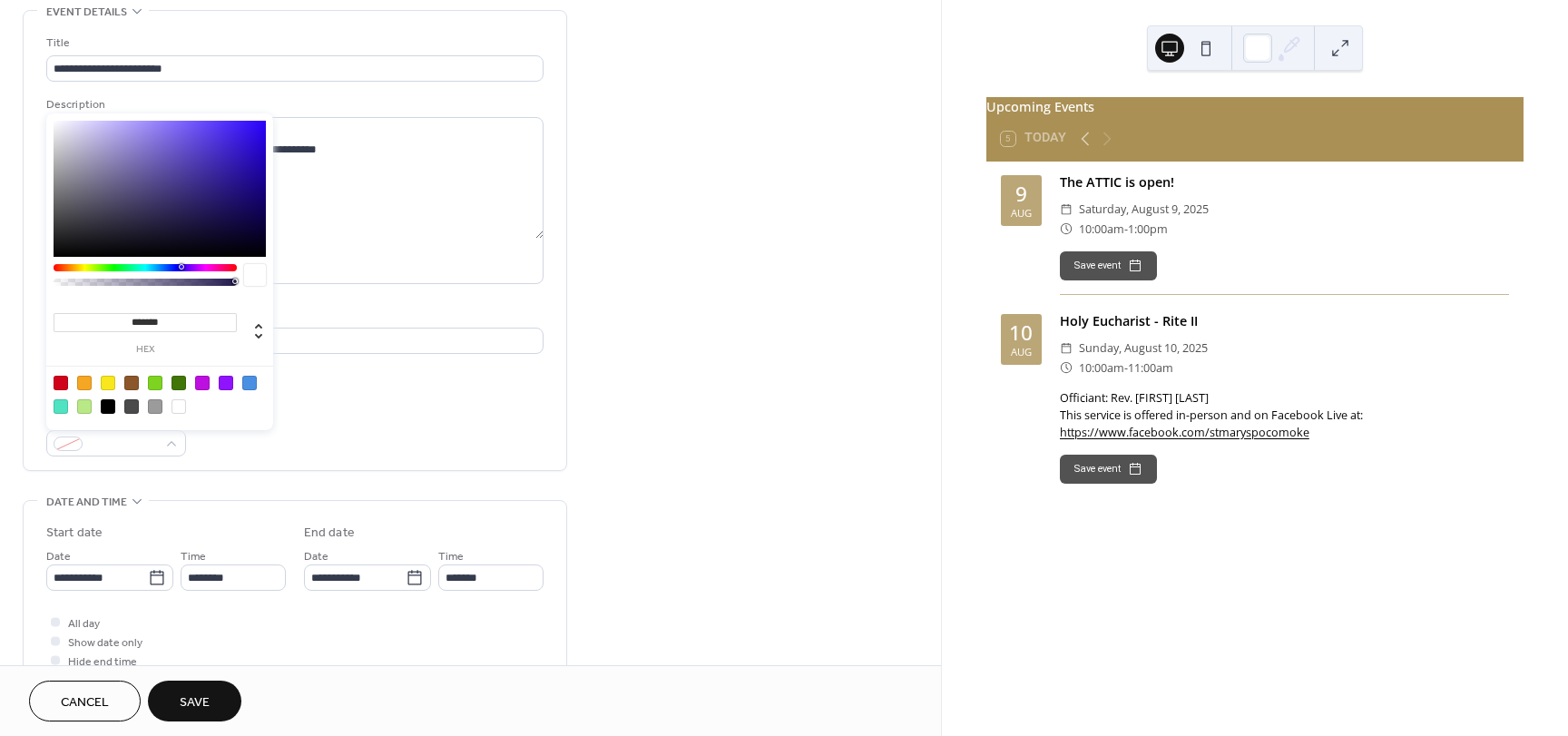 click at bounding box center [179, 383] 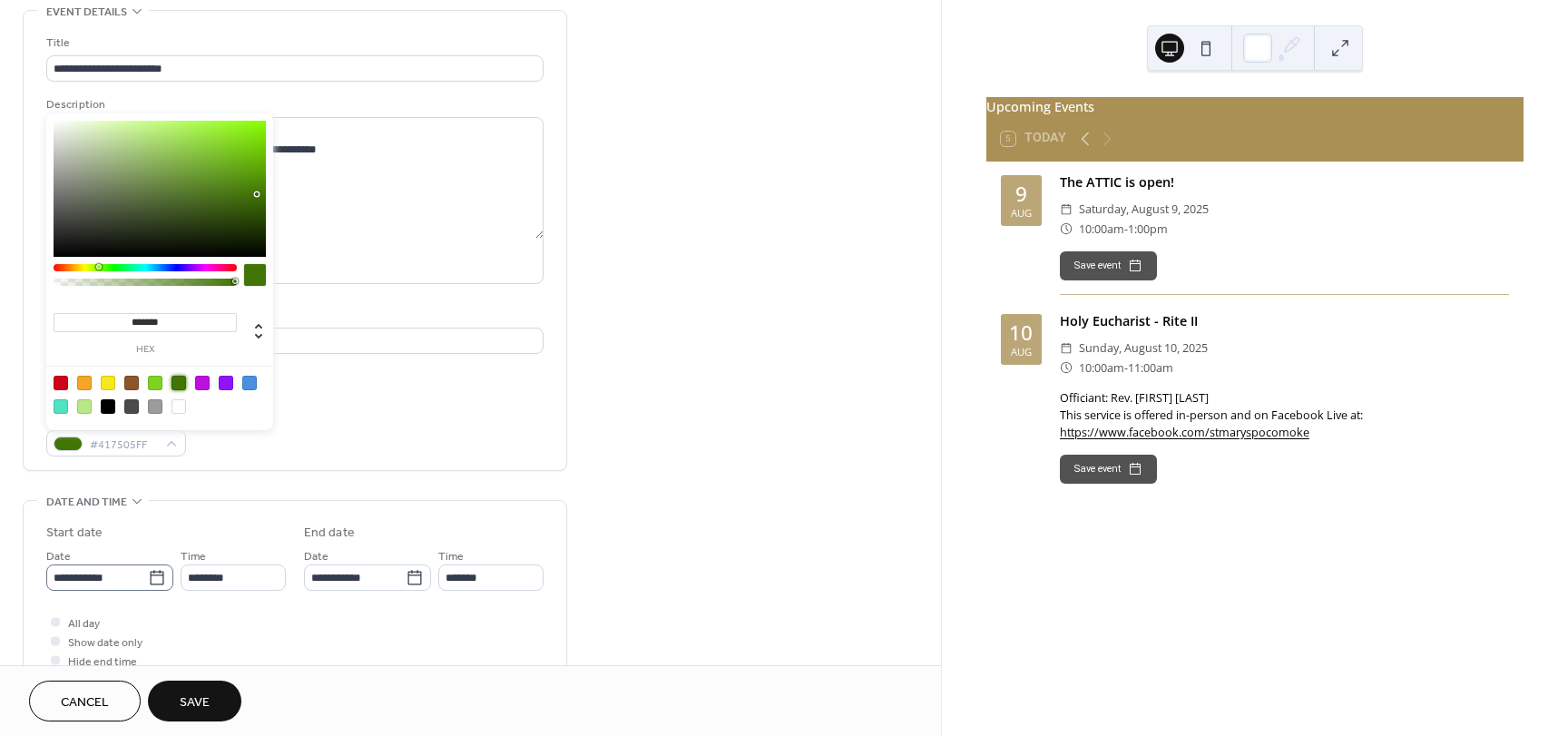 scroll, scrollTop: 1, scrollLeft: 0, axis: vertical 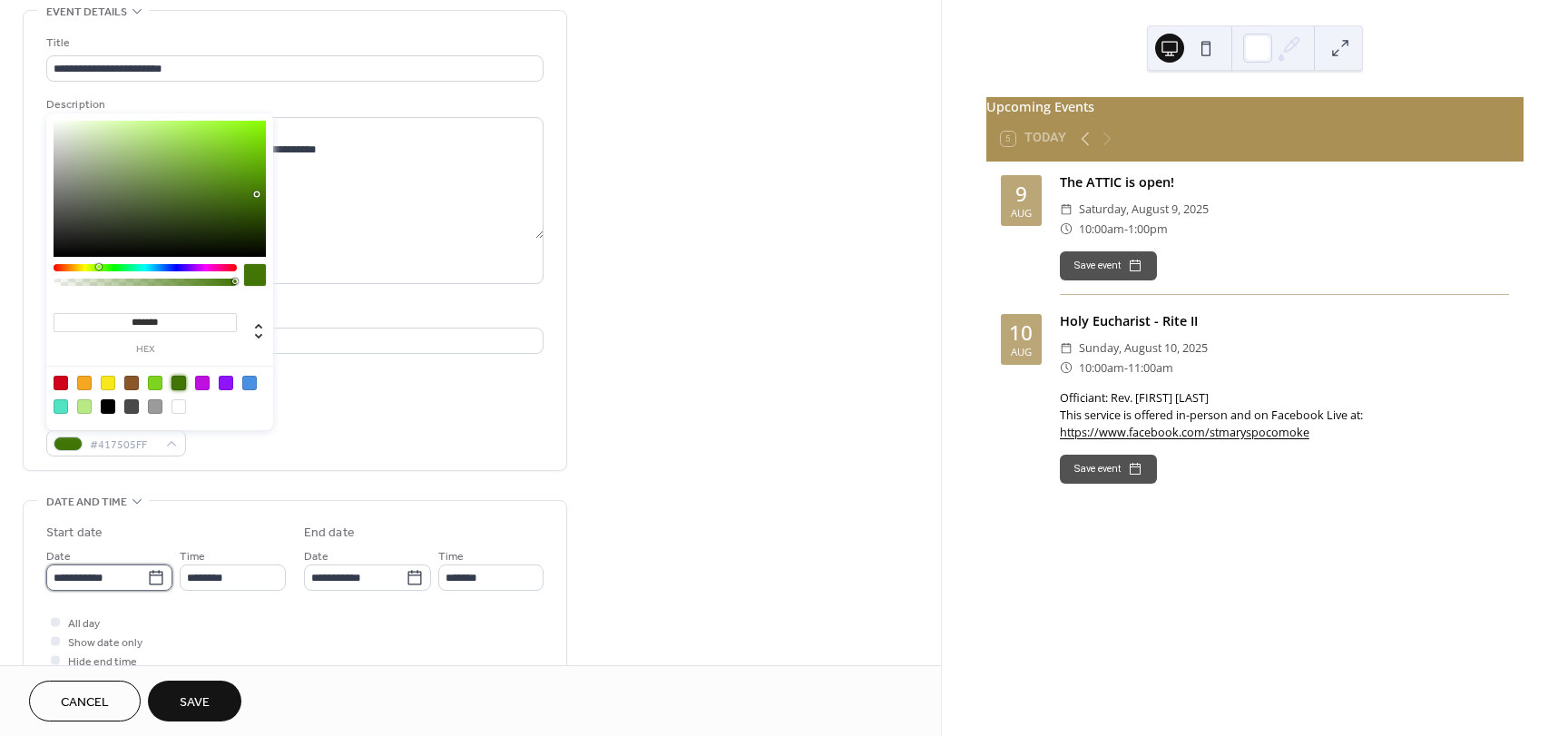 click on "**********" at bounding box center (96, 577) 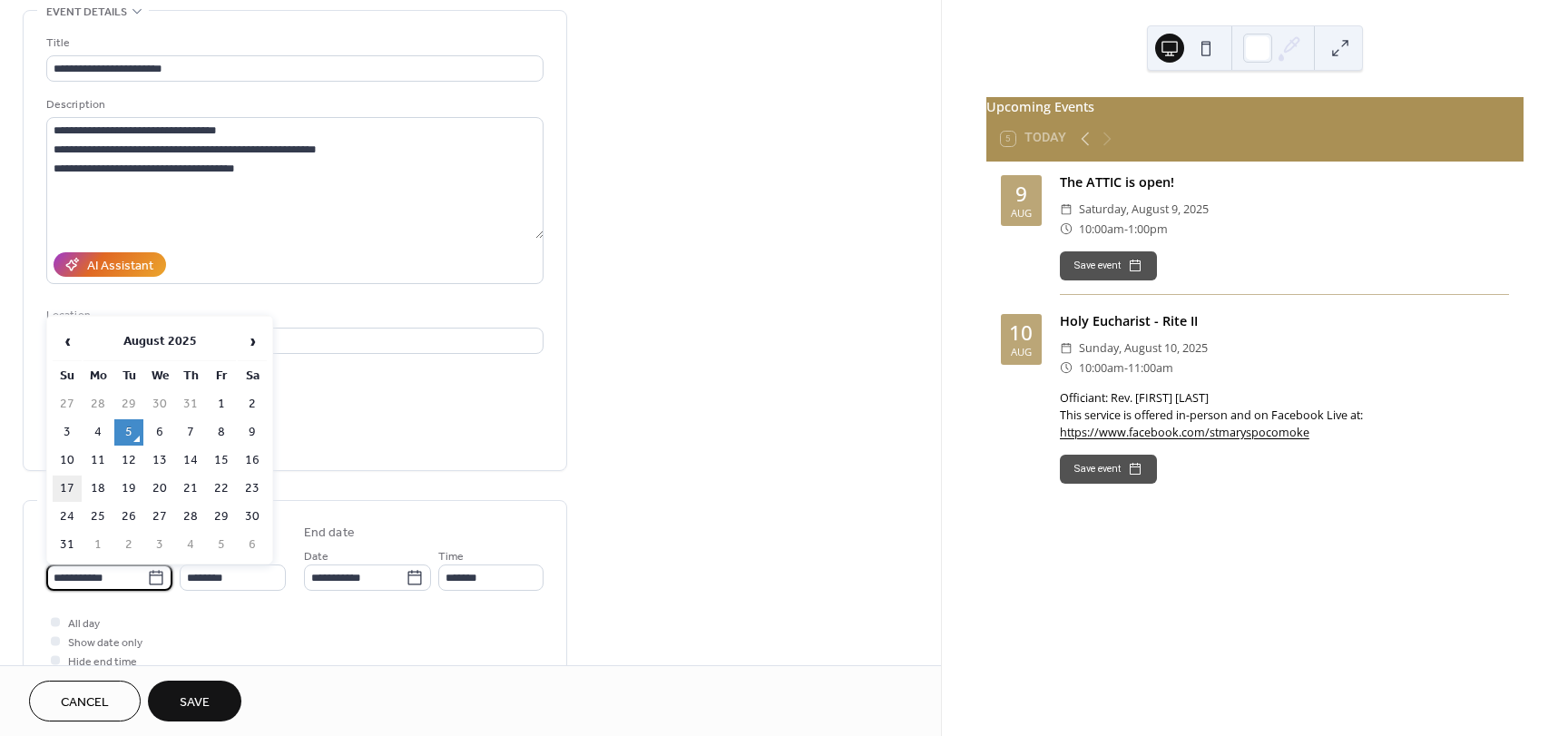 click on "17" at bounding box center (67, 488) 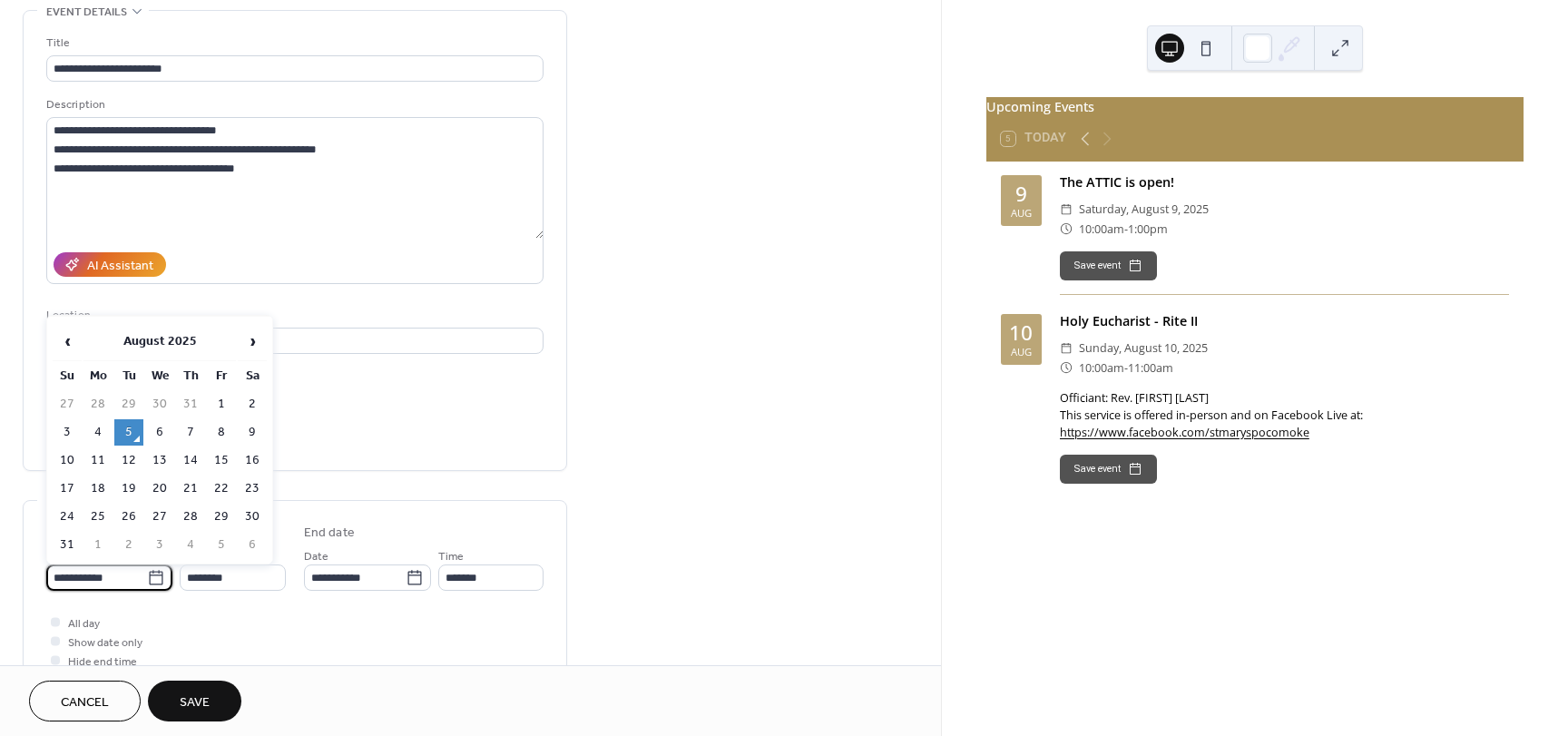 type on "**********" 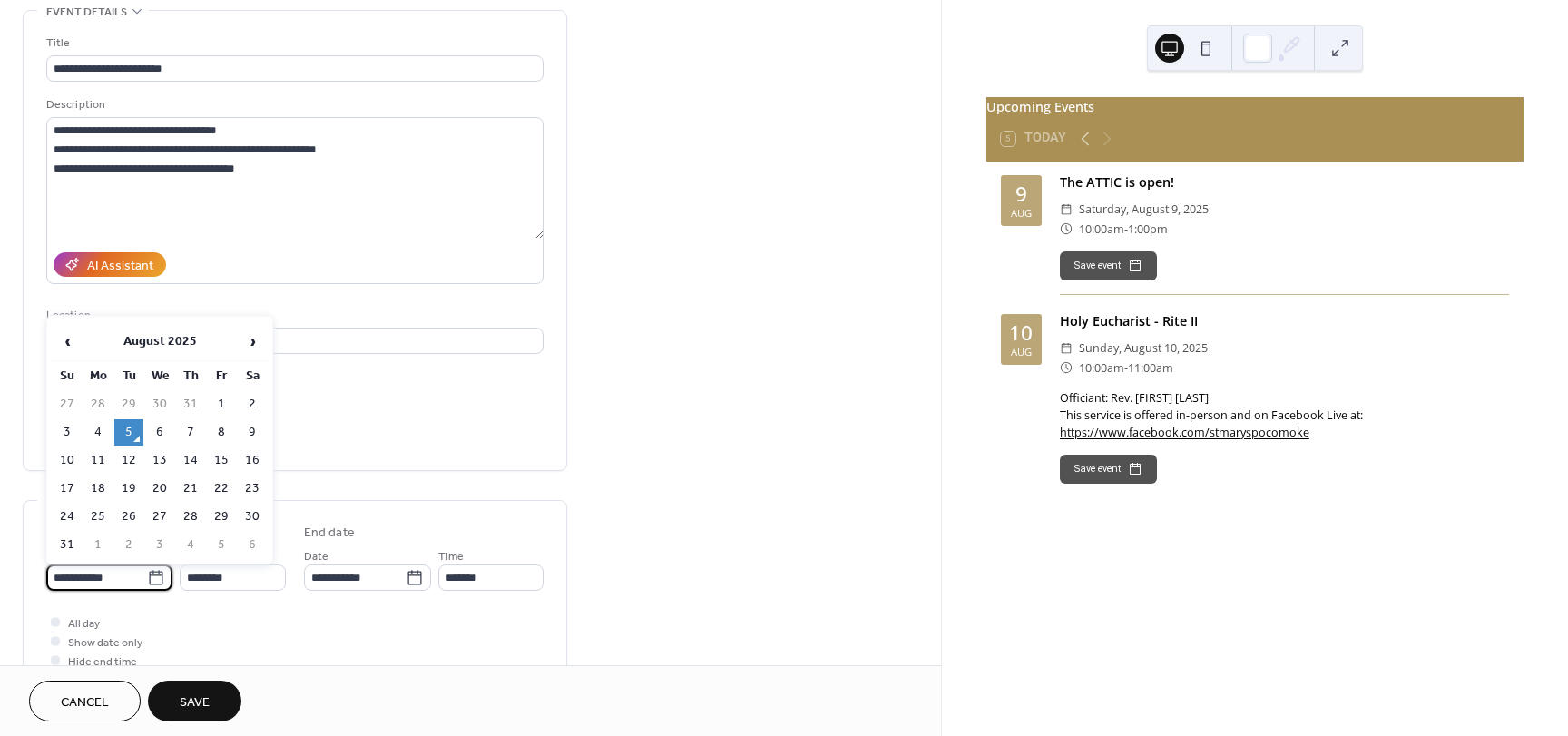 type on "**********" 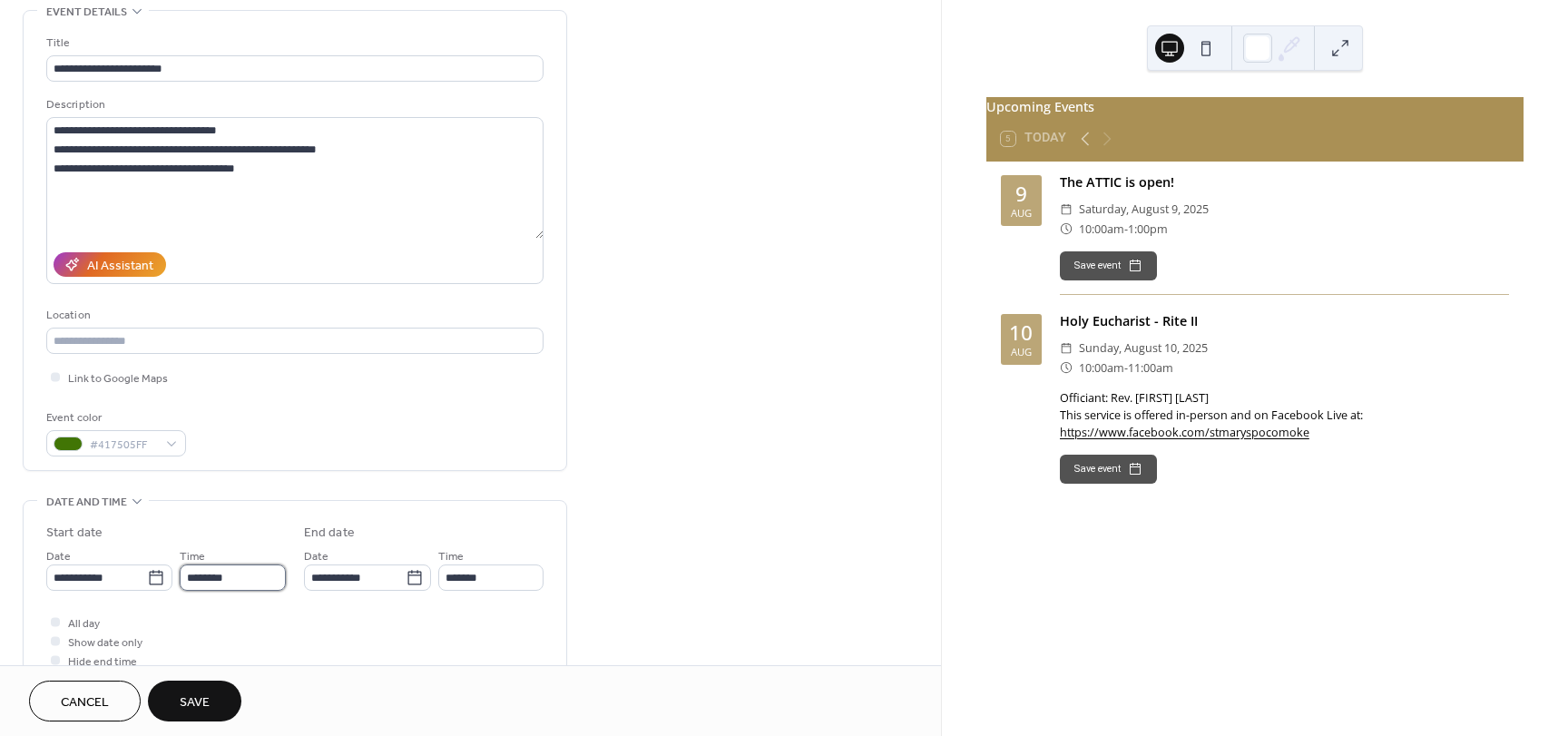 click on "********" at bounding box center [232, 577] 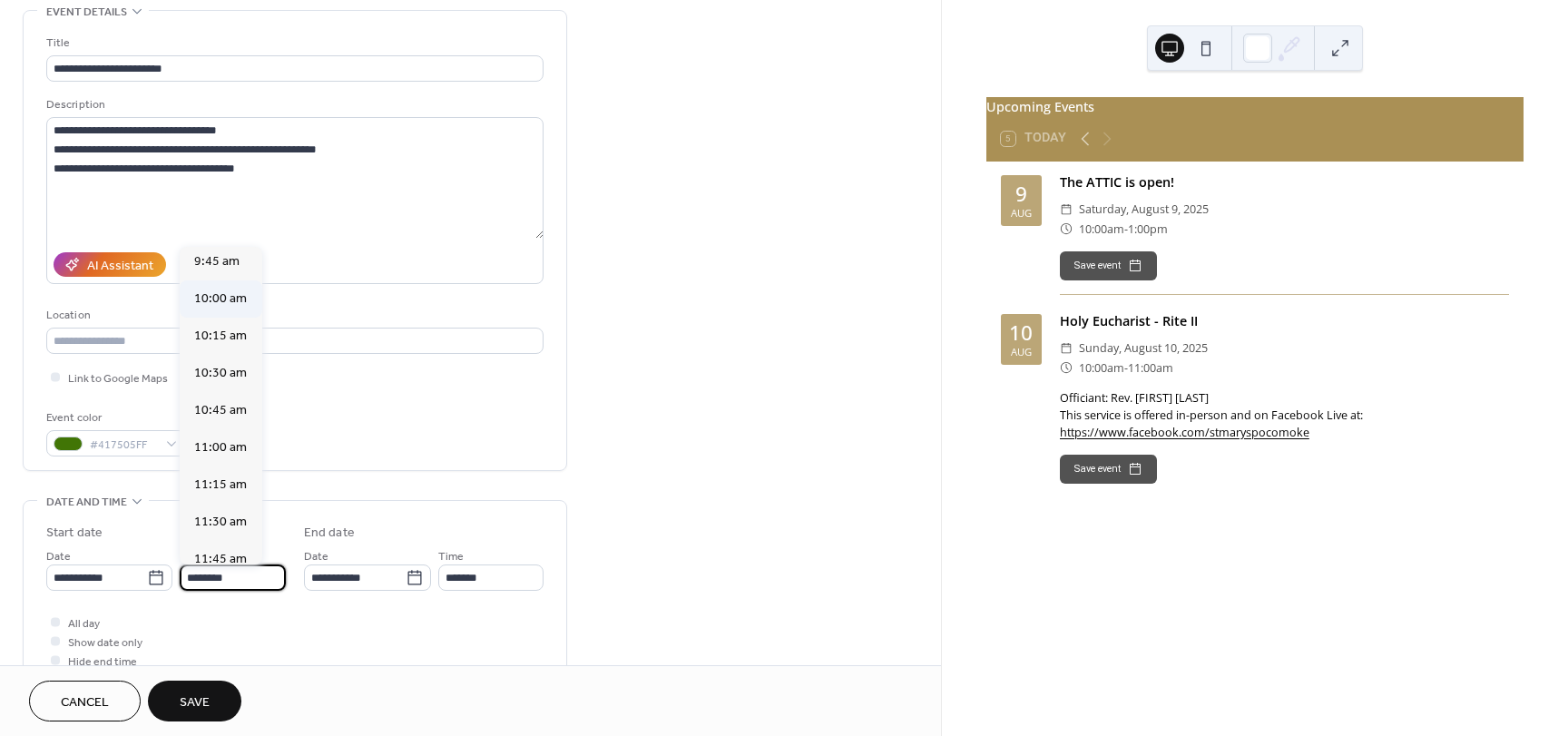 scroll, scrollTop: 1423, scrollLeft: 0, axis: vertical 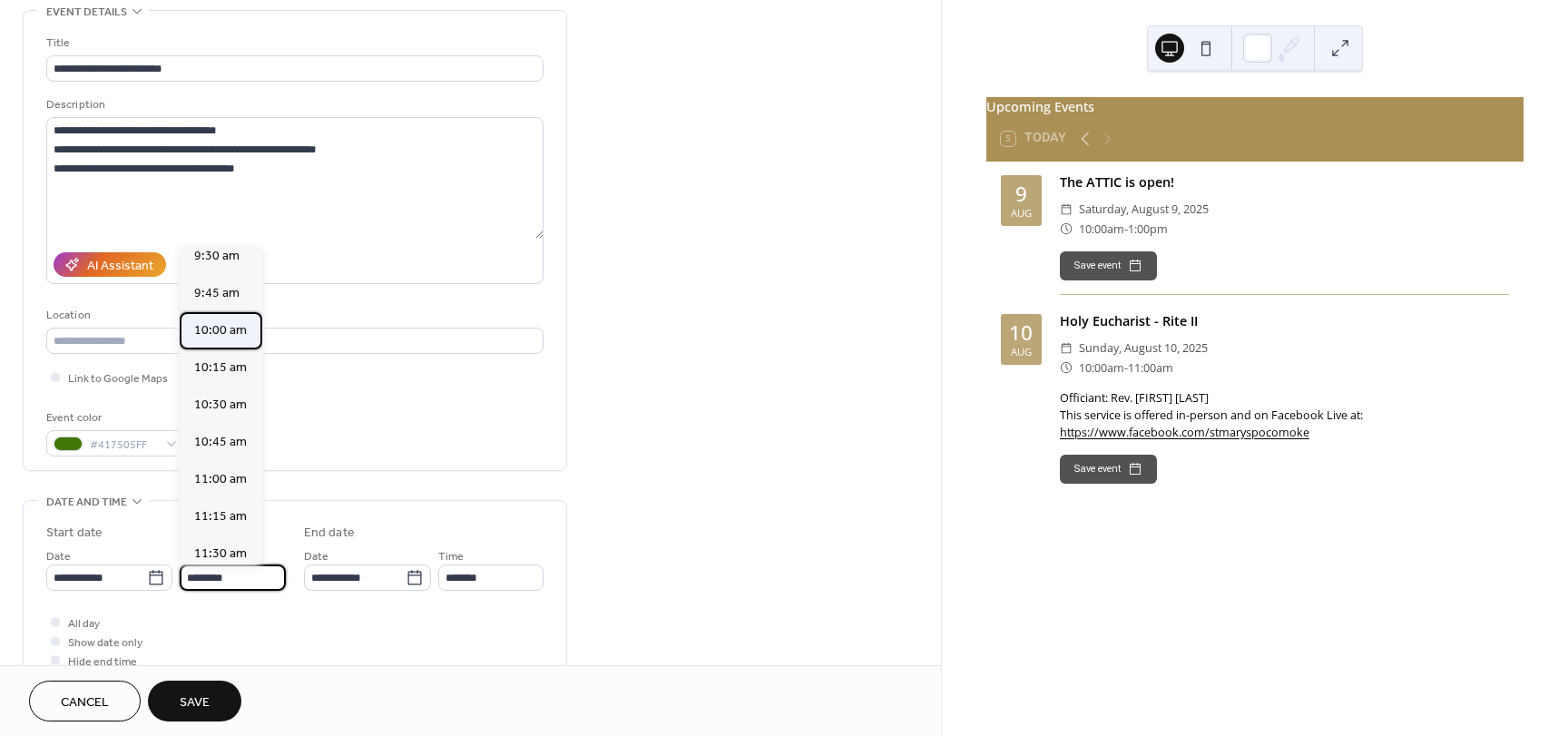 click on "10:00 am" at bounding box center (220, 330) 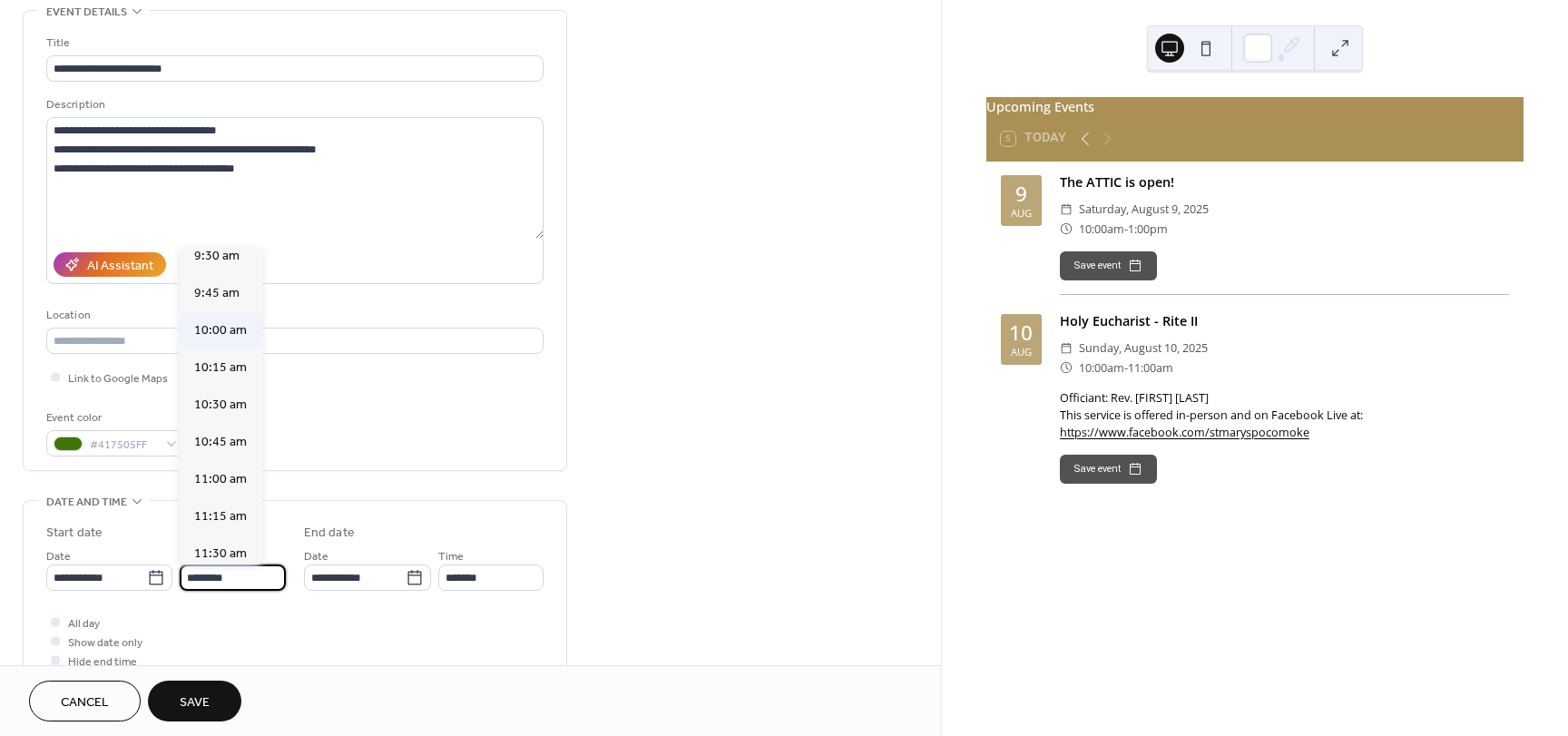 type on "********" 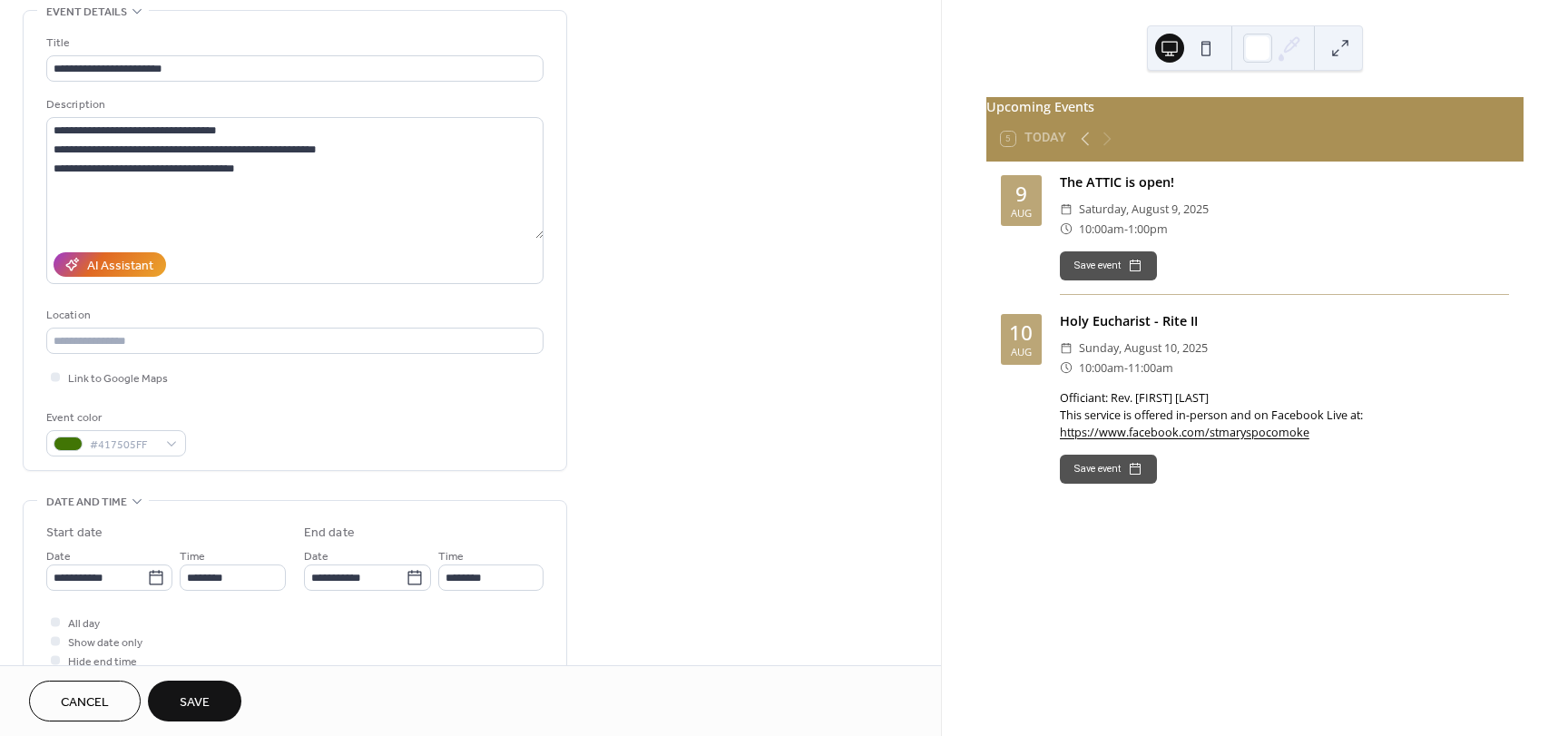 scroll, scrollTop: 0, scrollLeft: 0, axis: both 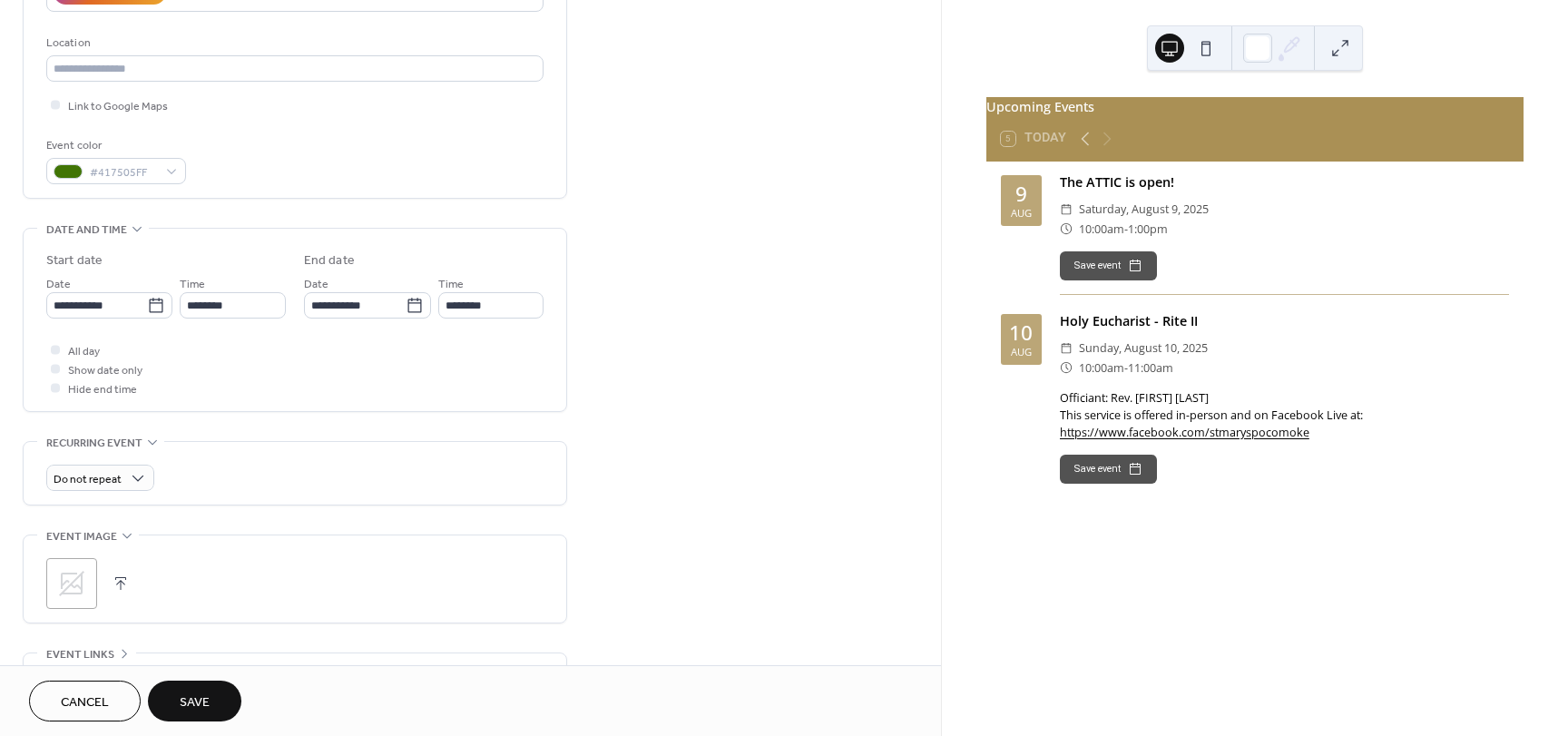 click on "Save" at bounding box center (194, 701) 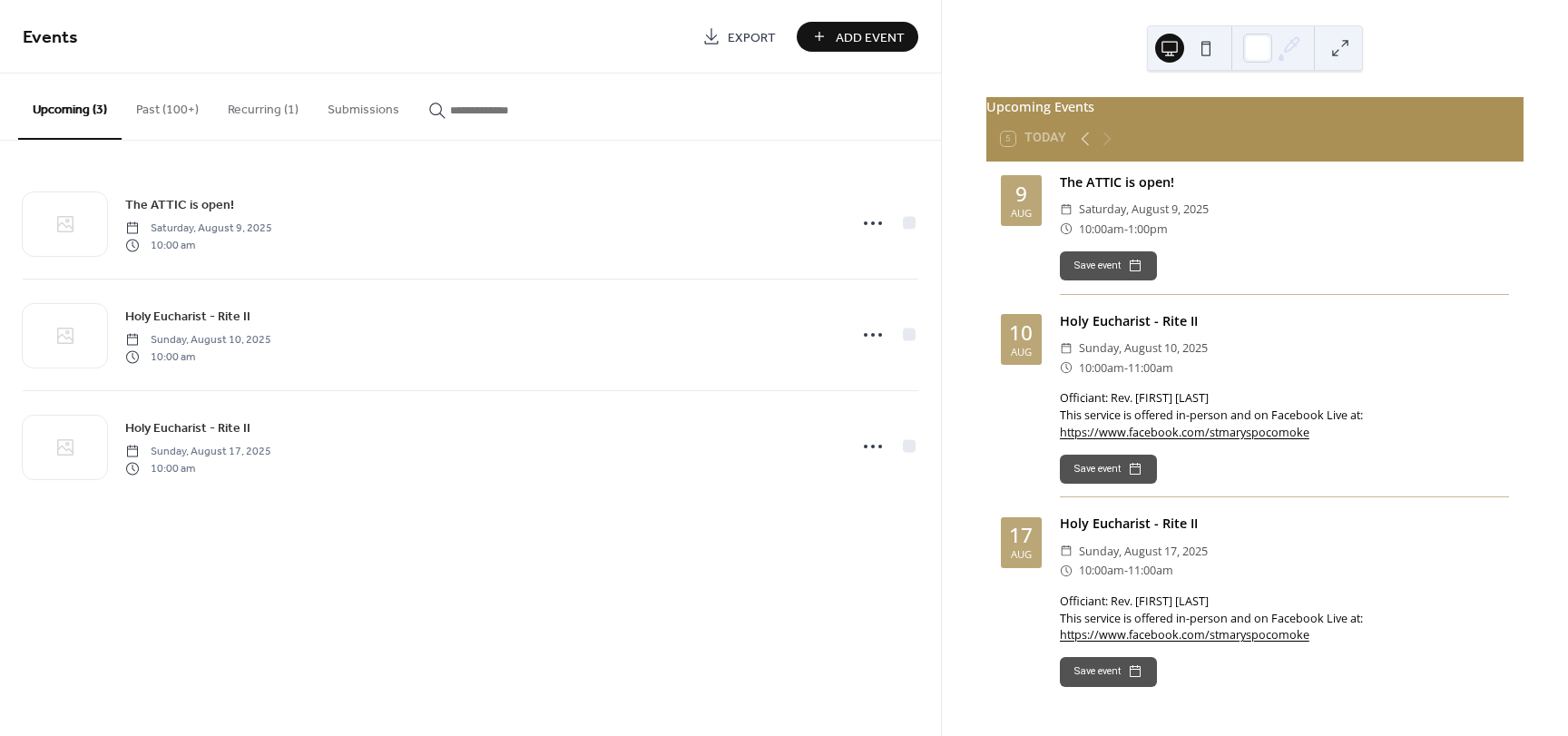 click on "Add Event" at bounding box center [870, 37] 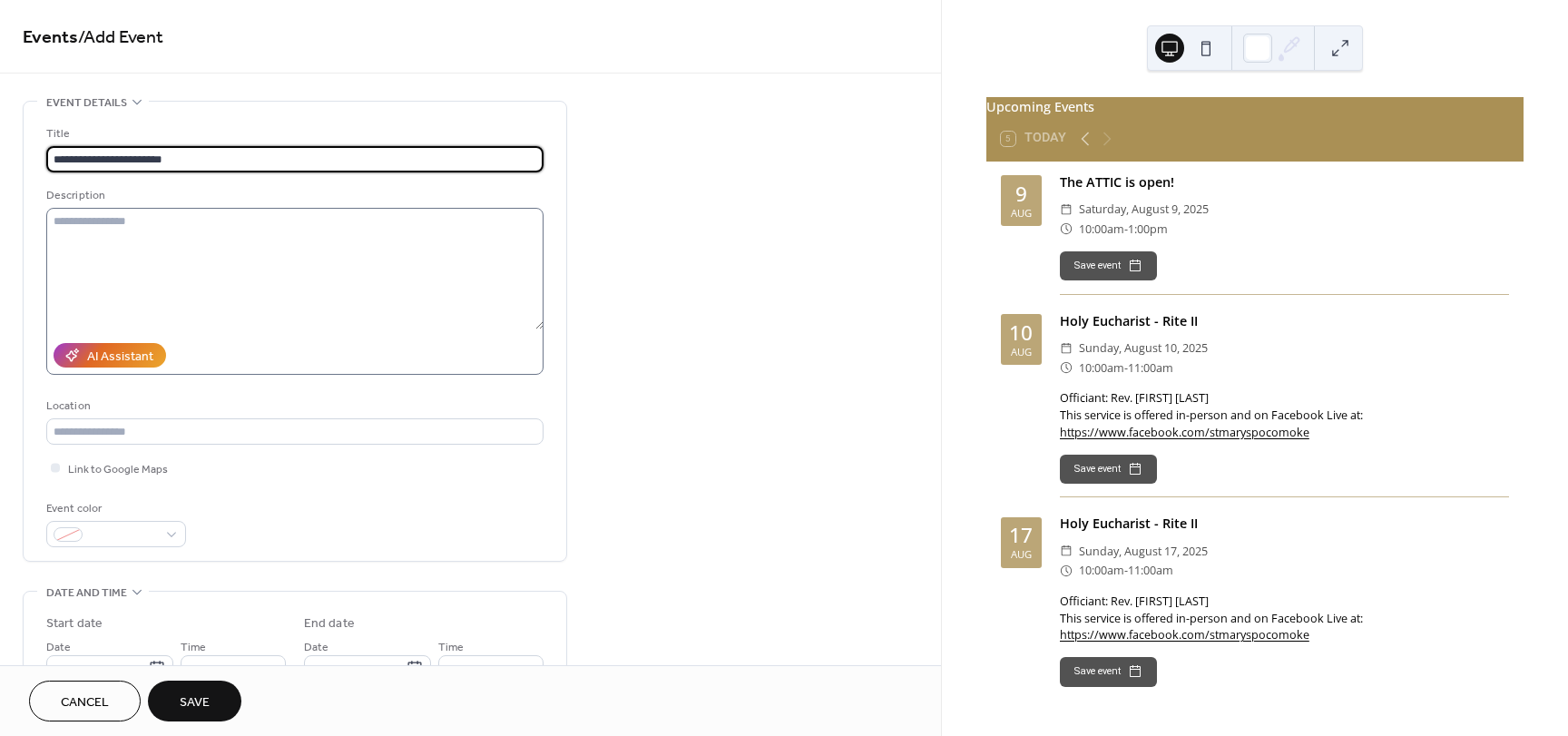 type on "**********" 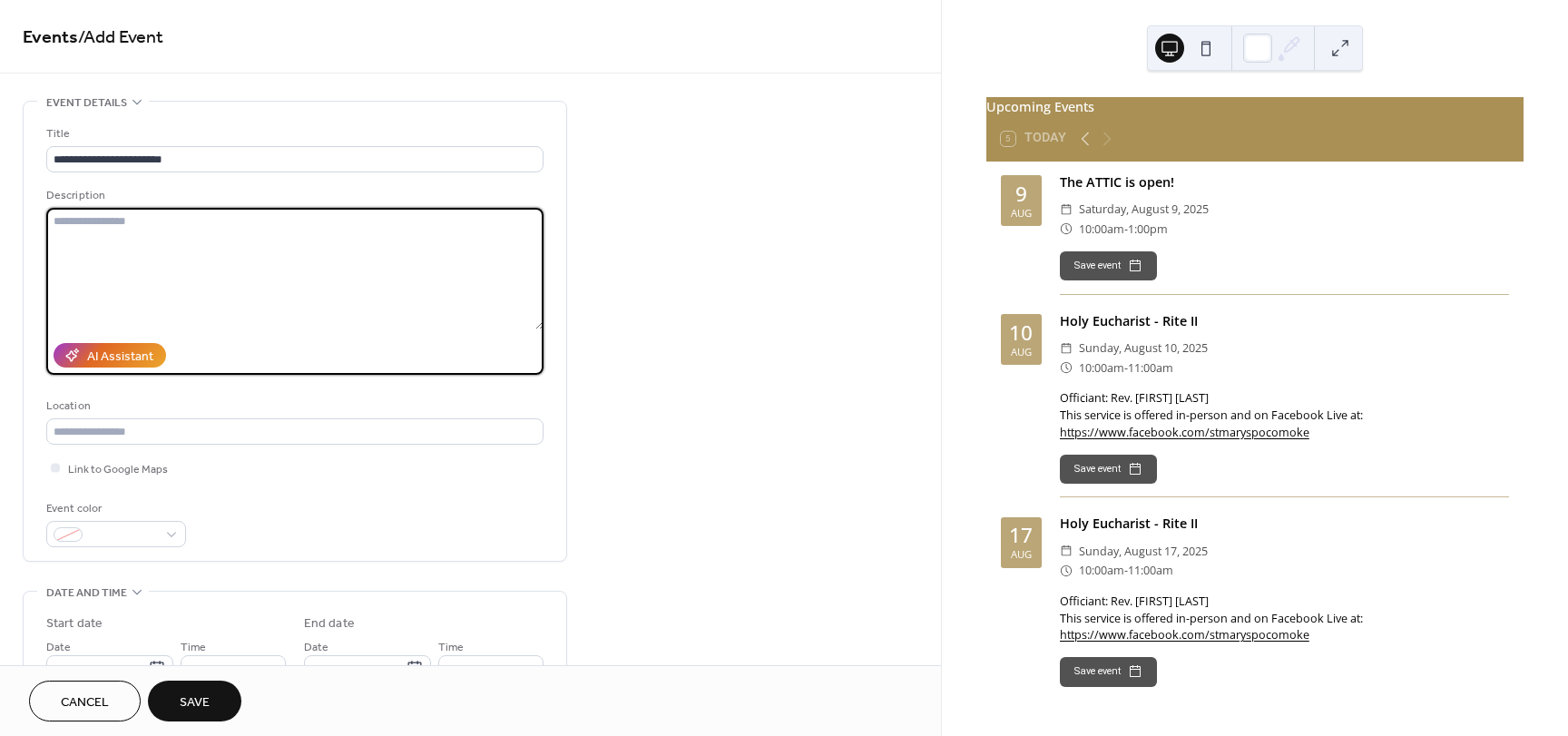 click at bounding box center (295, 269) 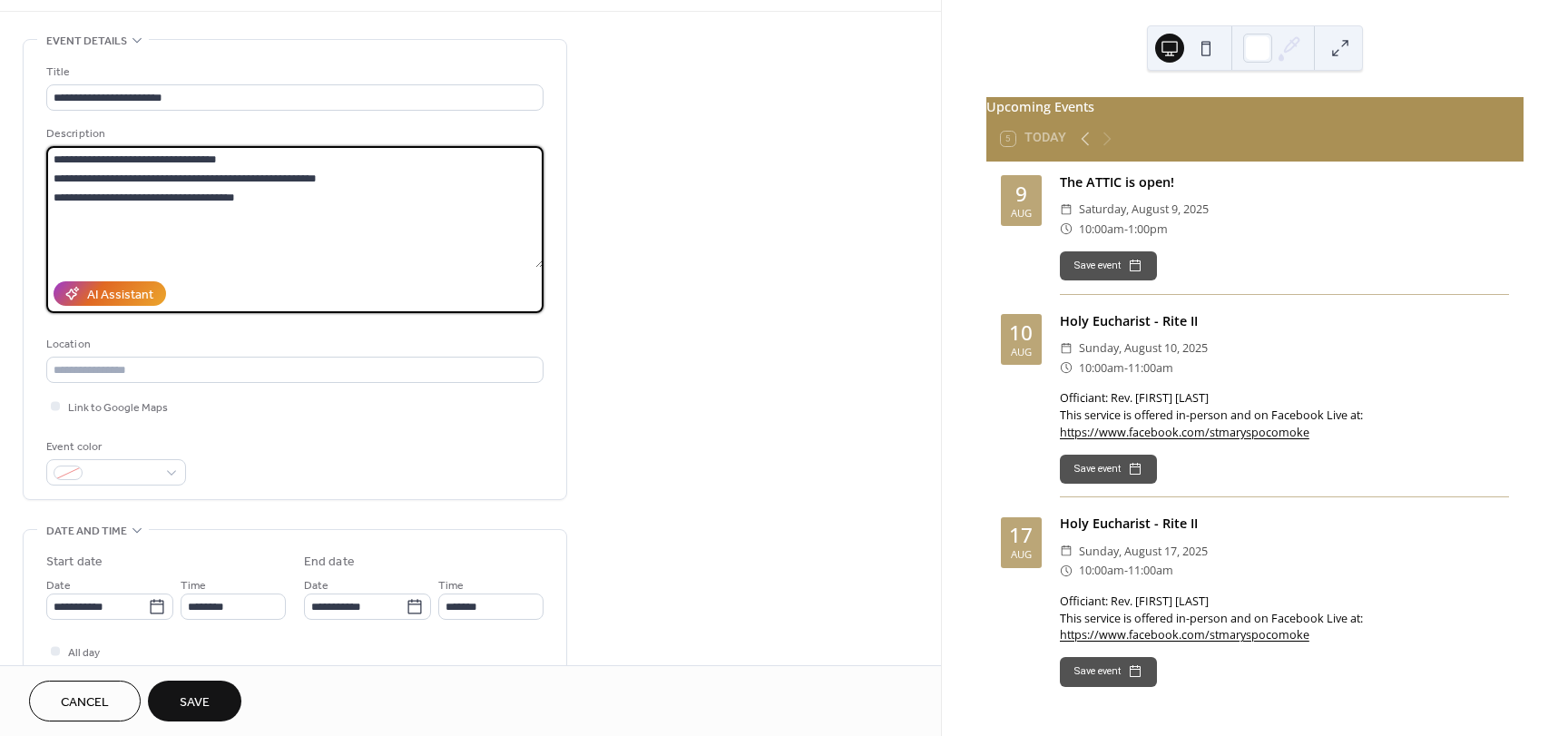 scroll, scrollTop: 91, scrollLeft: 0, axis: vertical 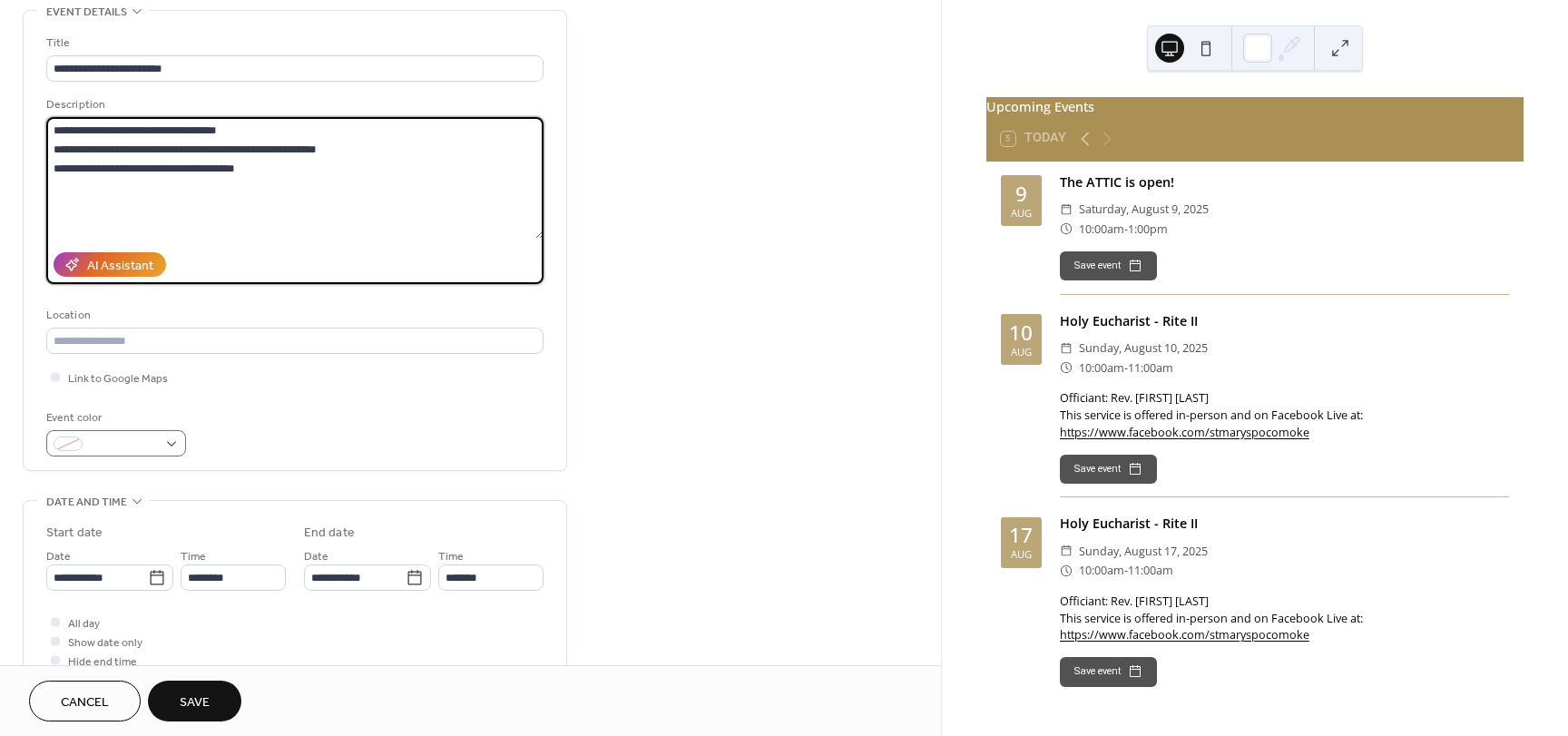 type on "**********" 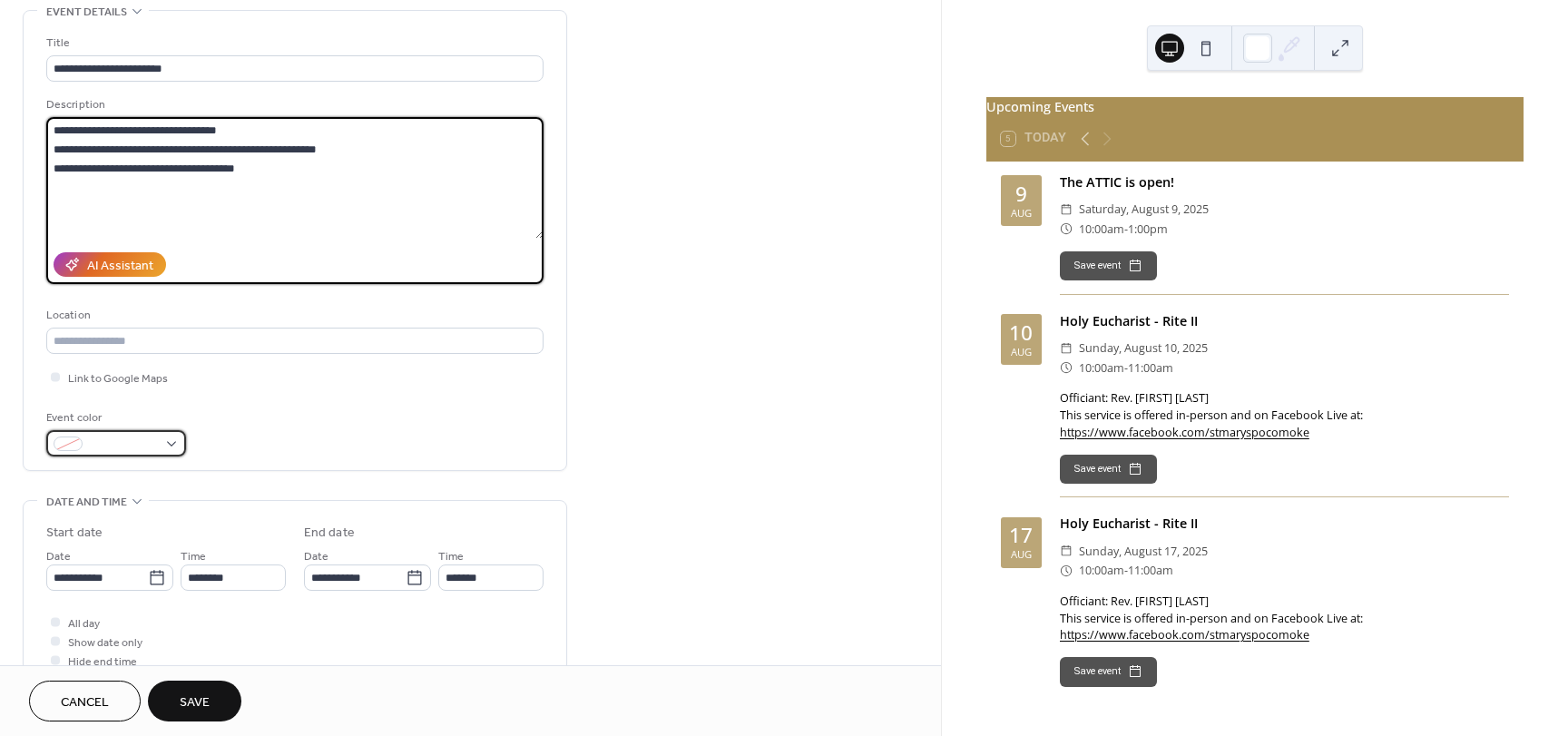 click at bounding box center (123, 445) 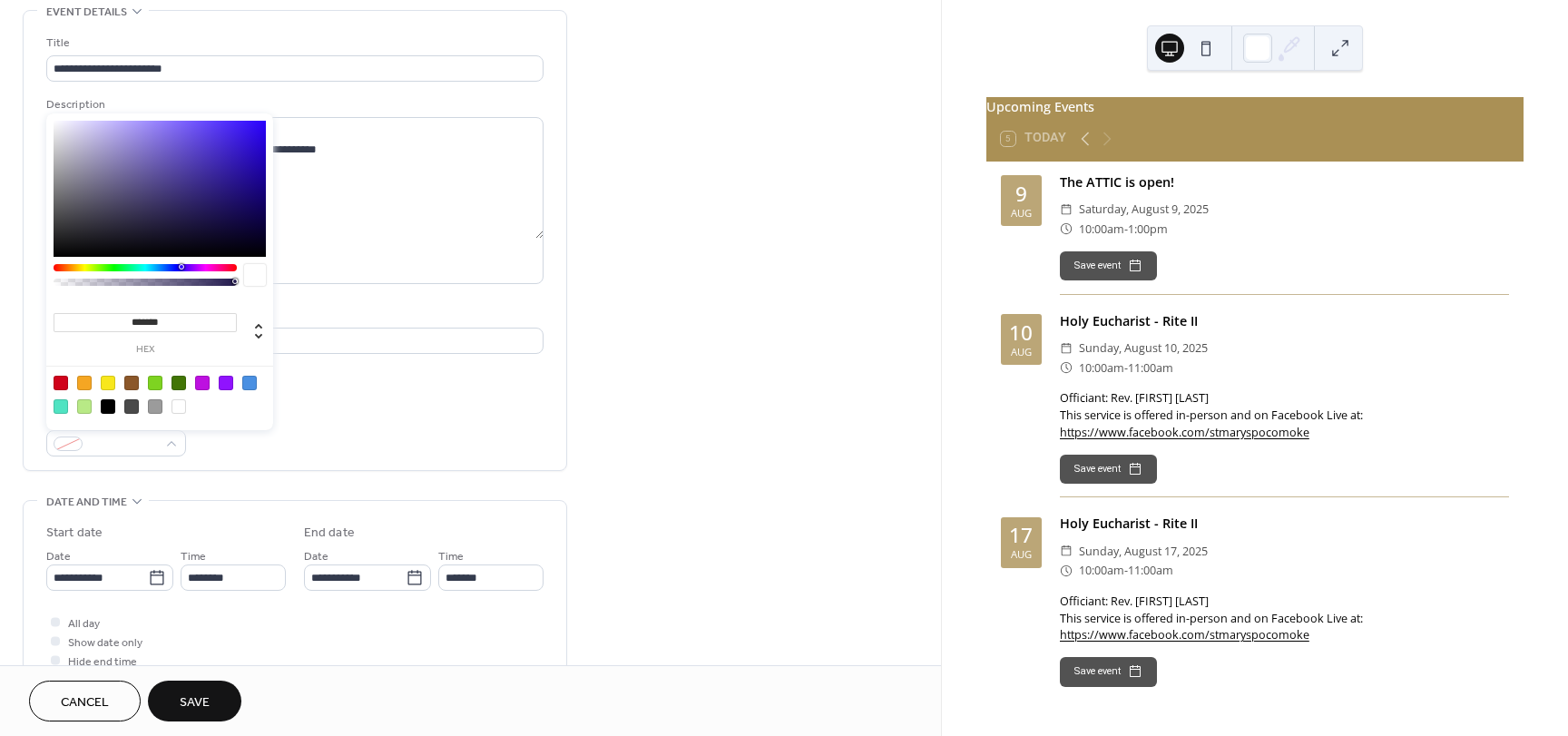 click at bounding box center [160, 394] 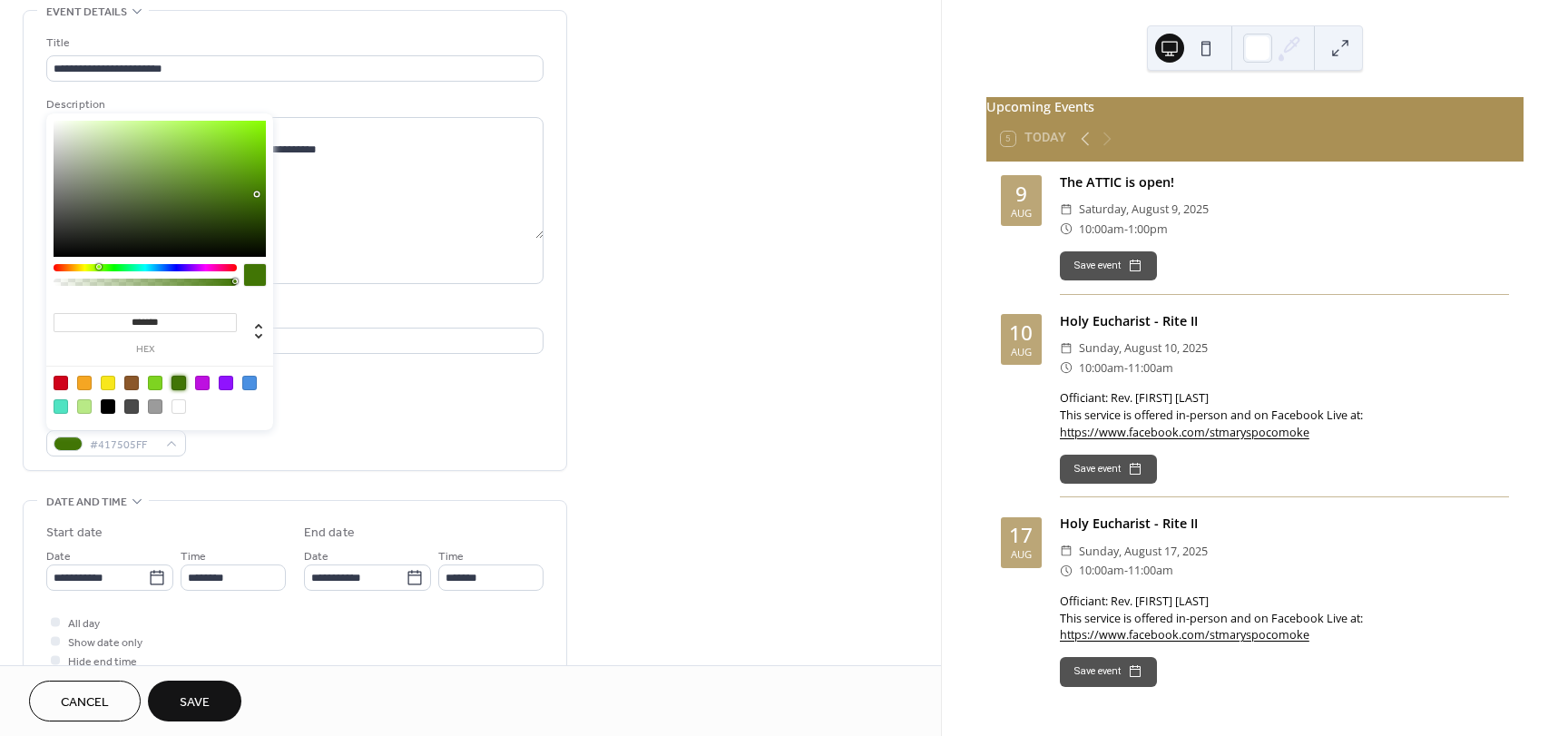 click on "**********" at bounding box center (295, 592) 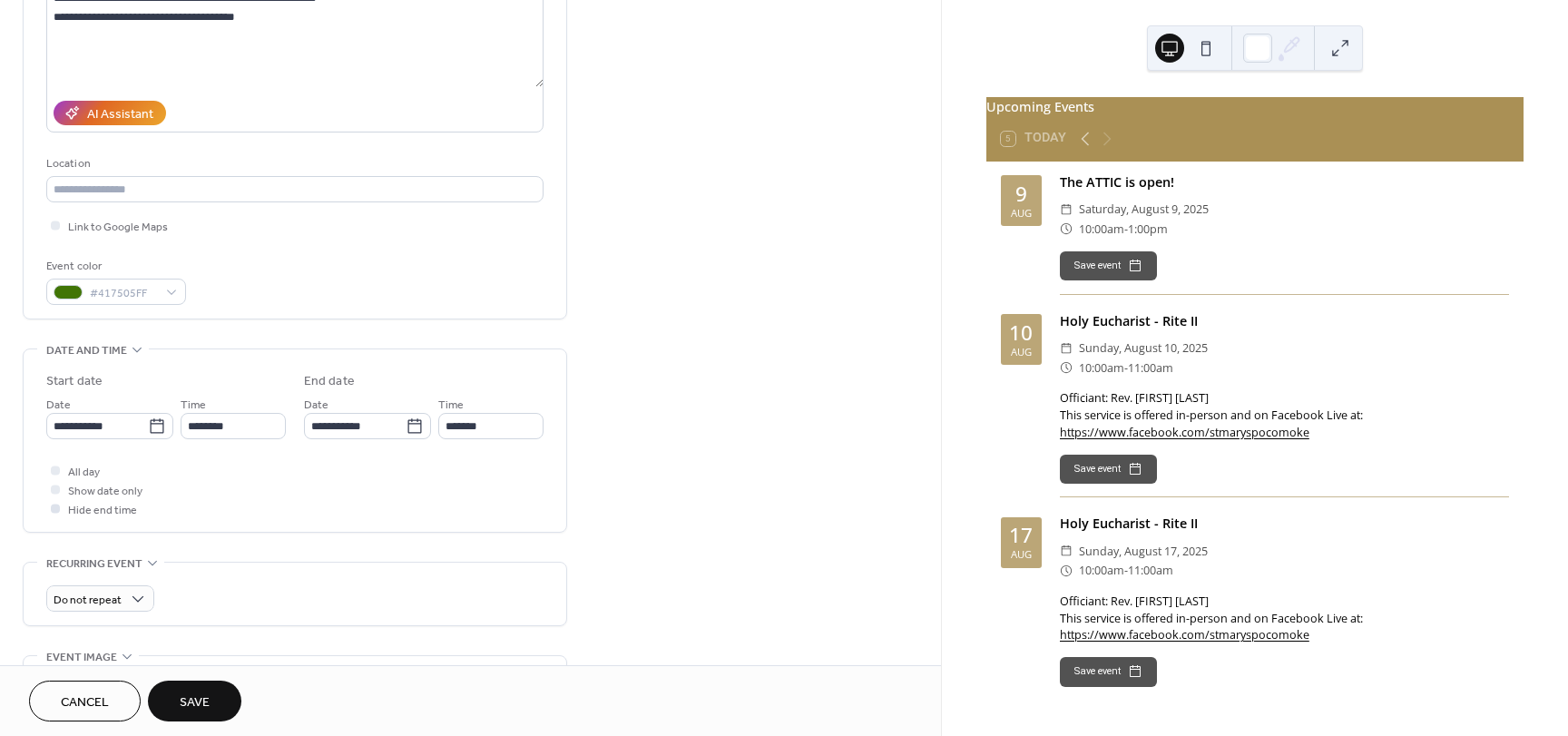 scroll, scrollTop: 272, scrollLeft: 0, axis: vertical 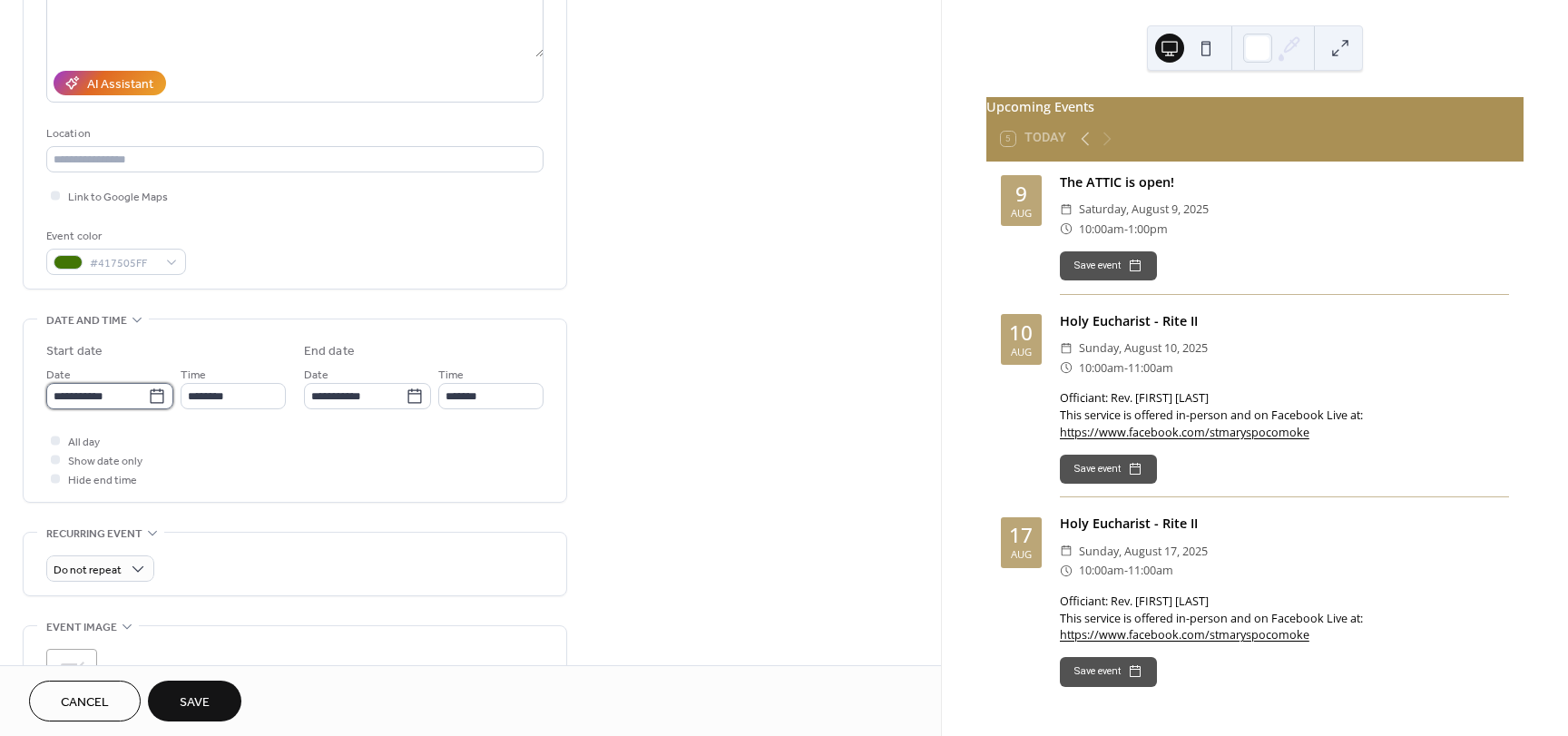 click on "**********" at bounding box center (97, 396) 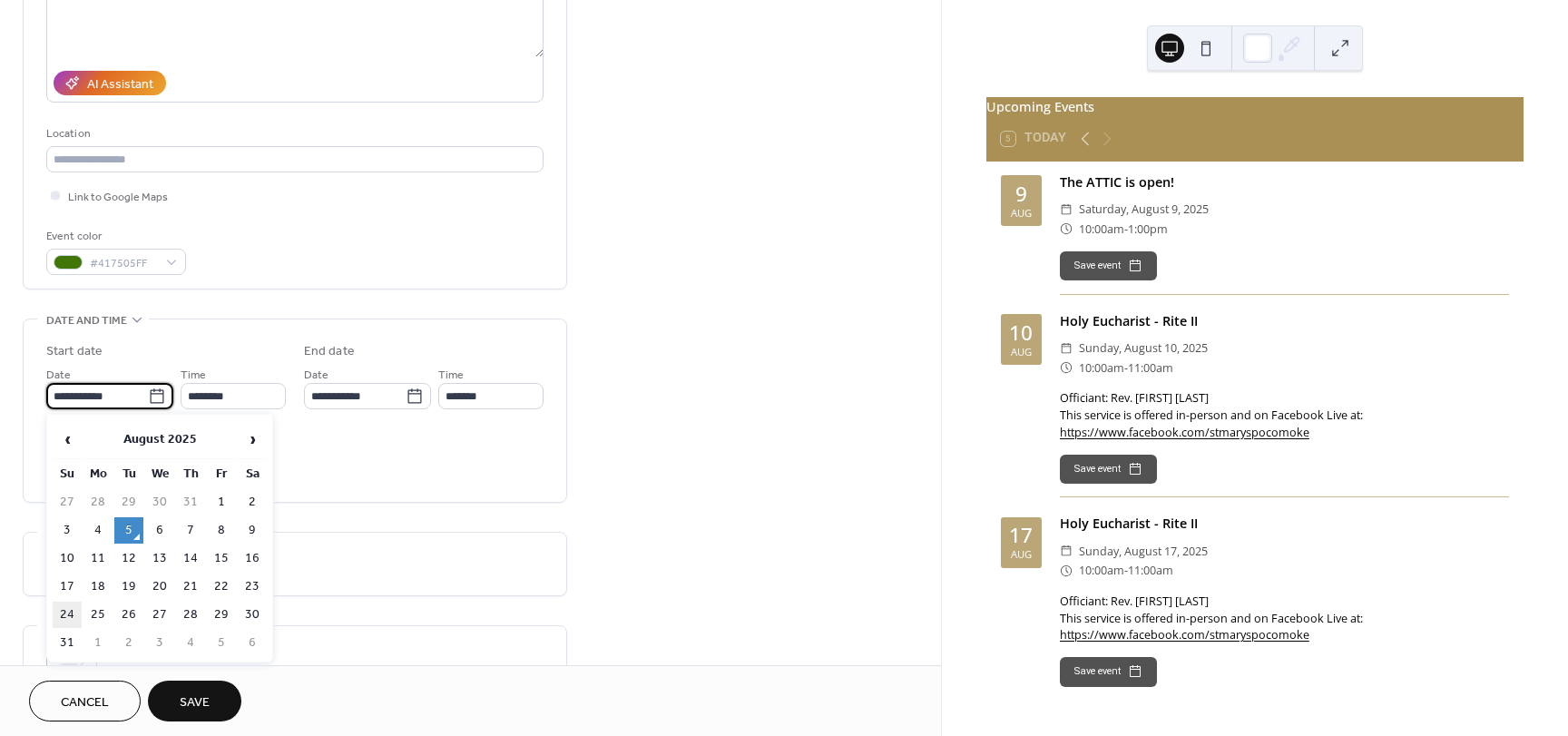 click on "24" at bounding box center (67, 614) 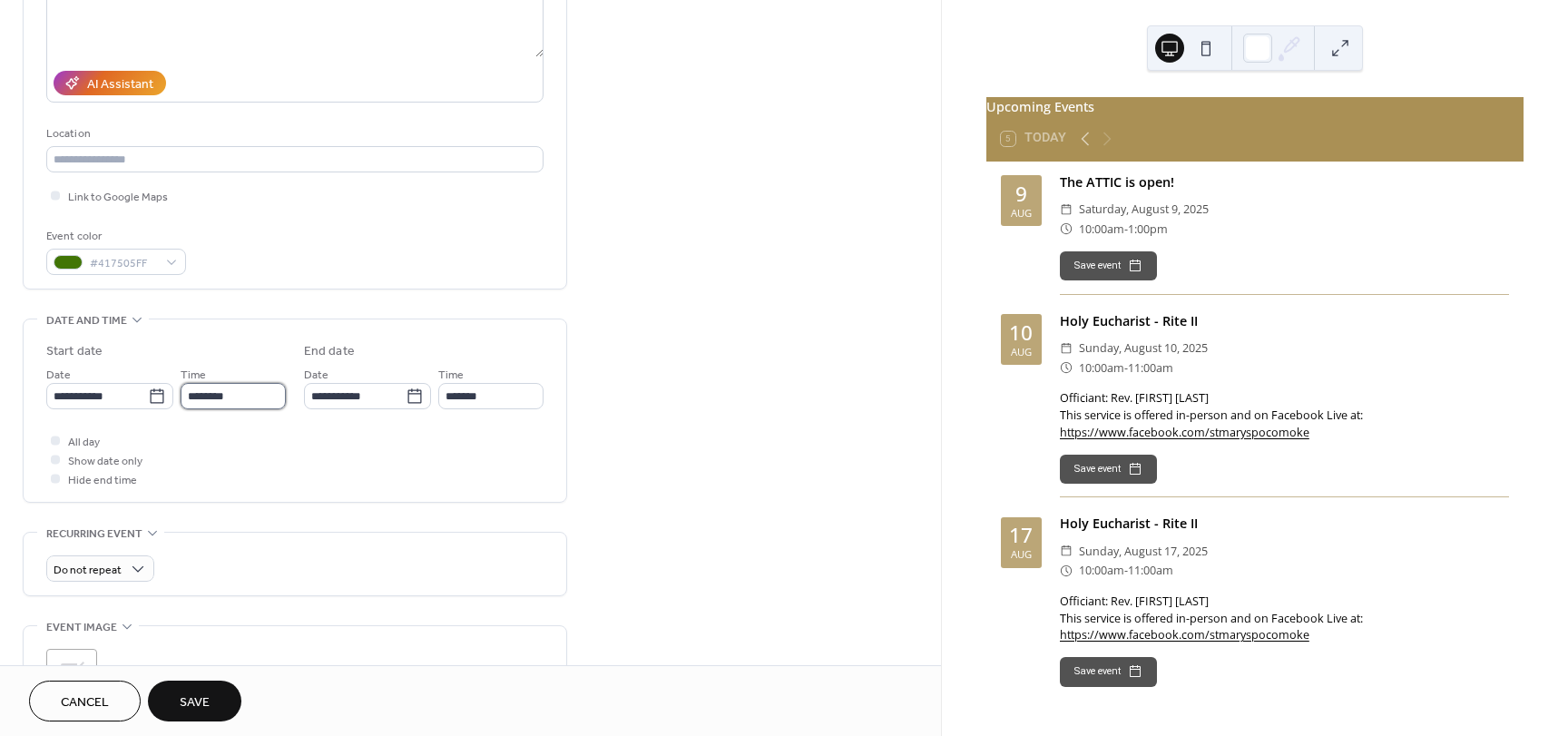 click on "********" at bounding box center (233, 396) 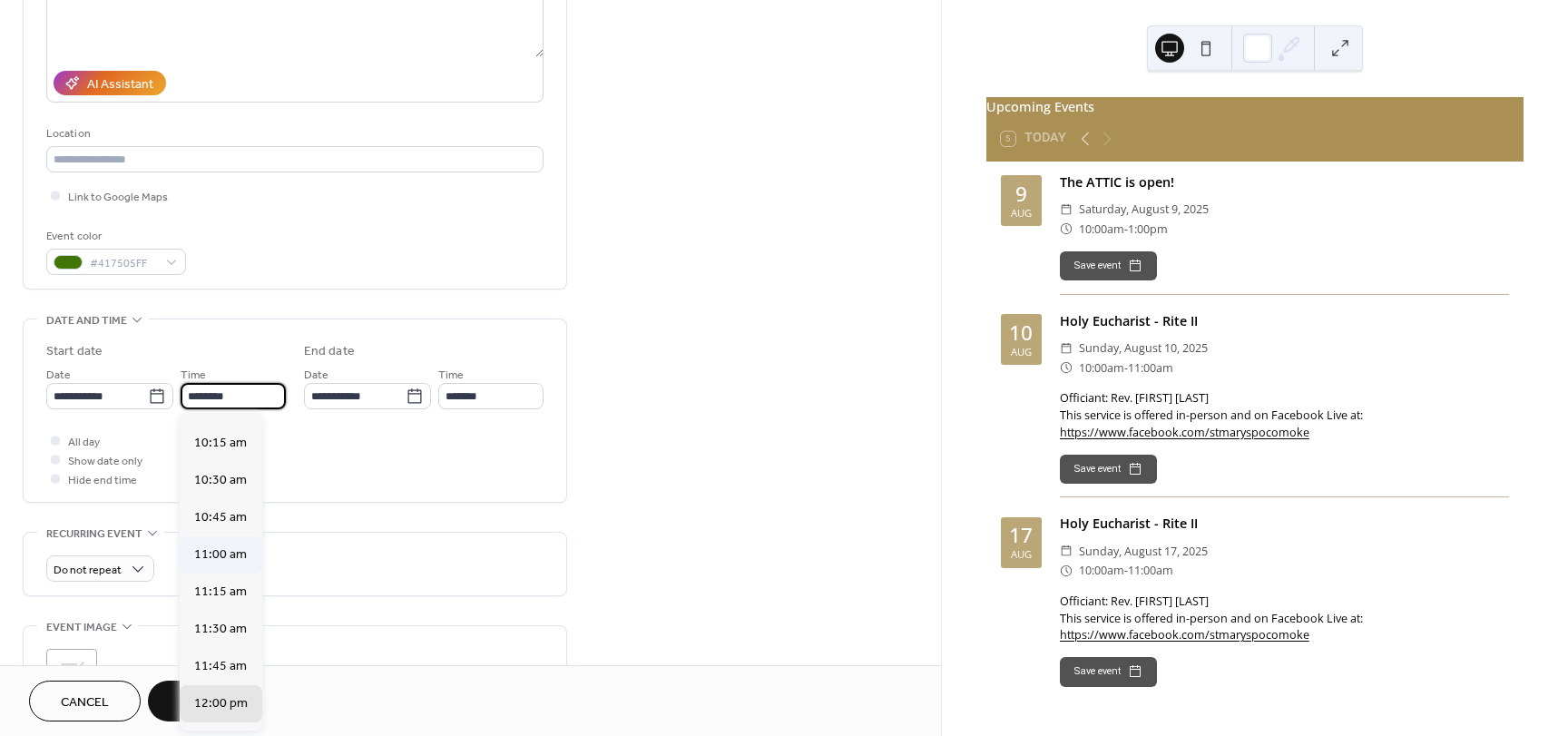scroll, scrollTop: 1423, scrollLeft: 0, axis: vertical 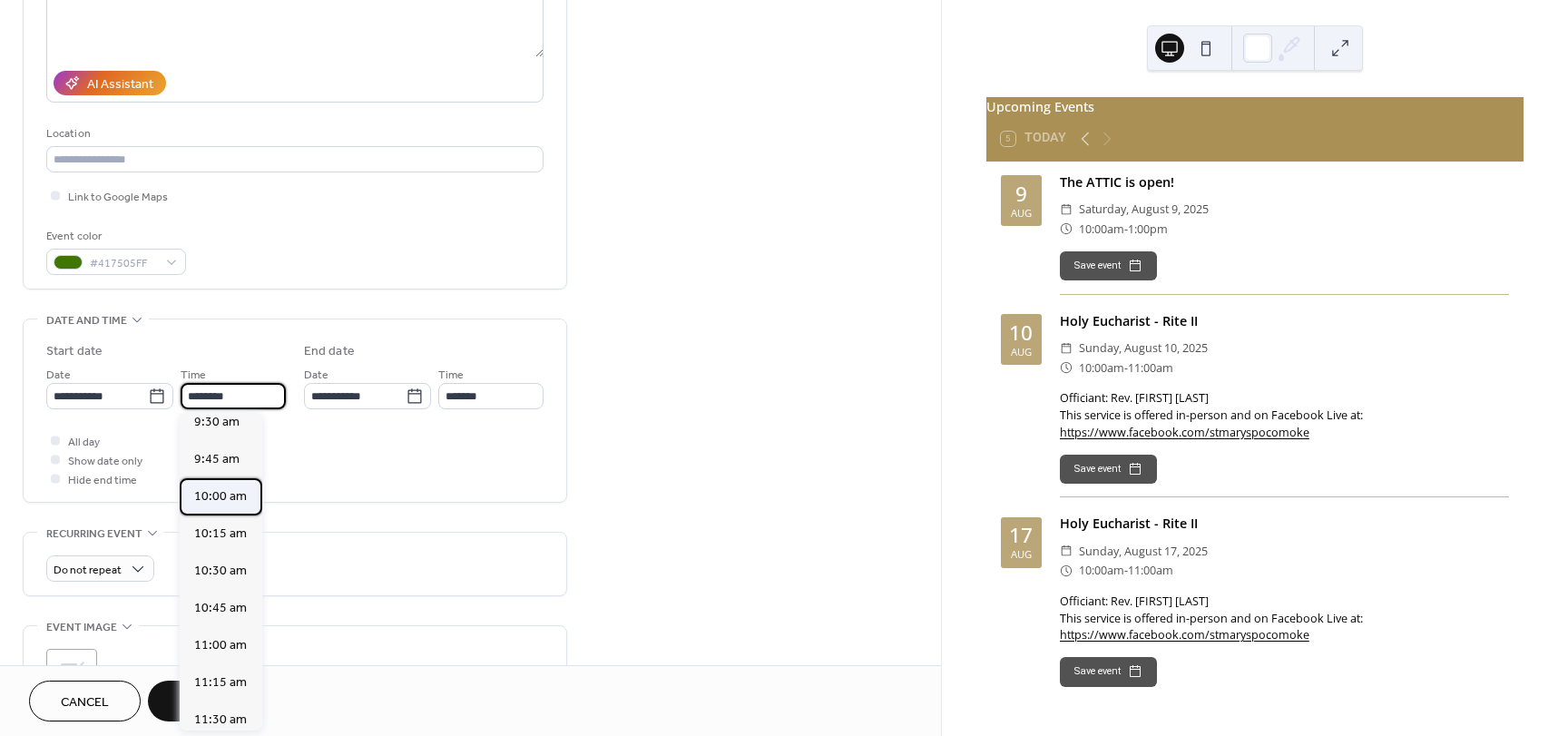 click on "10:00 am" at bounding box center (220, 496) 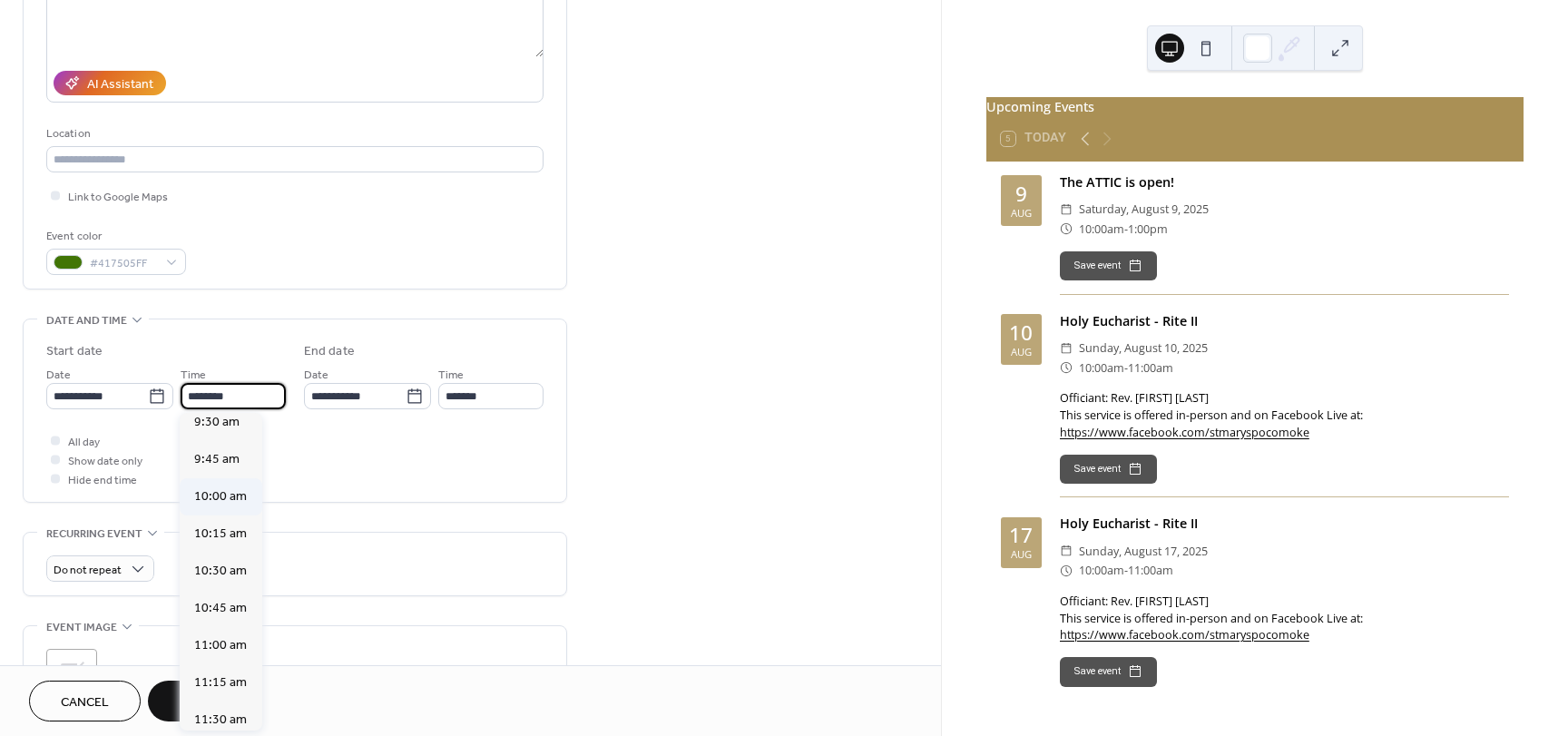type on "********" 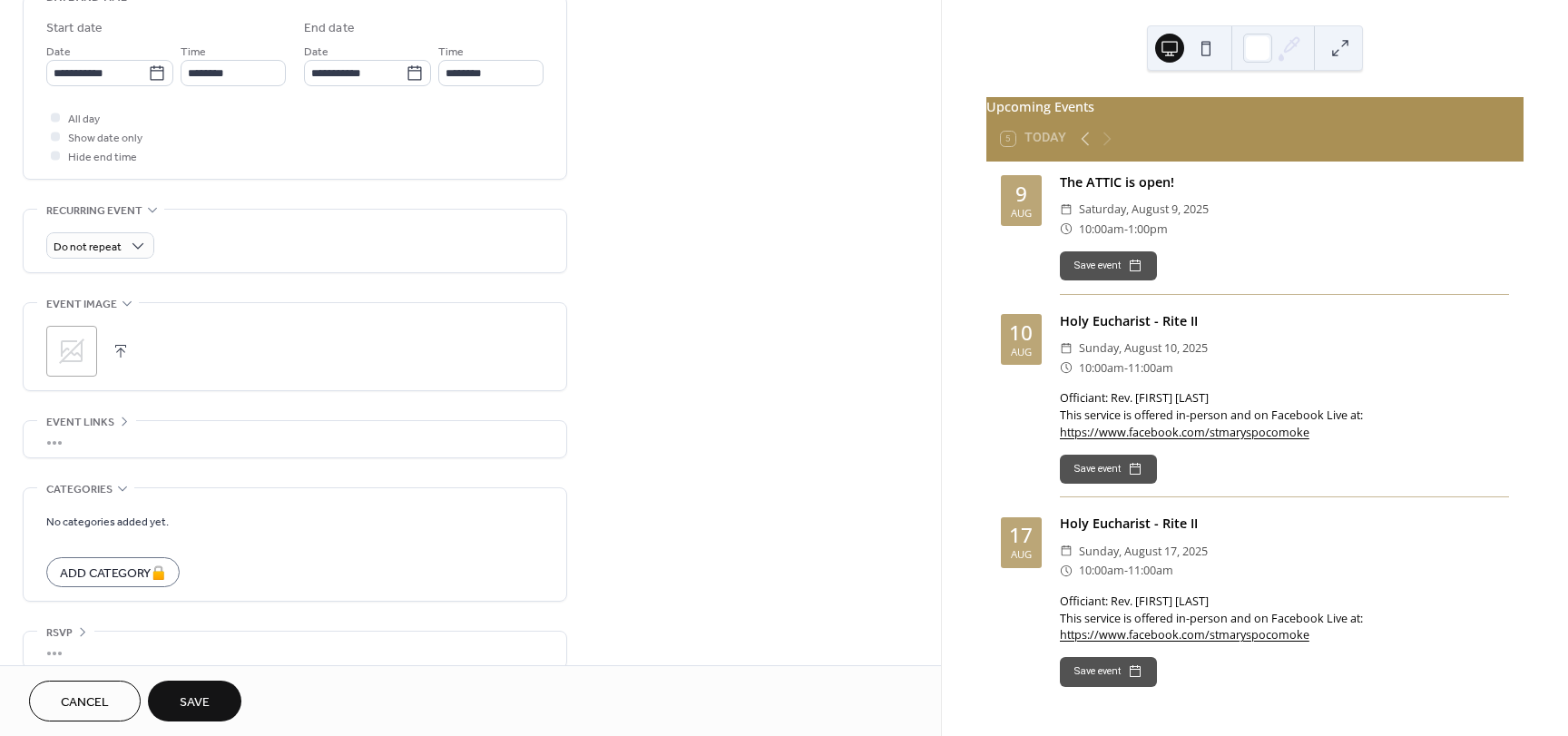 scroll, scrollTop: 617, scrollLeft: 0, axis: vertical 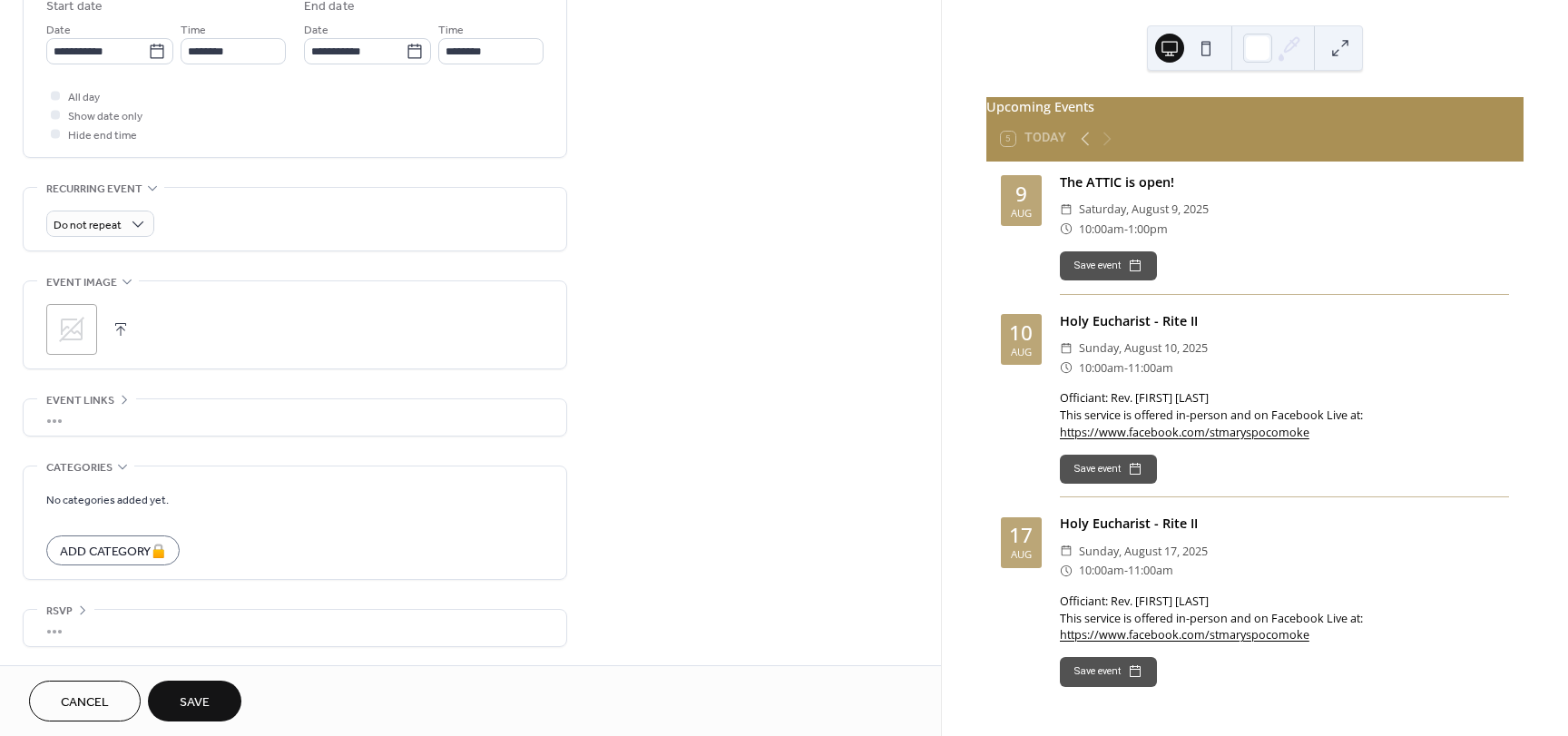 click on "Save" at bounding box center [194, 701] 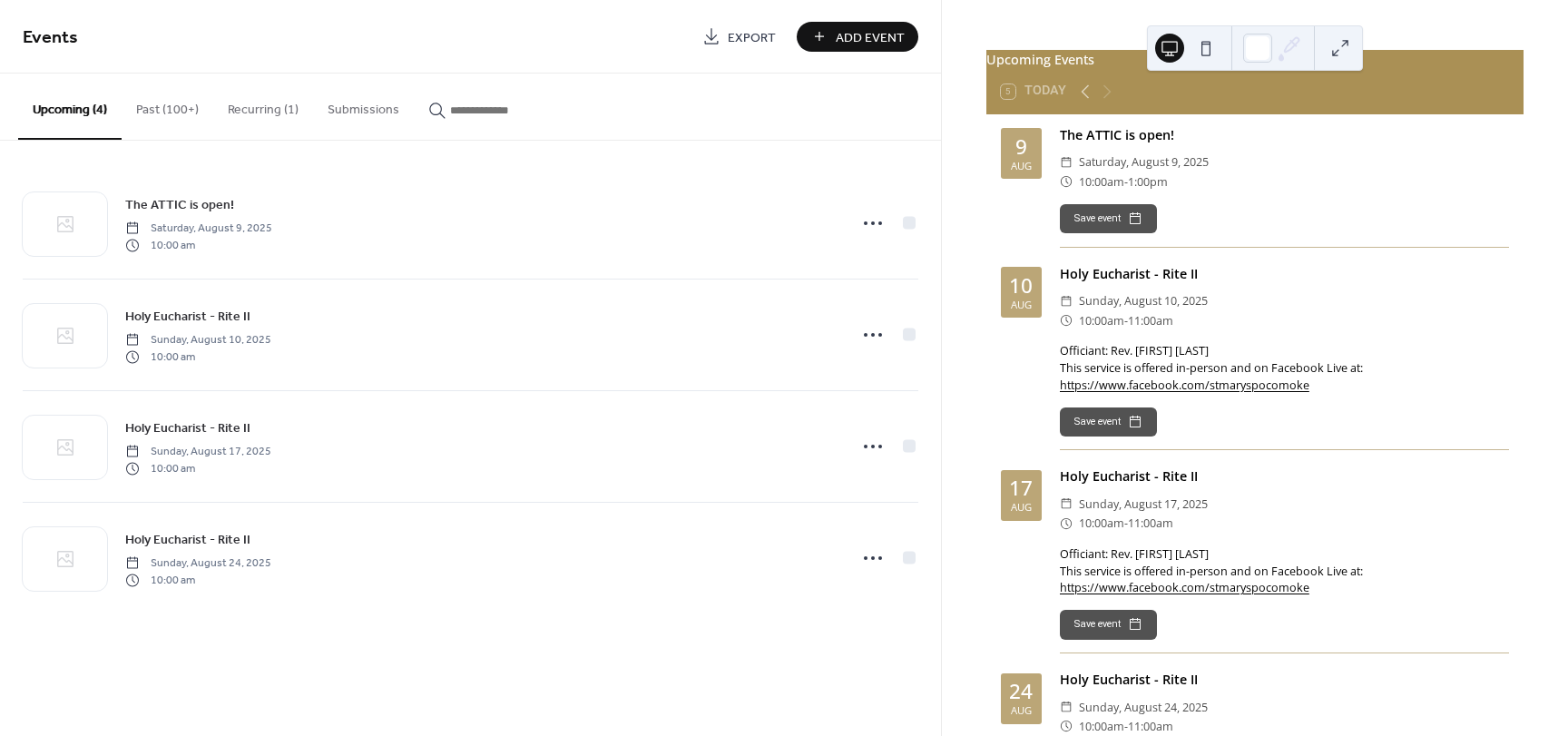 scroll, scrollTop: 0, scrollLeft: 0, axis: both 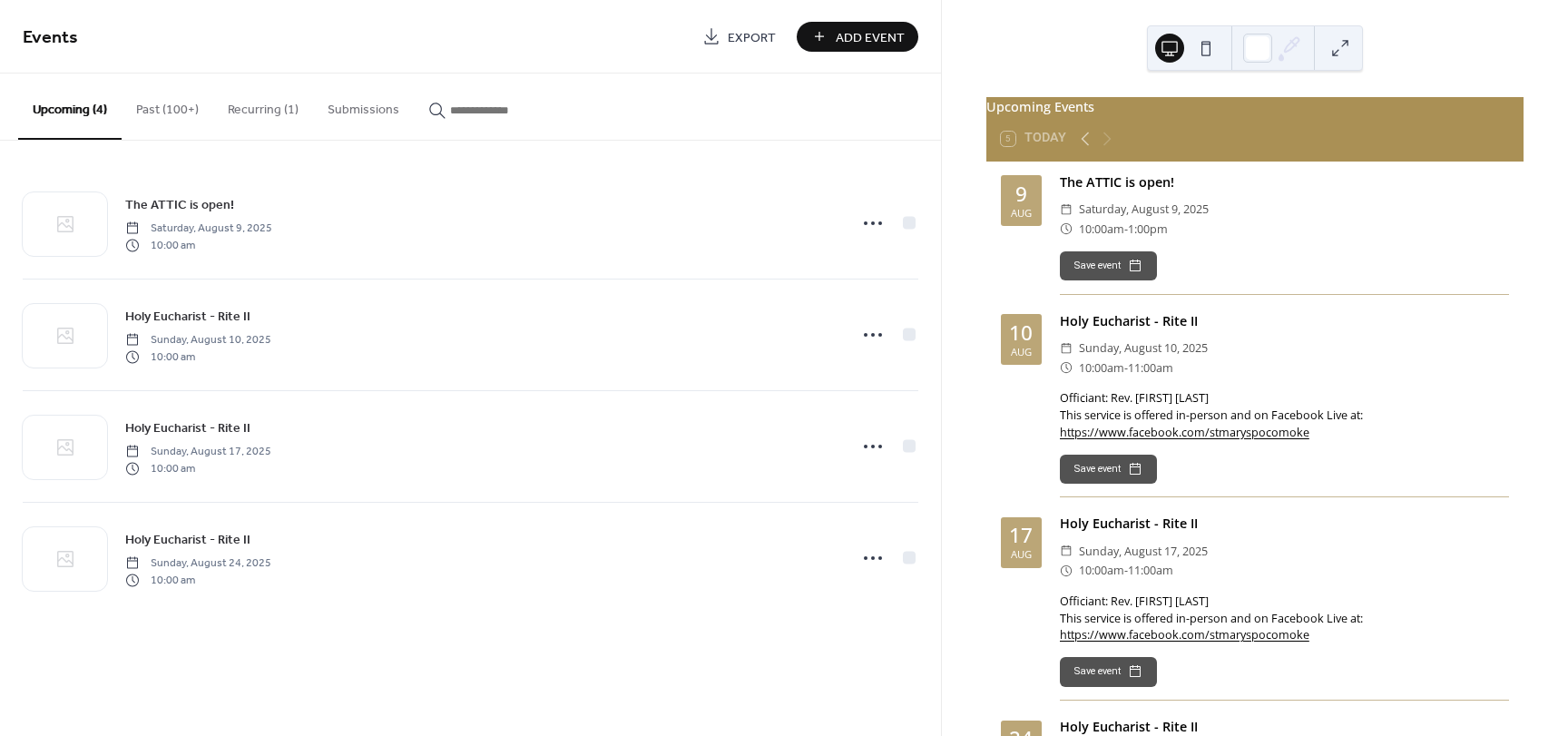 click on "Add Event" at bounding box center (870, 37) 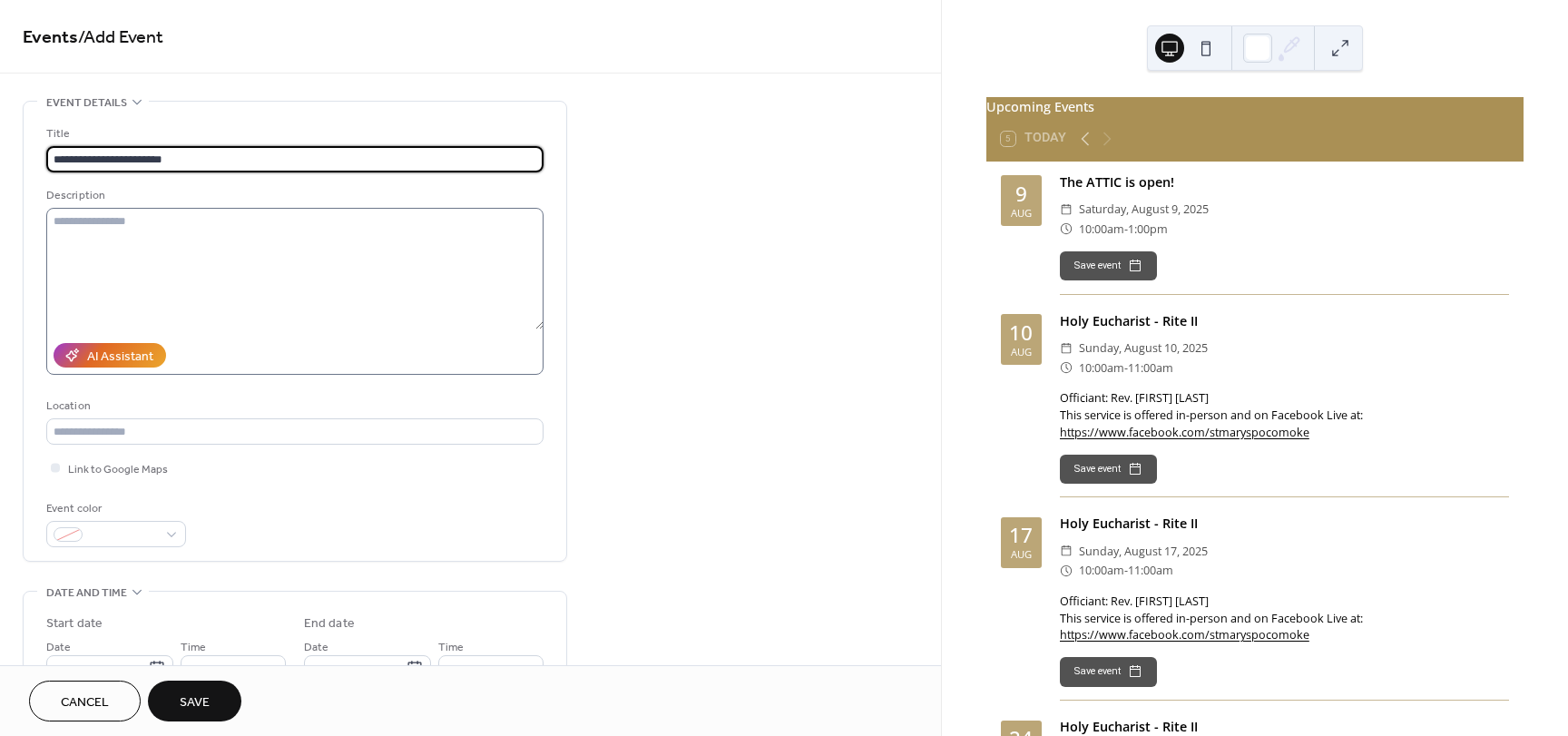 type on "**********" 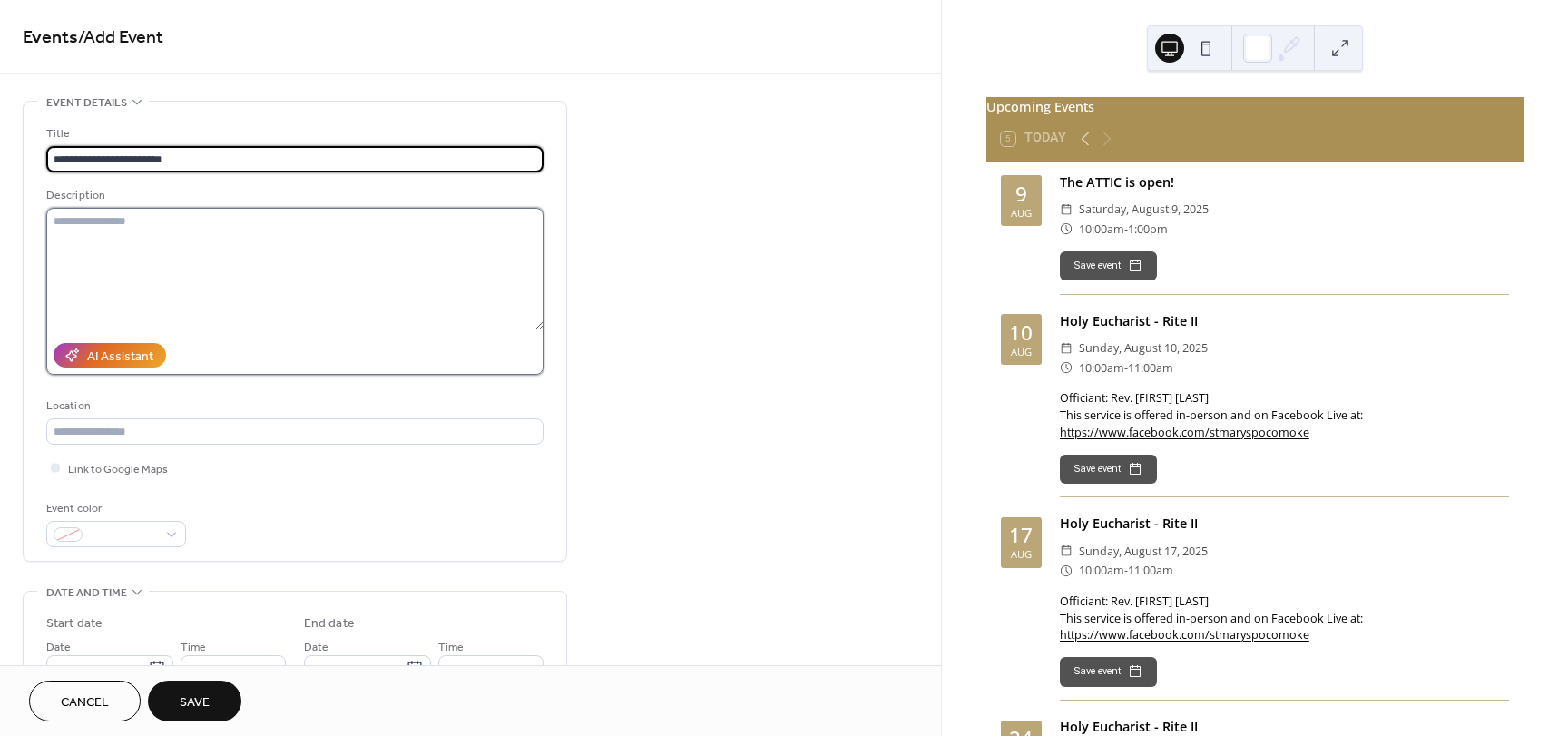 click at bounding box center [295, 269] 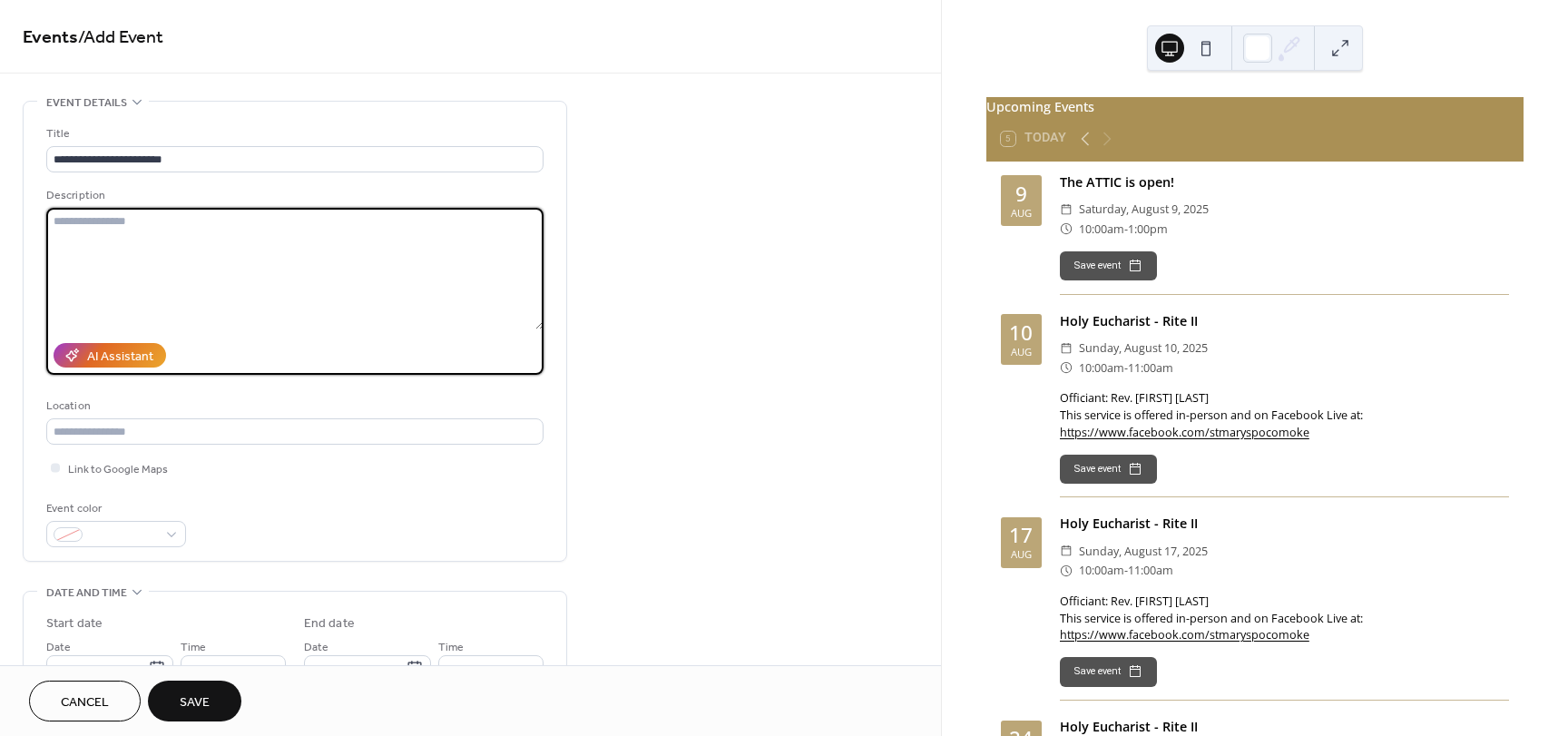 paste on "**********" 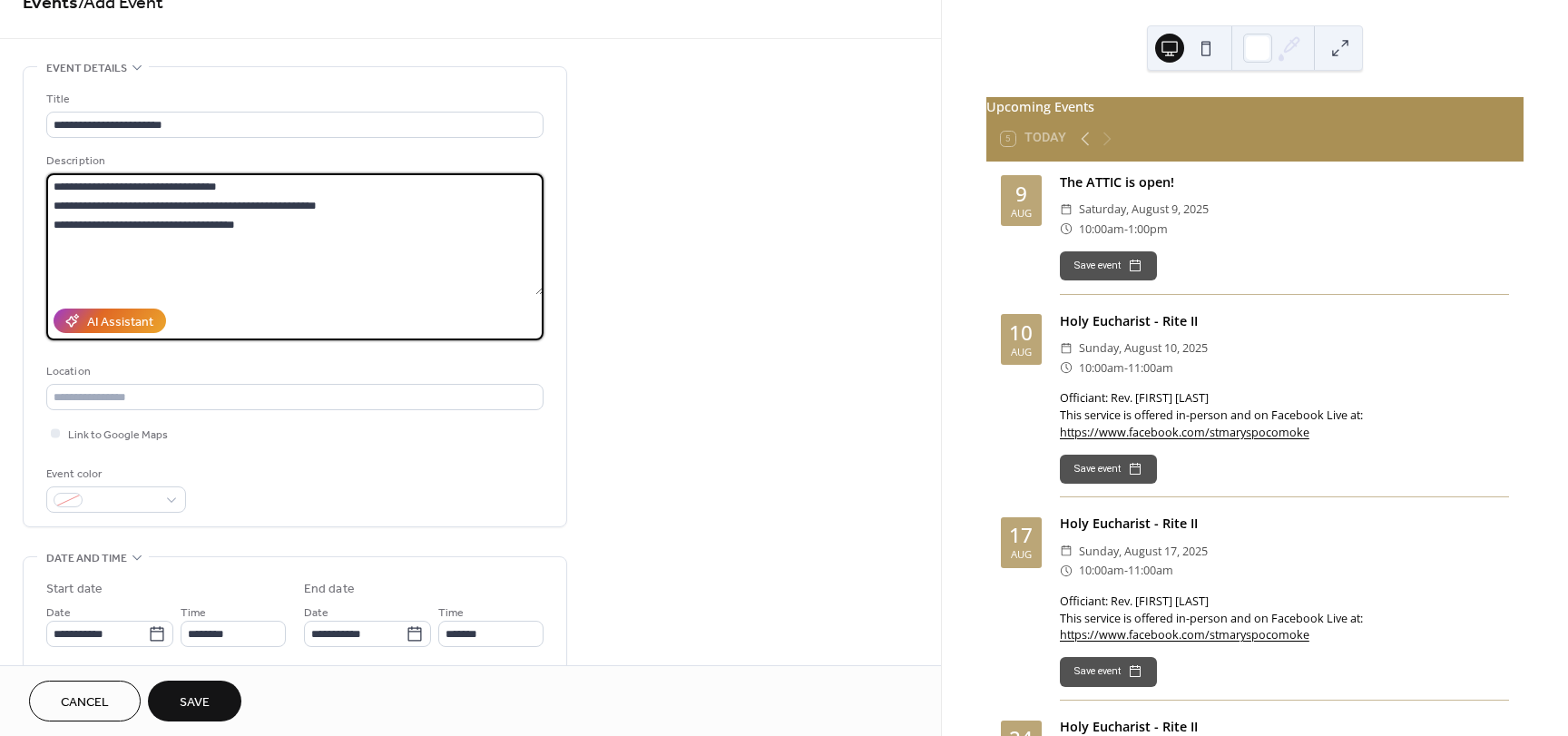 scroll, scrollTop: 182, scrollLeft: 0, axis: vertical 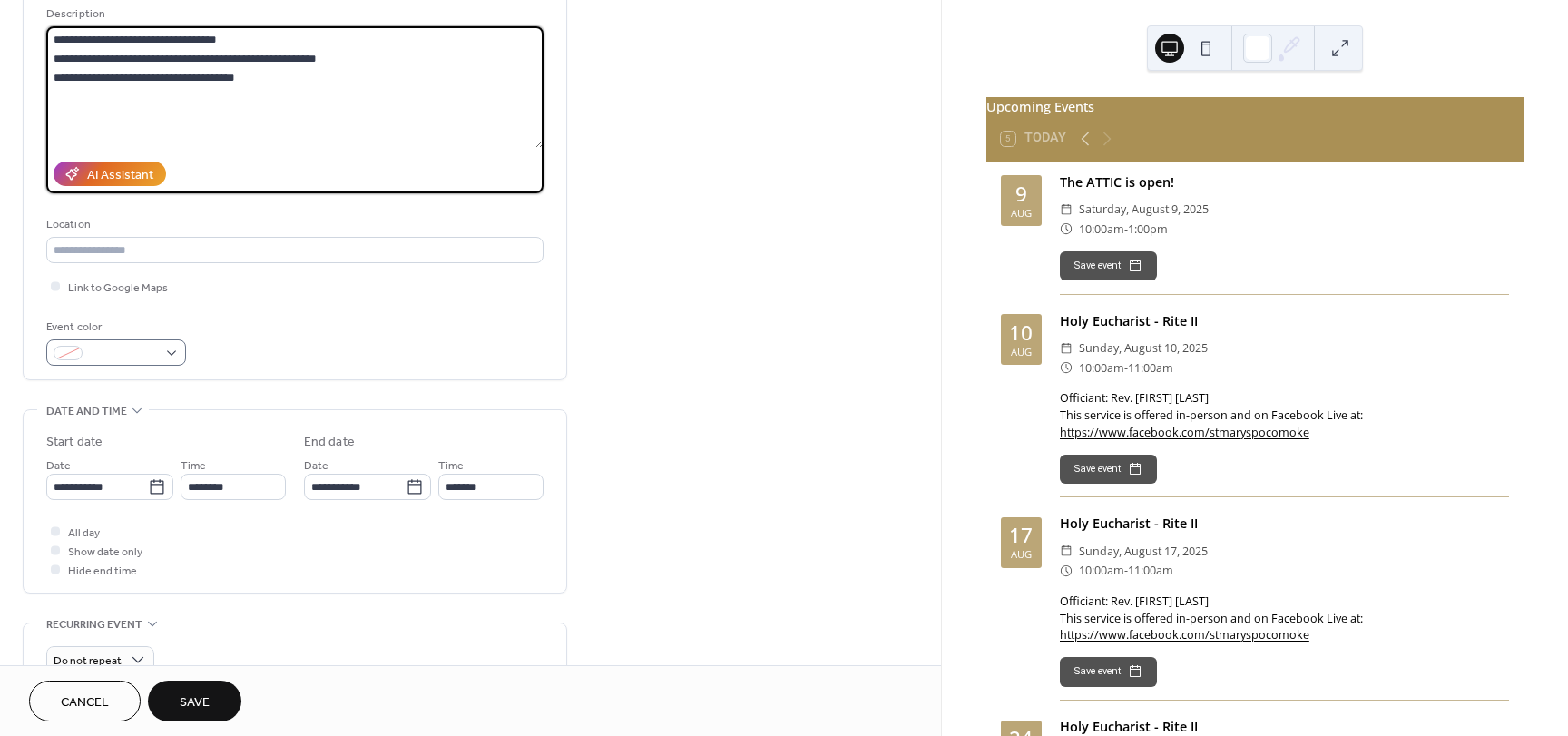 type on "**********" 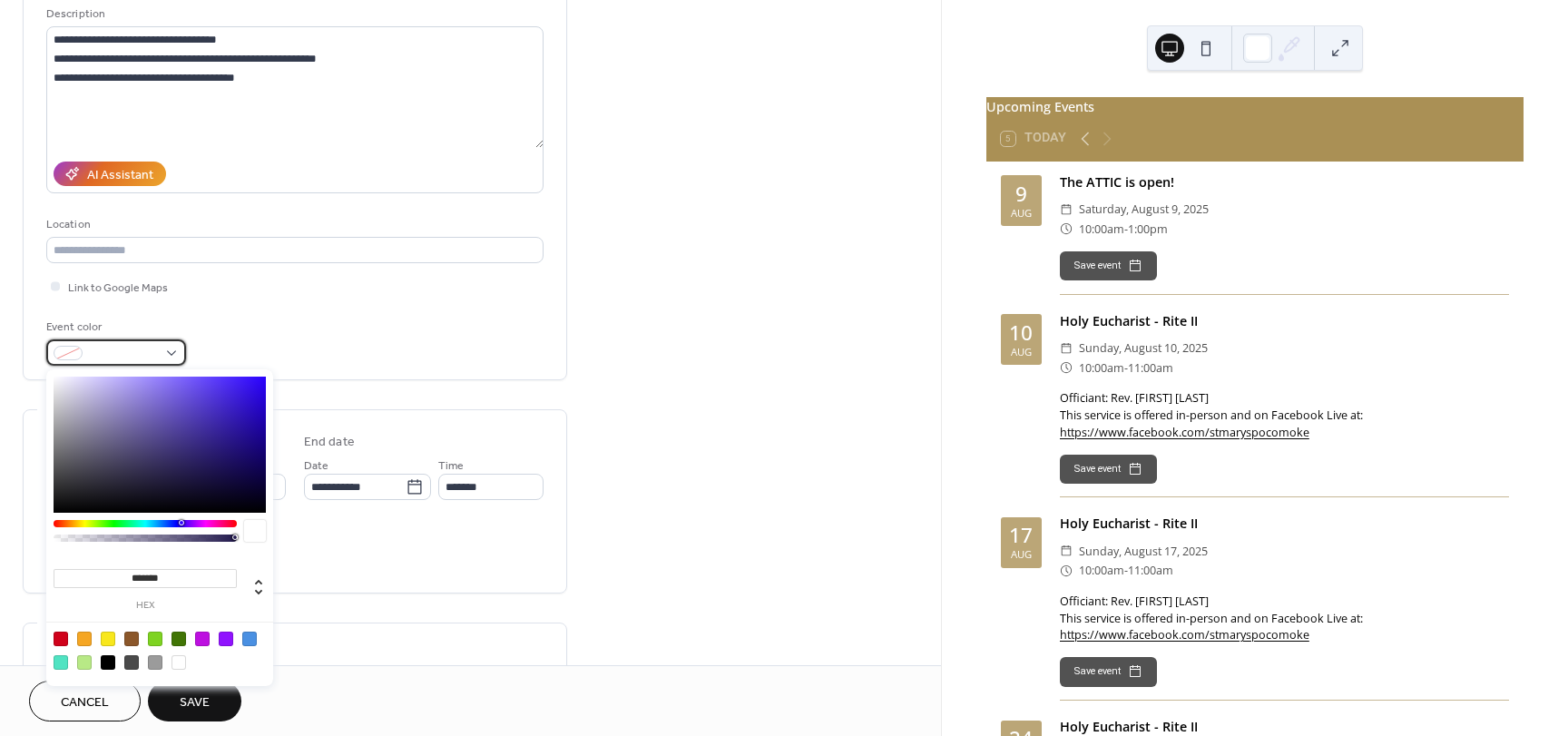 click at bounding box center [116, 352] 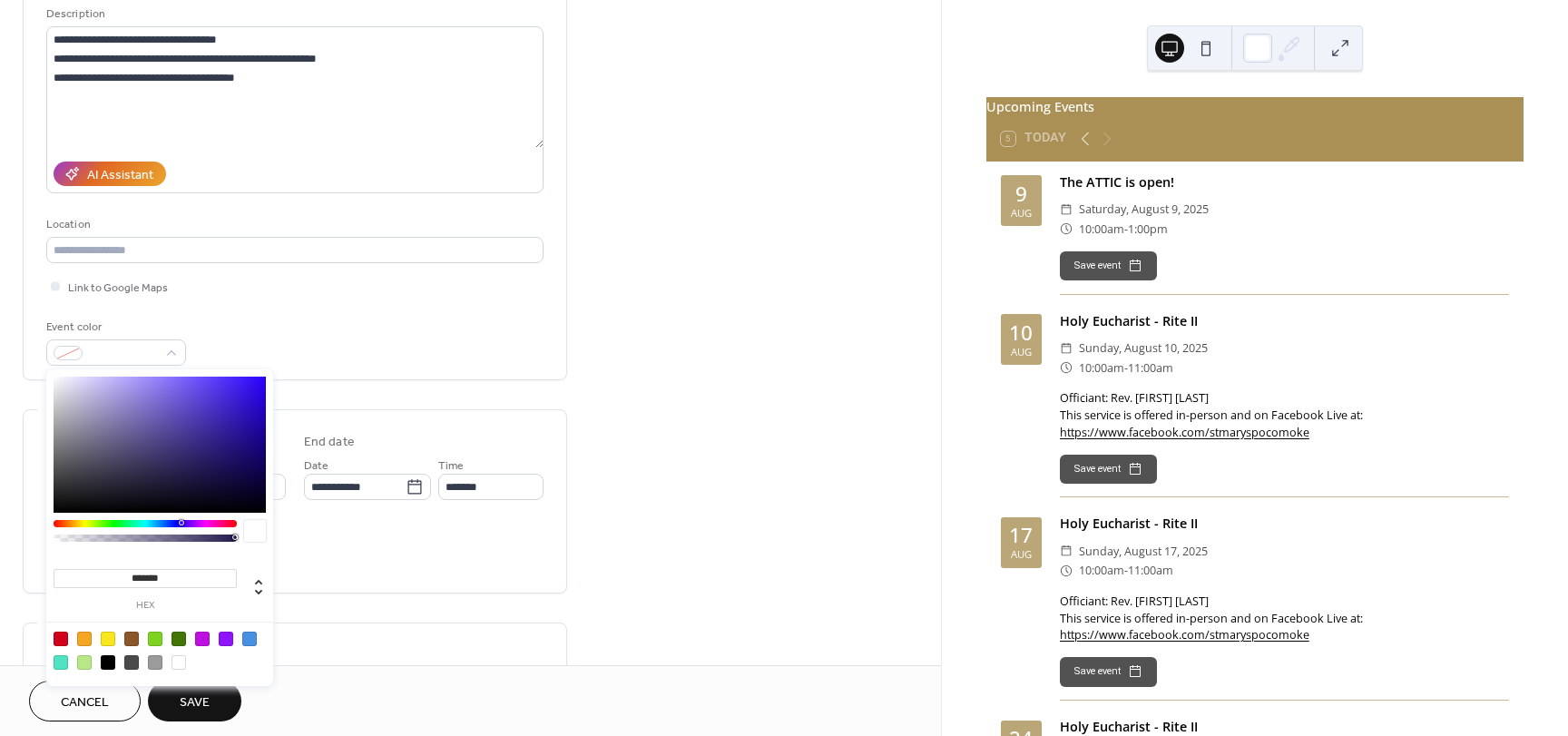 click at bounding box center (179, 639) 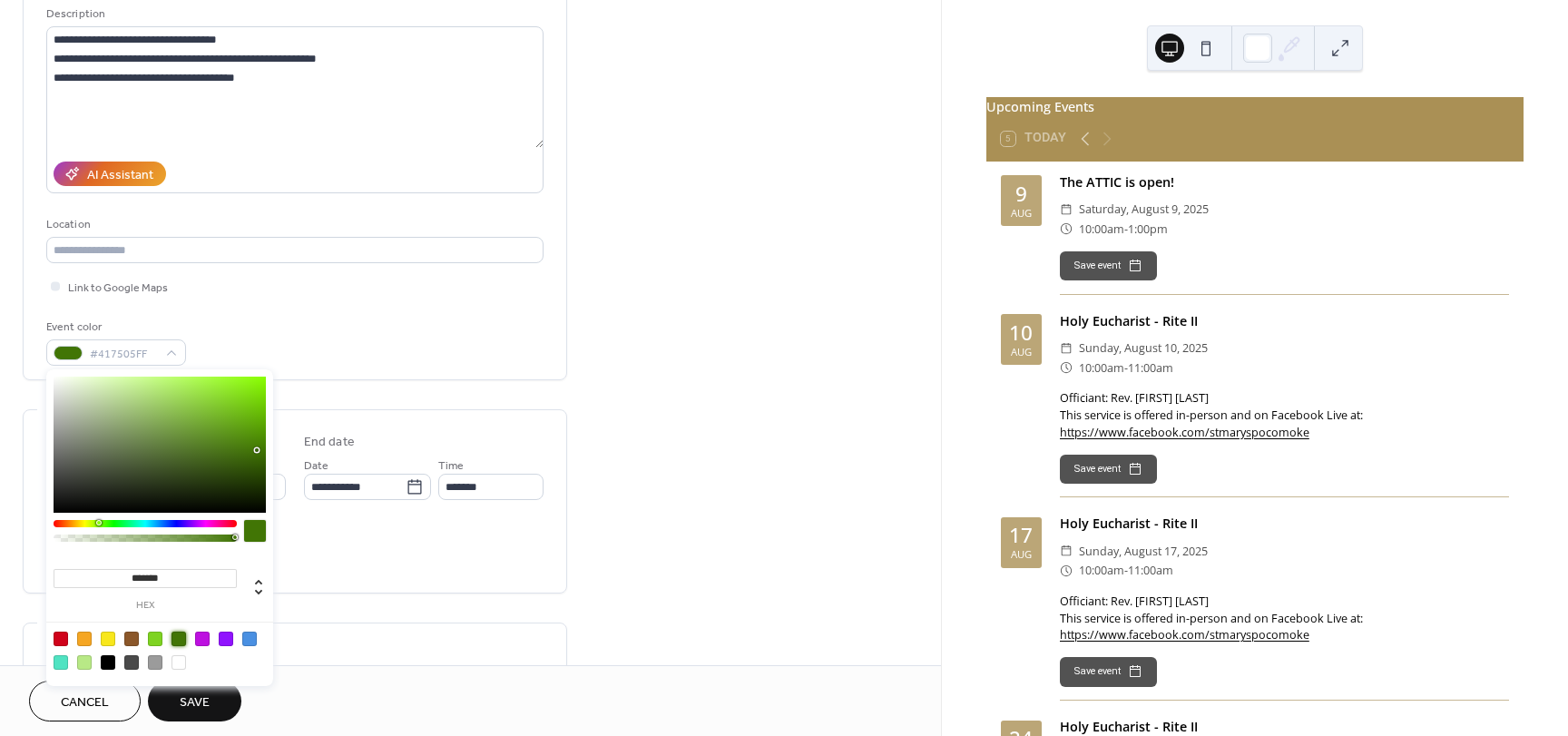 click on "All day Show date only Hide end time" at bounding box center [295, 550] 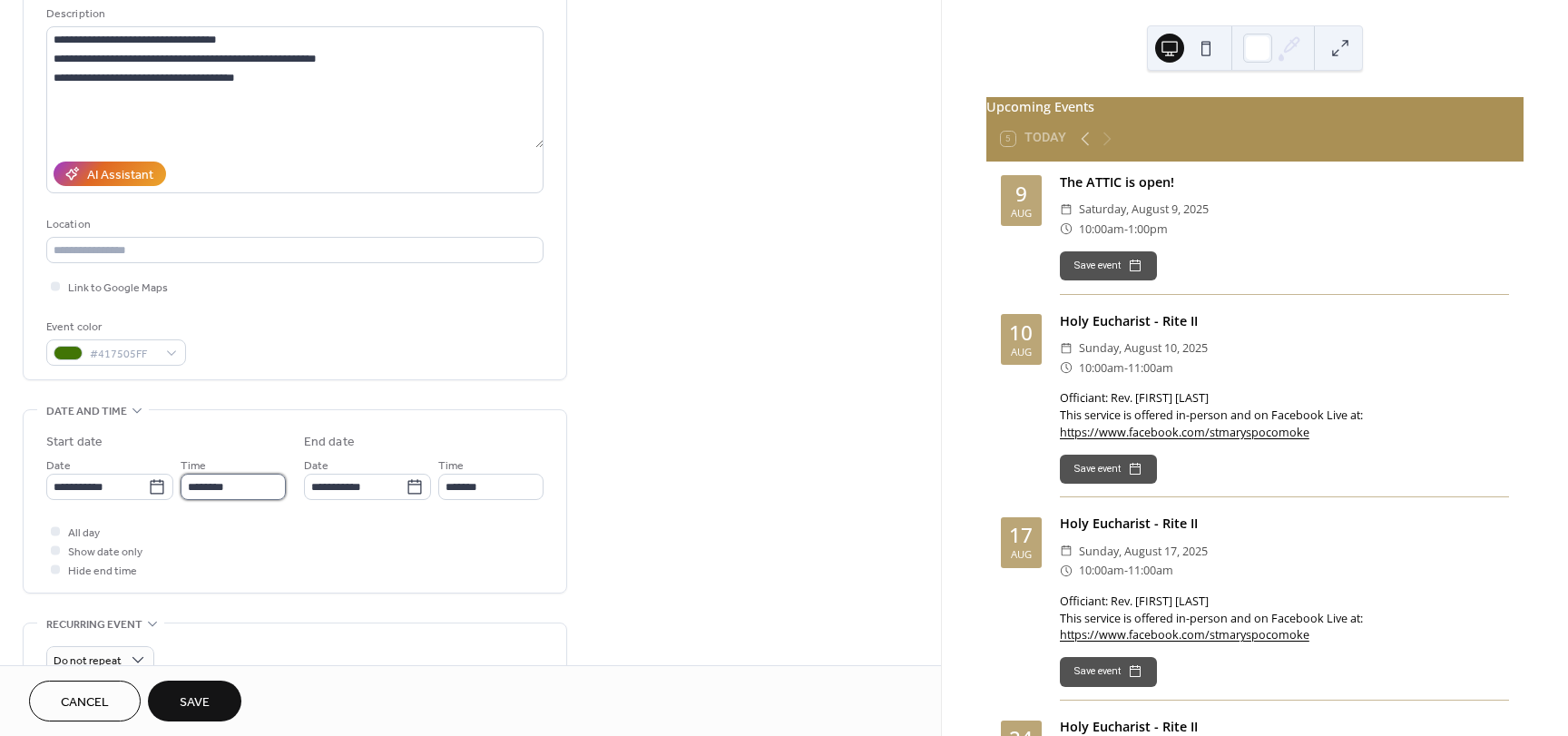 click on "********" at bounding box center [233, 486] 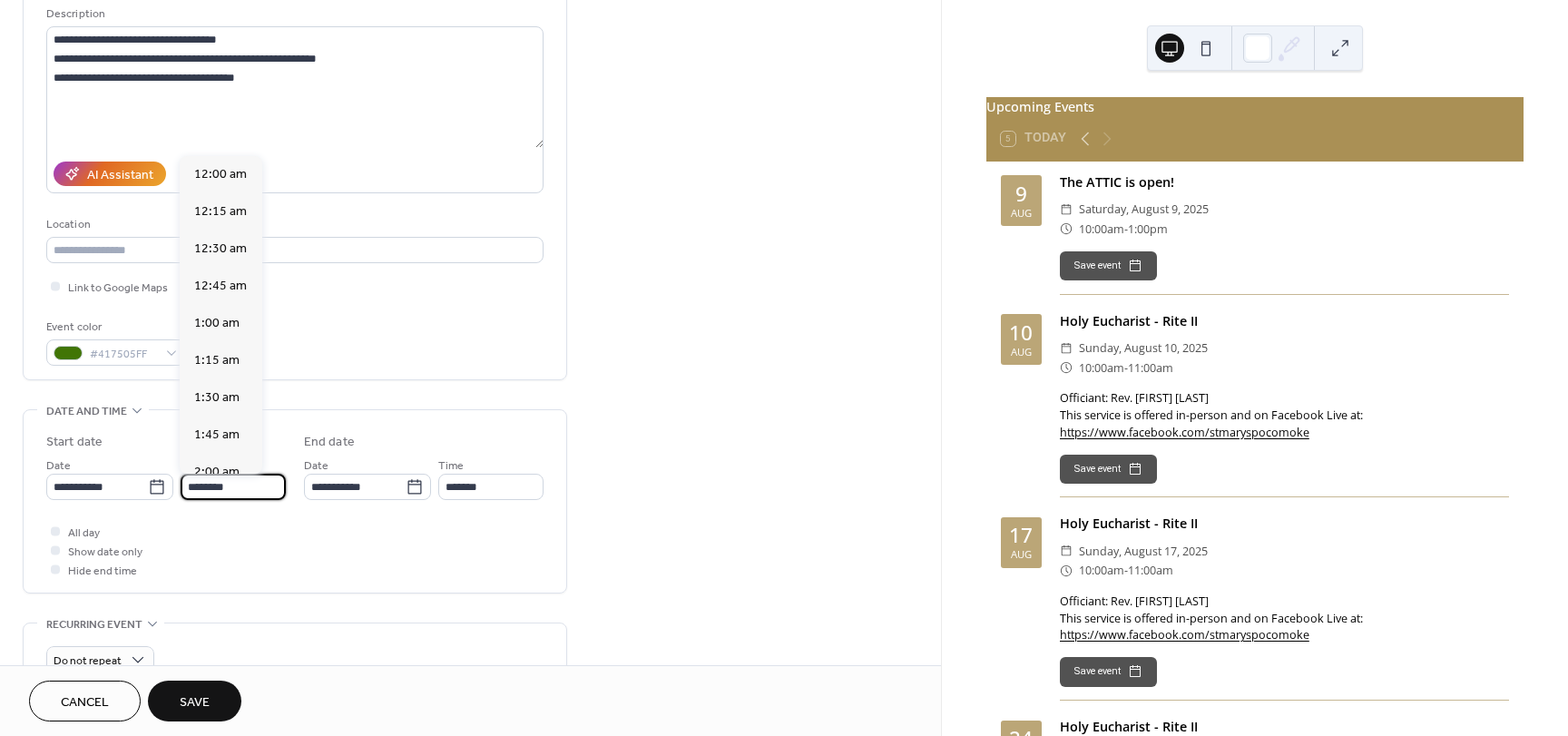 scroll, scrollTop: 1786, scrollLeft: 0, axis: vertical 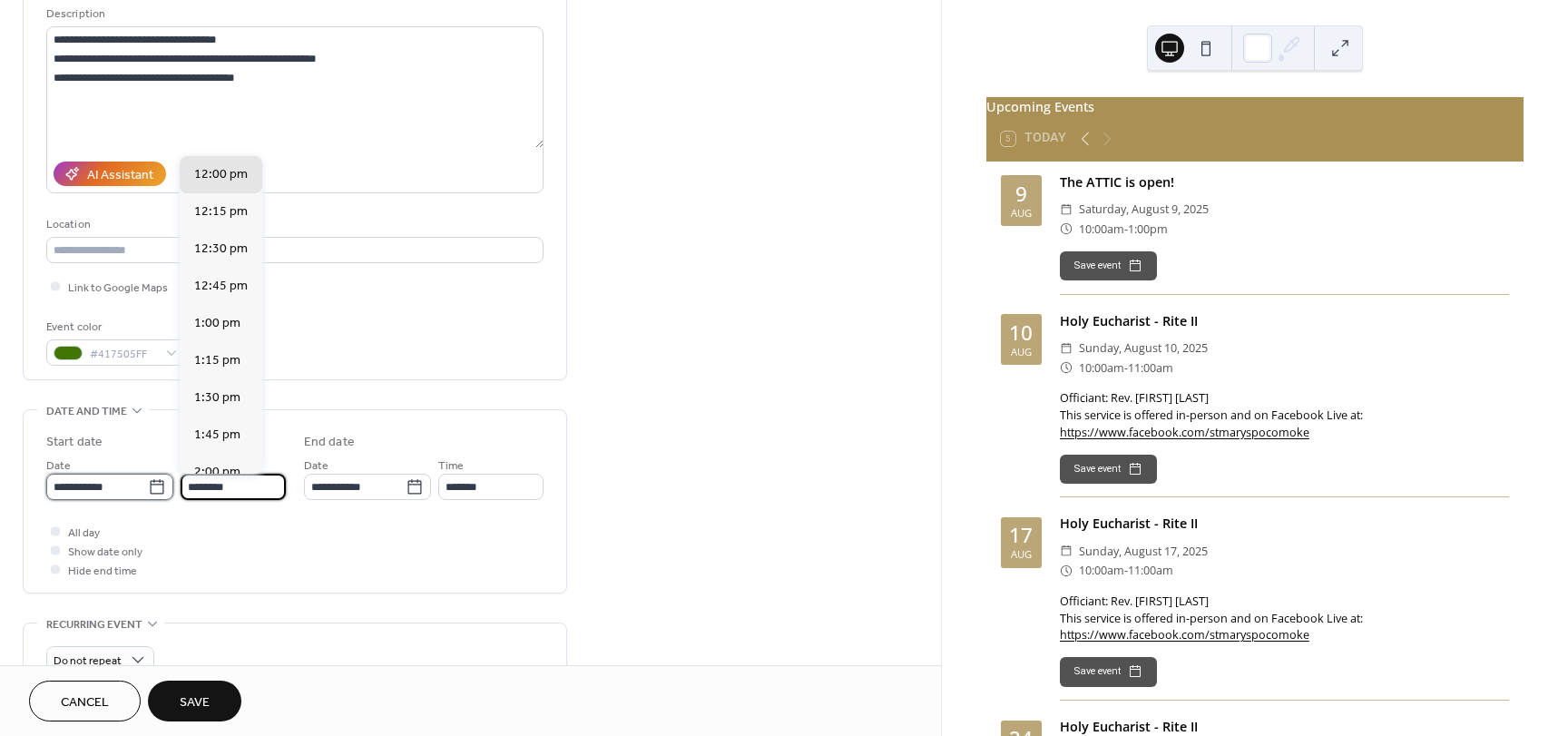 click on "**********" at bounding box center (97, 486) 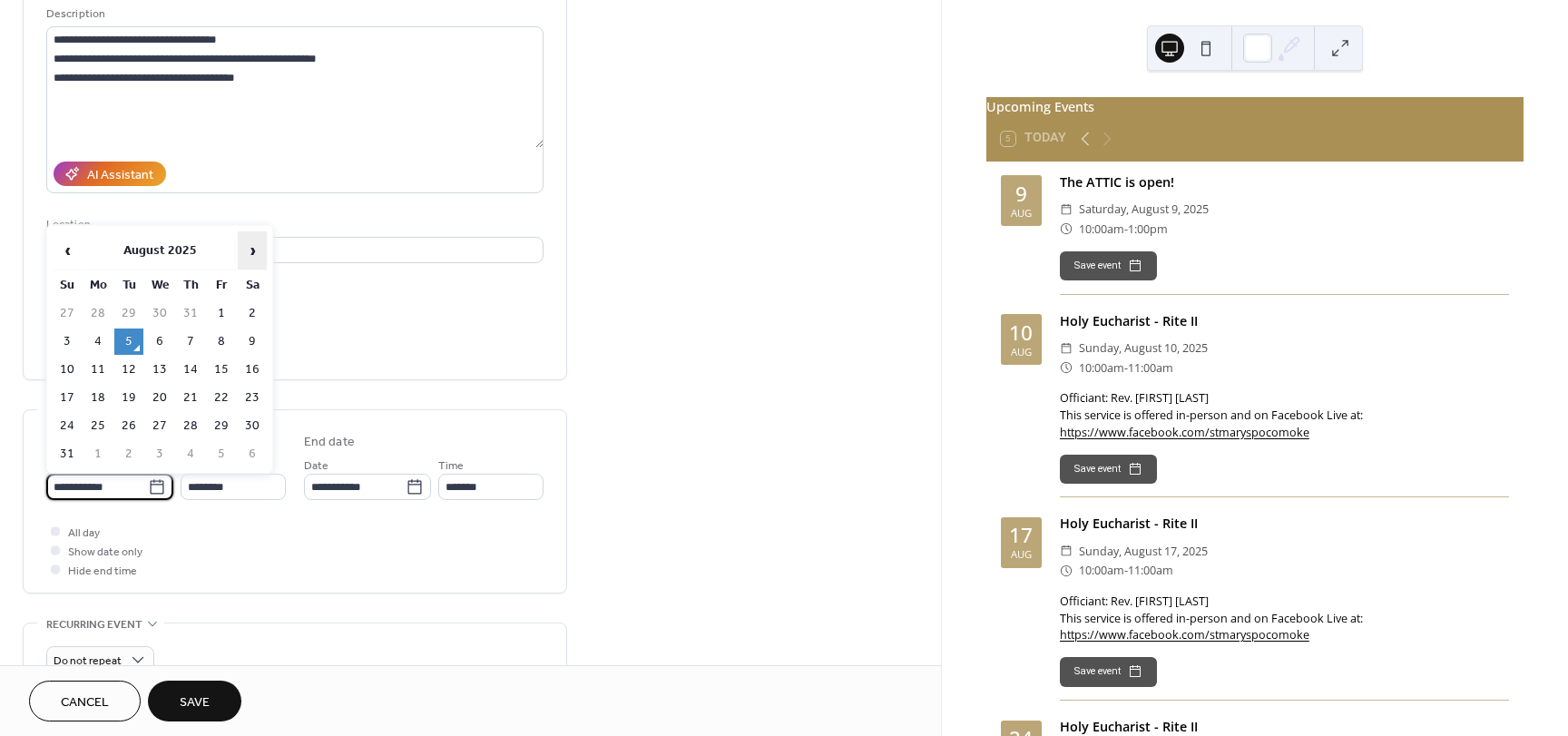 click on "›" at bounding box center [252, 250] 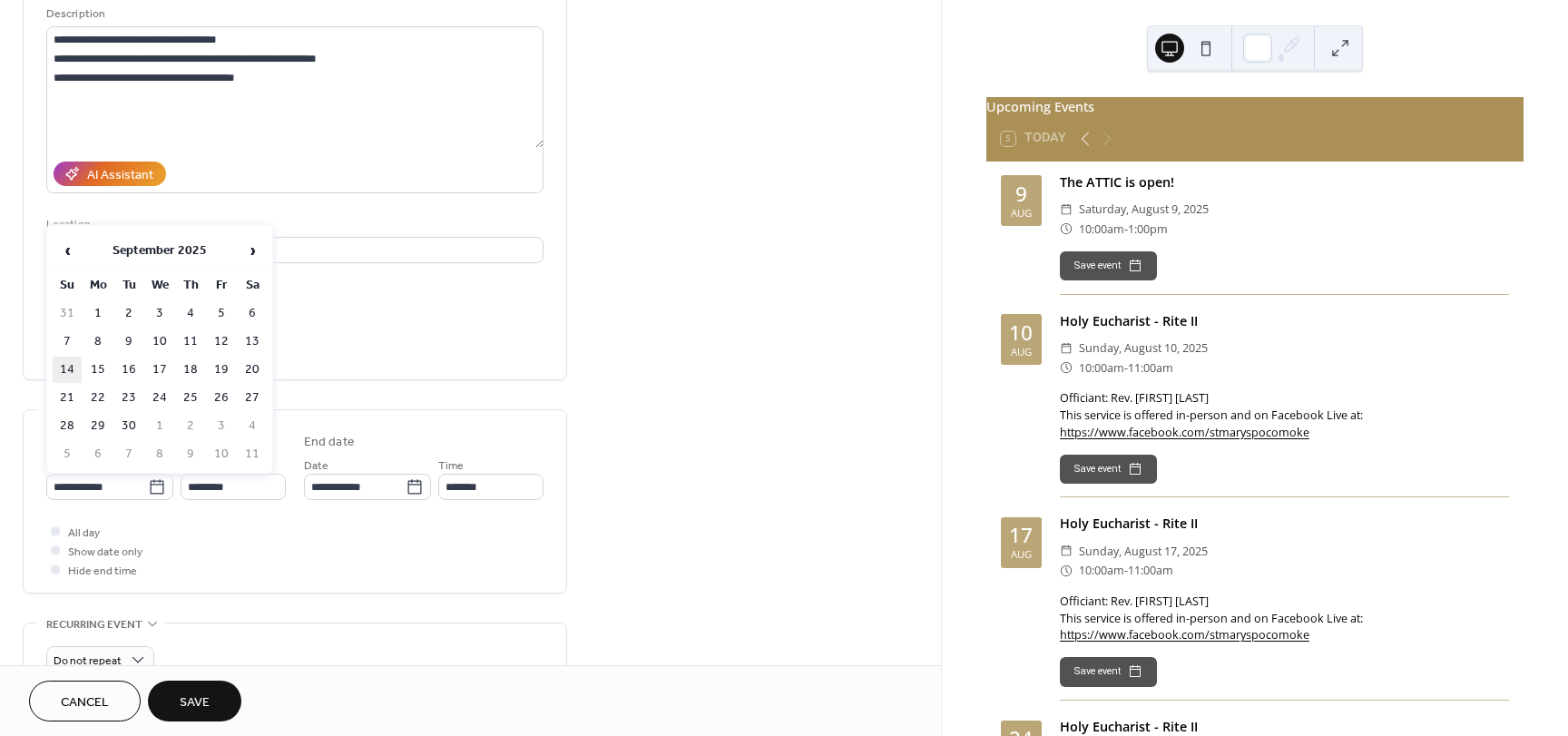 click on "14" at bounding box center [67, 369] 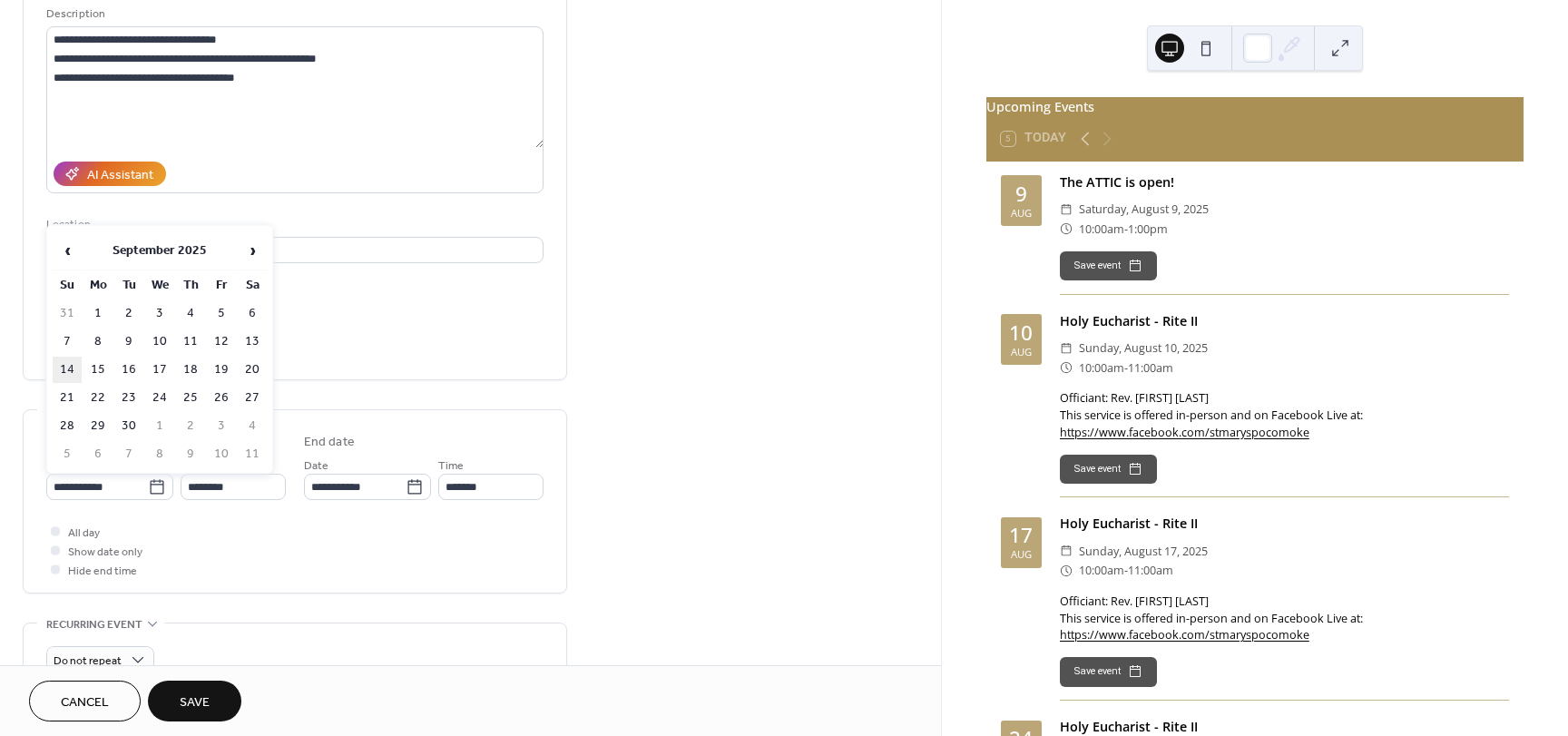 type on "**********" 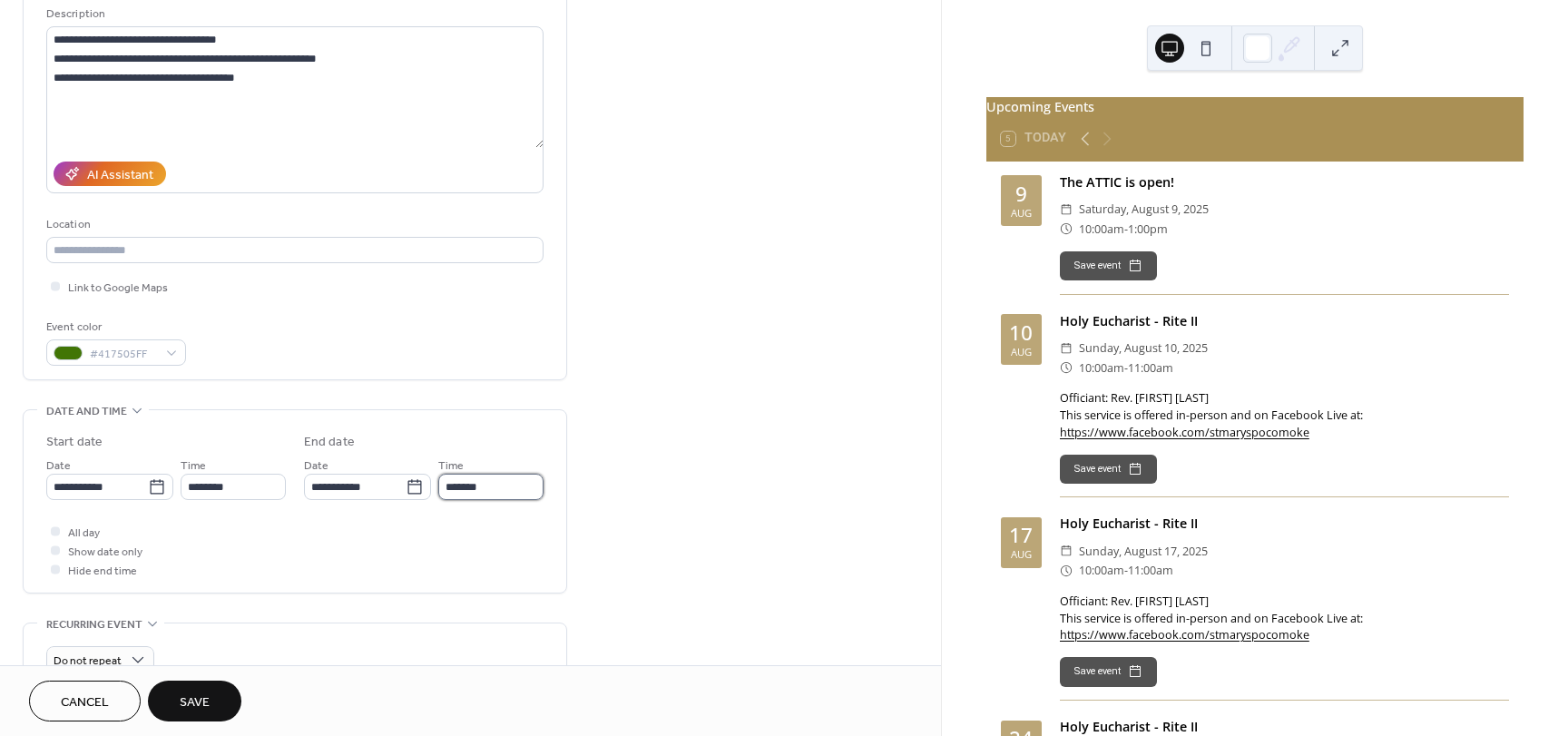 click on "*******" at bounding box center (491, 486) 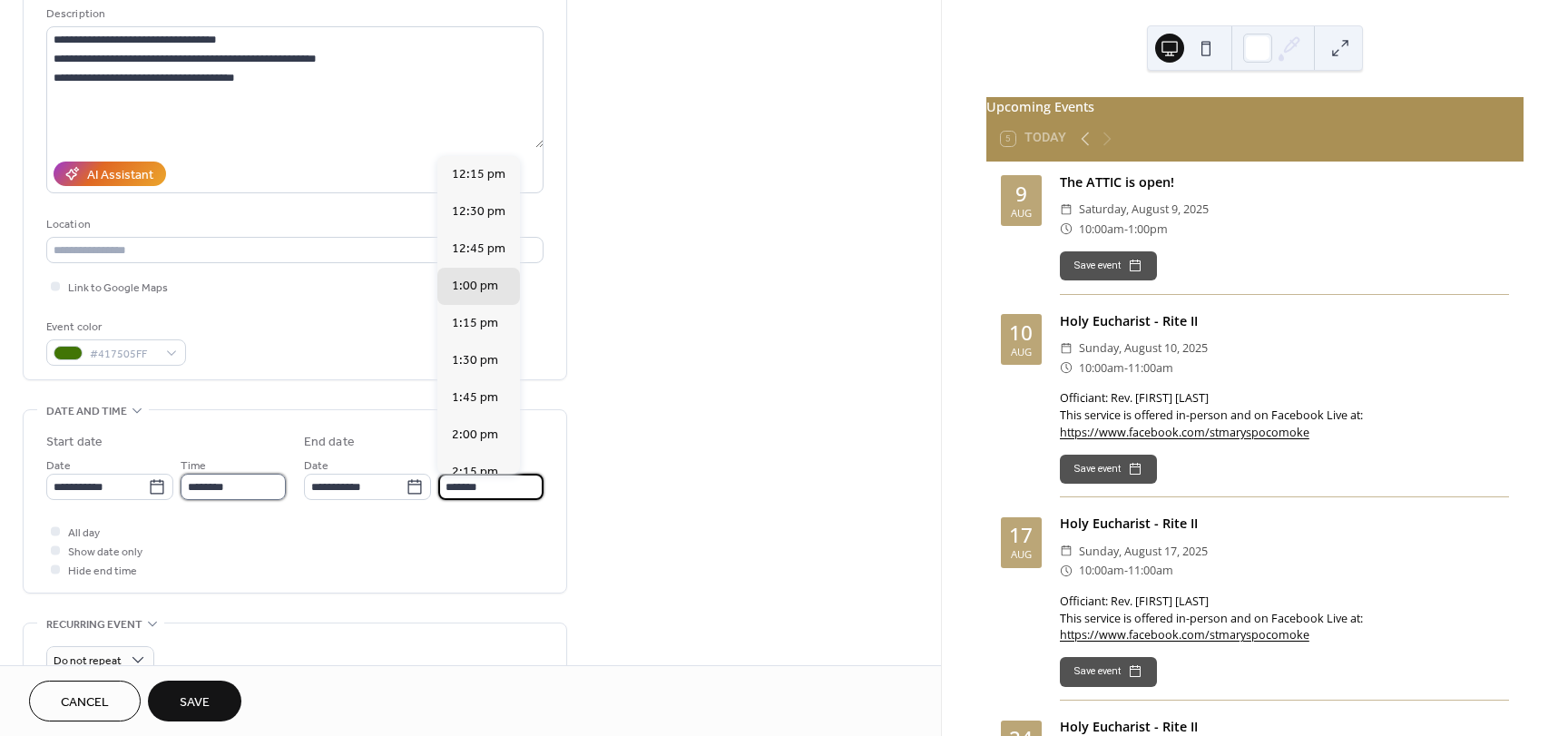 click on "********" at bounding box center [233, 486] 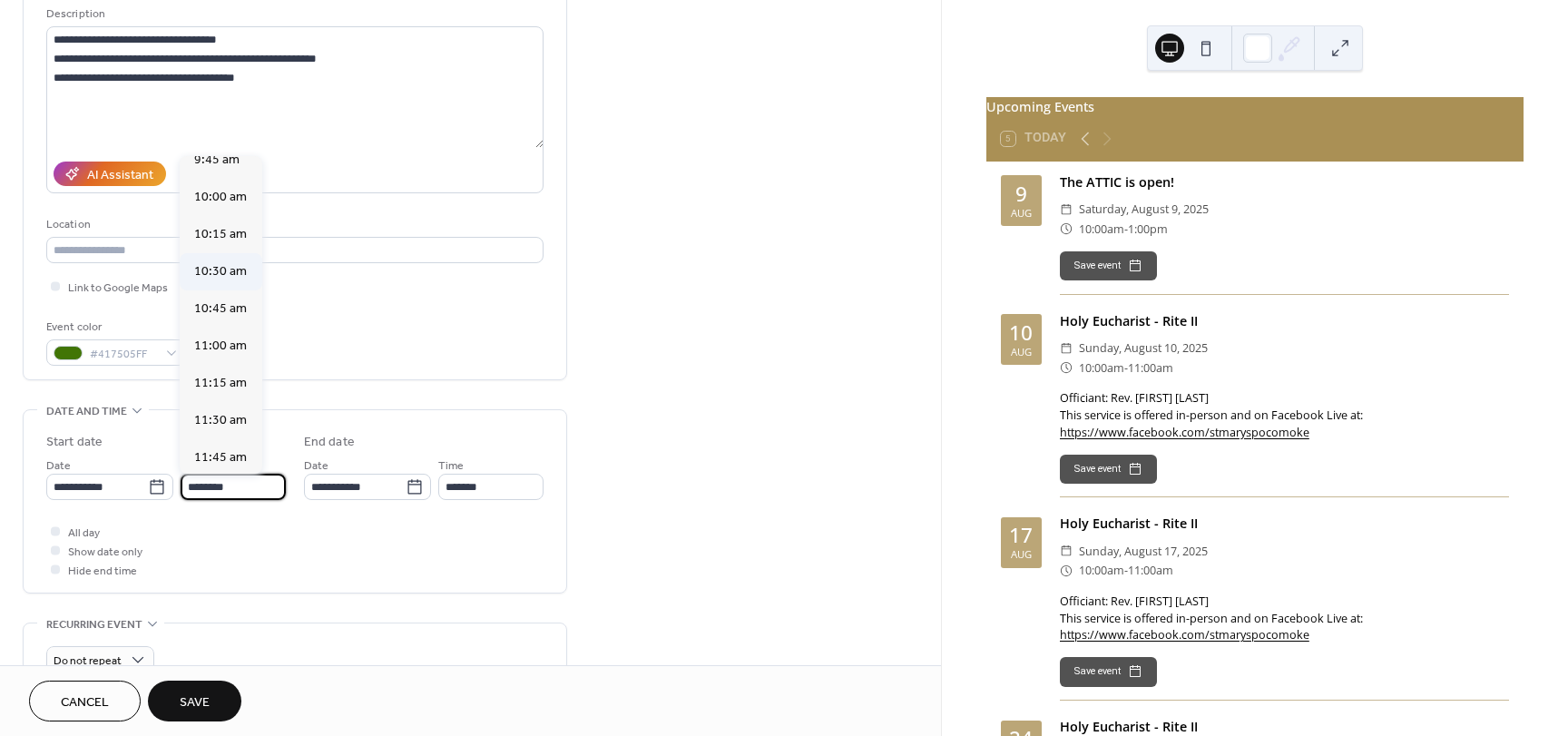 scroll, scrollTop: 1423, scrollLeft: 0, axis: vertical 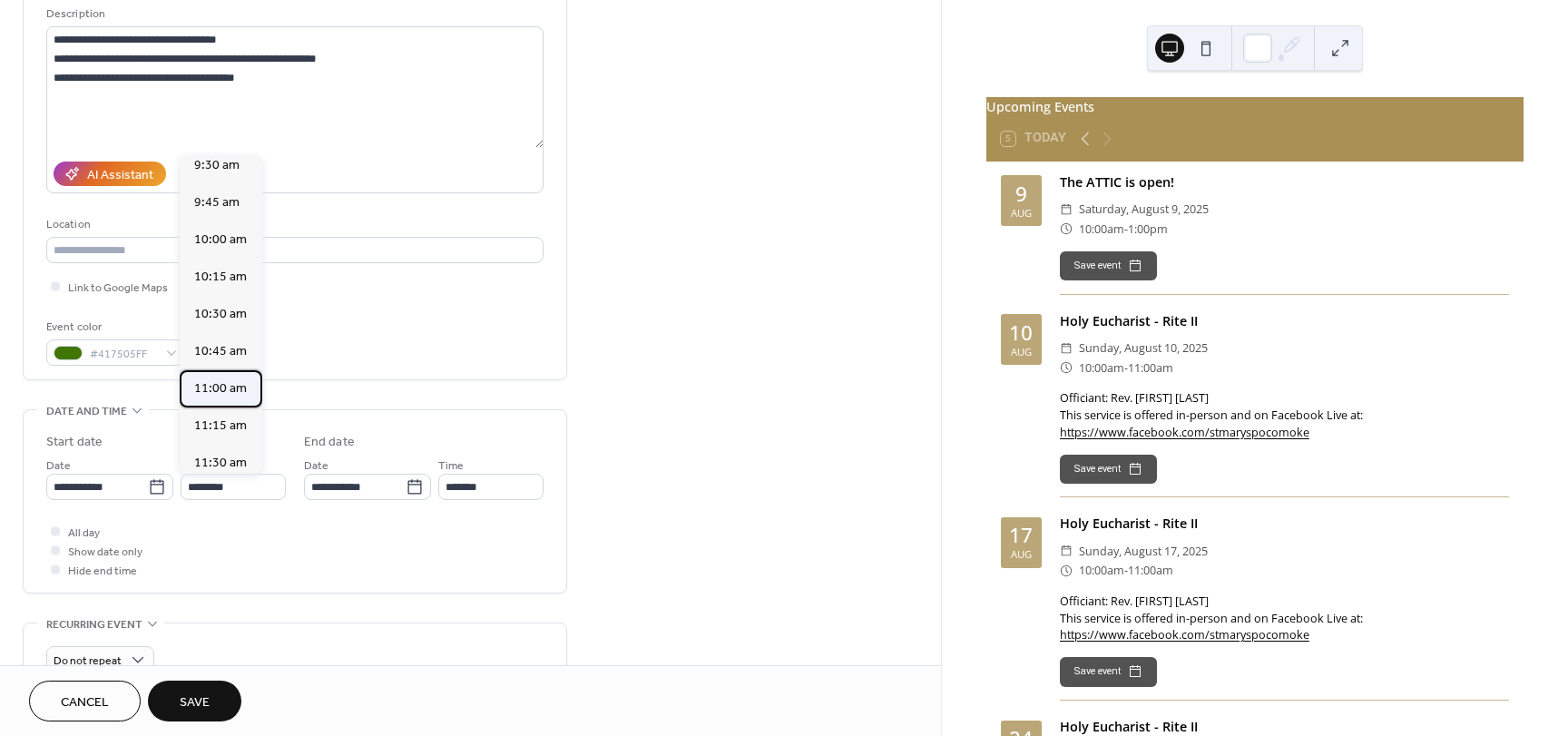 click on "11:00 am" at bounding box center (220, 388) 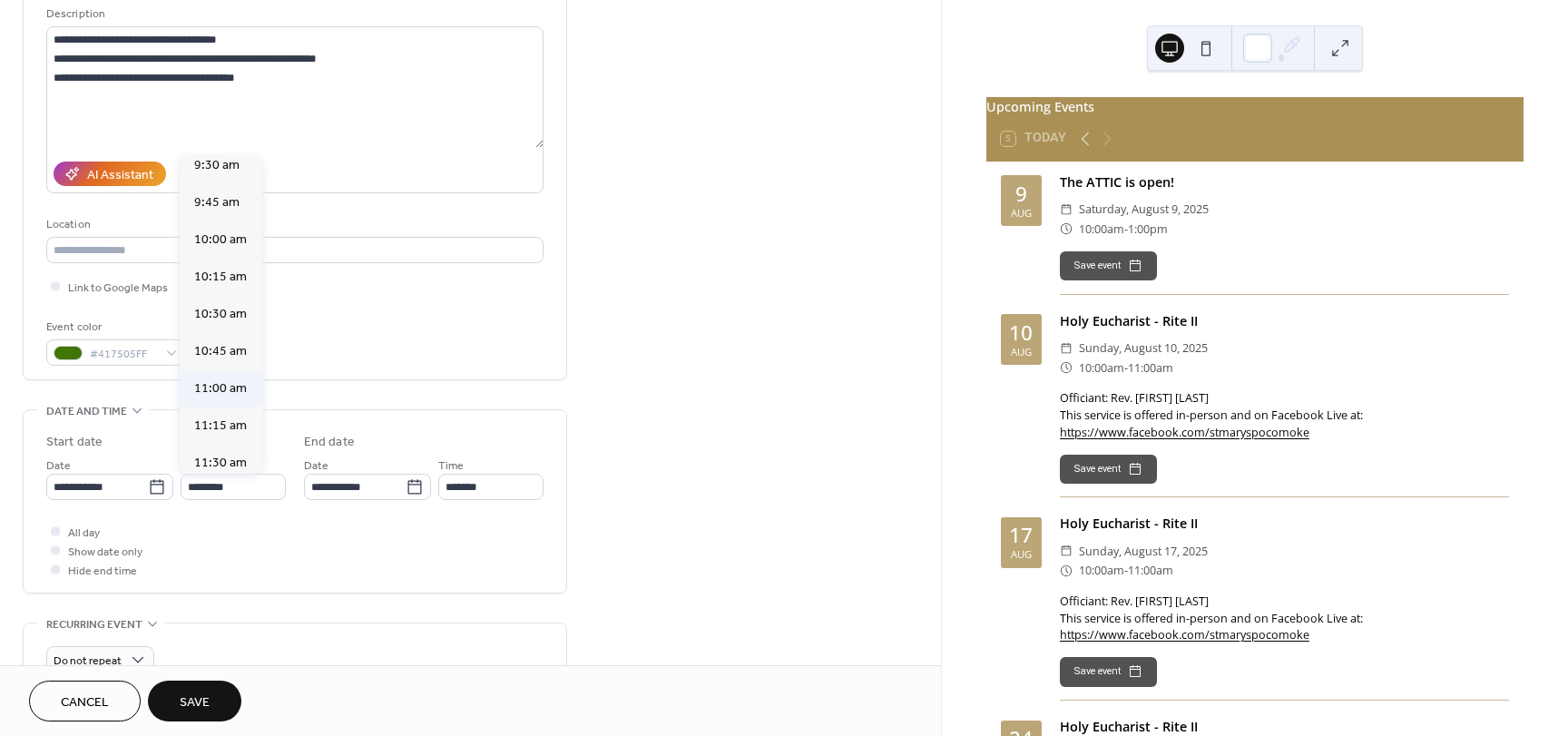 type on "********" 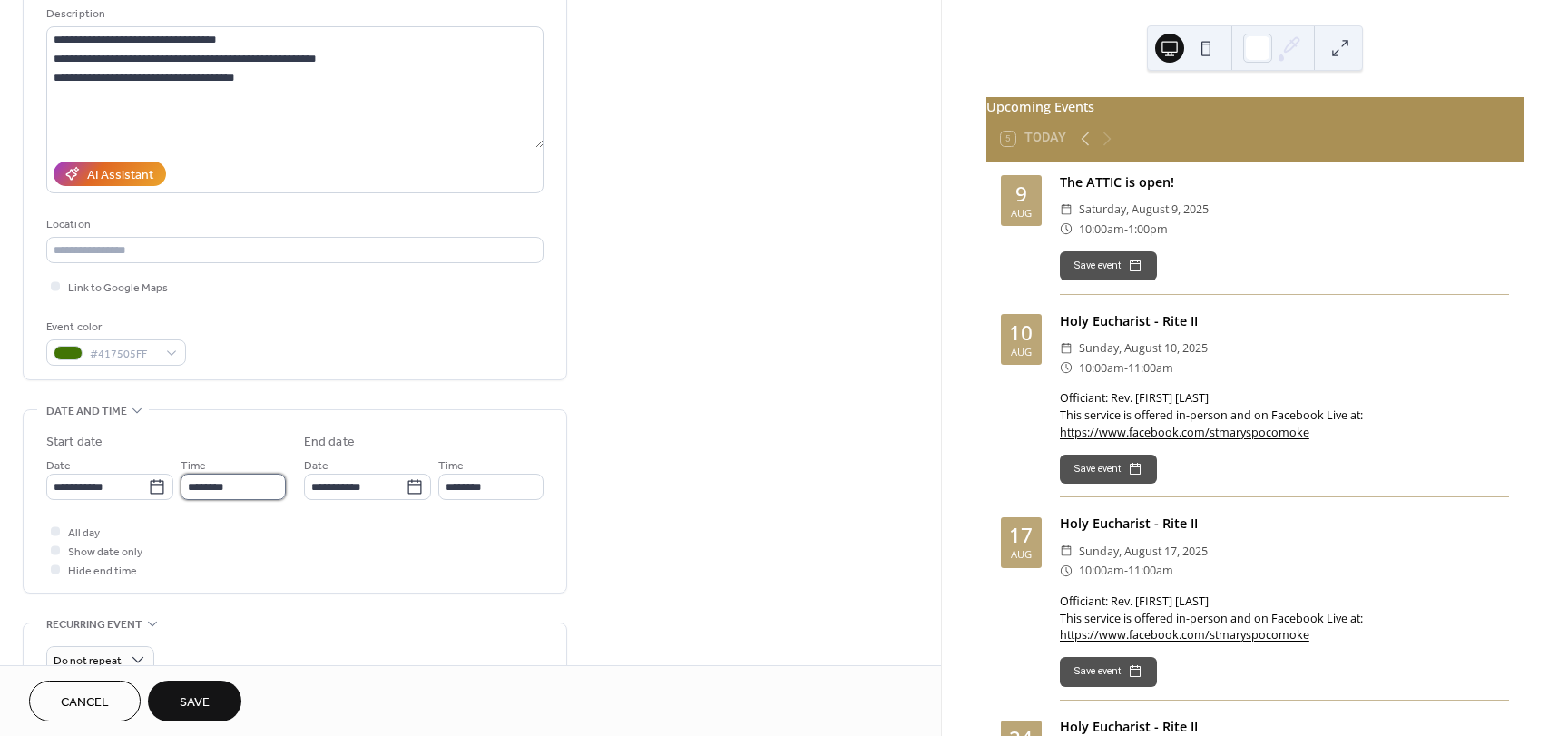 click on "********" at bounding box center (233, 486) 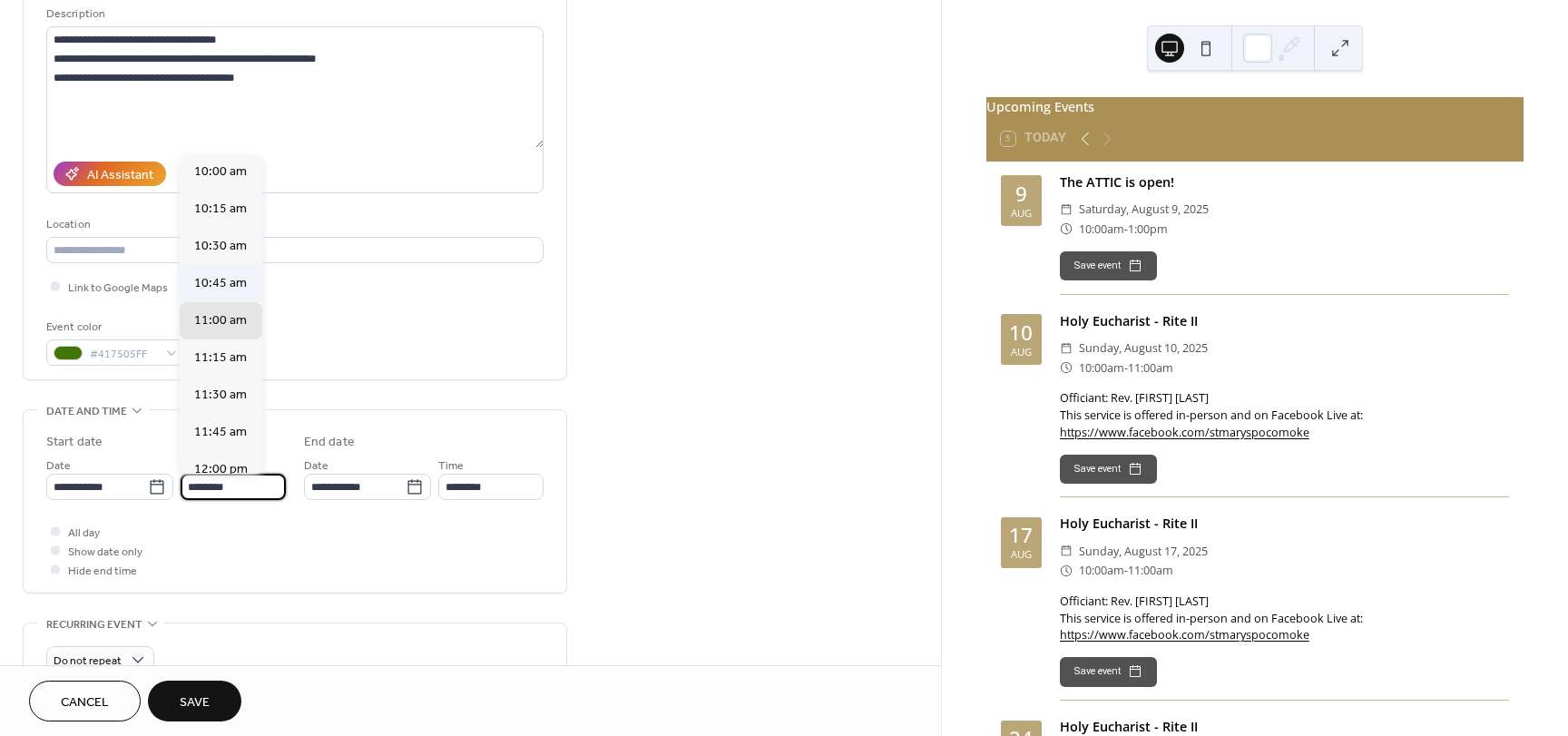 scroll, scrollTop: 1456, scrollLeft: 0, axis: vertical 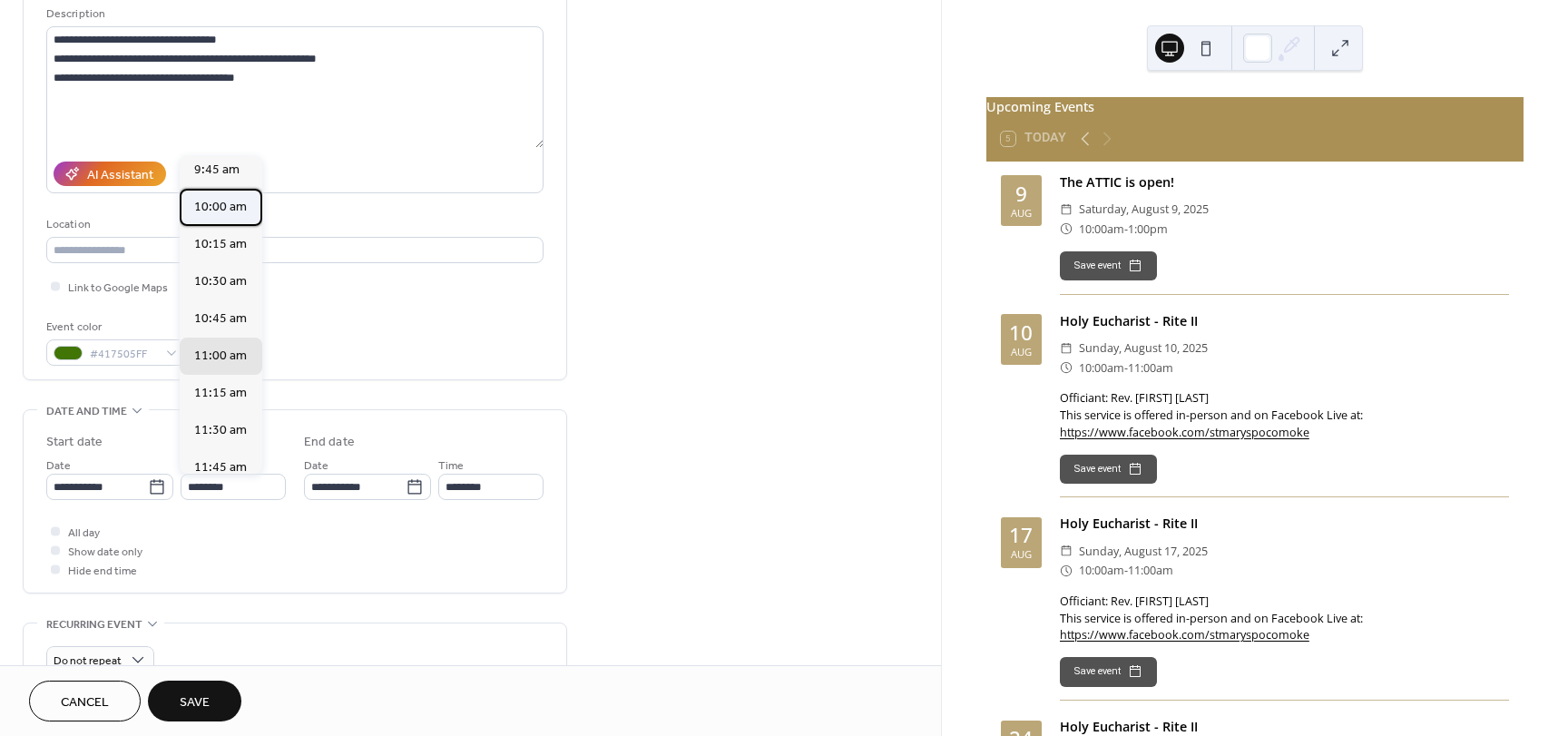 click on "10:00 am" at bounding box center (220, 207) 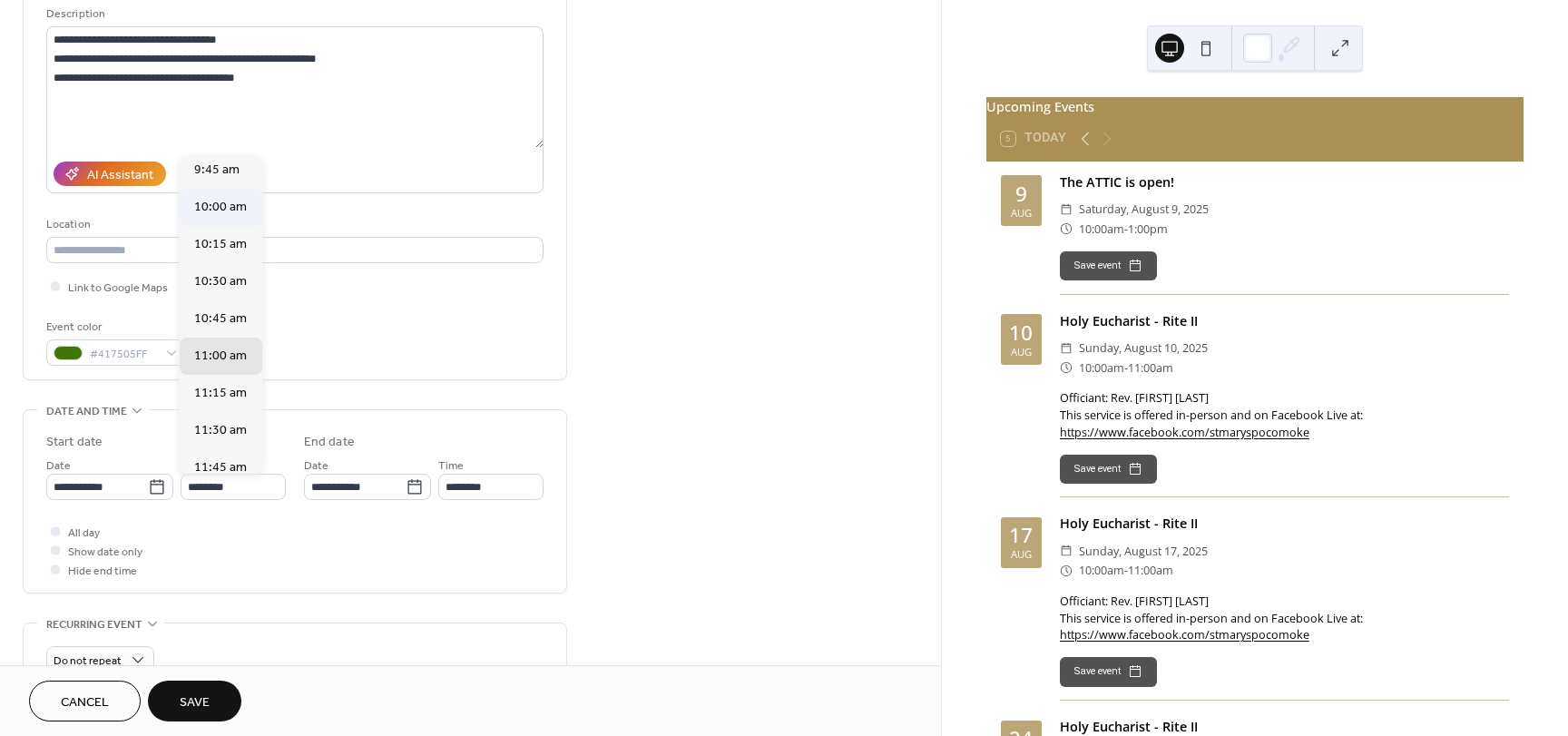 type on "********" 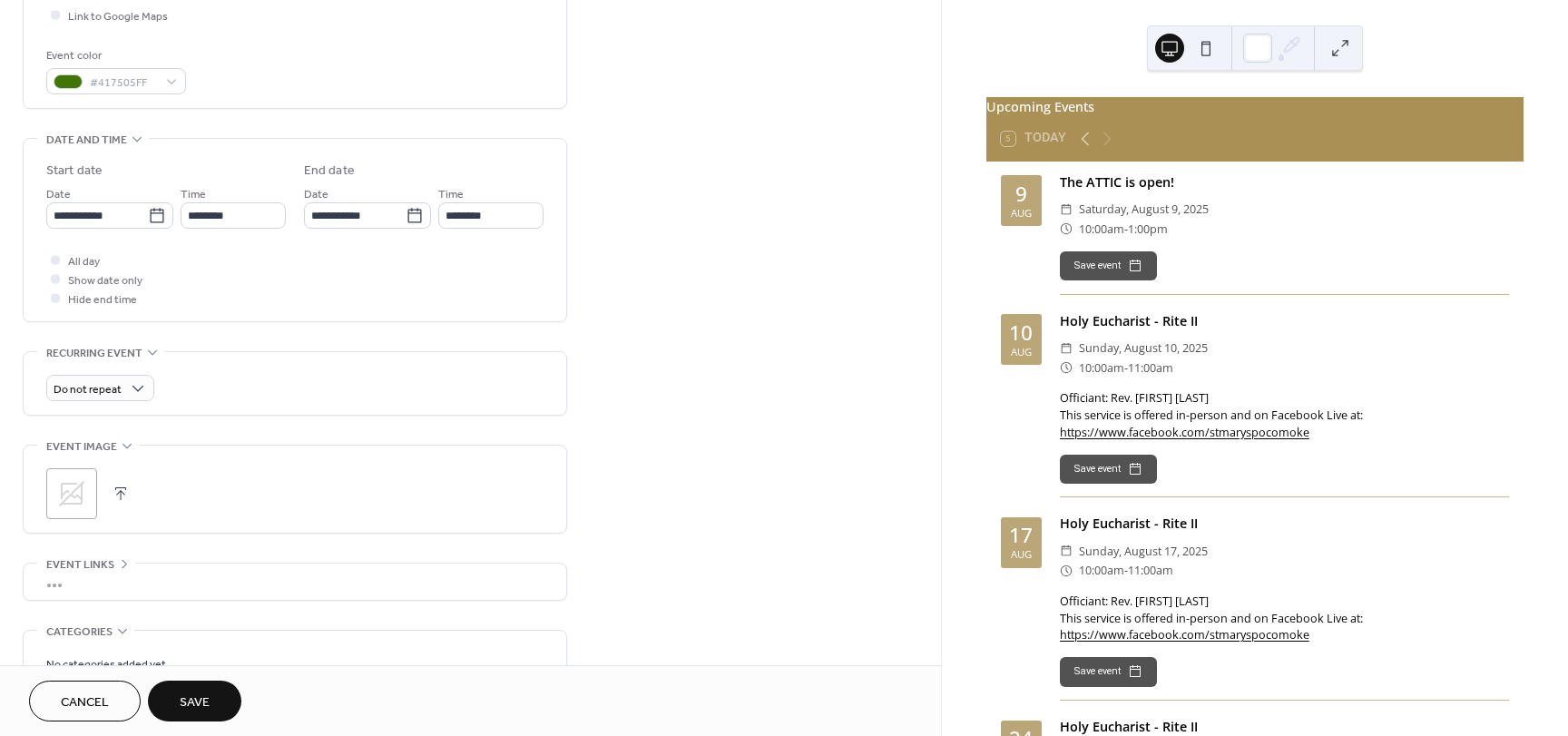 scroll, scrollTop: 454, scrollLeft: 0, axis: vertical 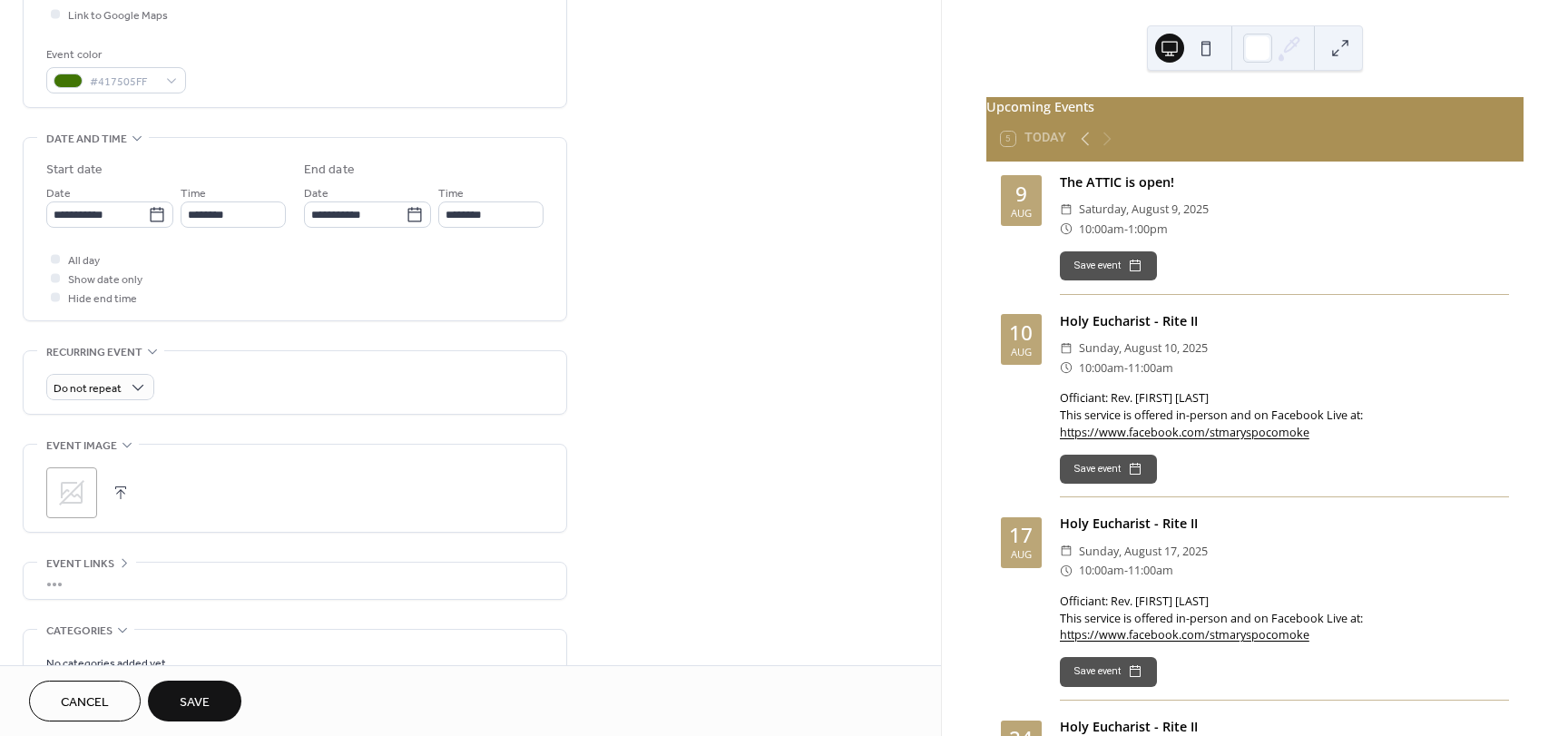 click on "Do not repeat" at bounding box center (295, 382) 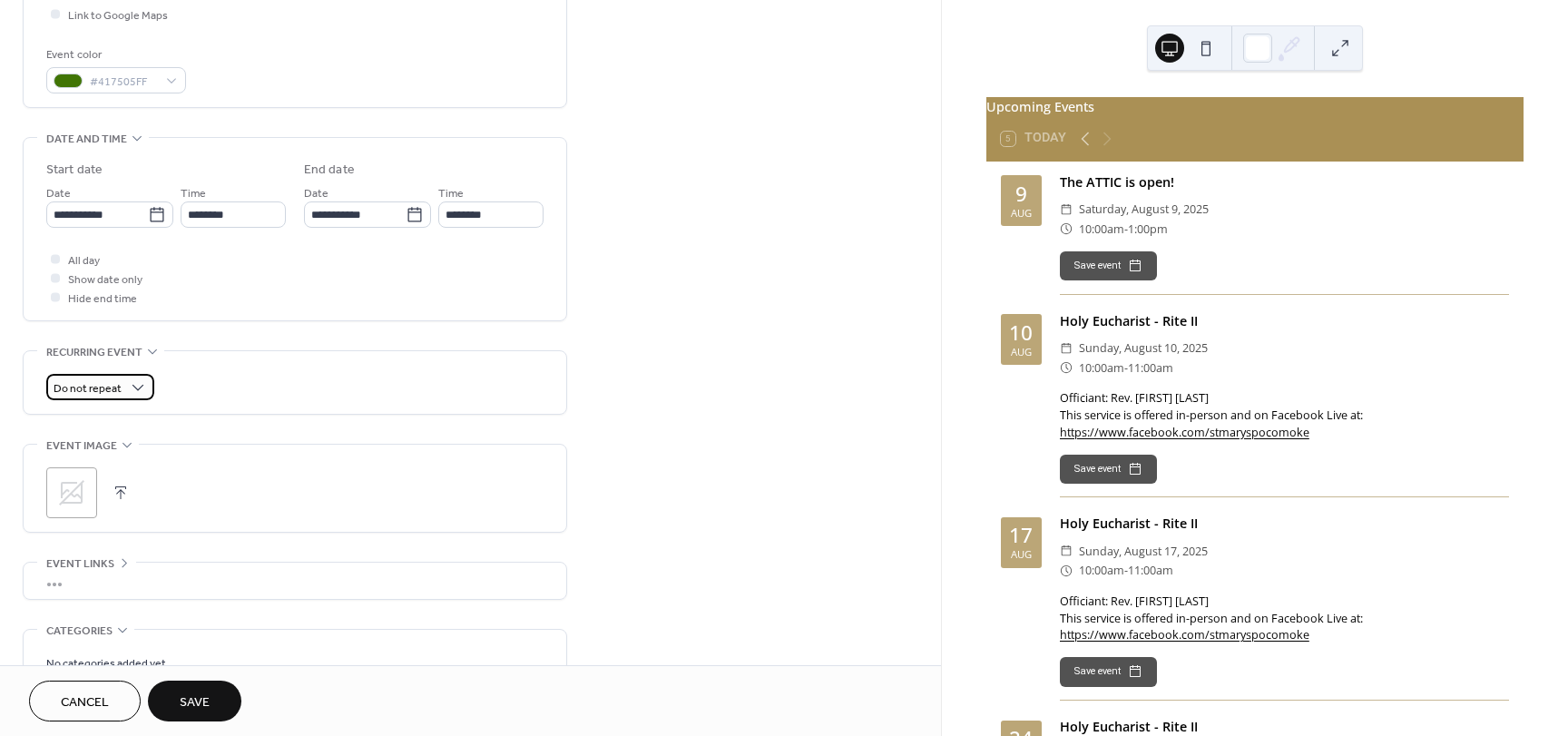 click on "Do not repeat" at bounding box center [87, 388] 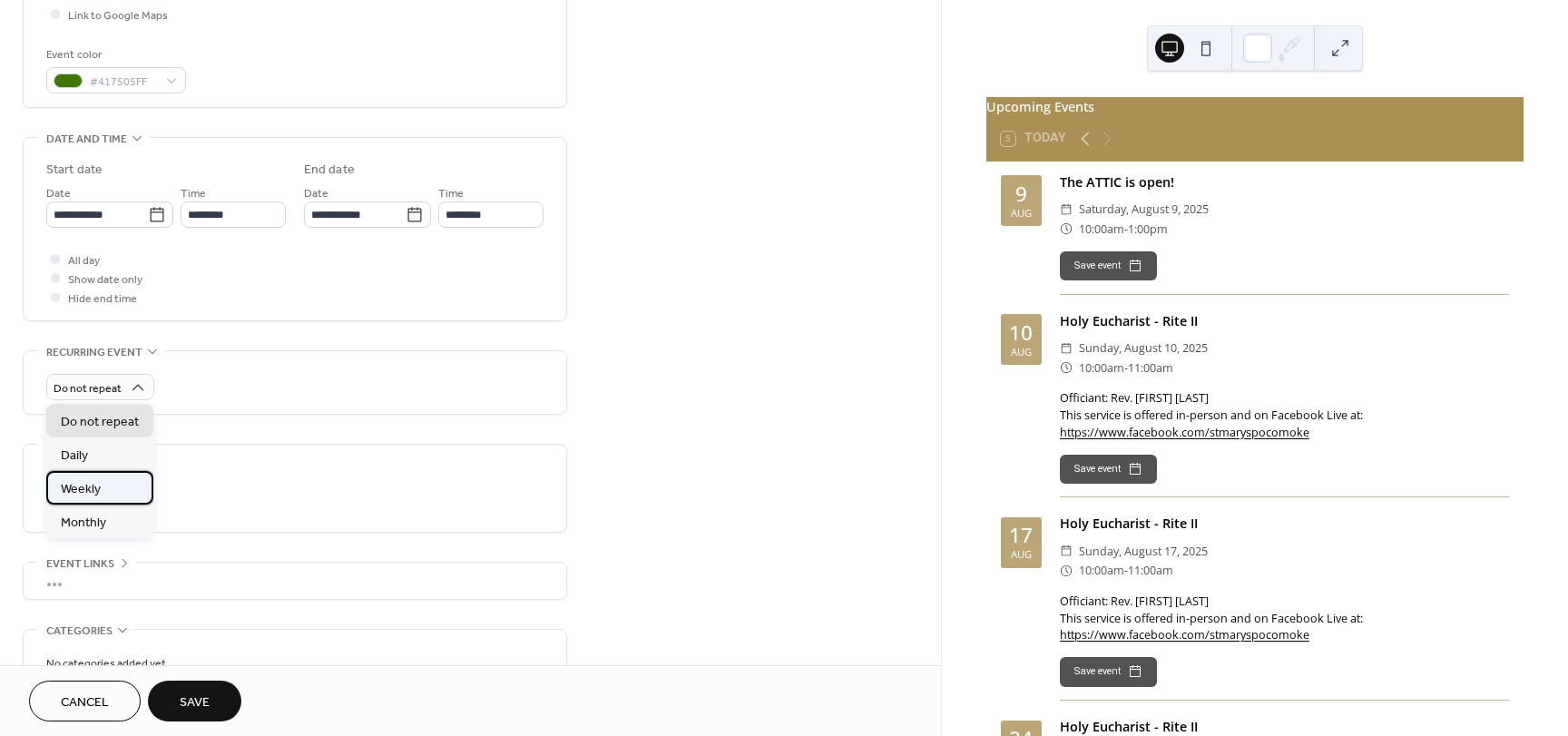 click on "Weekly" at bounding box center (100, 487) 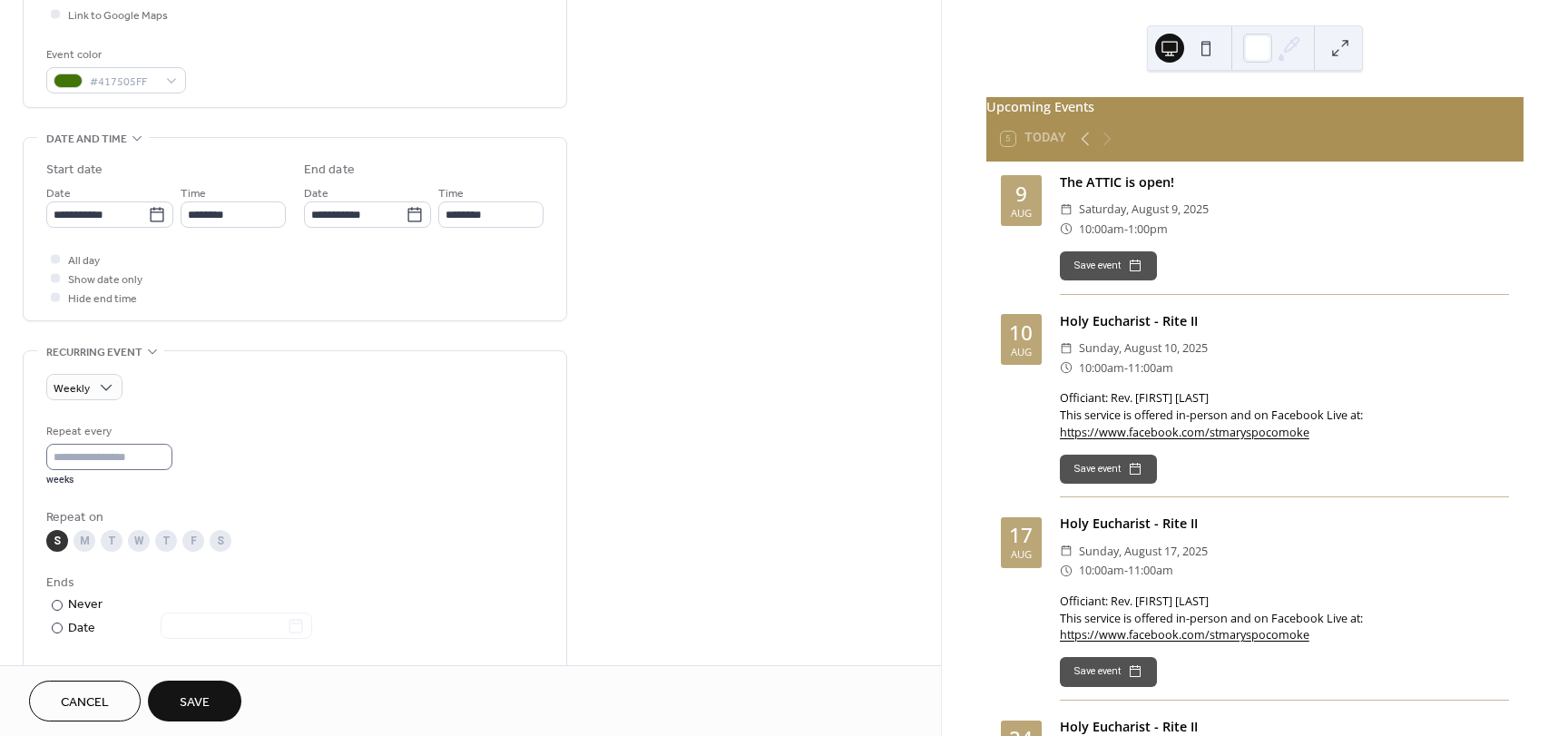 scroll, scrollTop: 1, scrollLeft: 0, axis: vertical 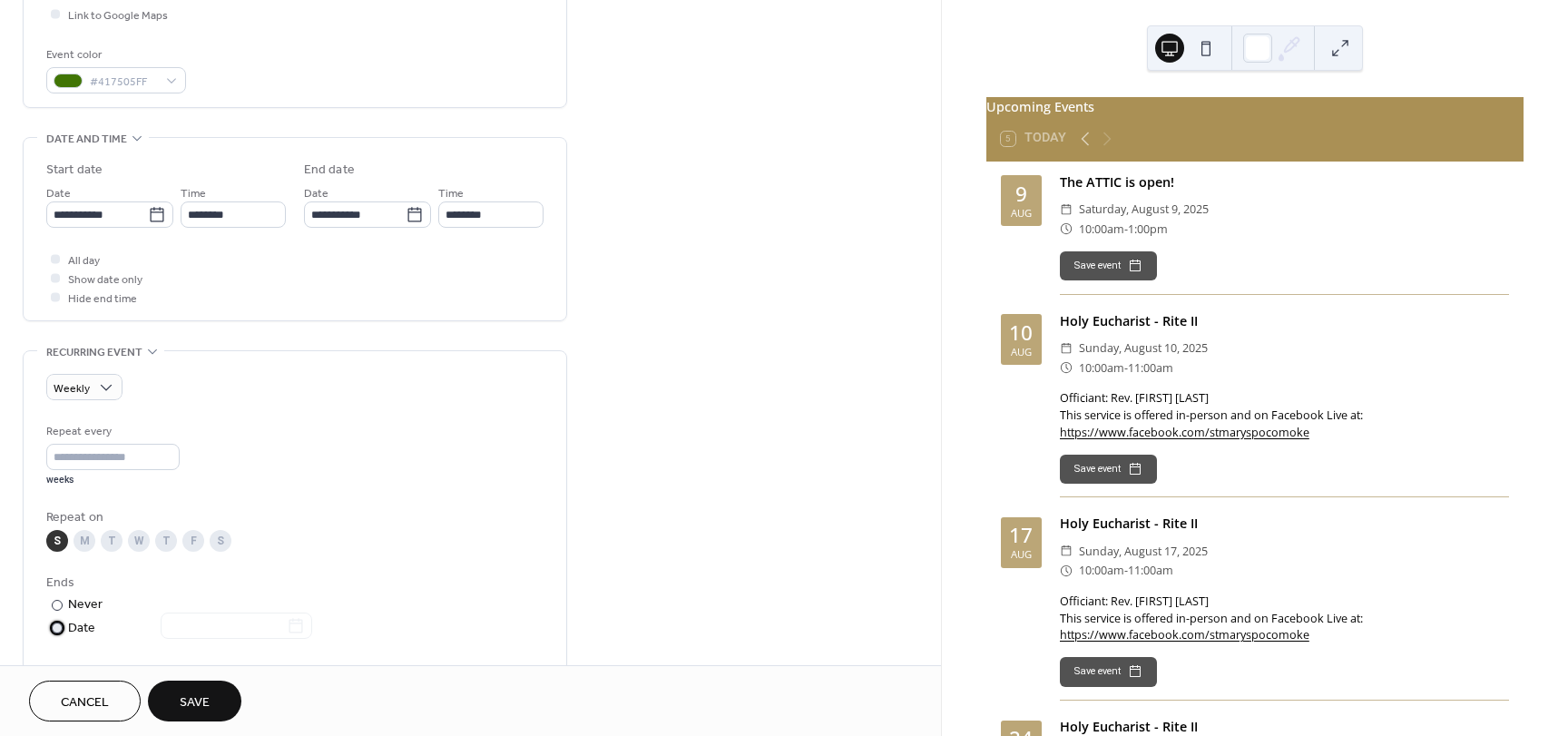 click at bounding box center (57, 628) 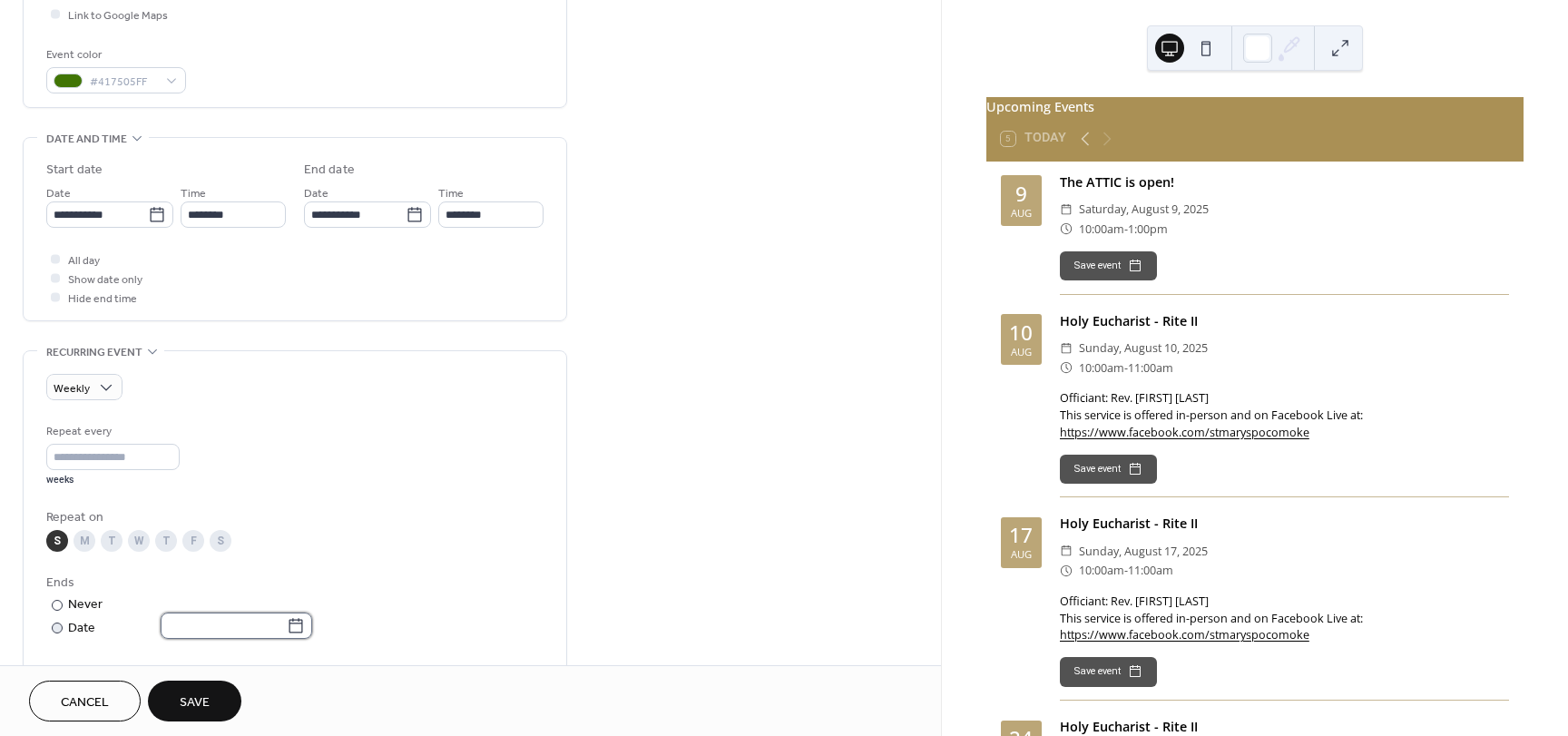 click at bounding box center [223, 625] 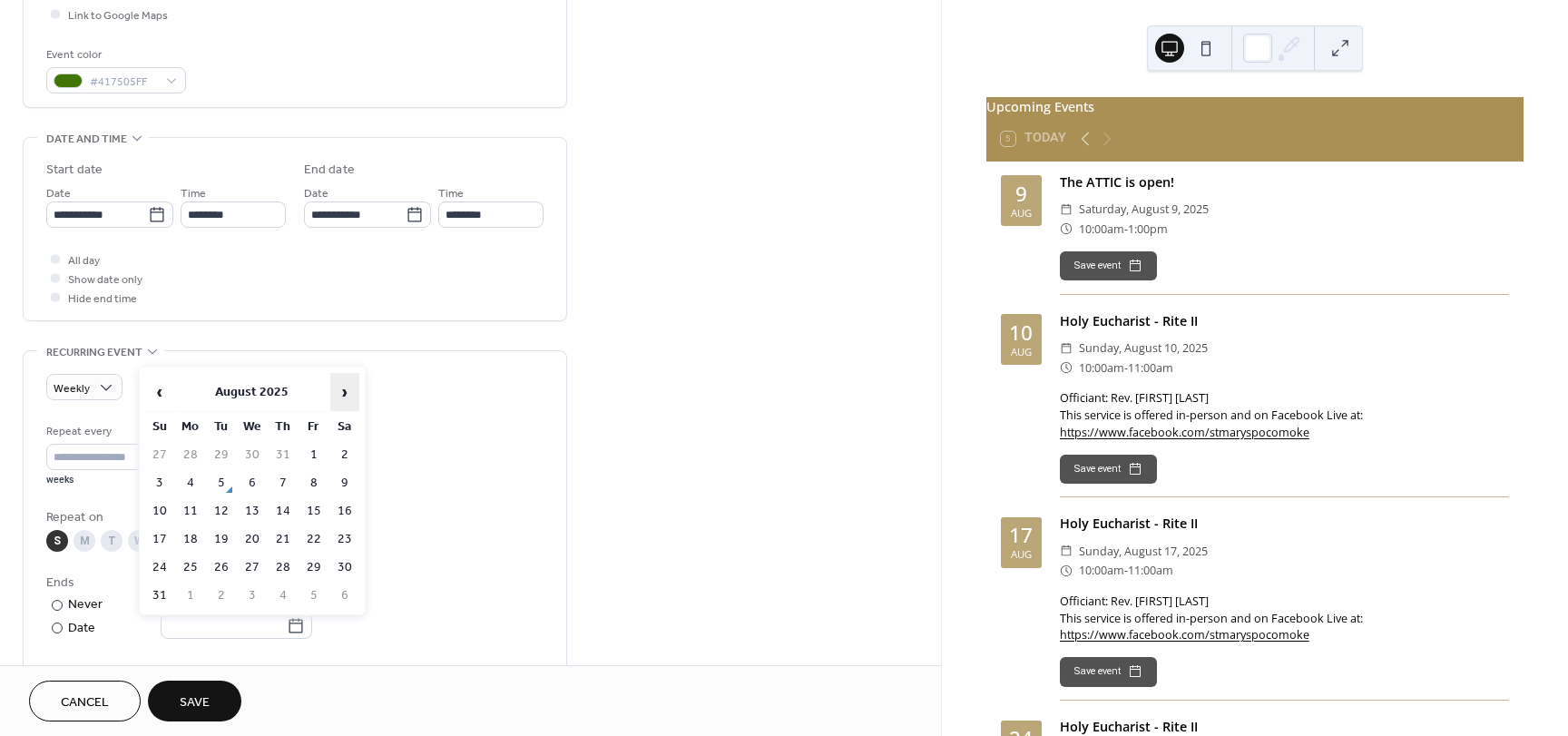 click on "›" at bounding box center [345, 392] 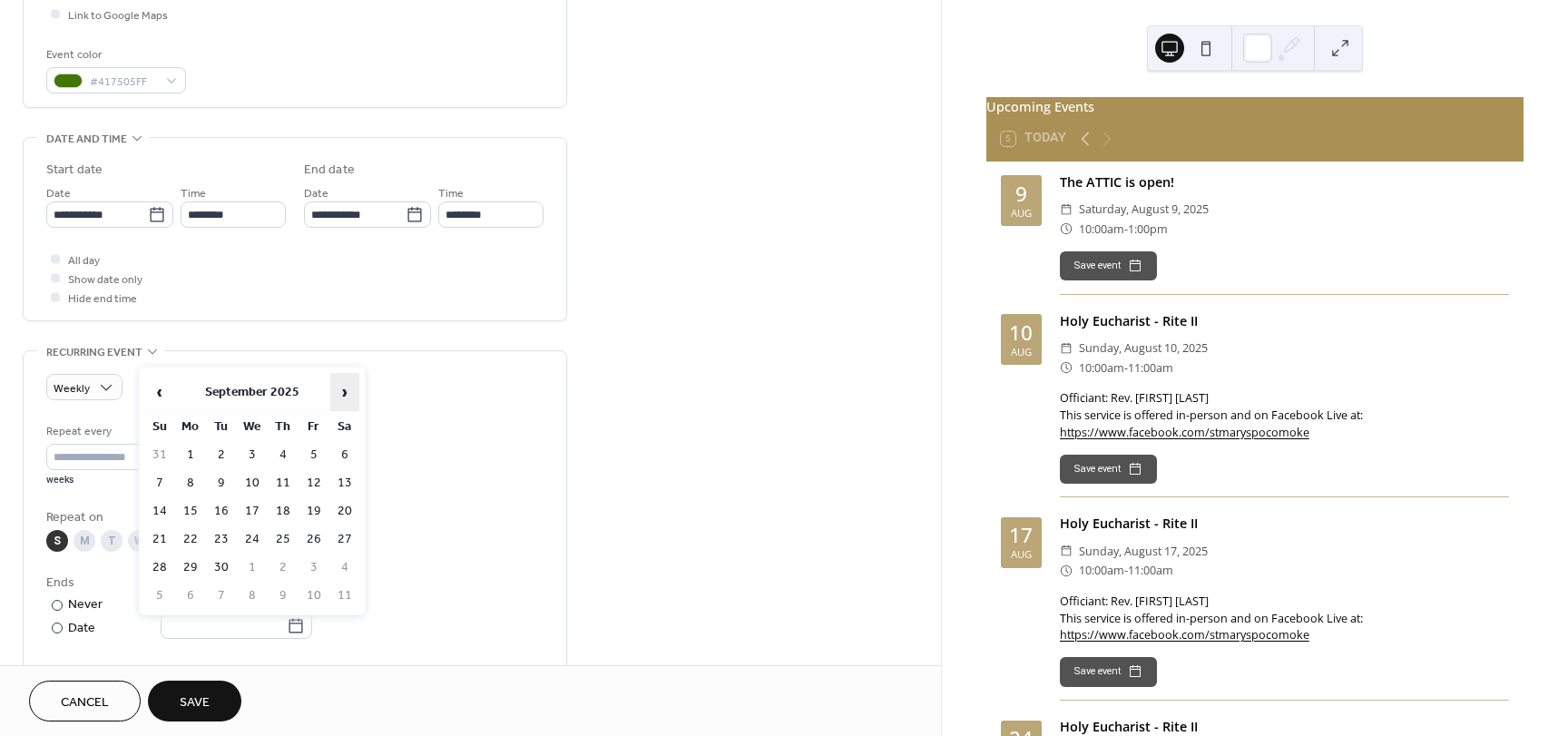 click on "›" at bounding box center [345, 392] 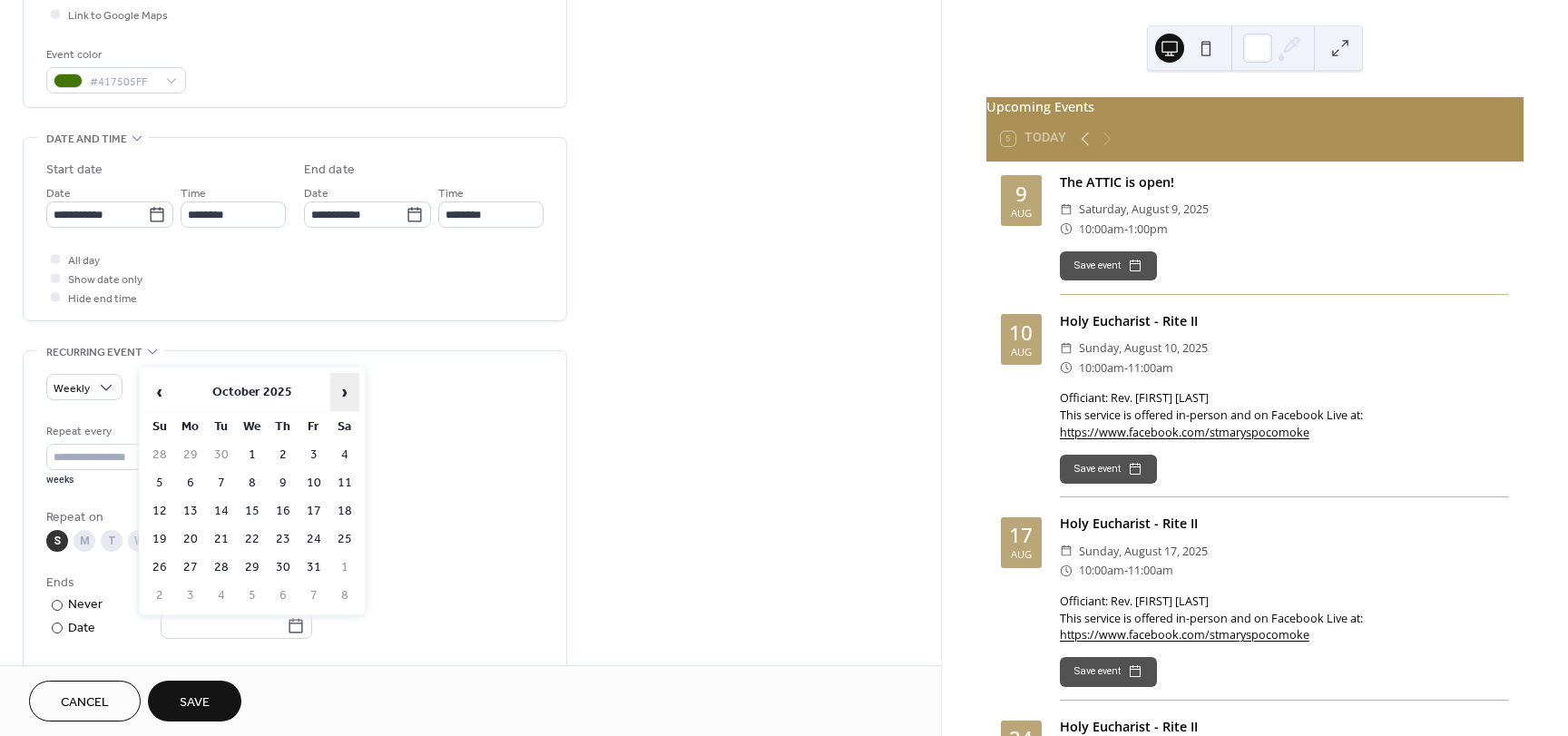 click on "›" at bounding box center [345, 392] 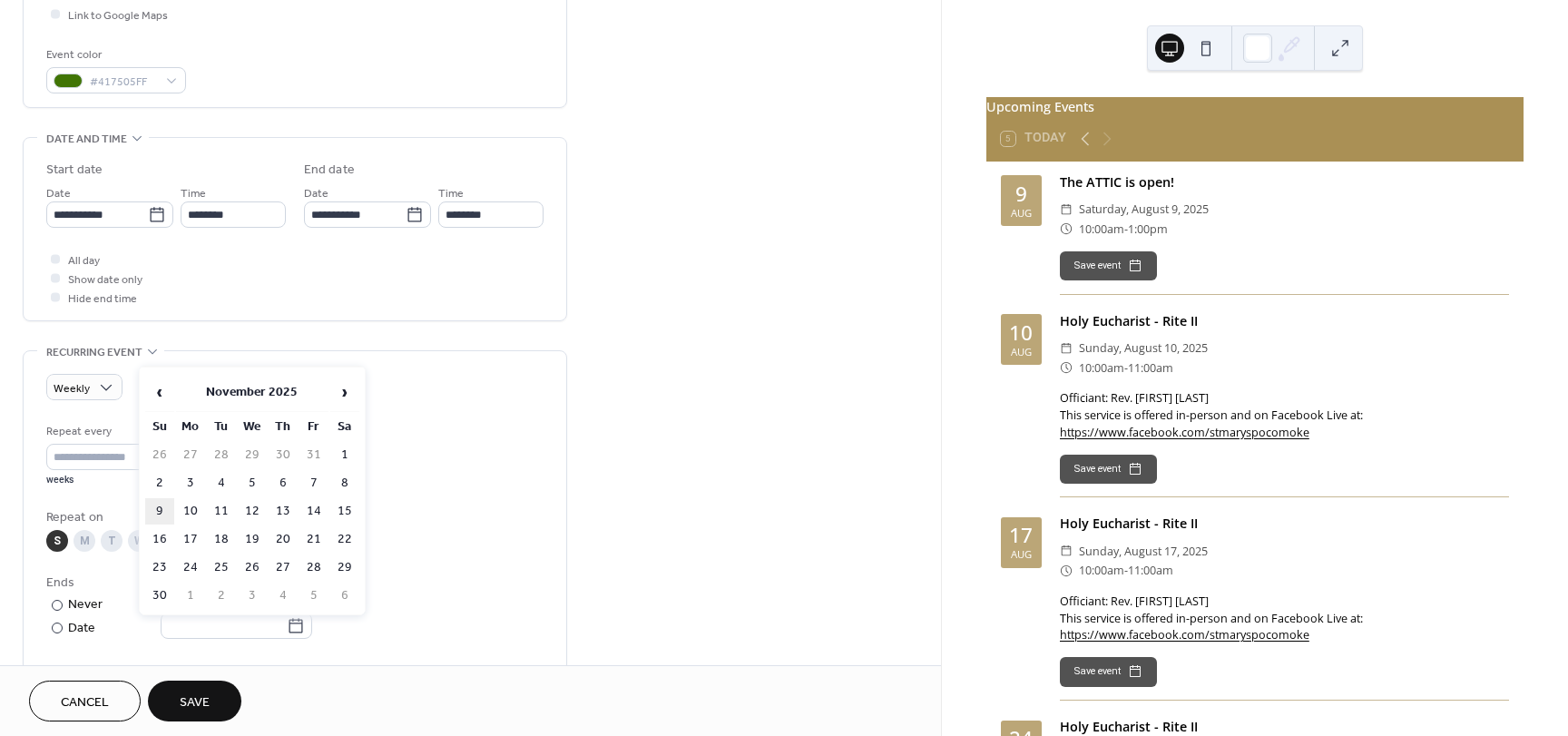 click on "9" at bounding box center (160, 511) 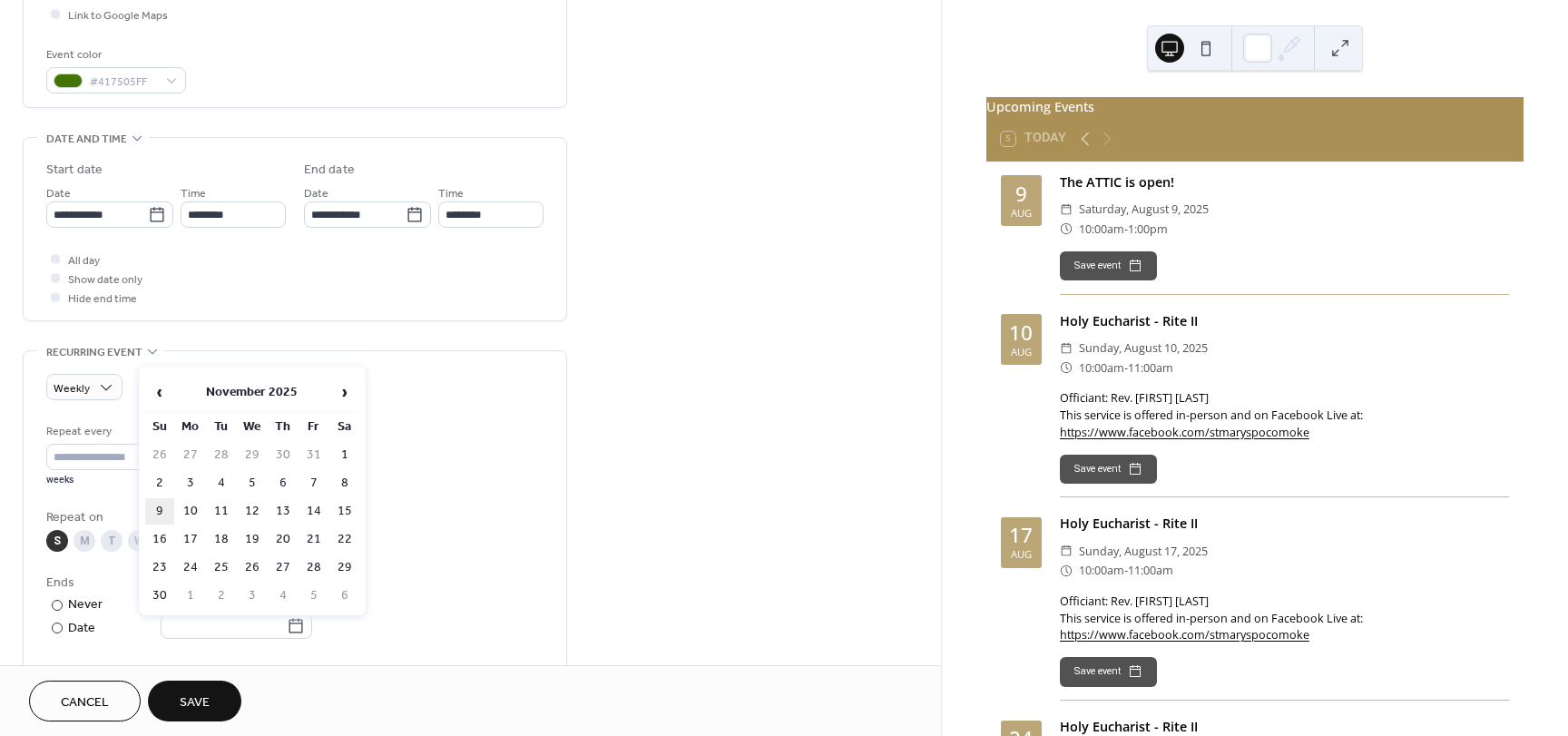 type on "**********" 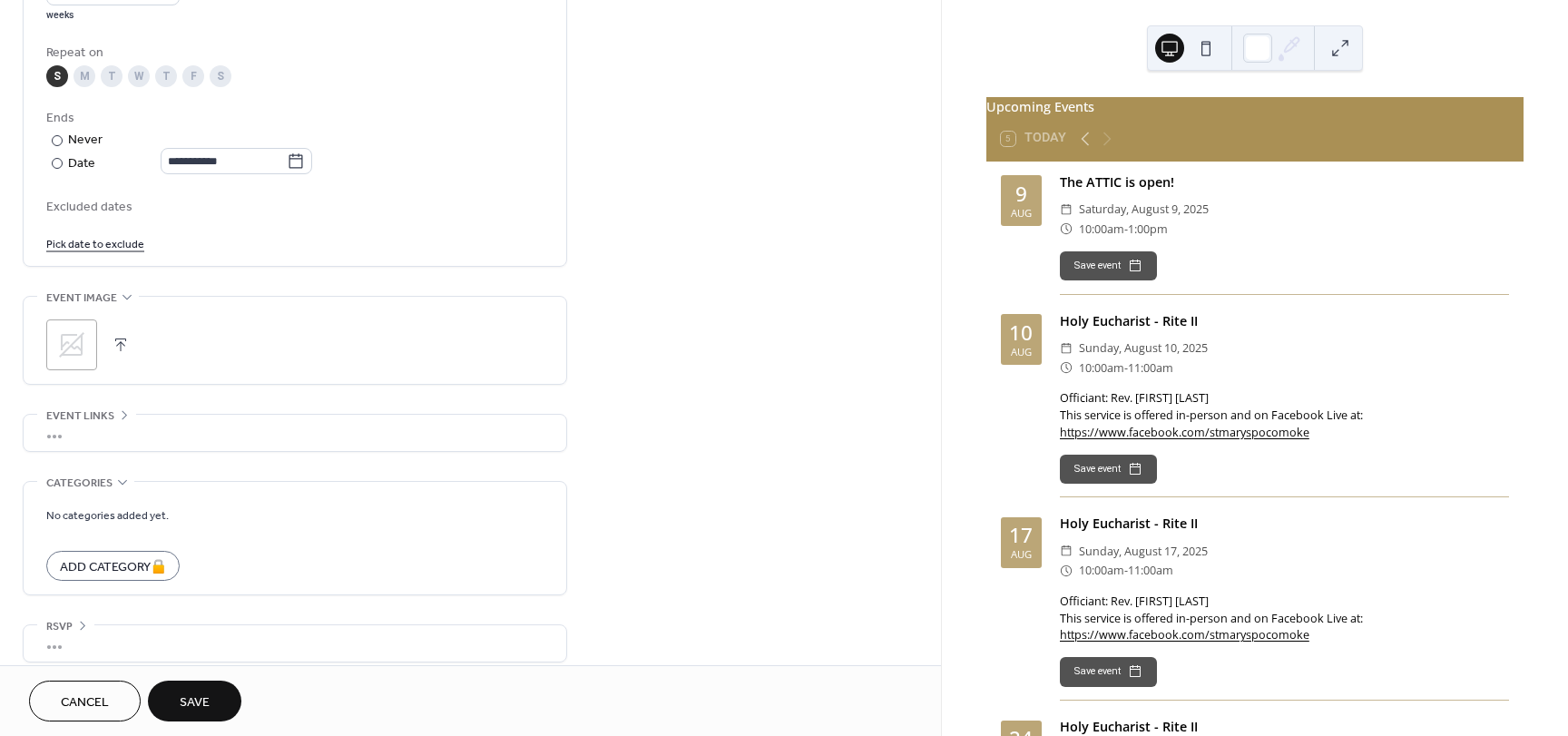 scroll, scrollTop: 934, scrollLeft: 0, axis: vertical 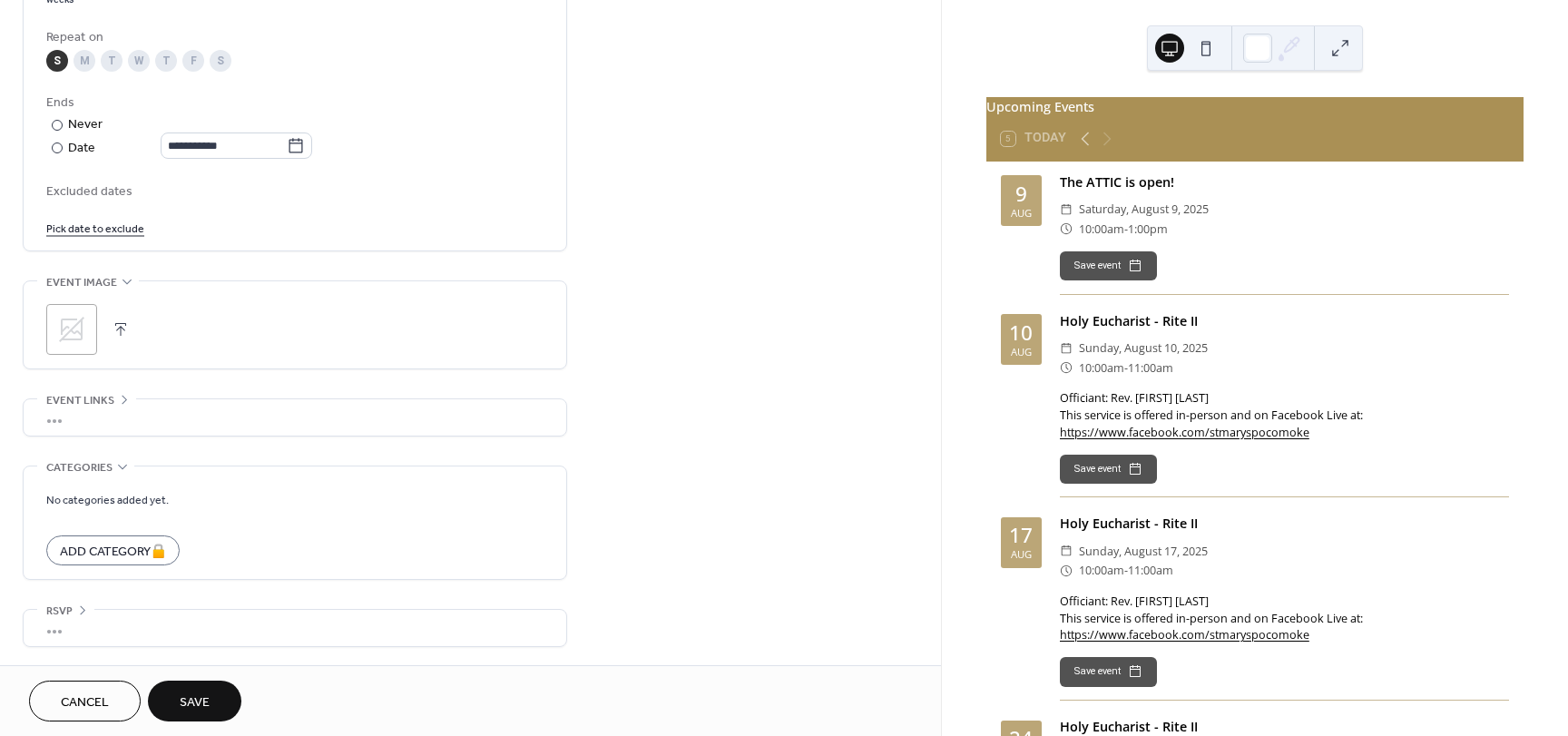 click on "Save" at bounding box center (194, 701) 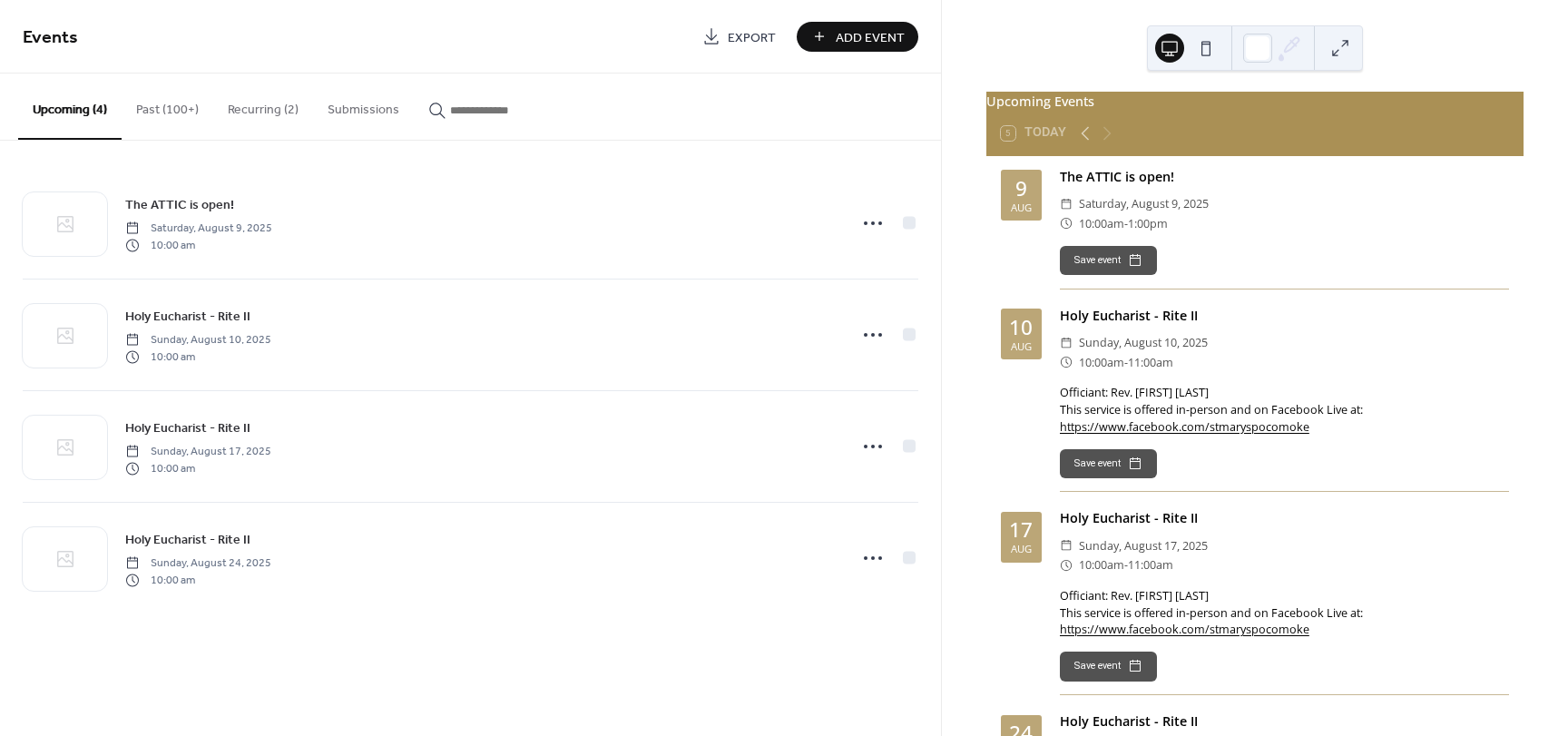 scroll, scrollTop: 0, scrollLeft: 0, axis: both 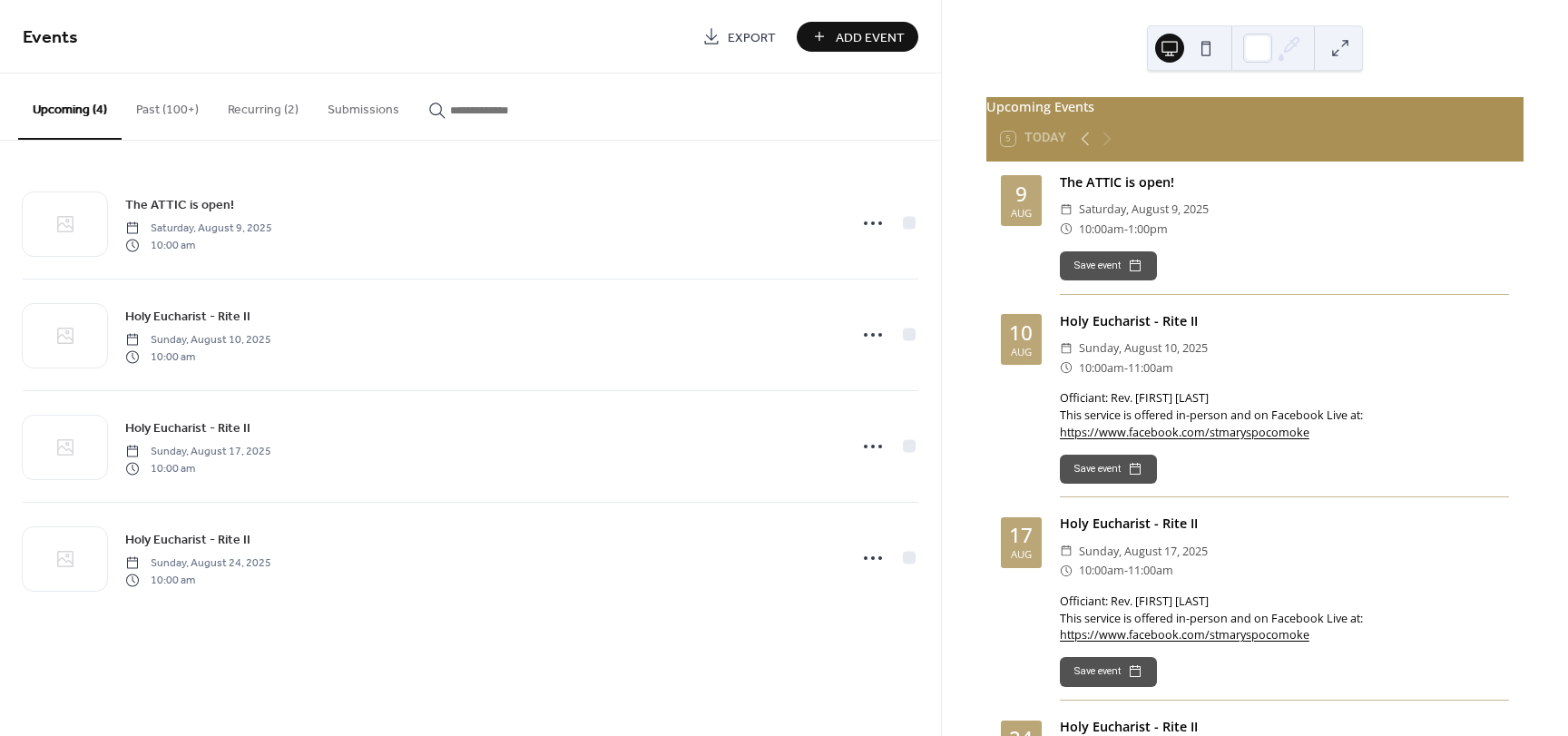 click on "Add Event" at bounding box center [870, 37] 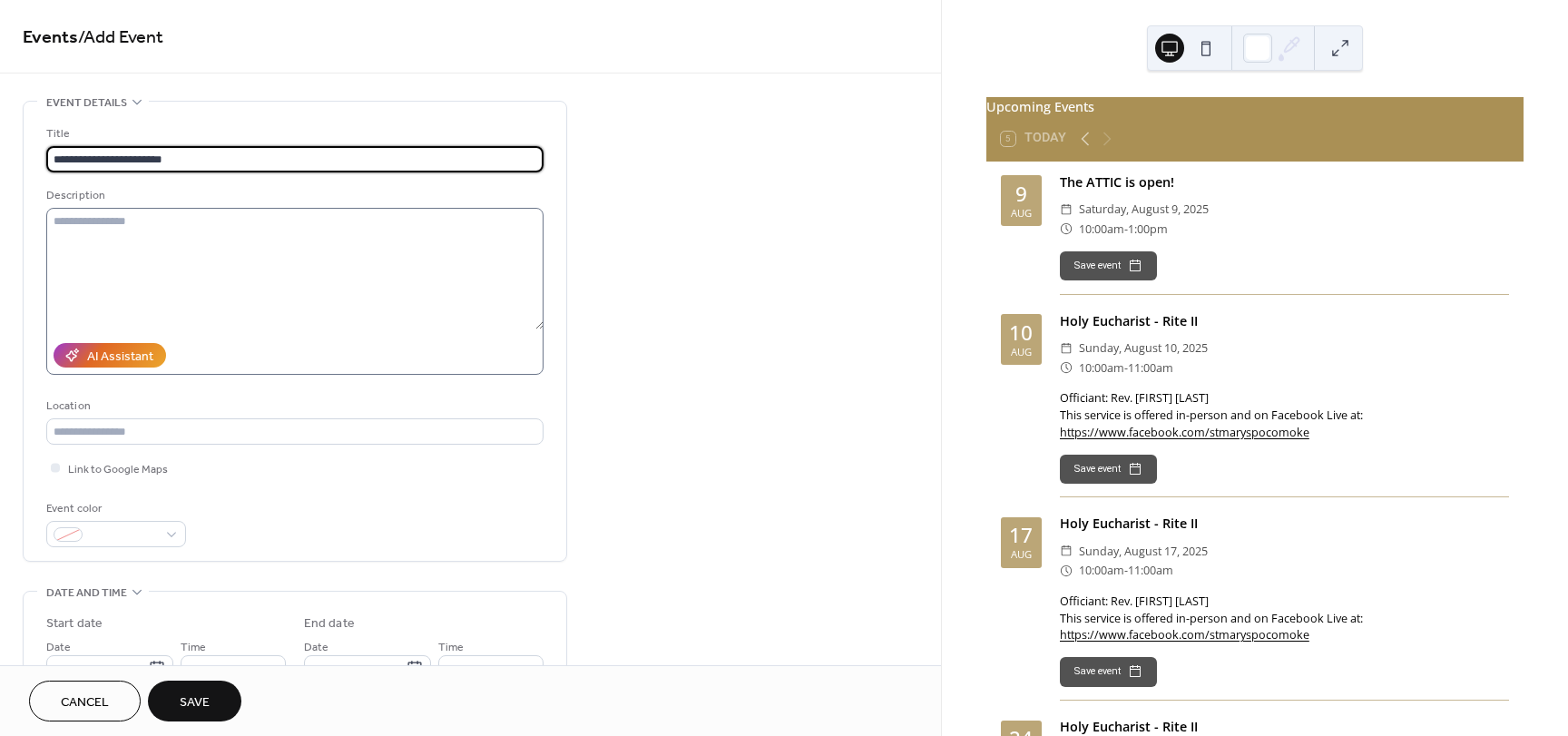 type on "**********" 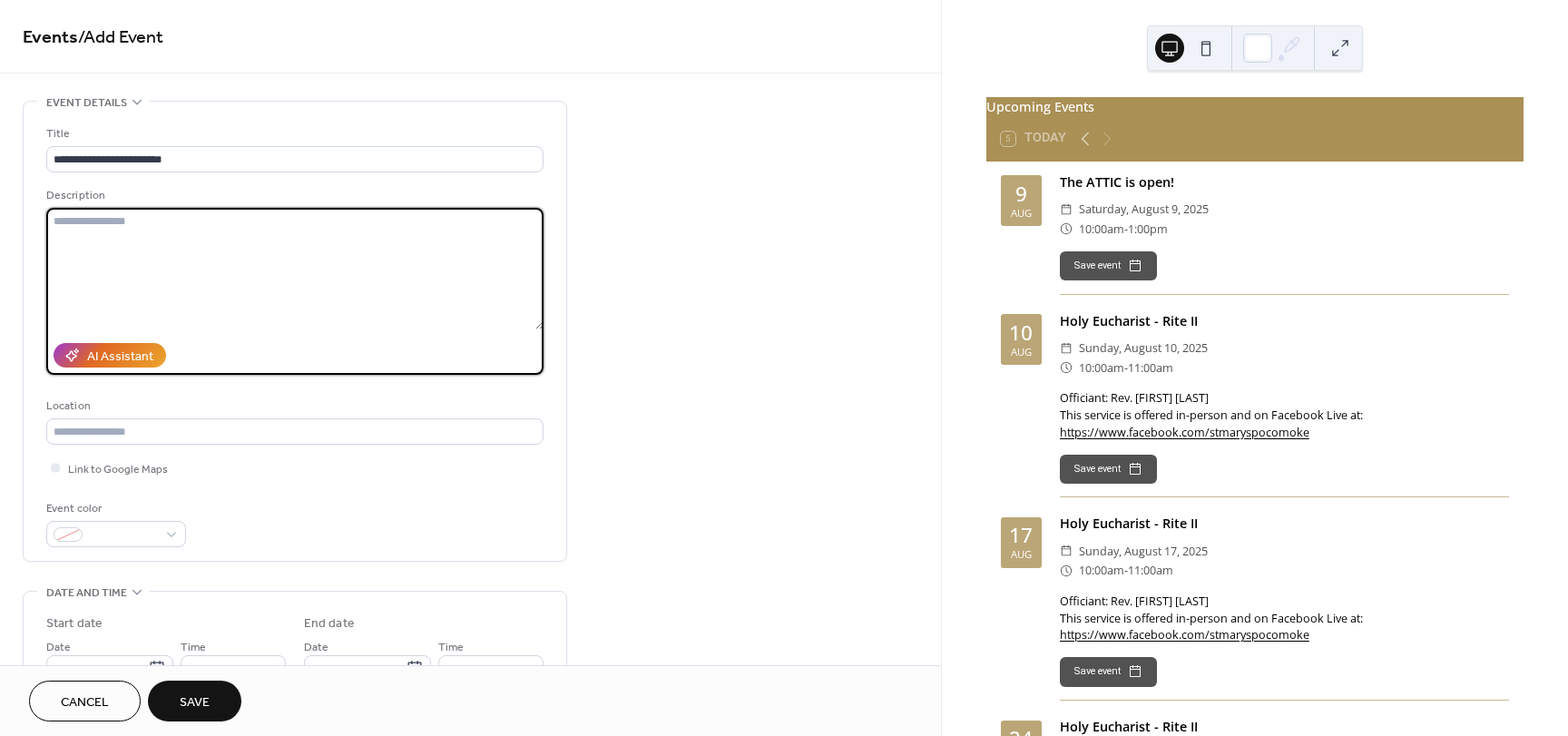 click at bounding box center [295, 269] 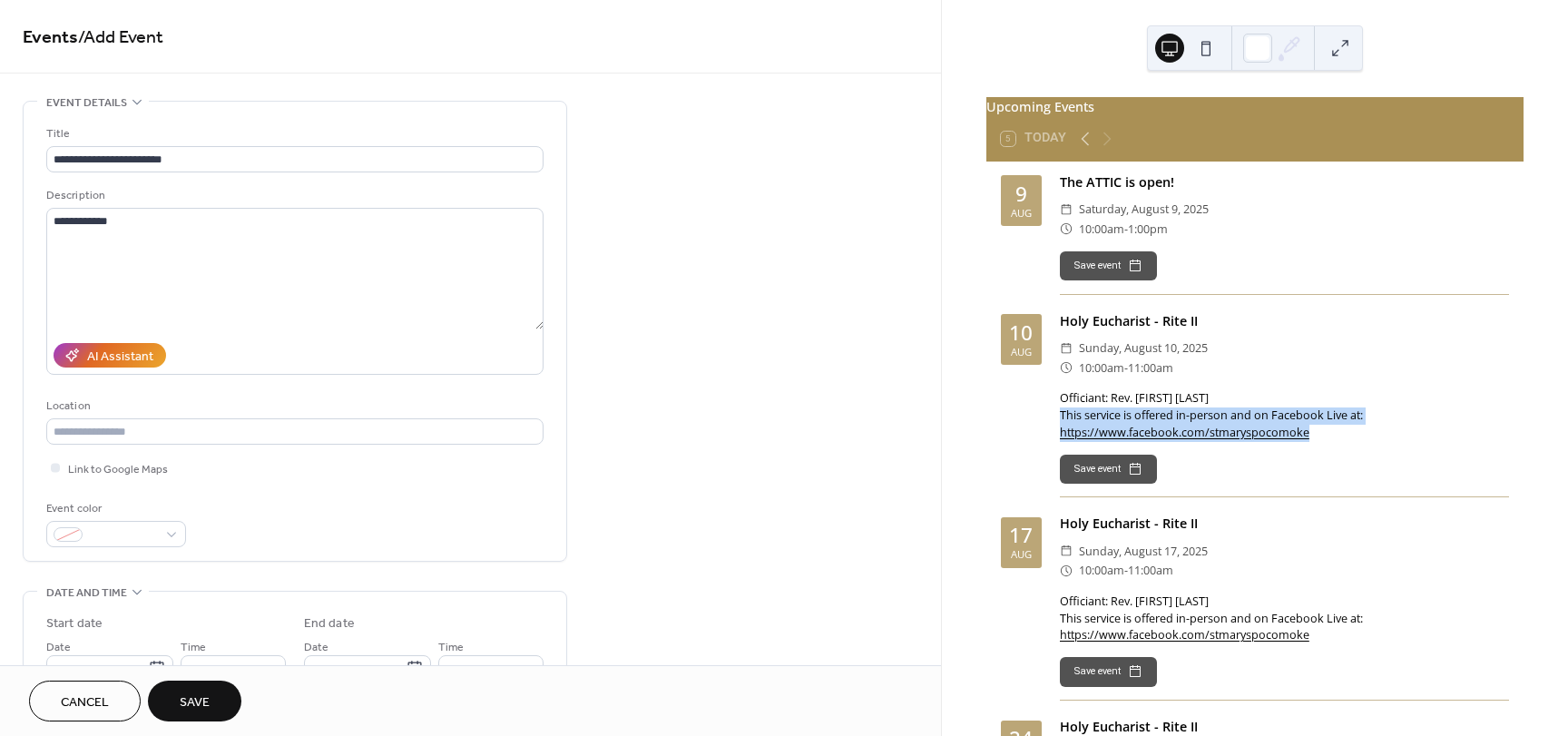 drag, startPoint x: 1060, startPoint y: 424, endPoint x: 1314, endPoint y: 443, distance: 254.7096 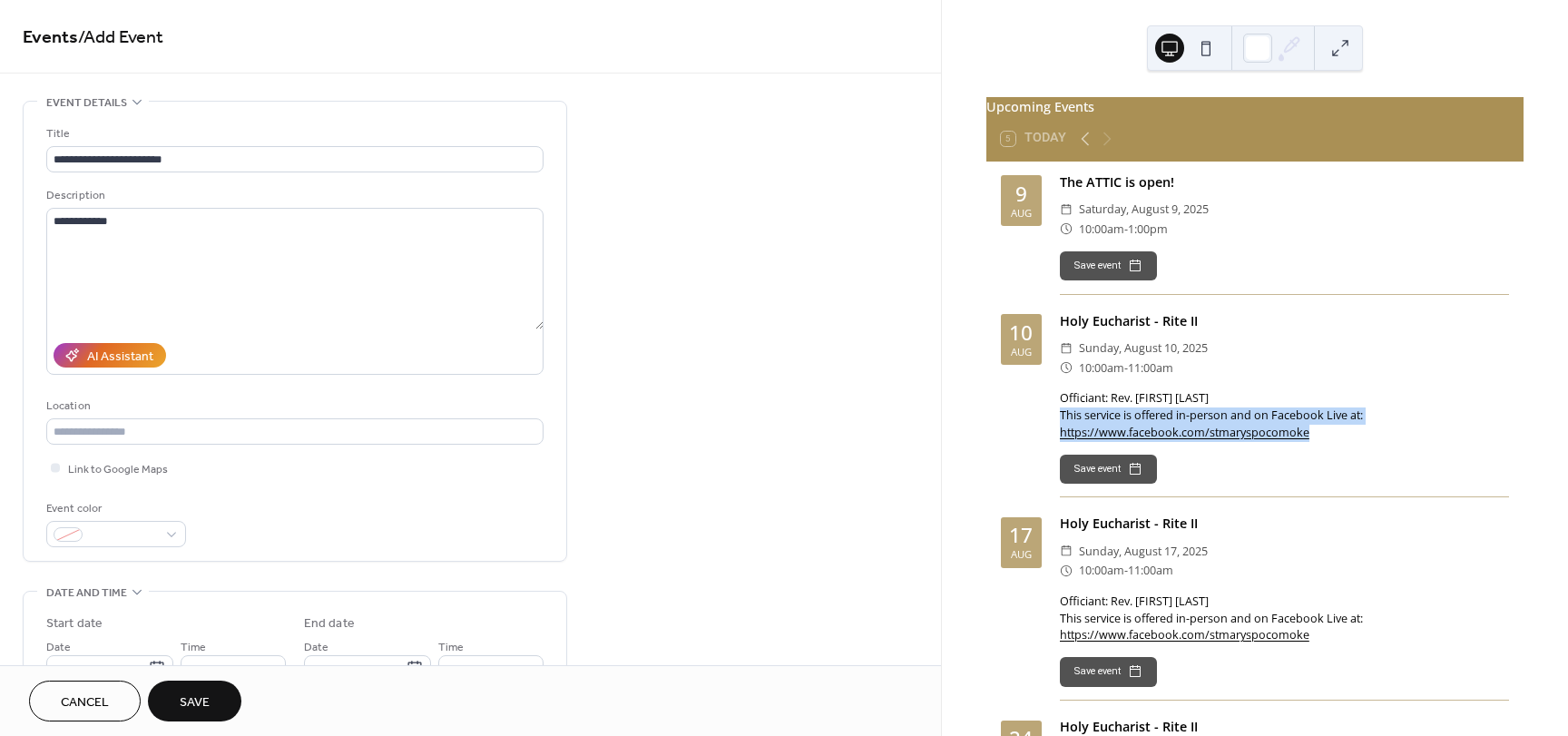 click on "Officiant:  Rev. [FIRST] [LAST] This service is offered in-person and on Facebook Live at: https://www.facebook.com/stmaryspocomoke" at bounding box center (1284, 416) 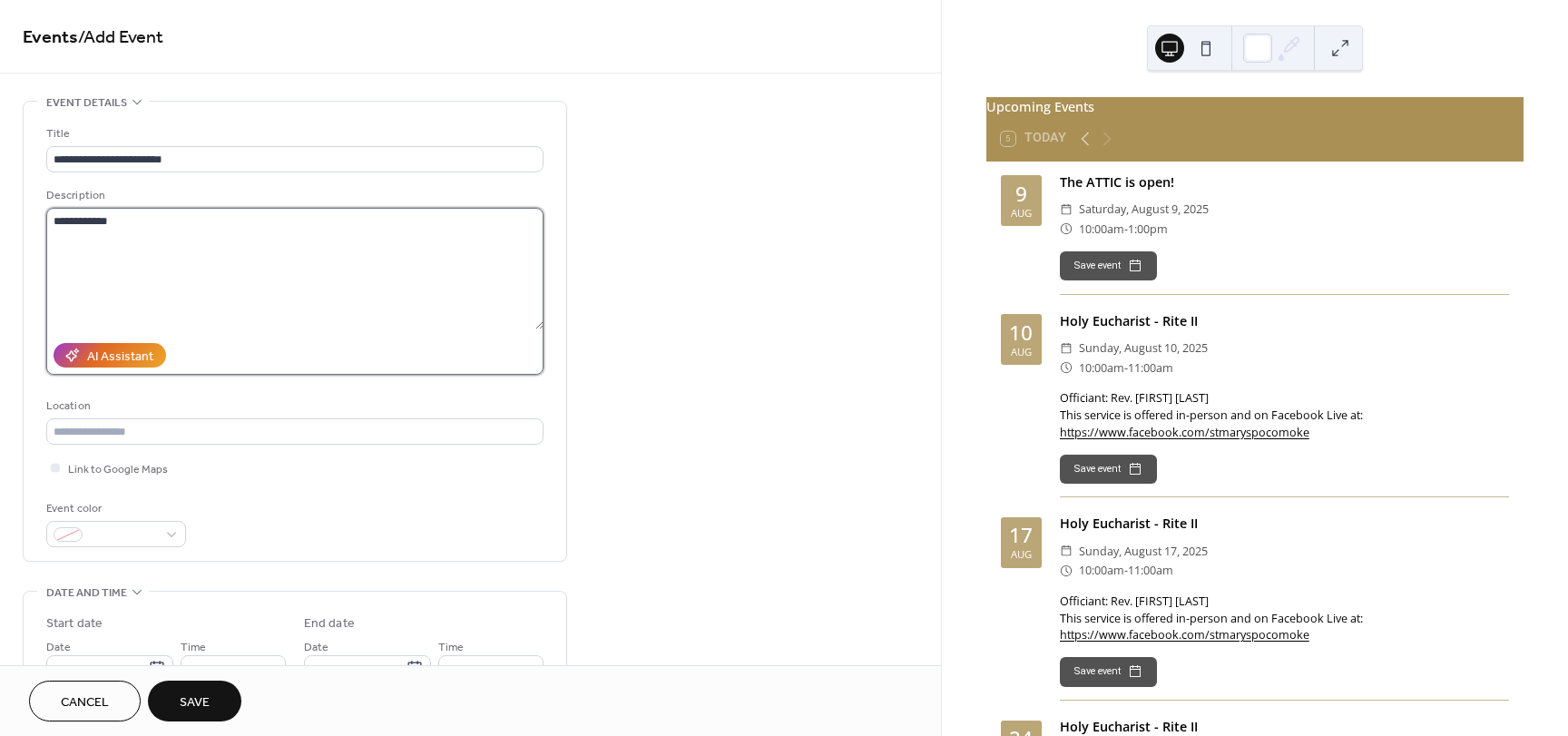 click on "**********" at bounding box center [295, 269] 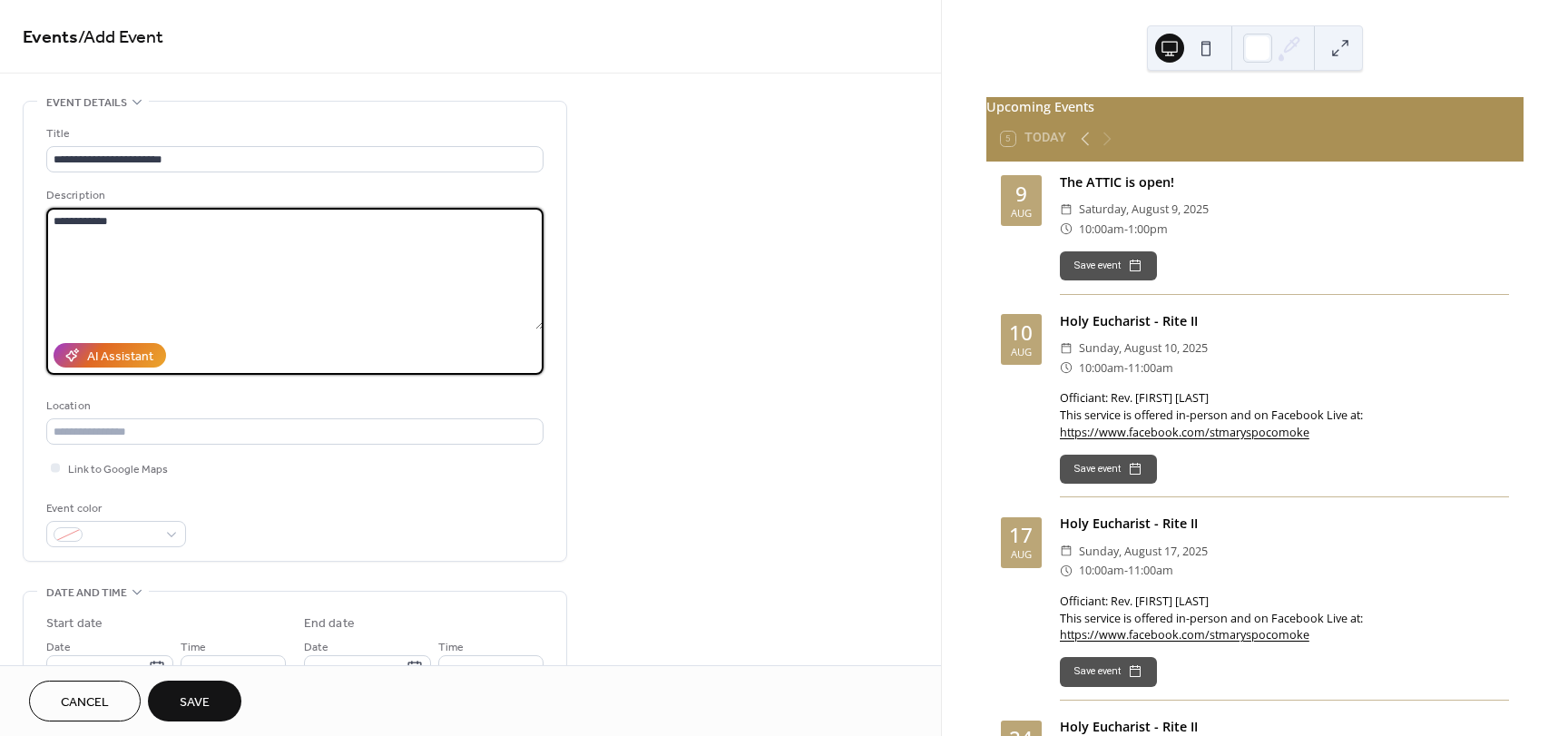 click on "**********" at bounding box center (295, 269) 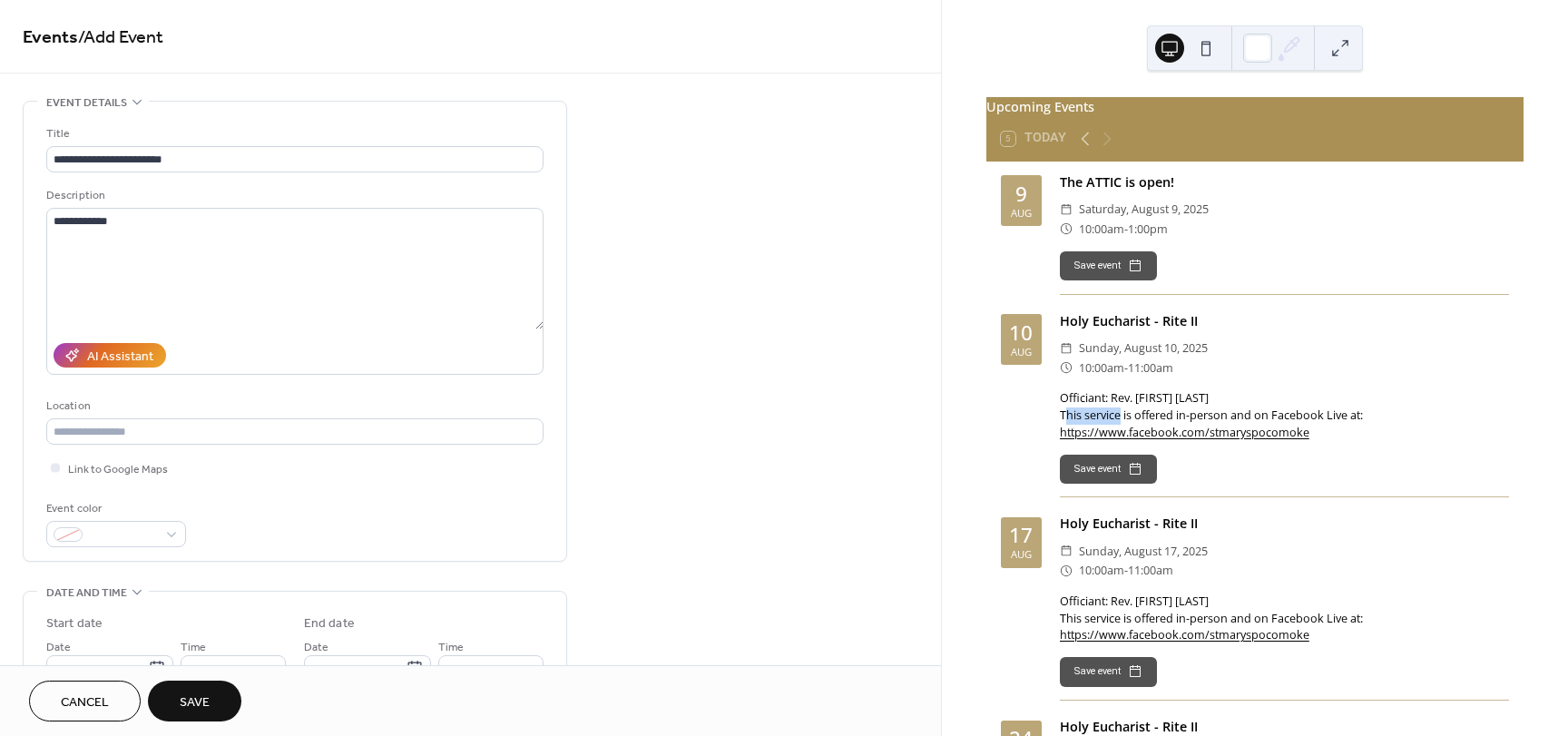 drag, startPoint x: 1063, startPoint y: 426, endPoint x: 1132, endPoint y: 434, distance: 69.46222 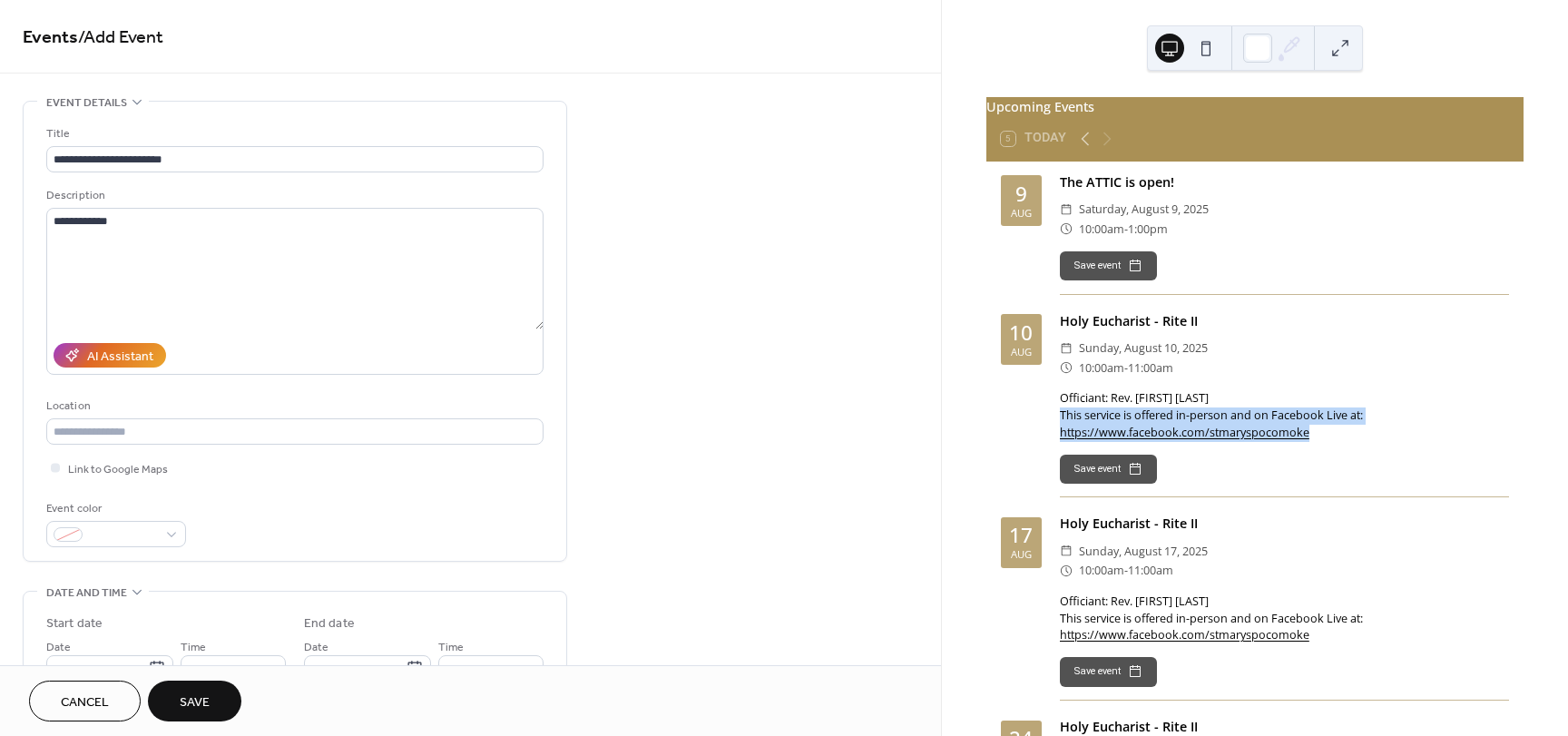 drag, startPoint x: 1060, startPoint y: 427, endPoint x: 1308, endPoint y: 451, distance: 249.1586 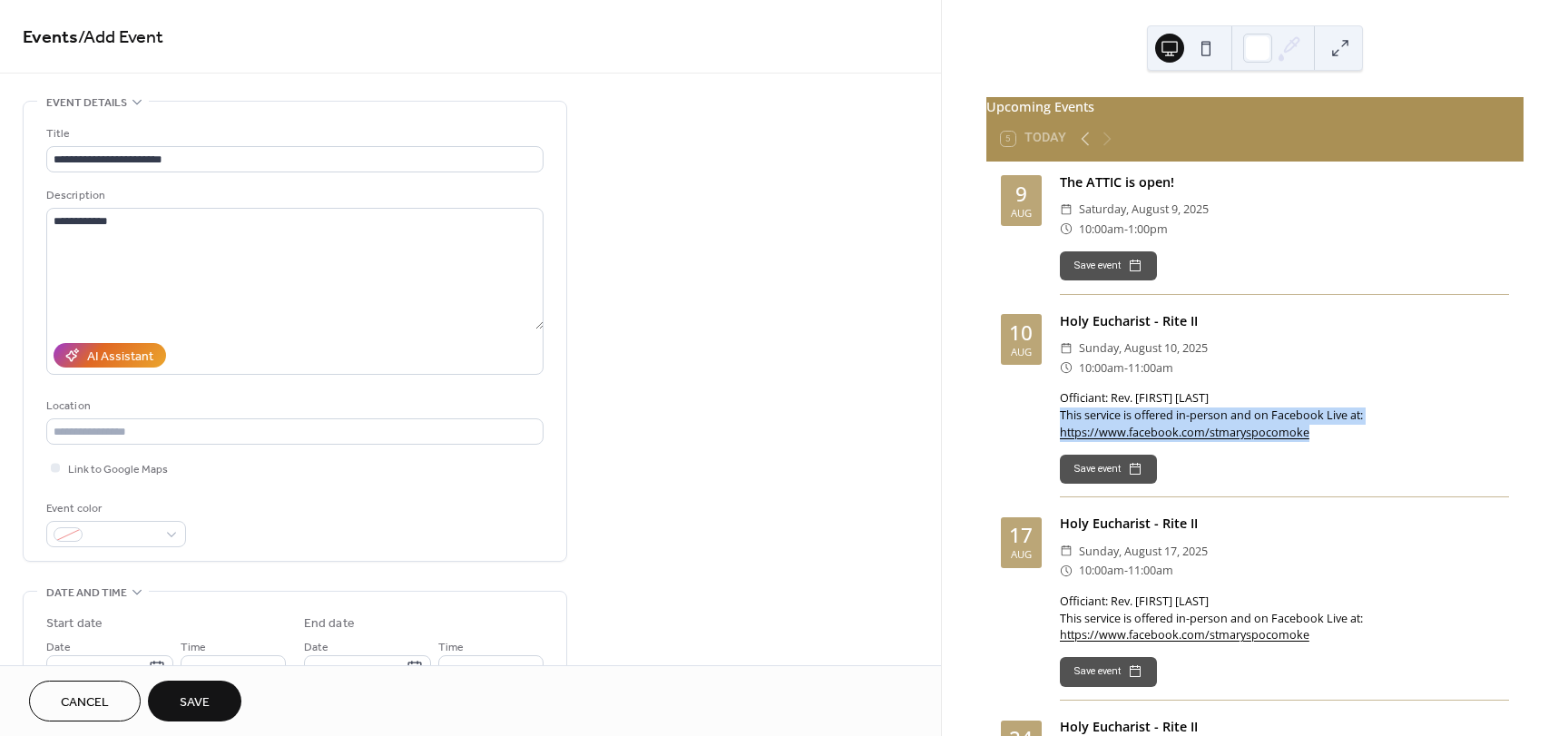 click on "Officiant:  Rev. [FIRST] [LAST] This service is offered in-person and on Facebook Live at: https://www.facebook.com/stmaryspocomoke" at bounding box center [1284, 416] 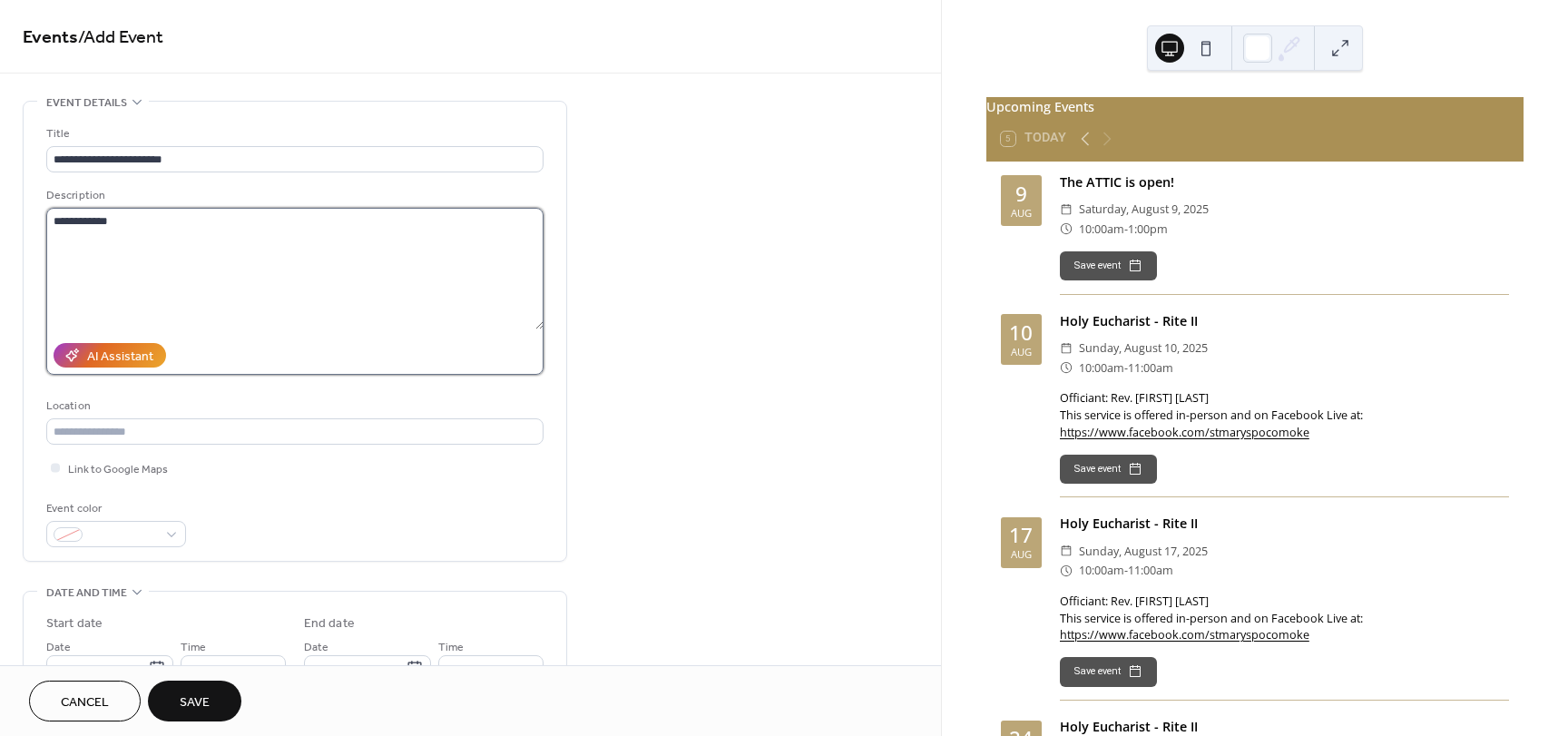 click on "**********" at bounding box center [295, 269] 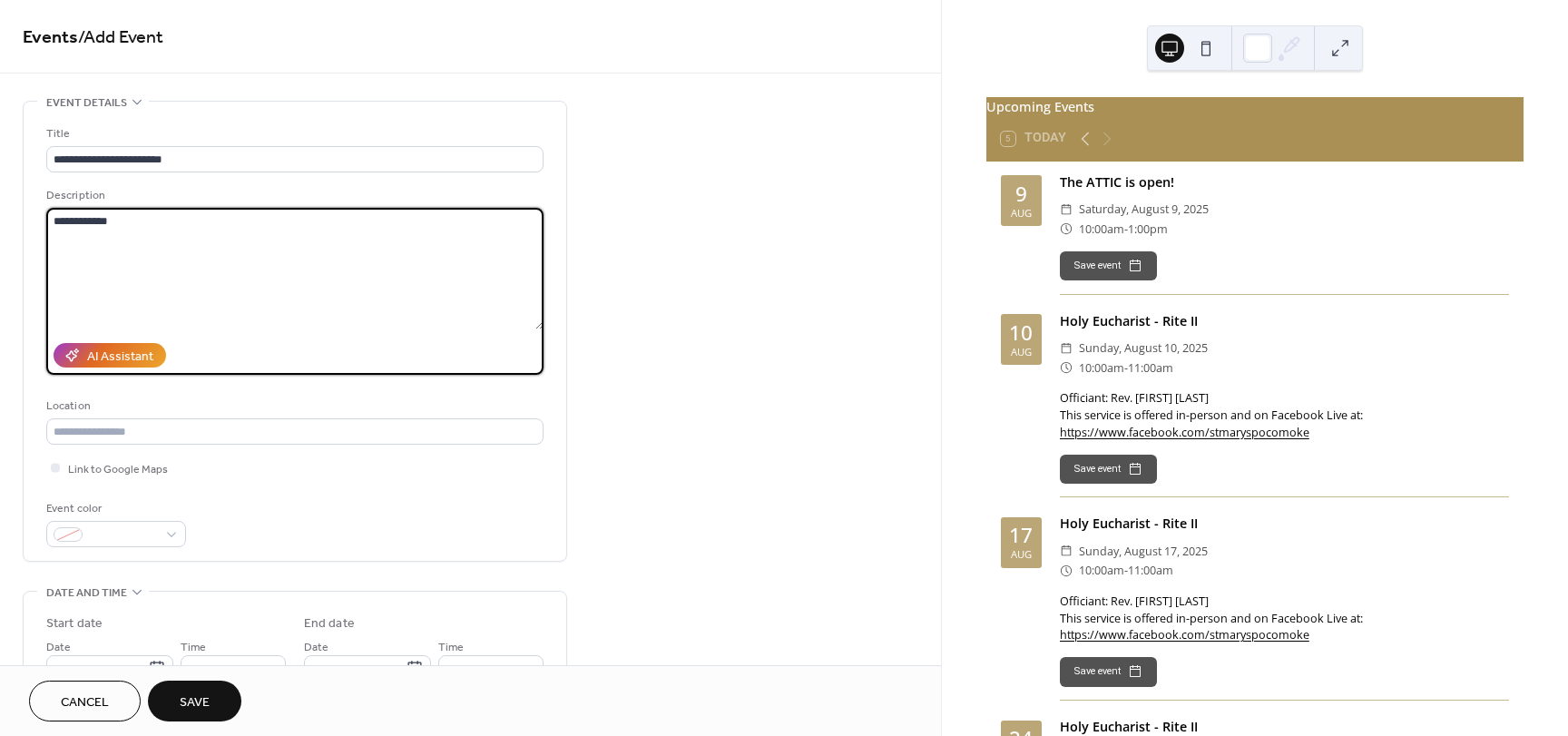 paste on "**********" 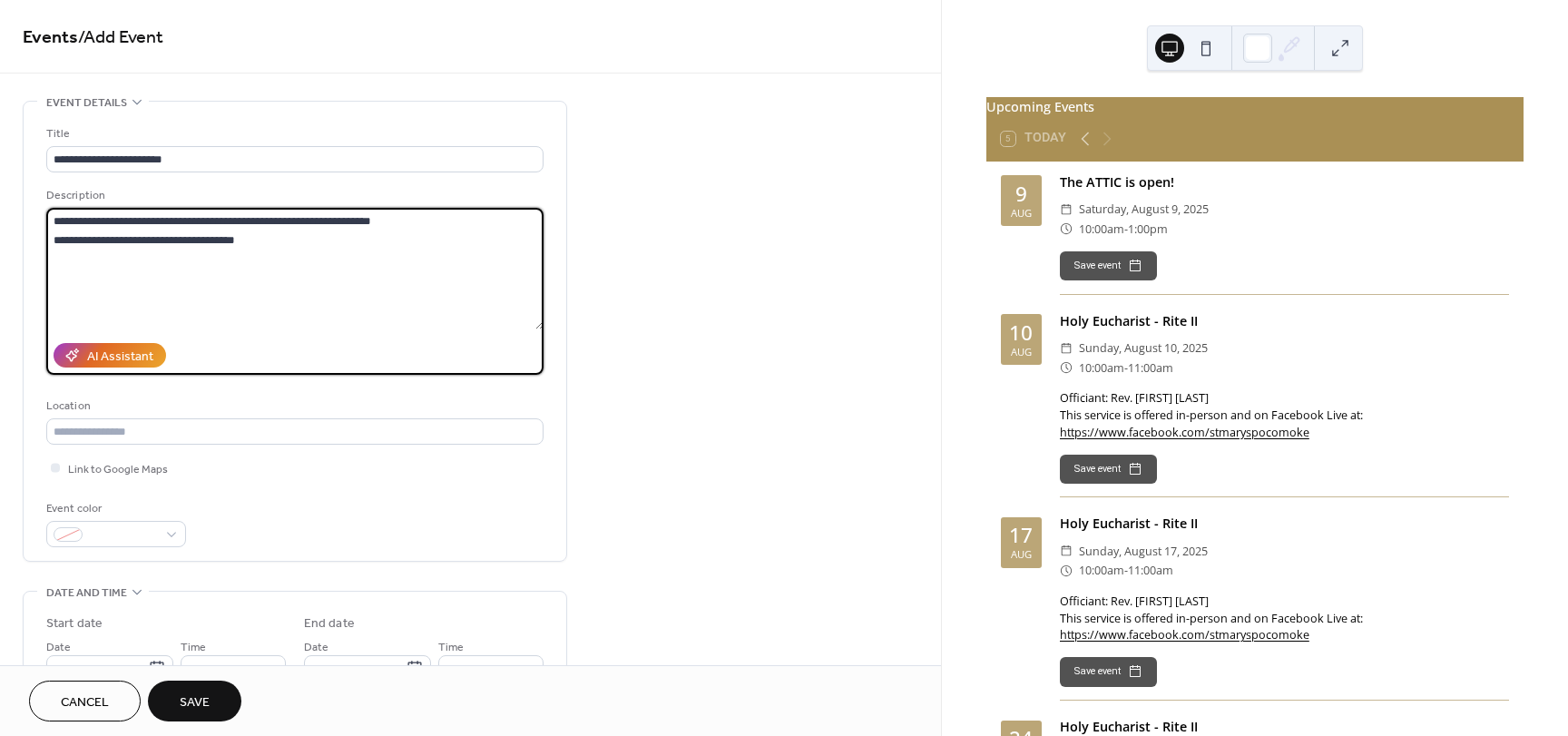 click on "**********" at bounding box center [295, 269] 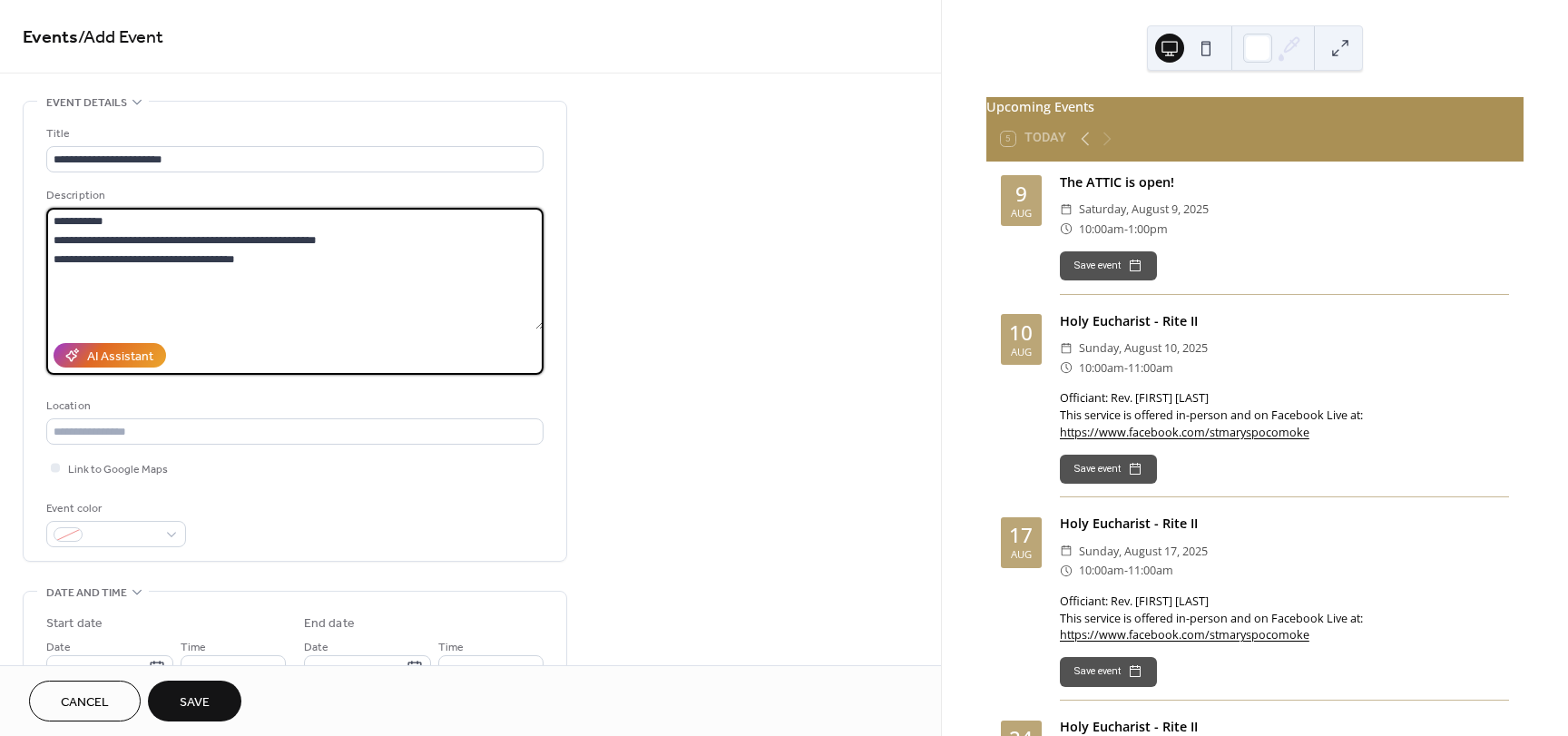 scroll, scrollTop: 91, scrollLeft: 0, axis: vertical 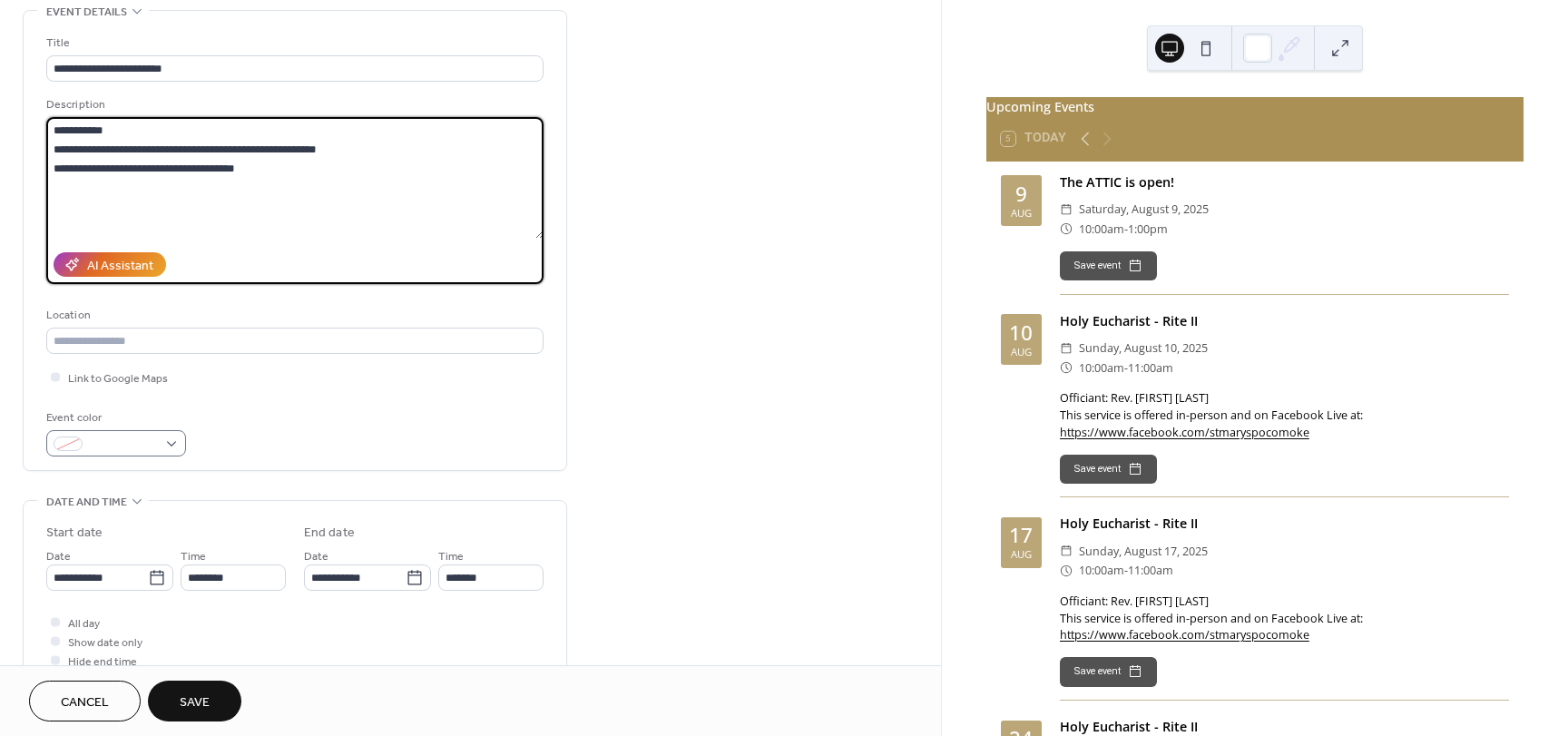 type on "**********" 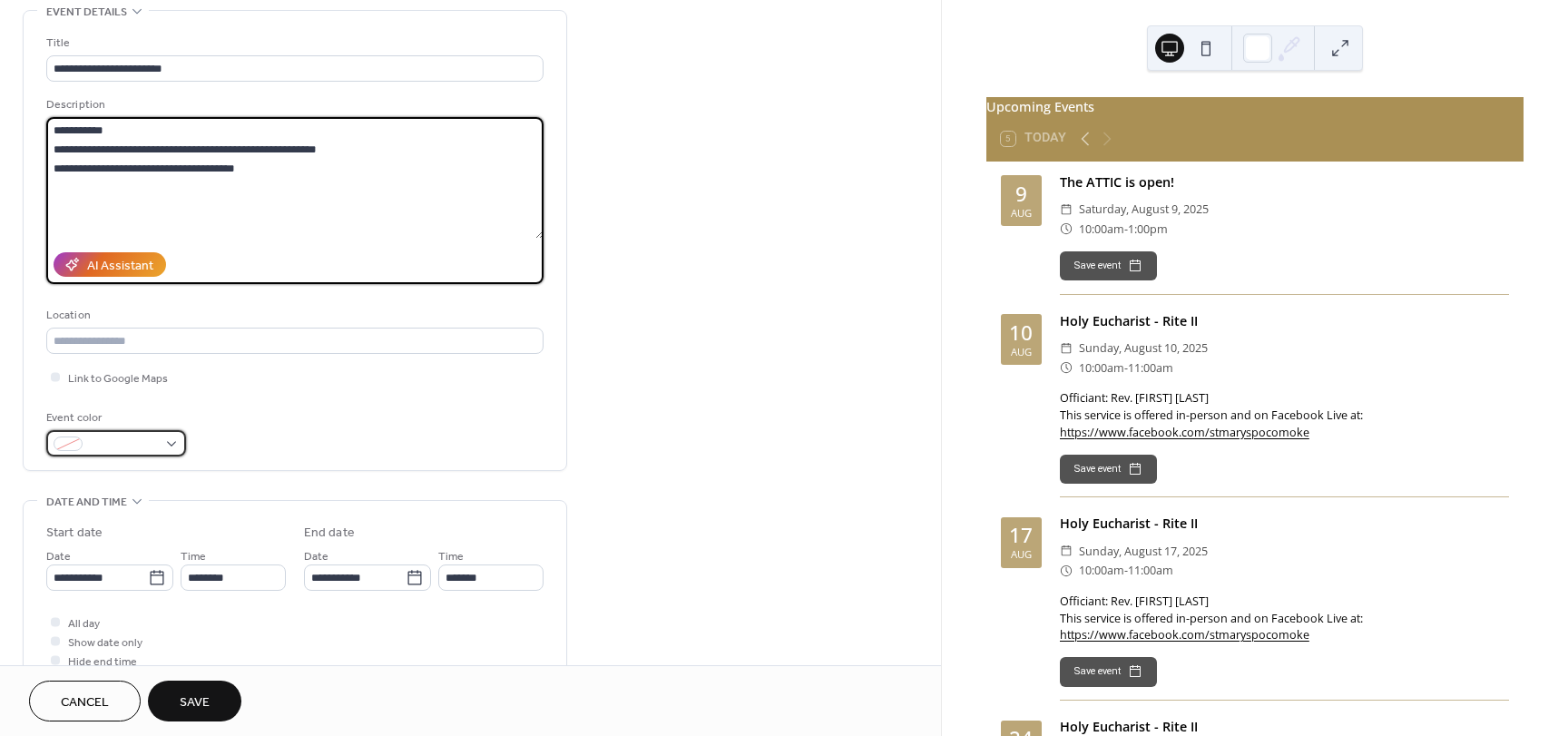 click at bounding box center (116, 443) 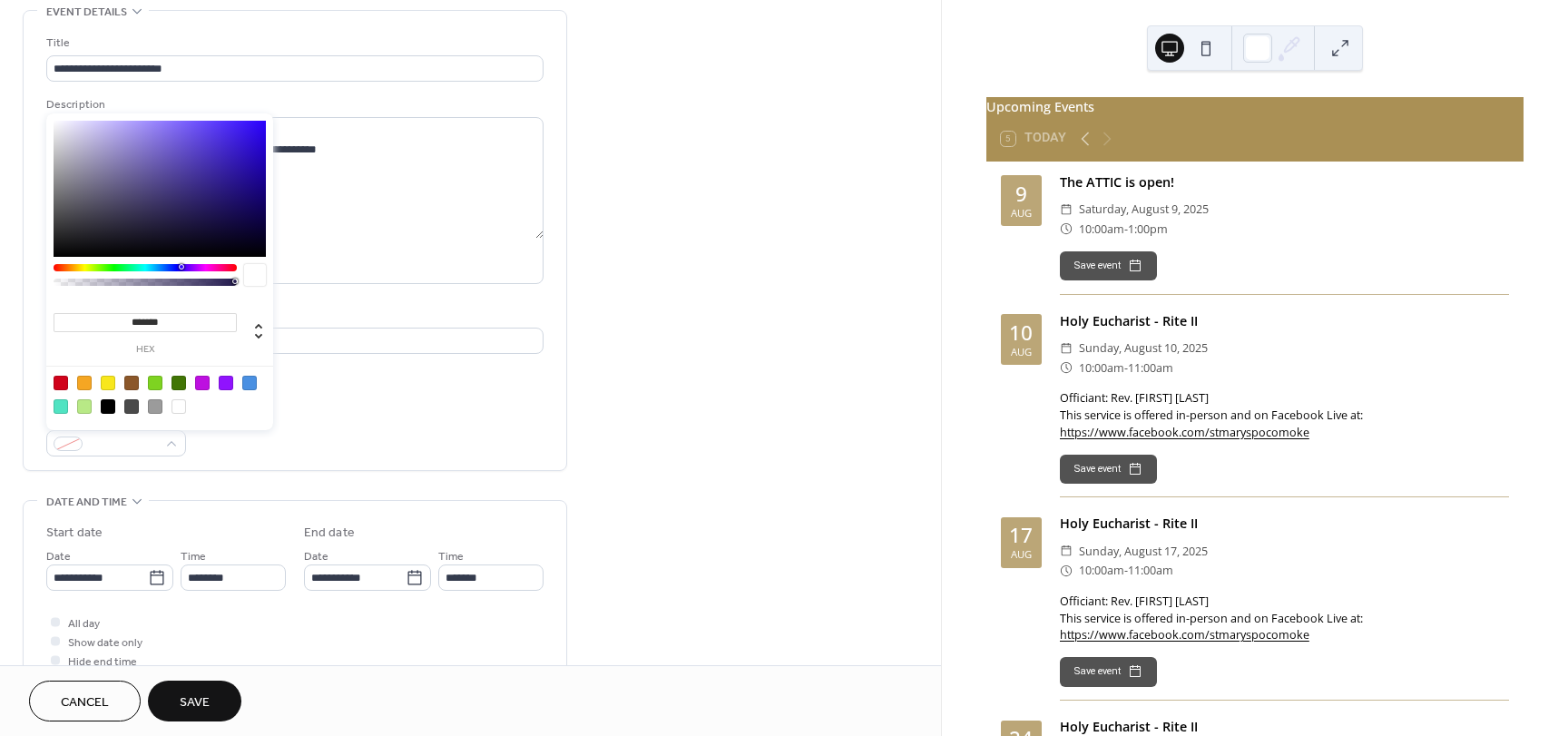 click at bounding box center (179, 383) 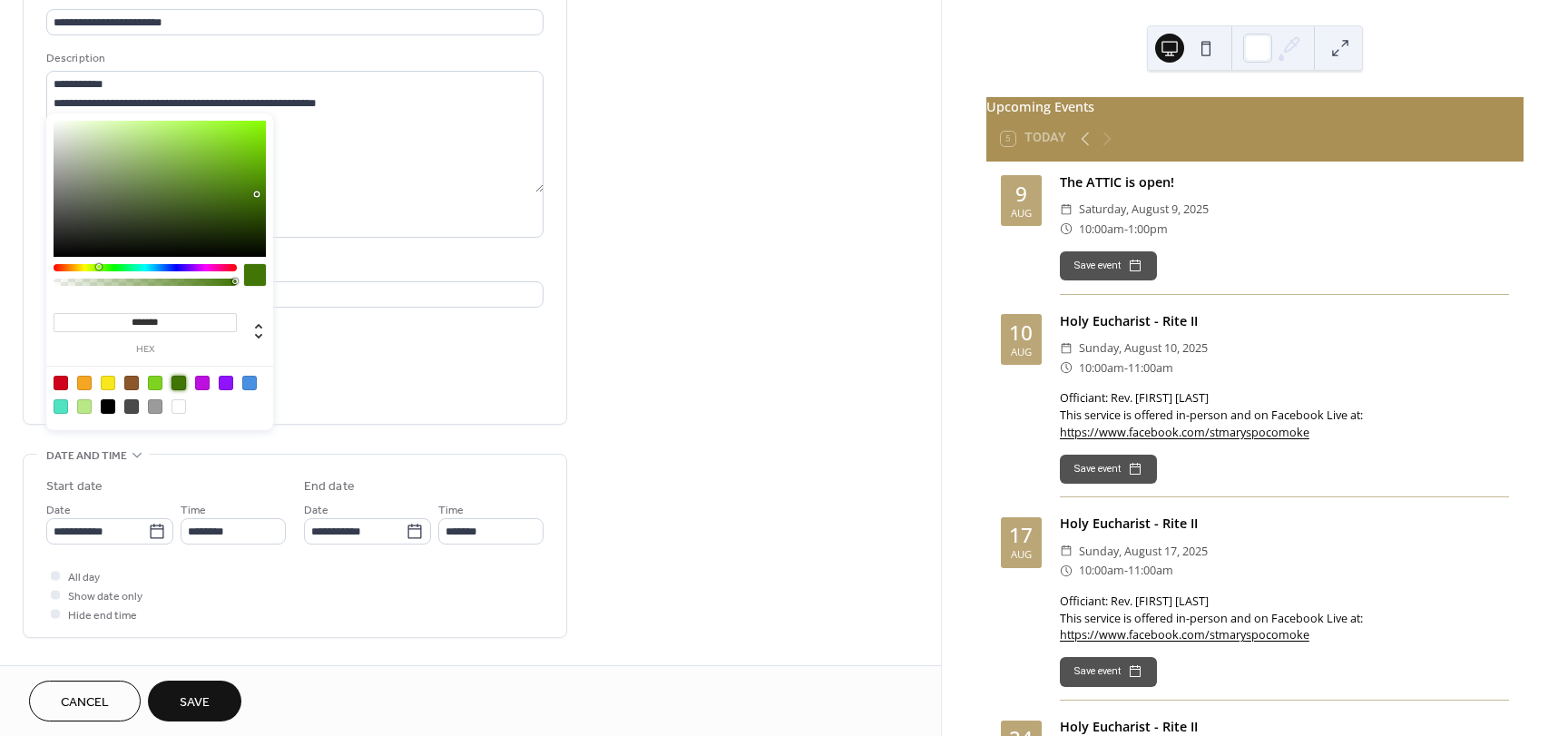 scroll, scrollTop: 182, scrollLeft: 0, axis: vertical 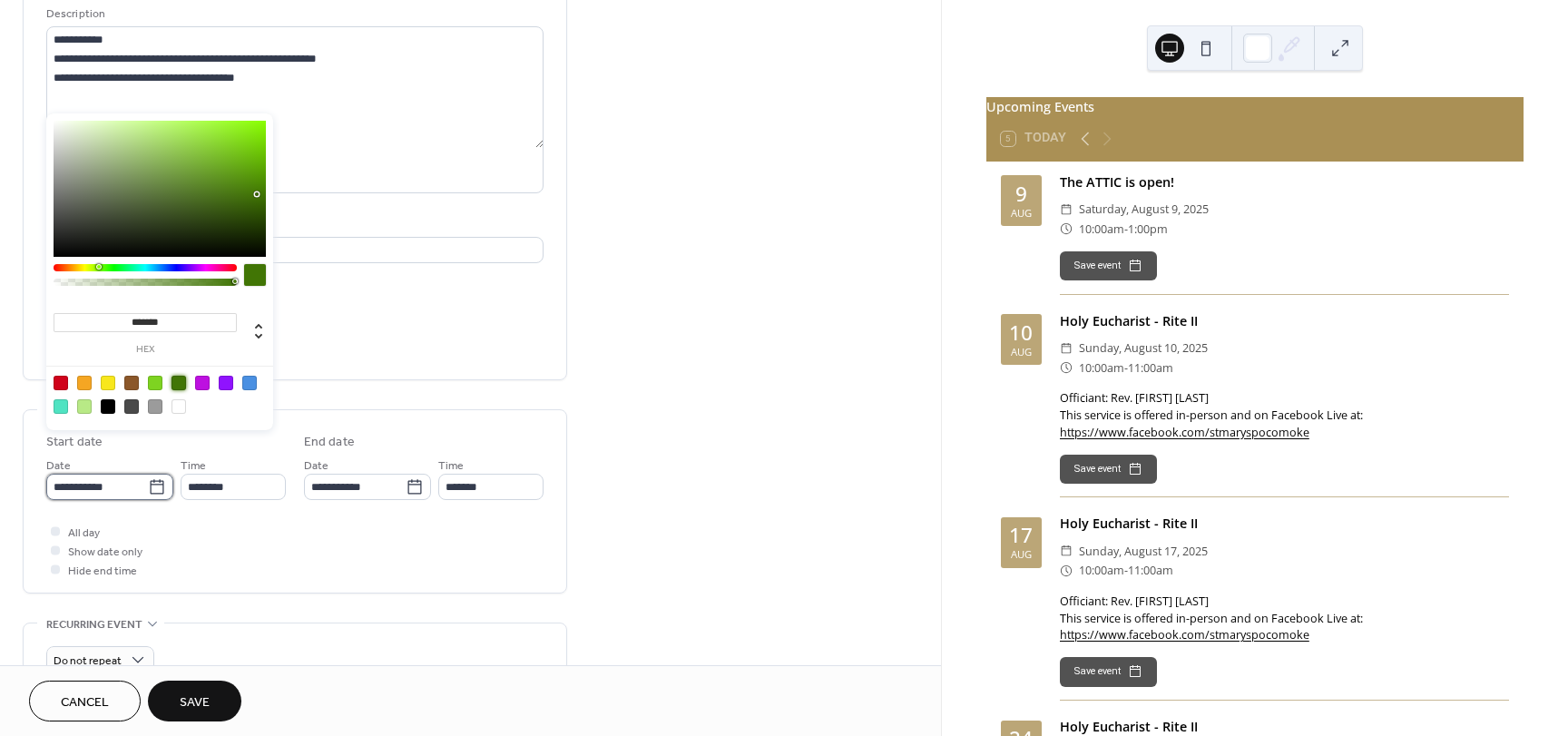 click on "**********" at bounding box center (97, 486) 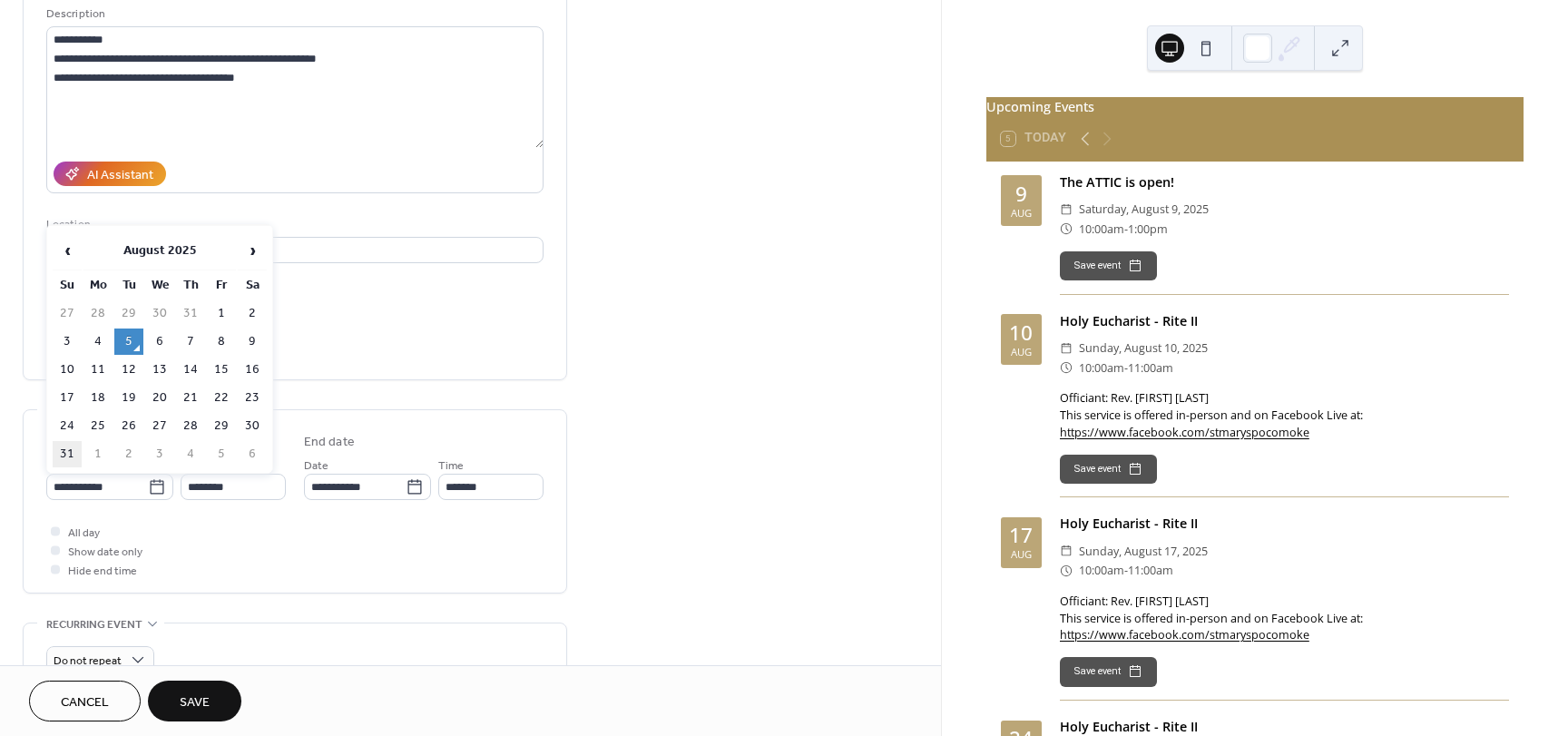 click on "31" at bounding box center [67, 454] 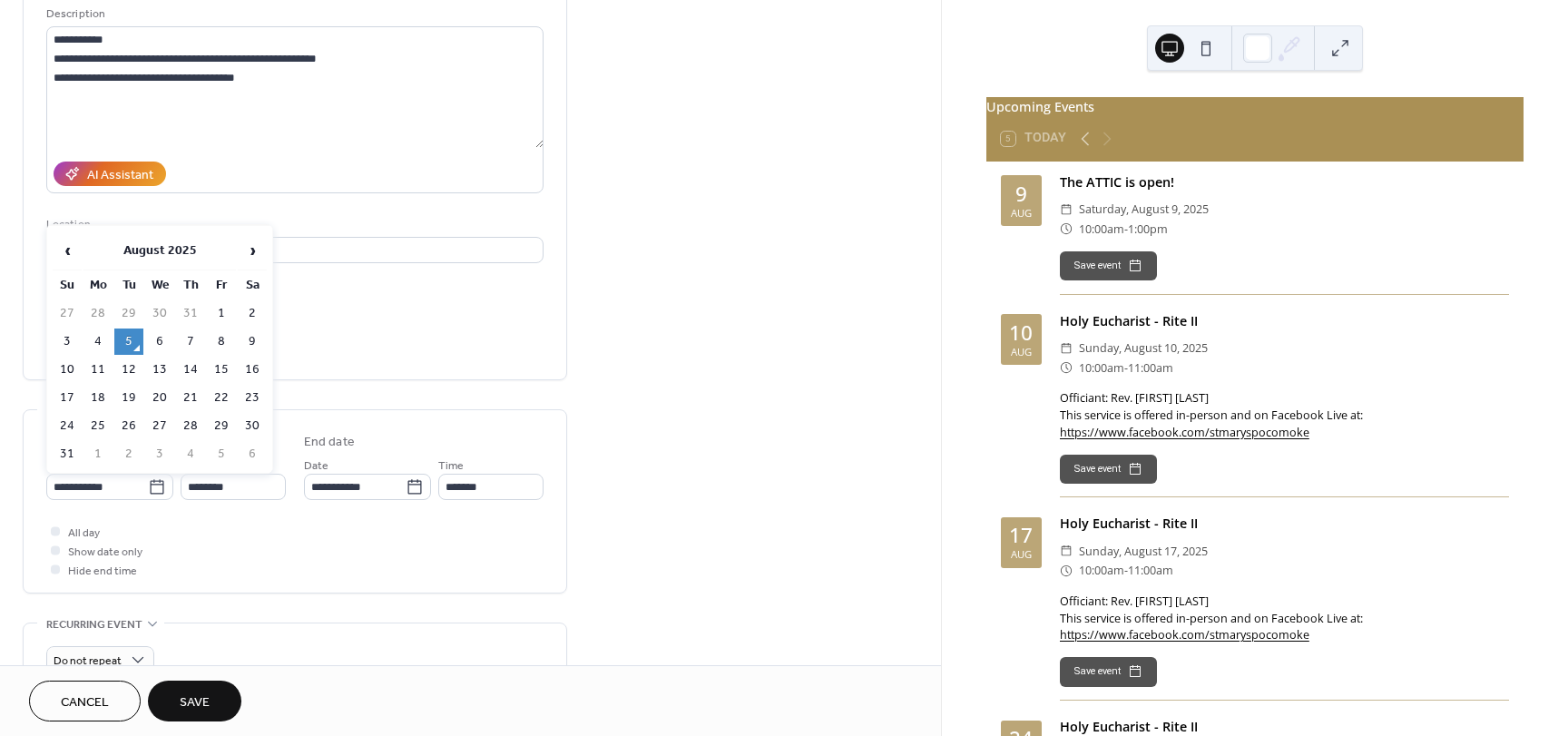 type on "**********" 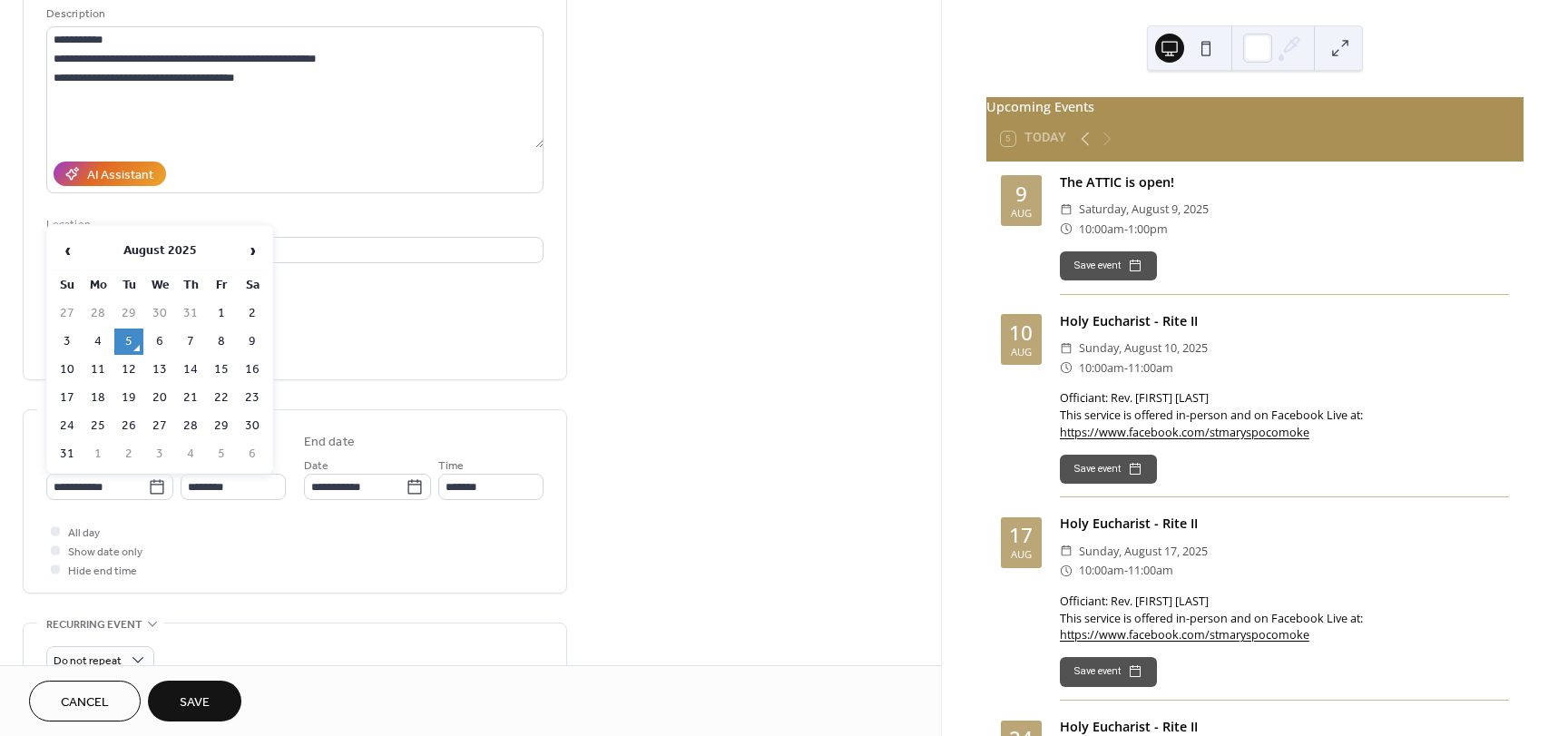 type on "**********" 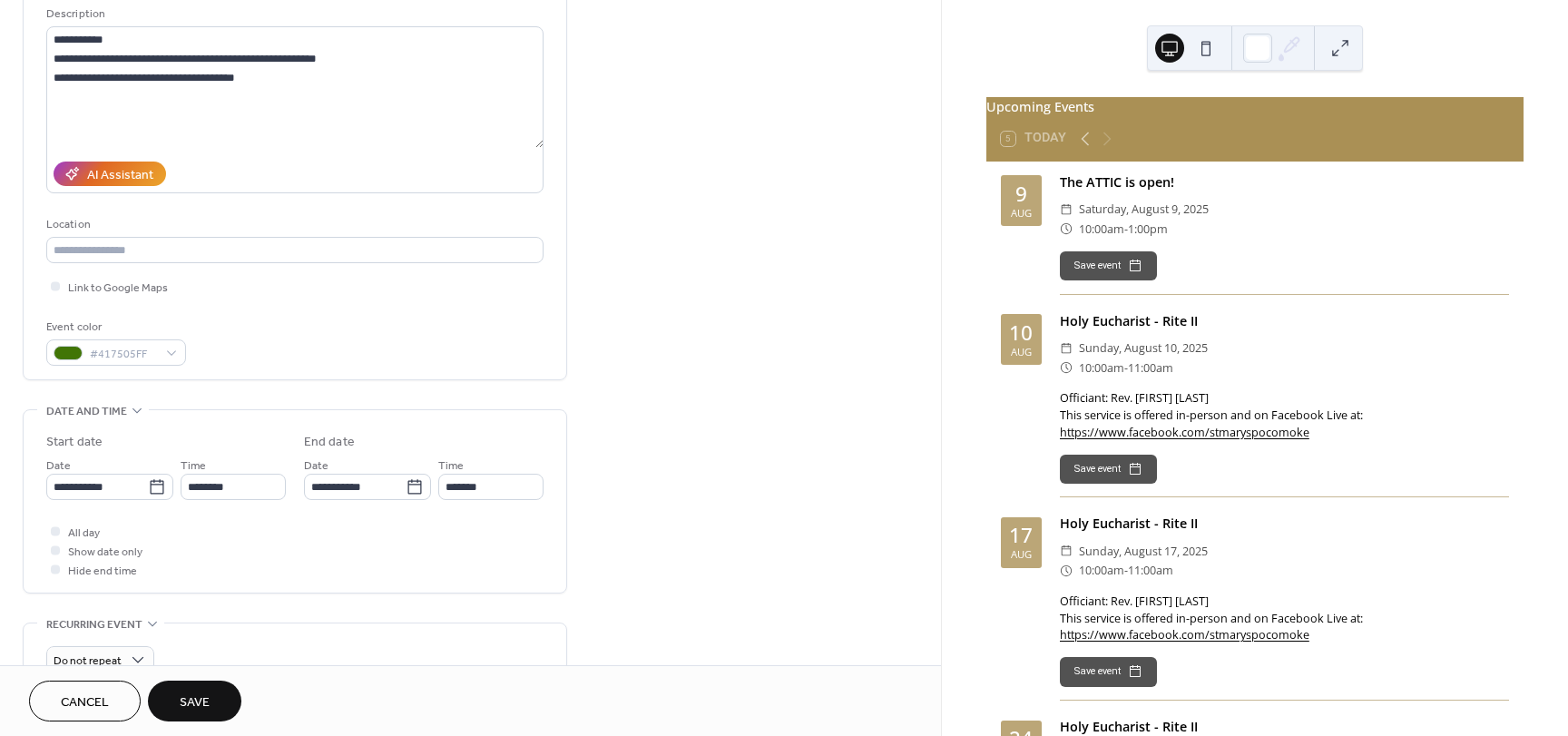 click on "Time ********" at bounding box center (233, 477) 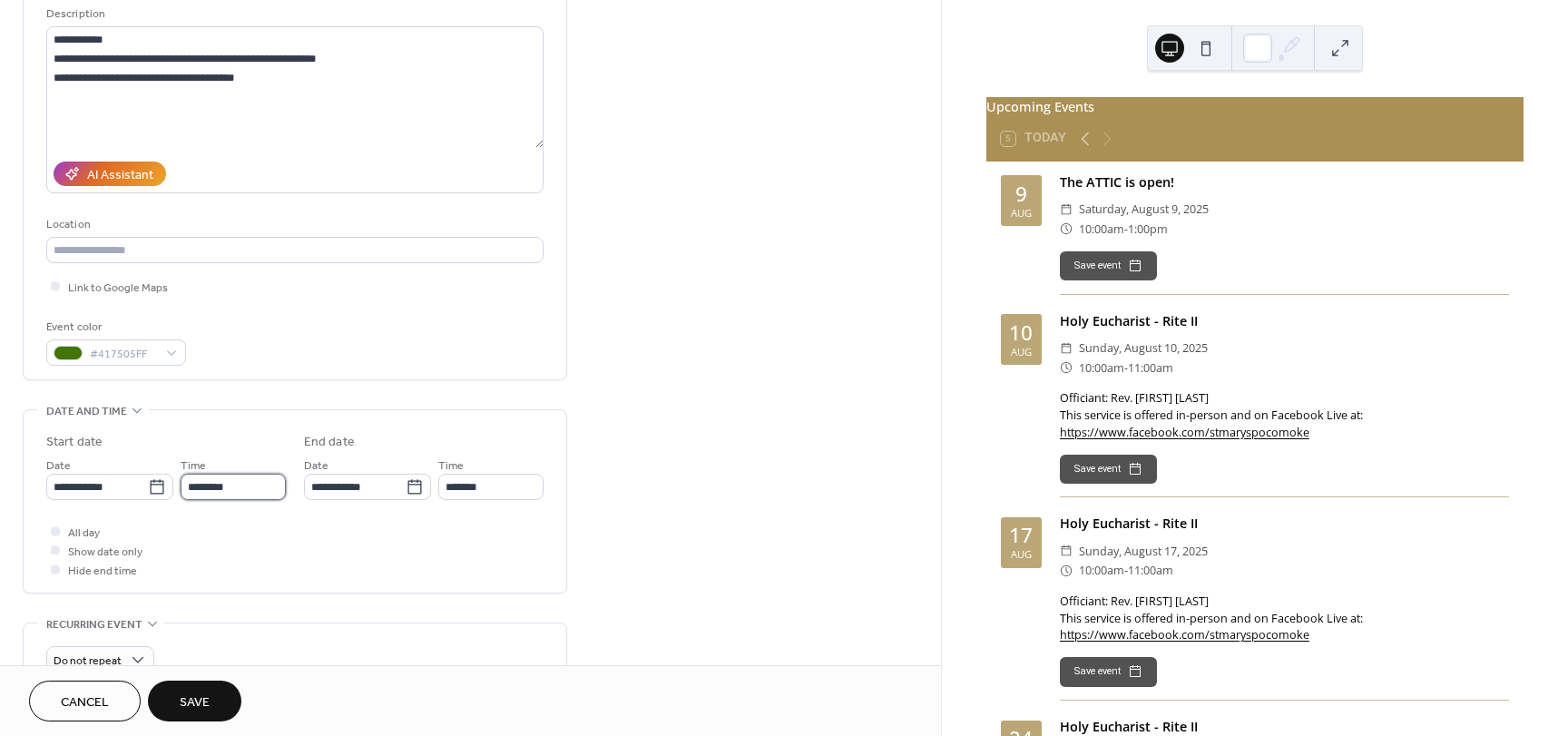 click on "********" at bounding box center [233, 486] 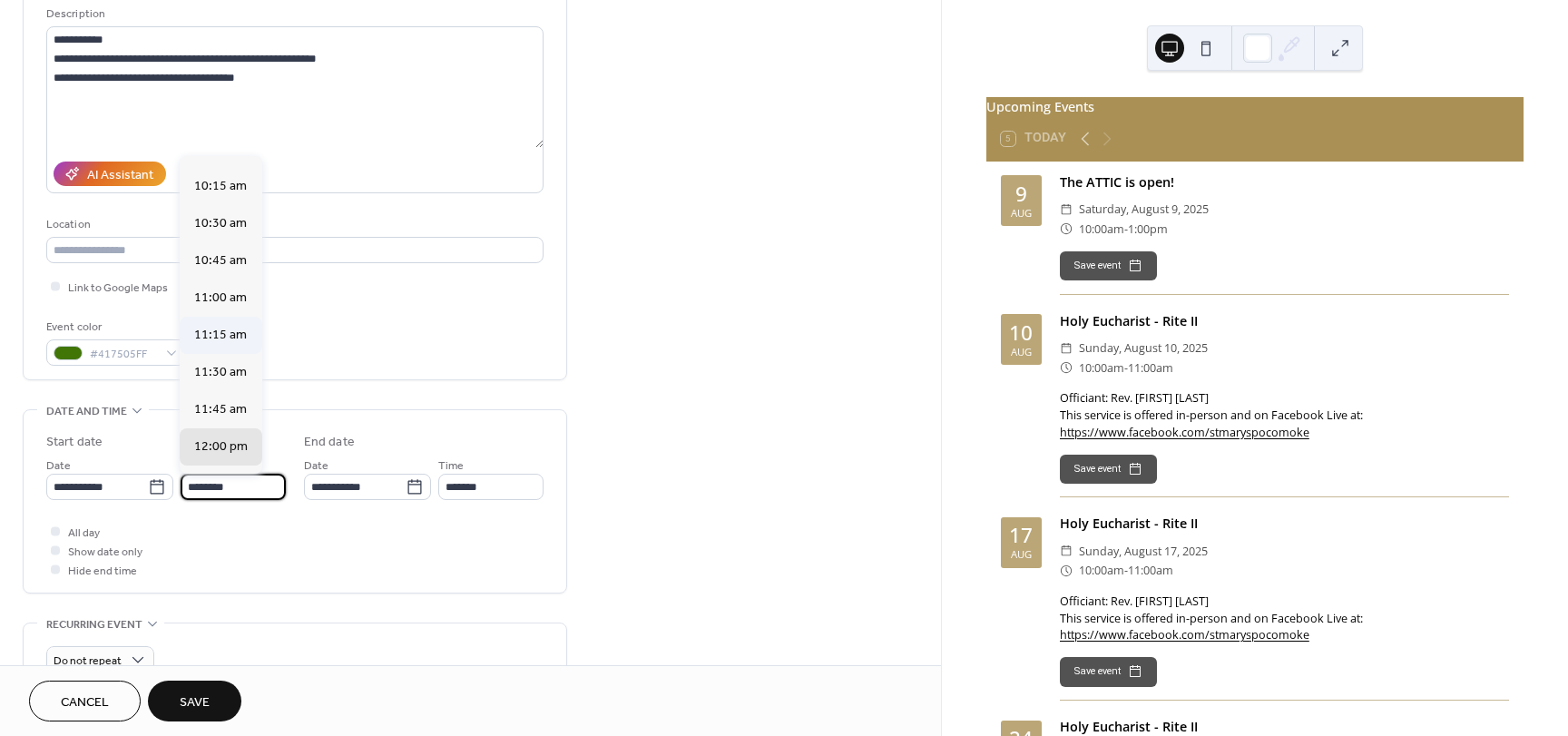 scroll, scrollTop: 1423, scrollLeft: 0, axis: vertical 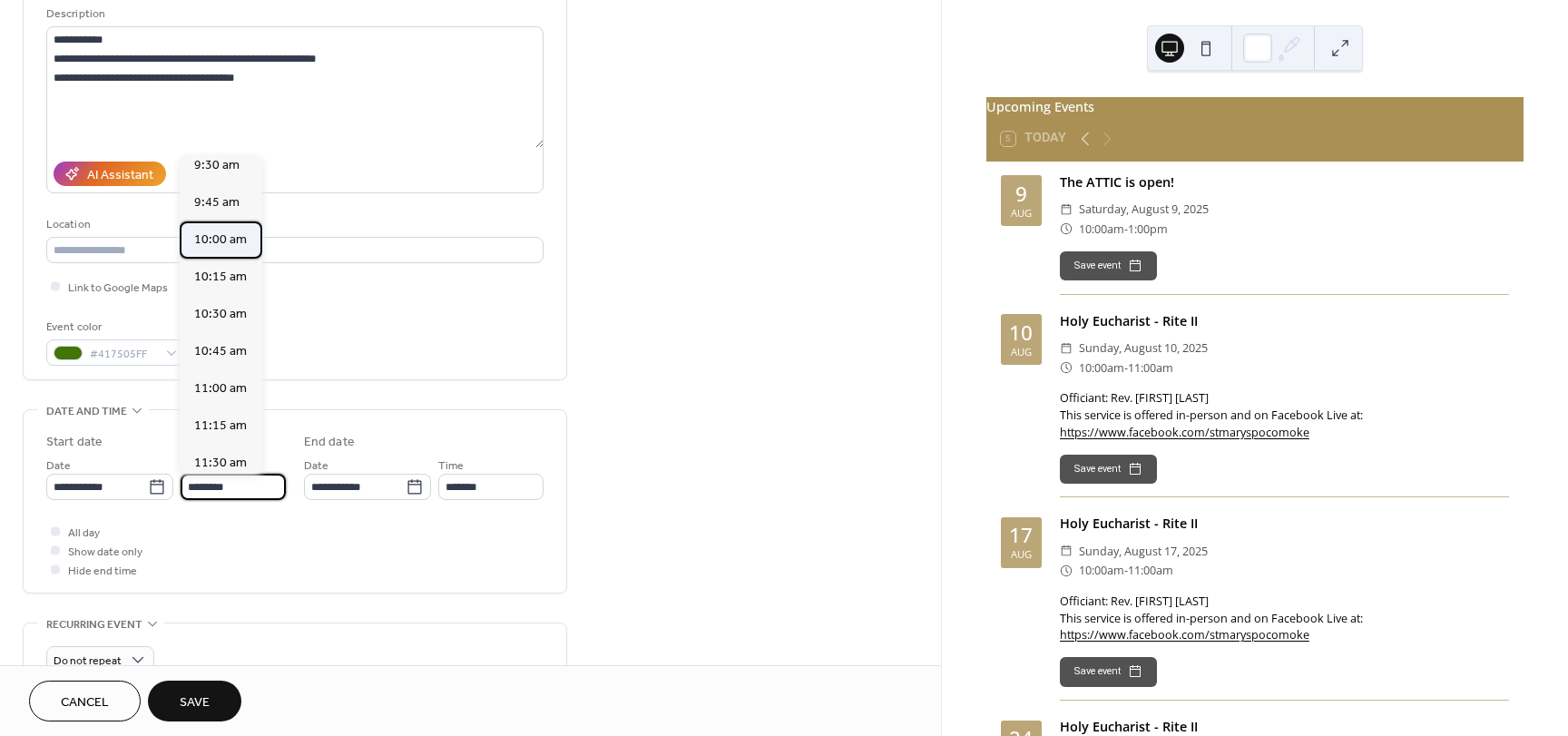 click on "10:00 am" at bounding box center (220, 240) 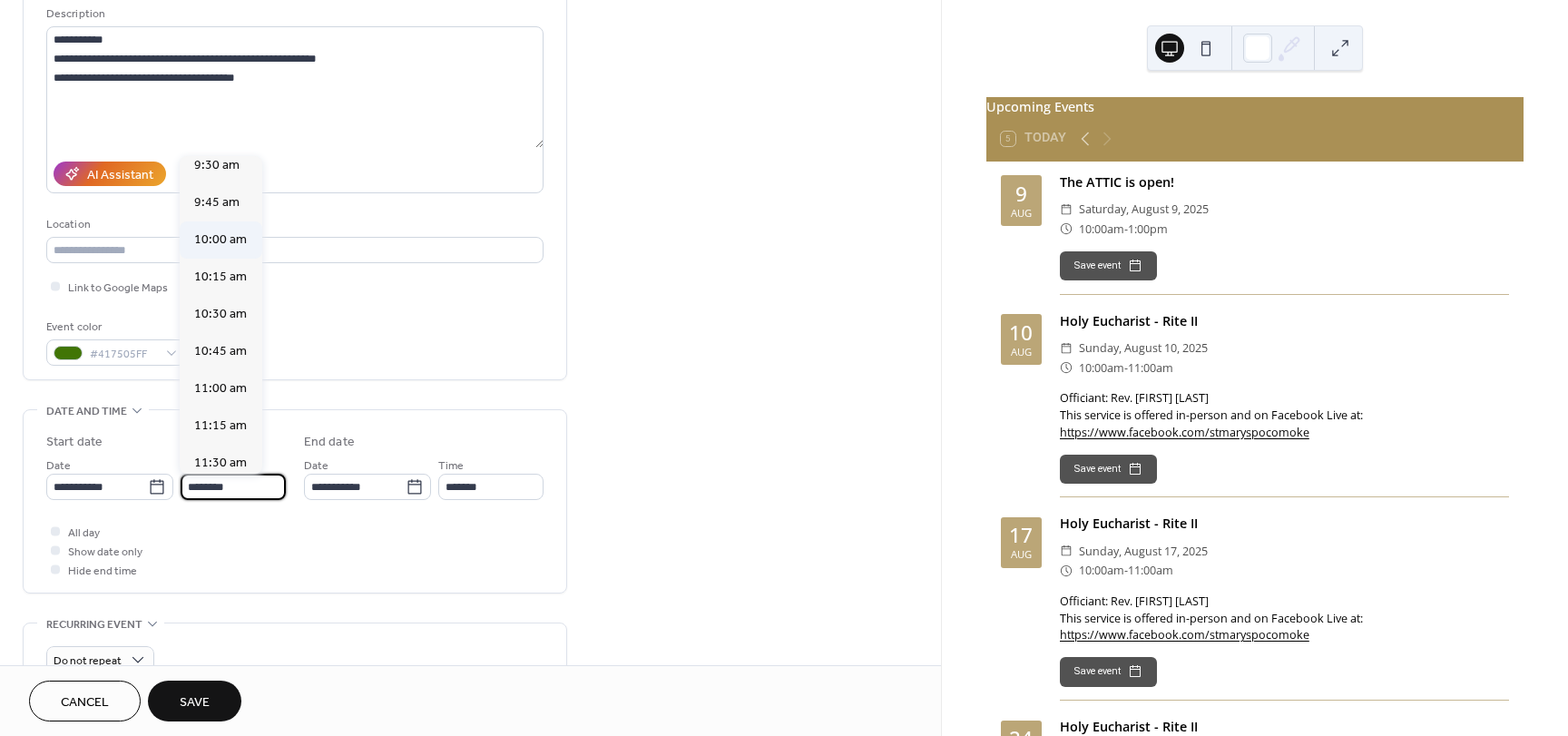 type on "********" 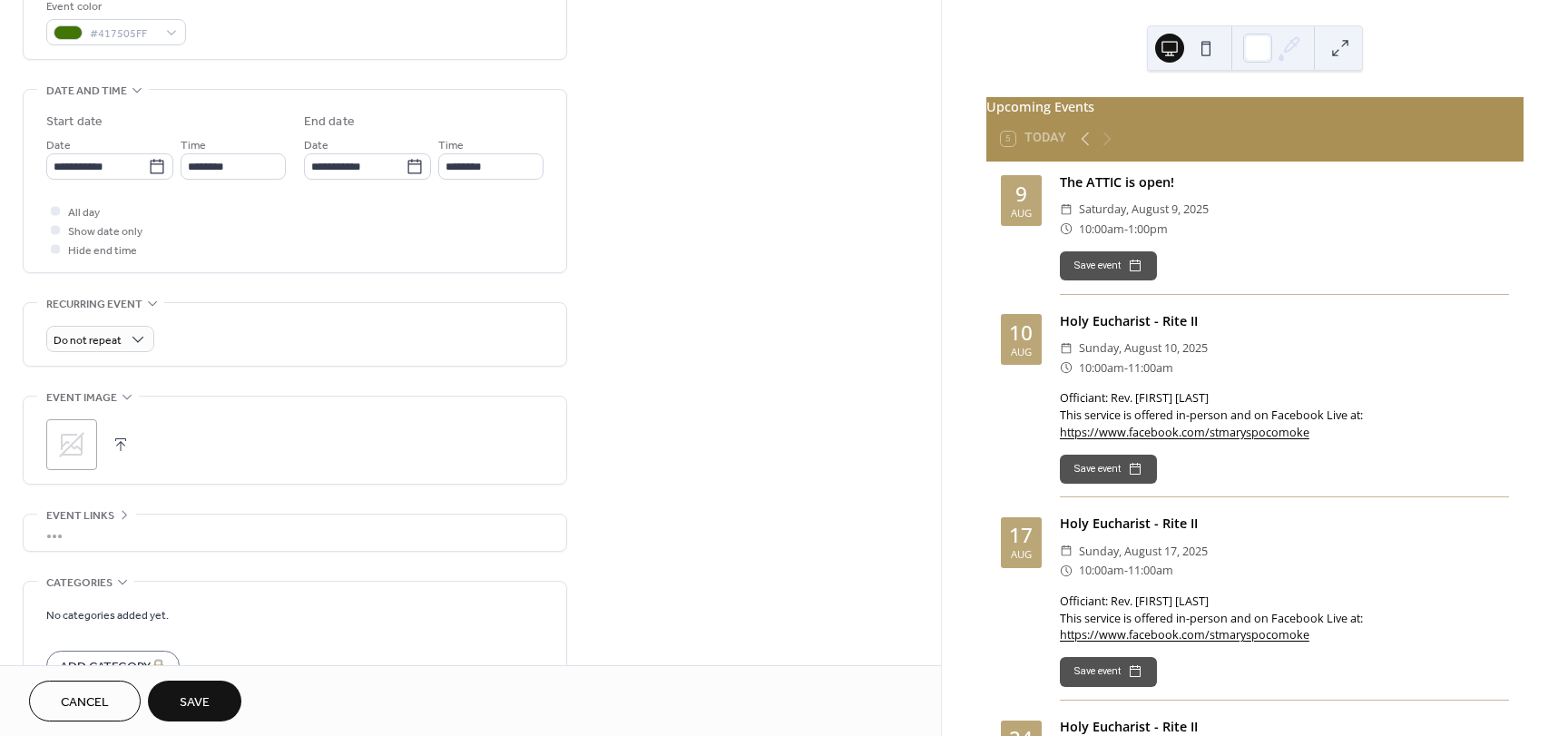 scroll, scrollTop: 545, scrollLeft: 0, axis: vertical 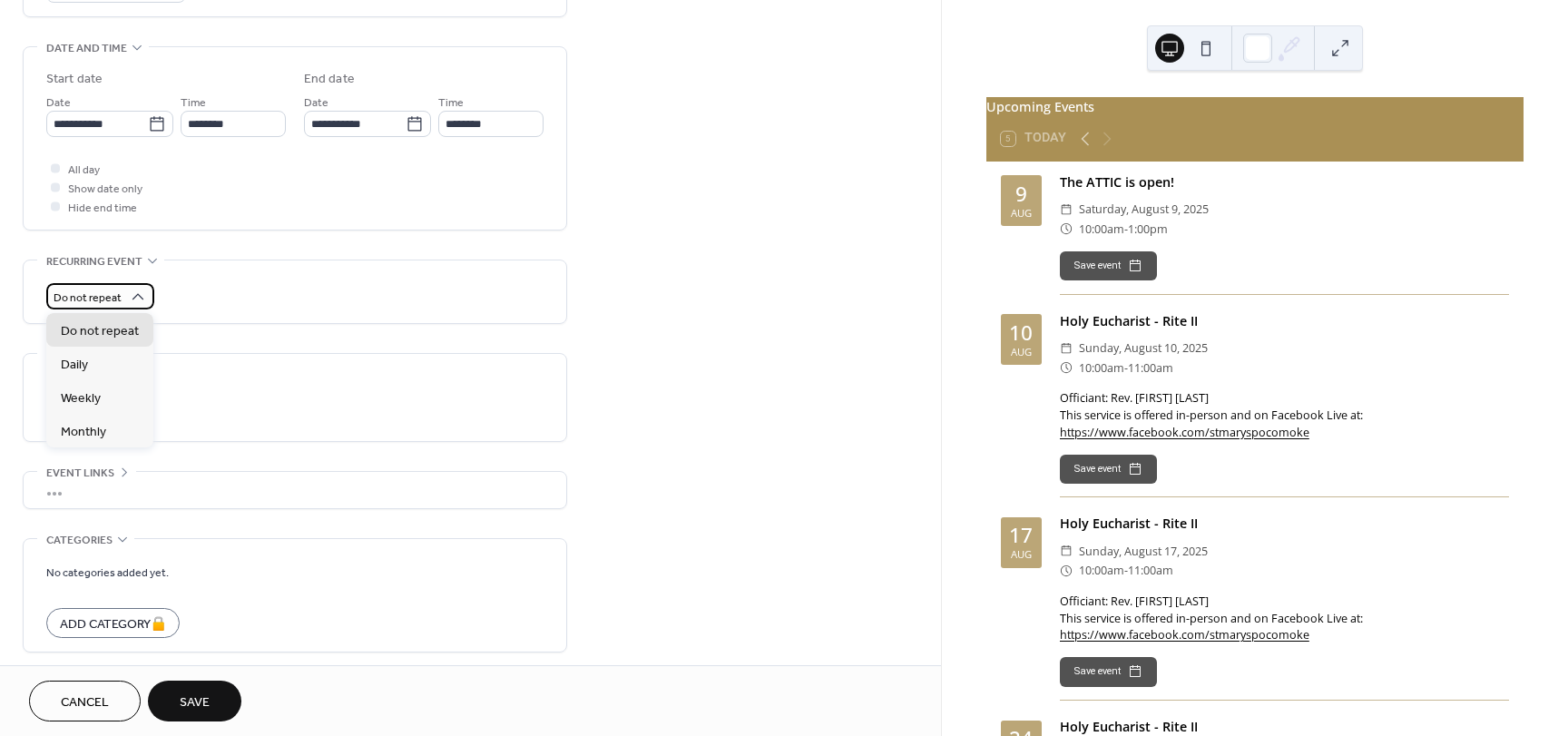 click on "Do not repeat" at bounding box center [87, 298] 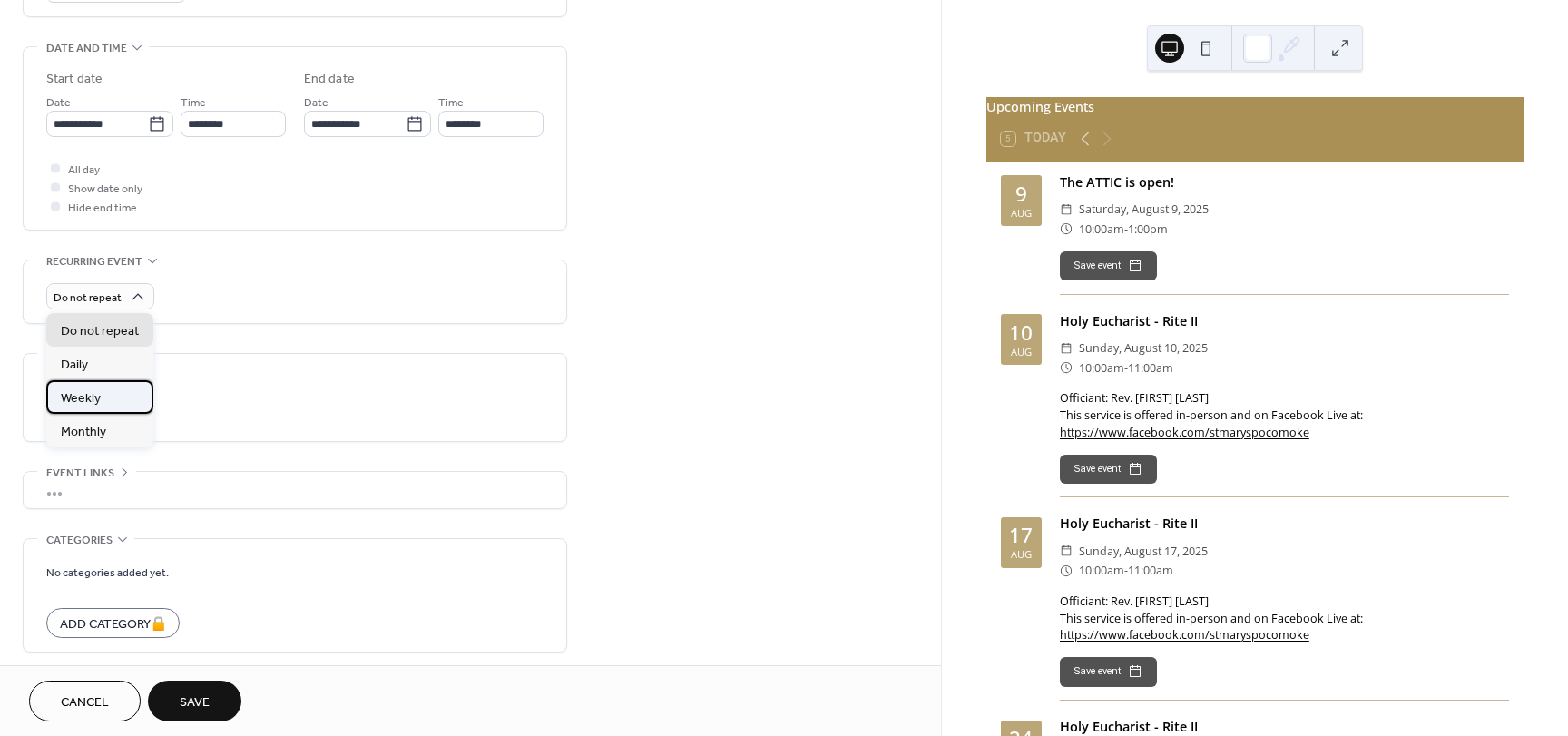 click on "Weekly" at bounding box center [81, 398] 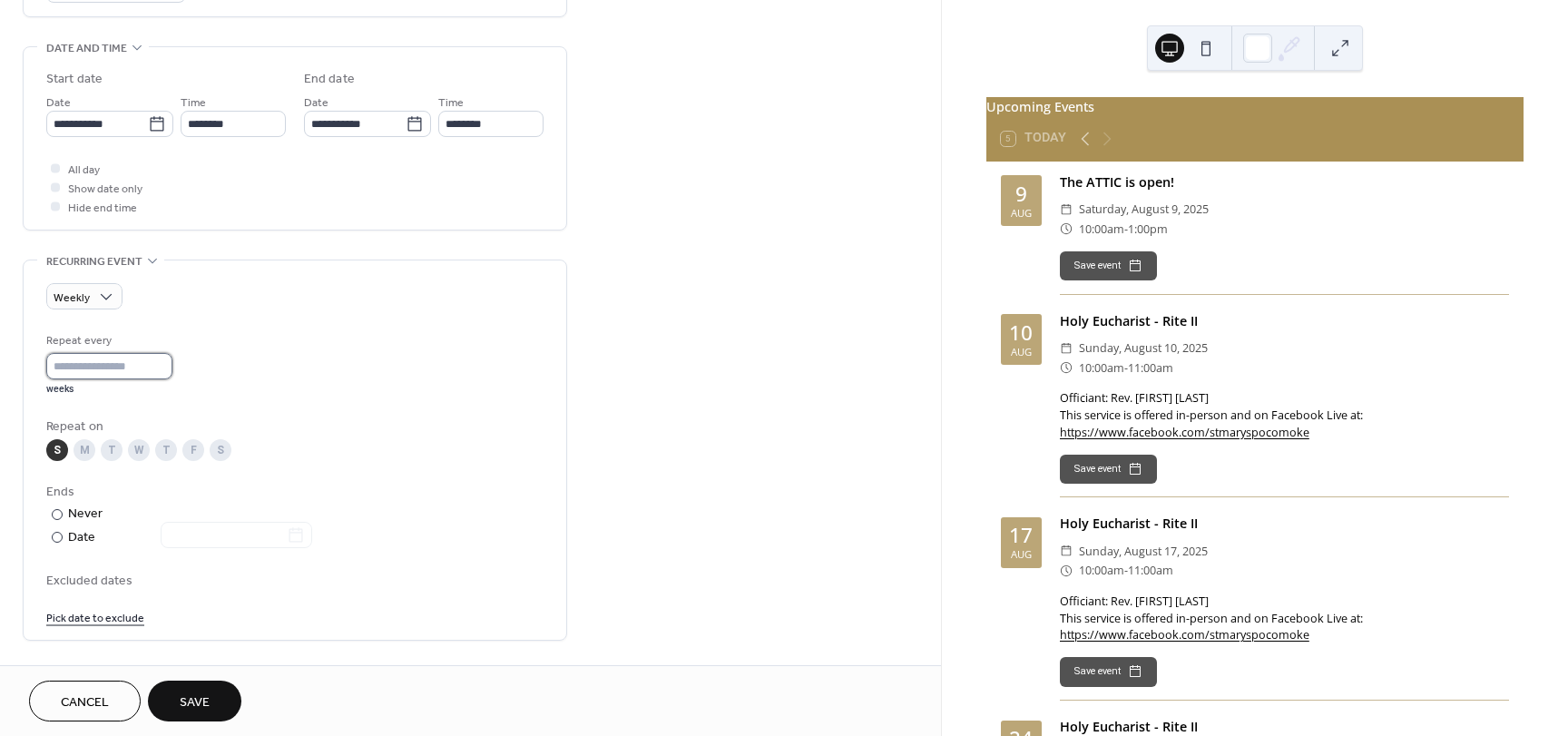 click on "*" at bounding box center [109, 366] 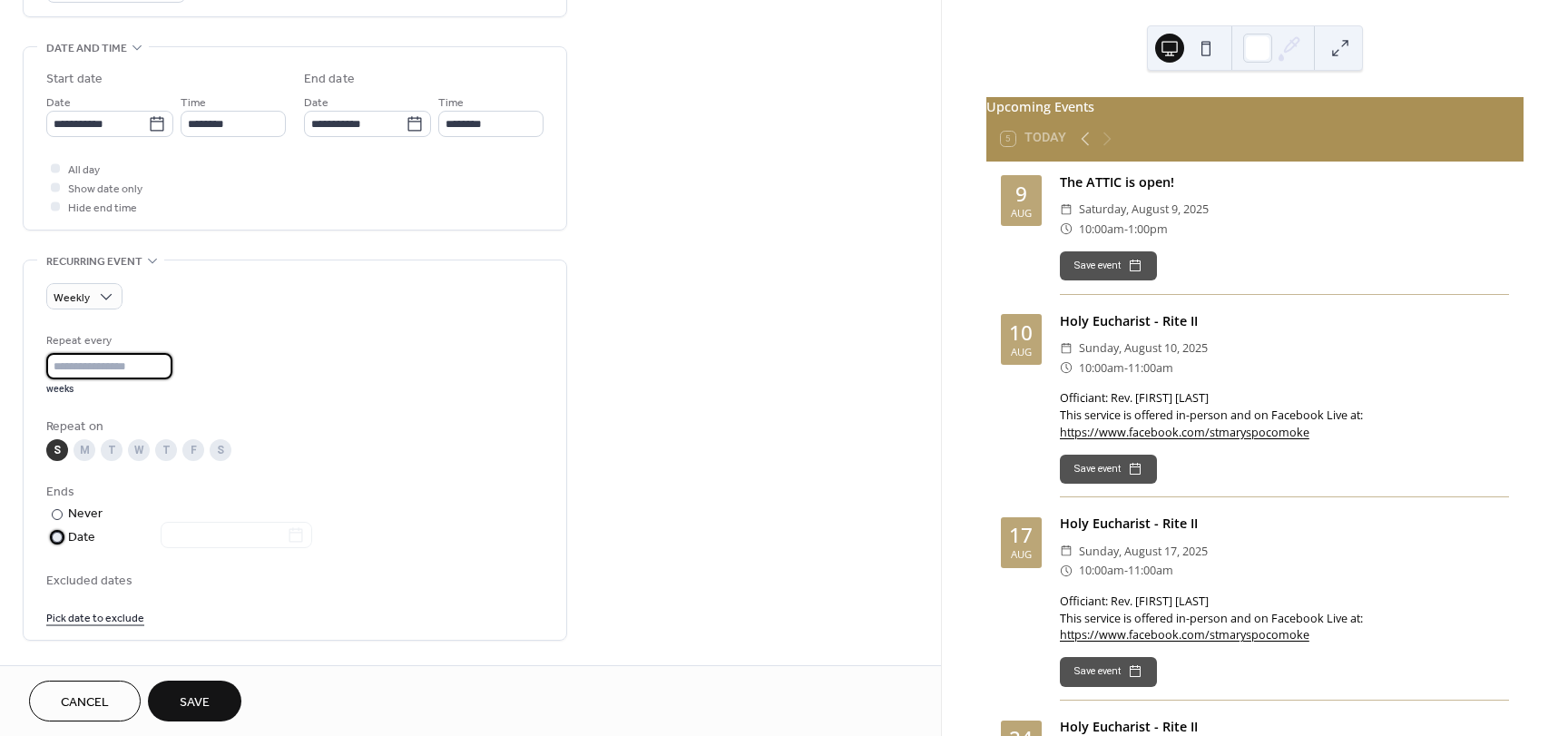 click on "​ Date" at bounding box center [181, 537] 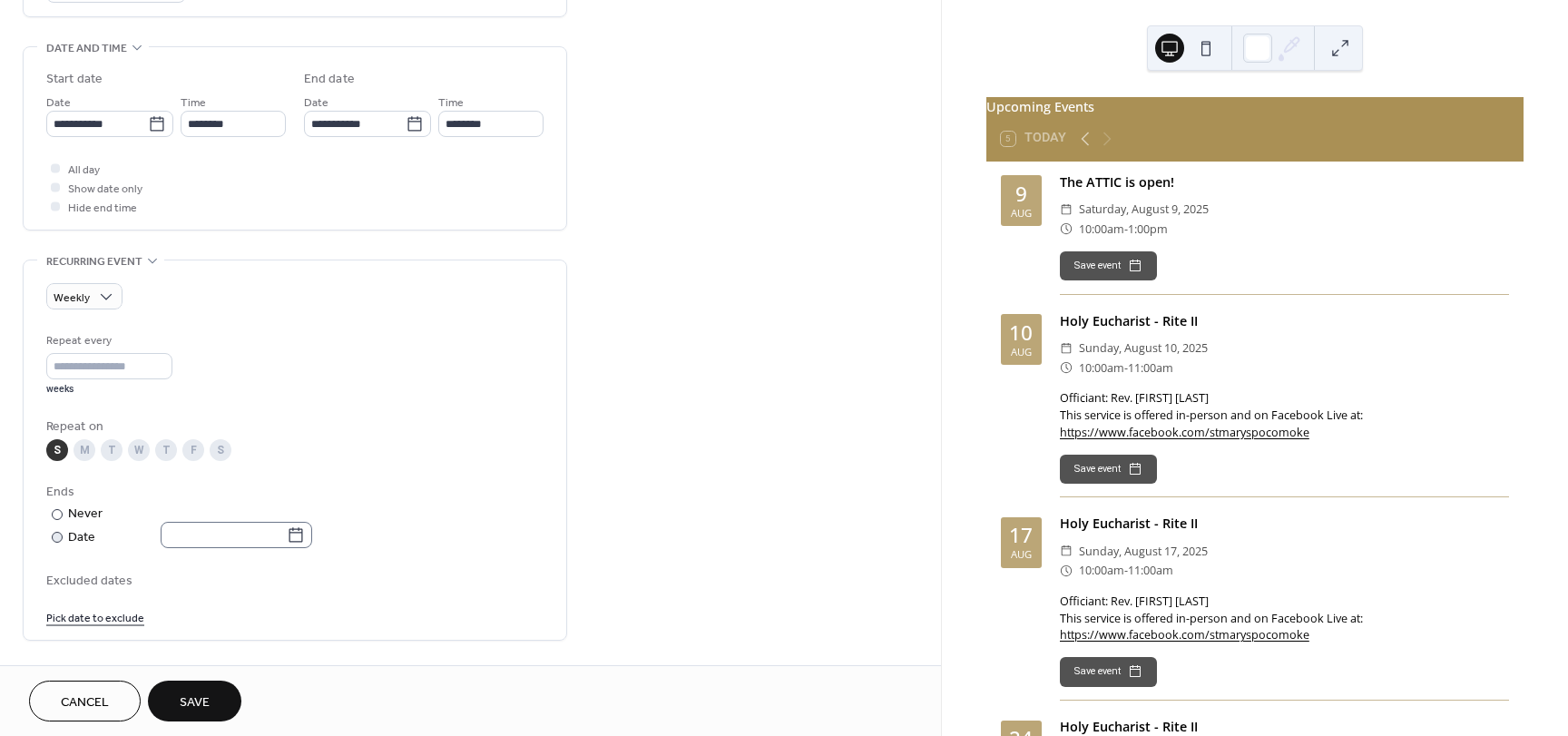 click 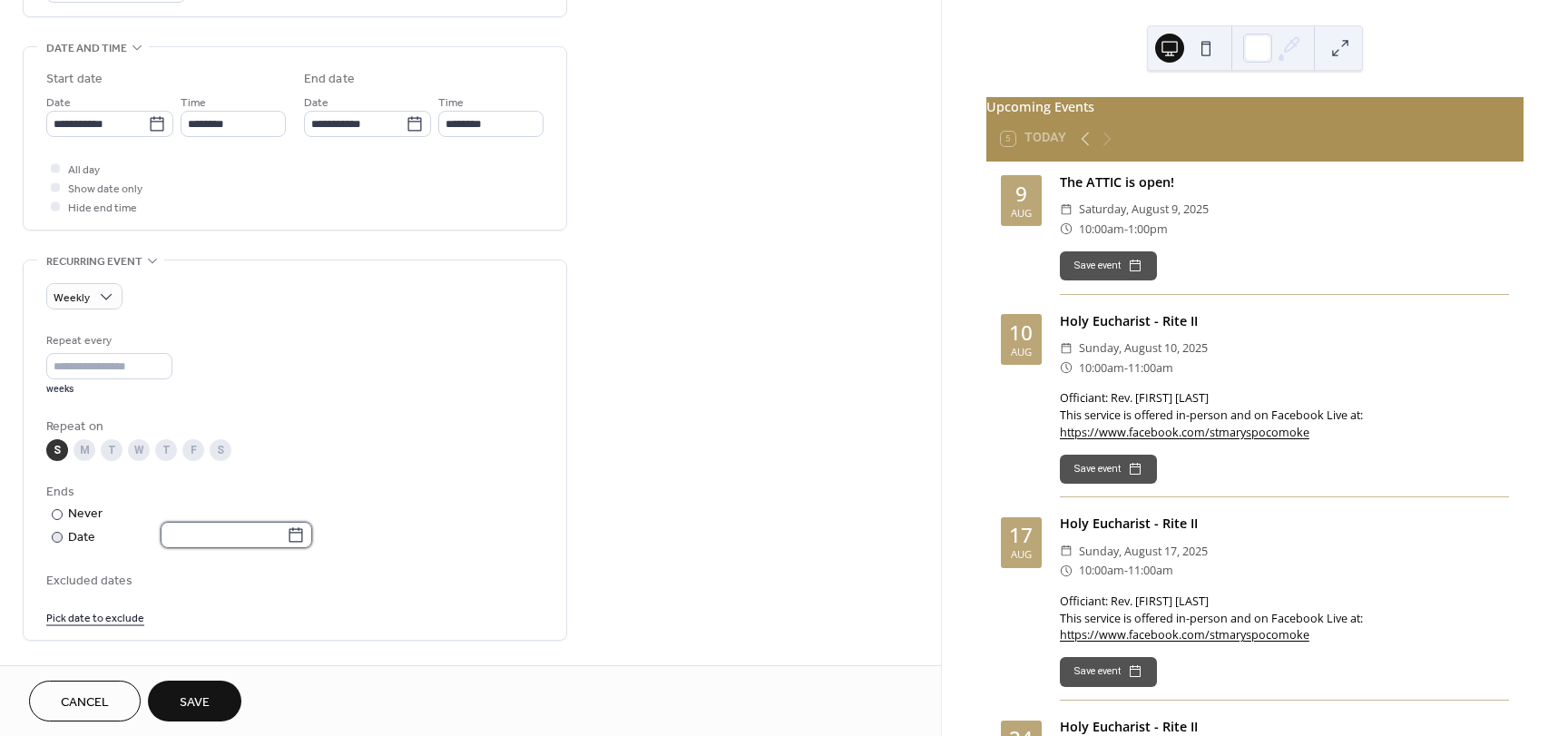 click at bounding box center [223, 535] 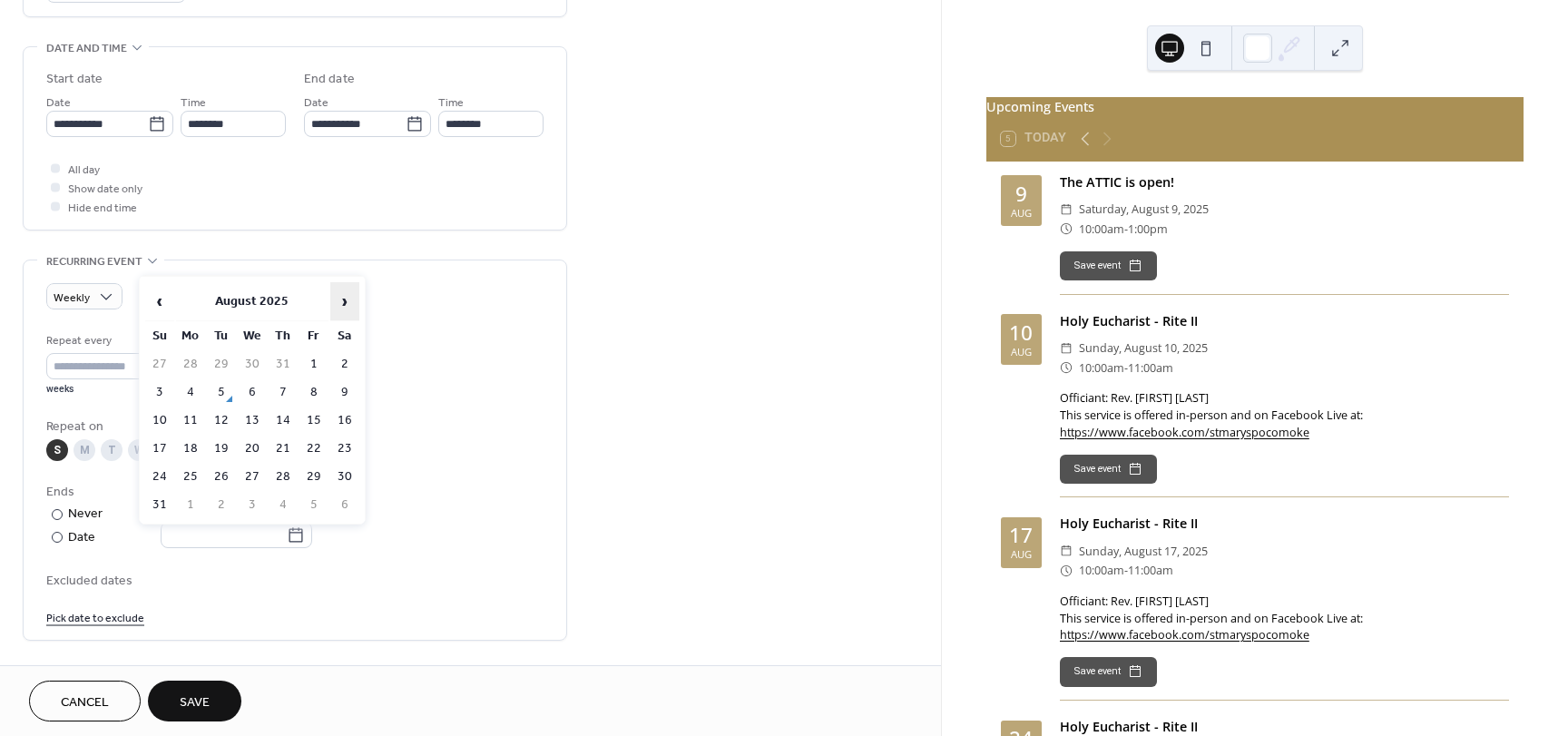 click on "›" at bounding box center [345, 301] 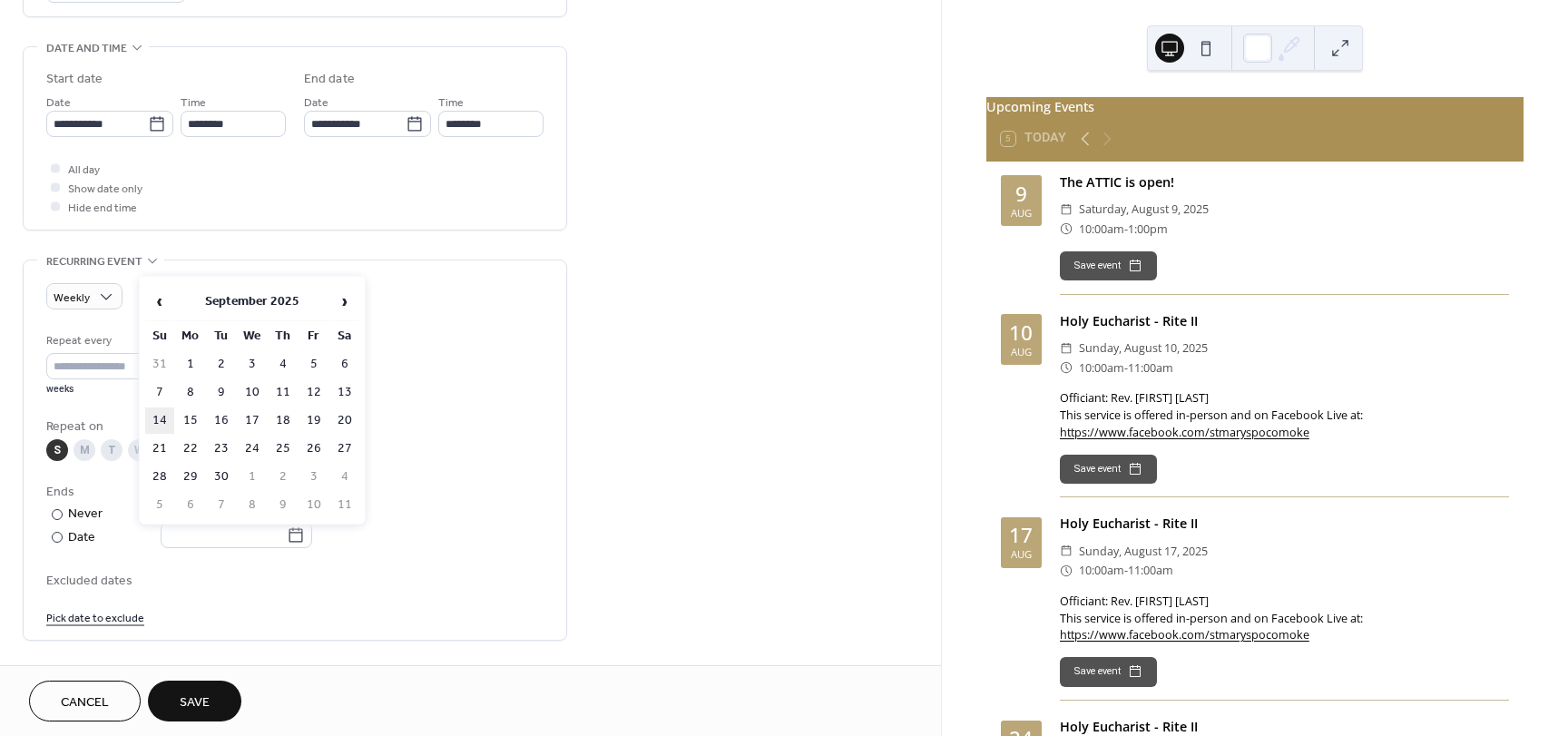 click on "14" at bounding box center [160, 420] 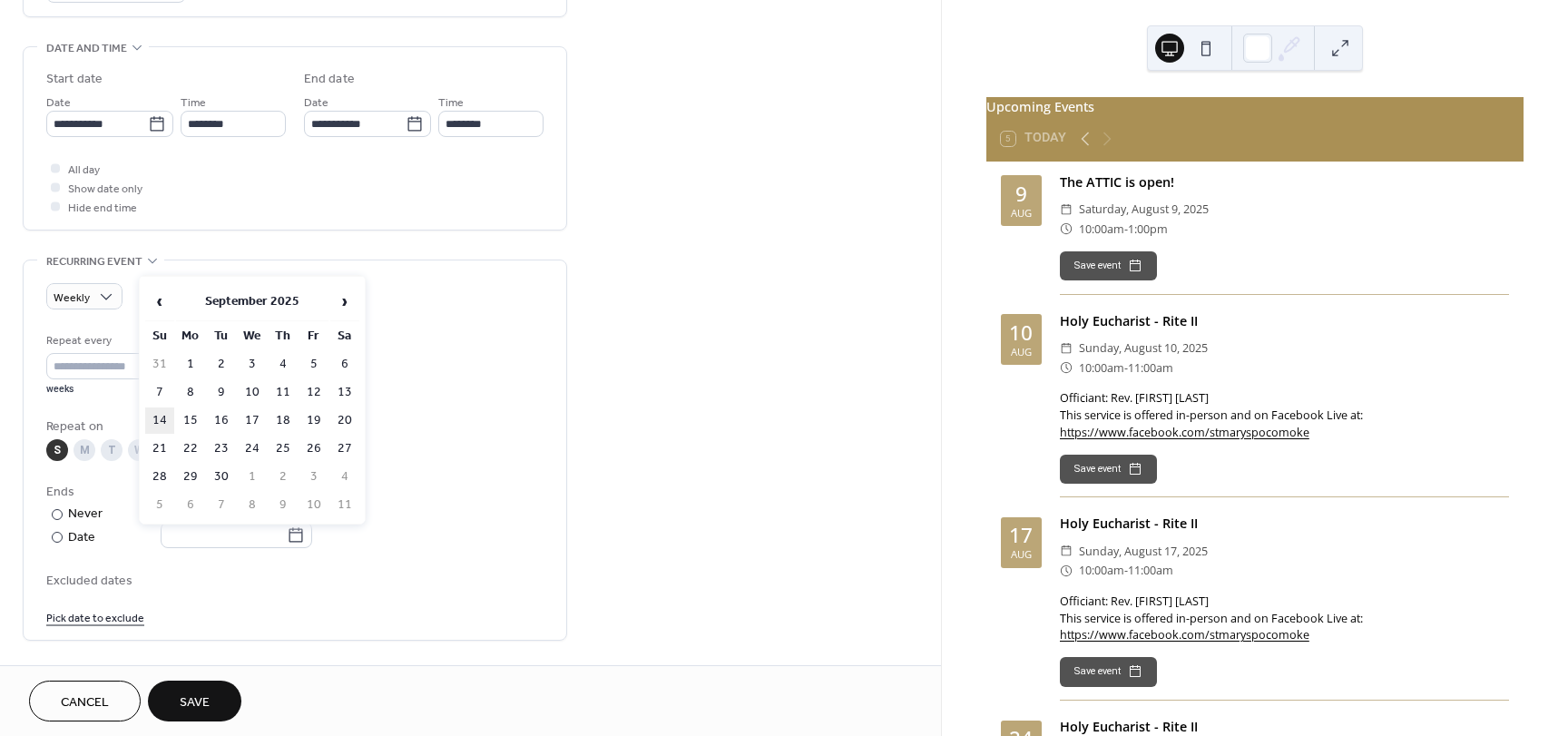 type on "**********" 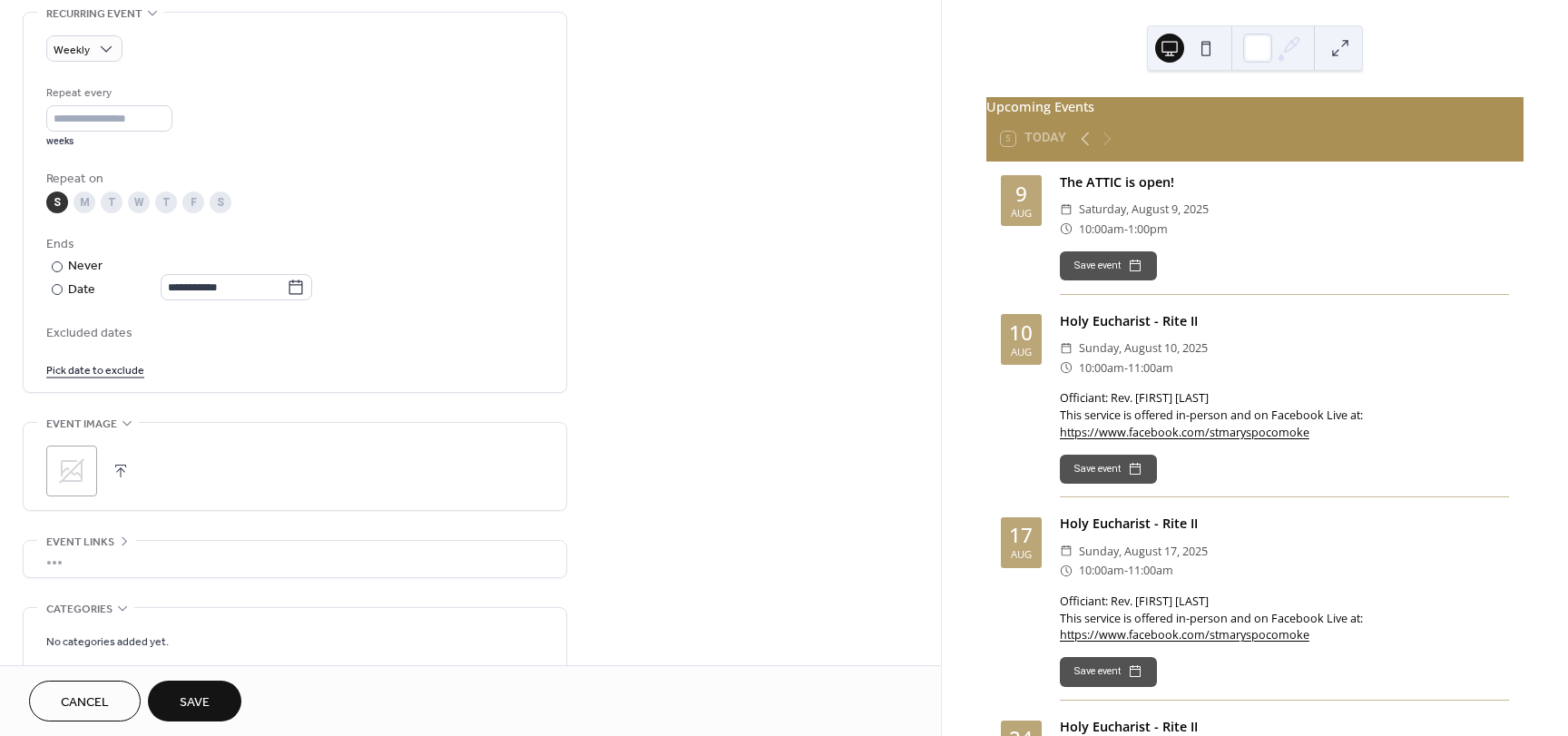 scroll, scrollTop: 817, scrollLeft: 0, axis: vertical 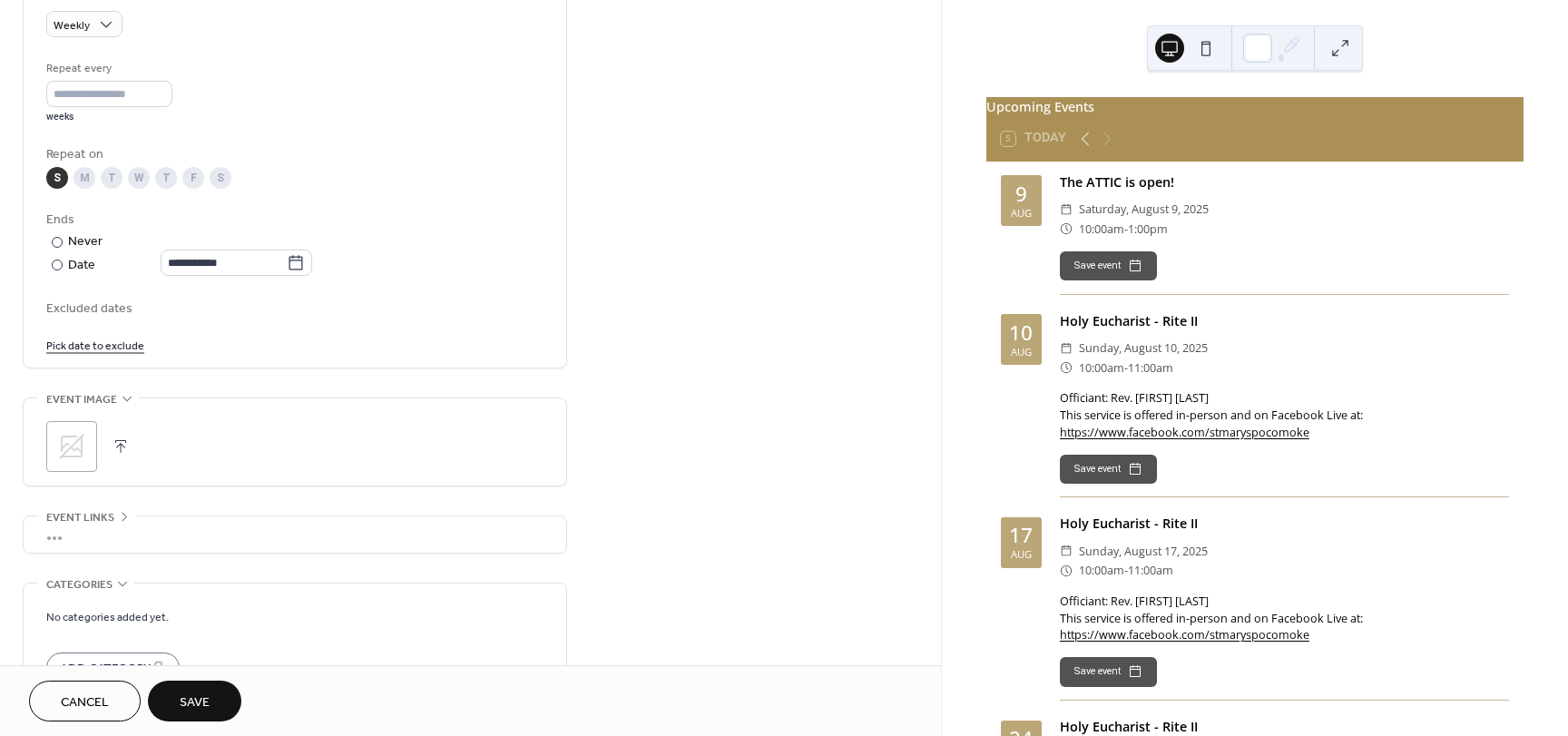 click on "Save" at bounding box center (194, 701) 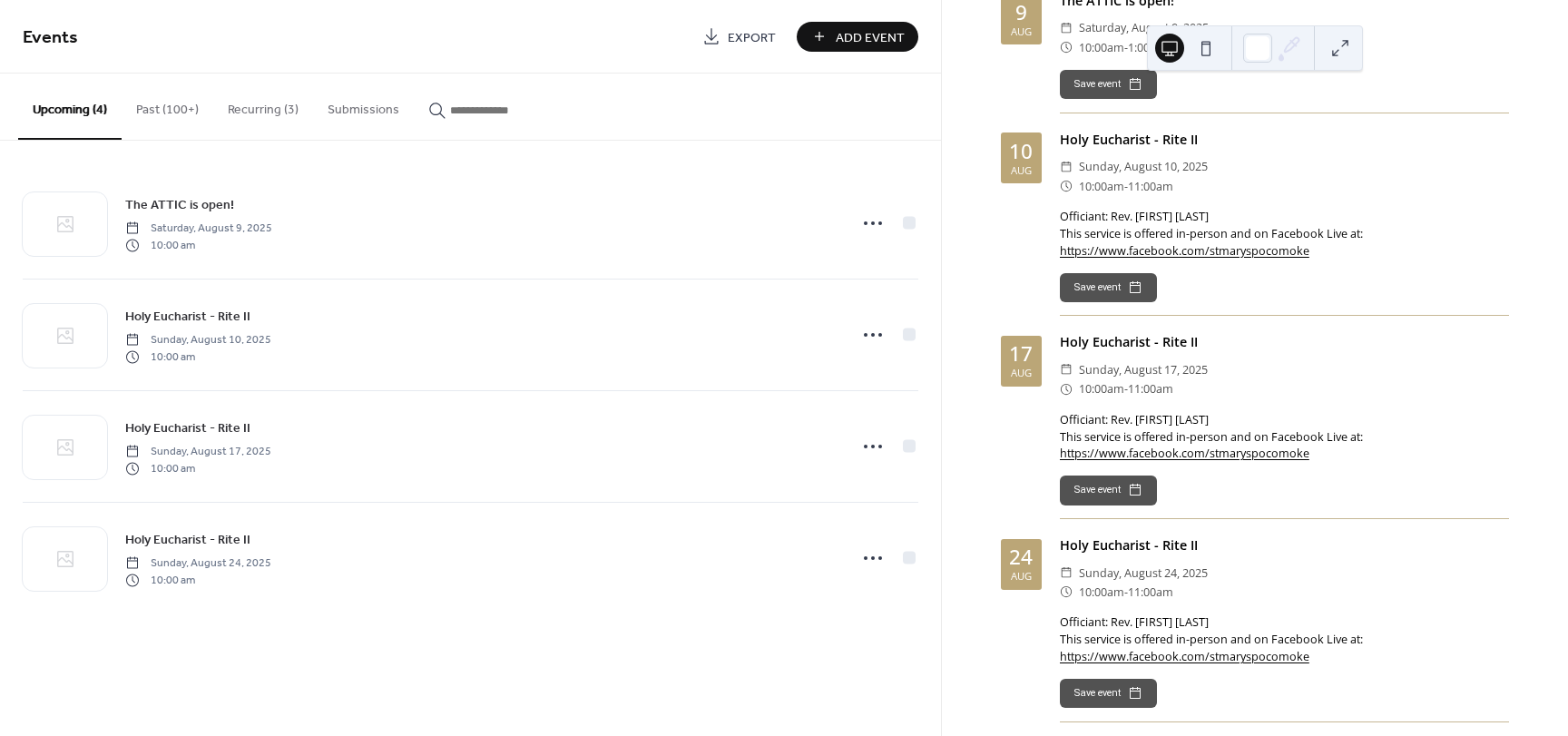scroll, scrollTop: 0, scrollLeft: 0, axis: both 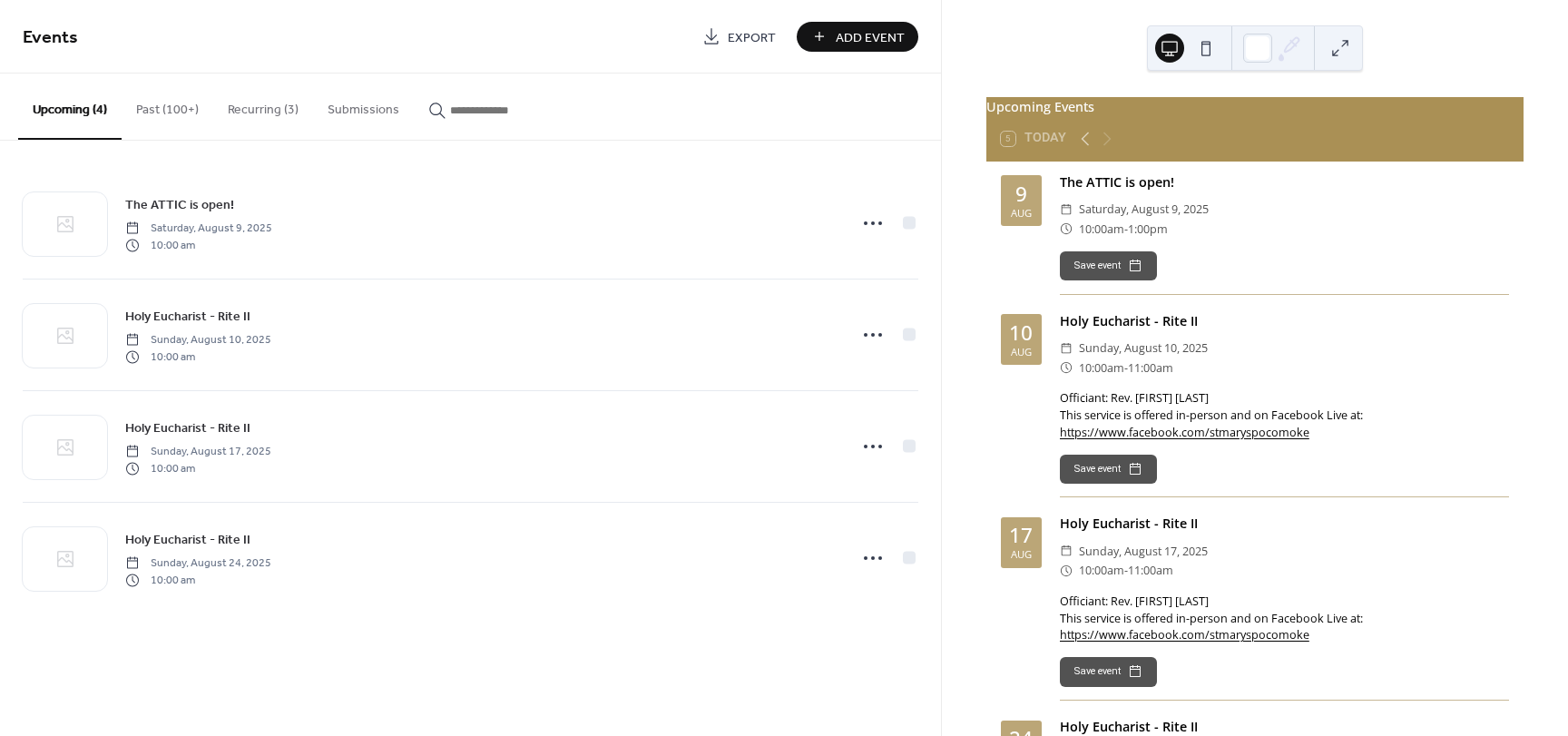 click on "Add Event" at bounding box center (870, 37) 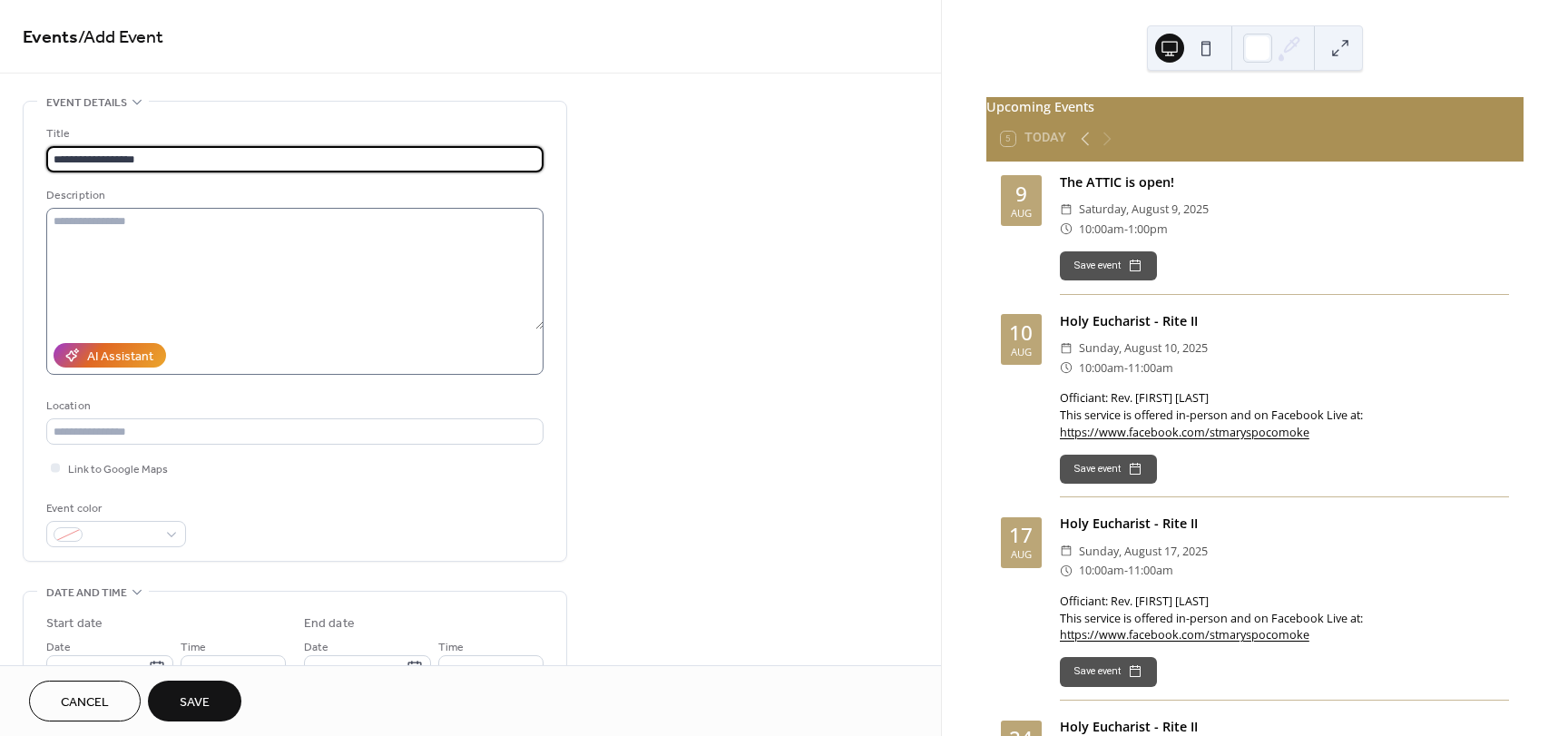 type on "**********" 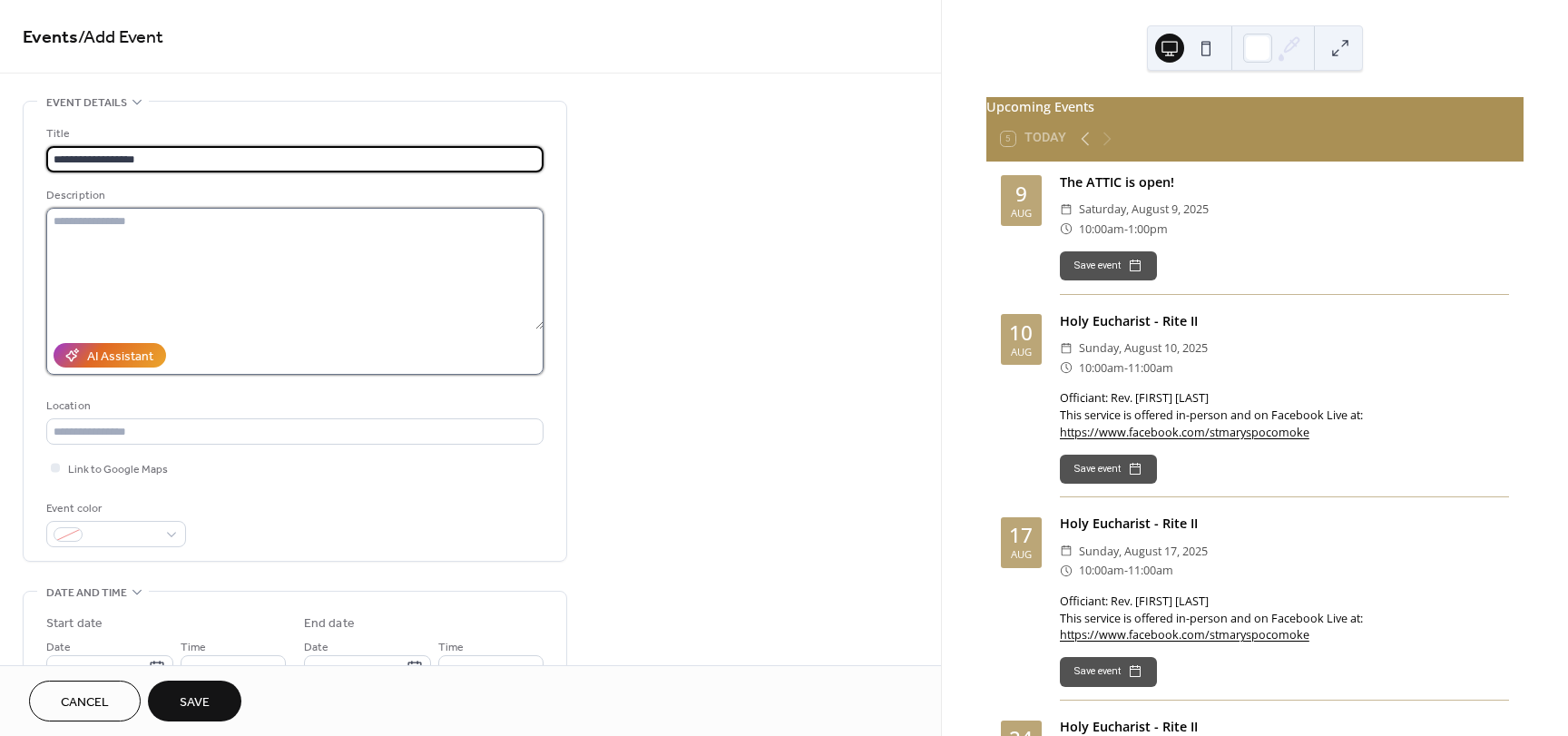 drag, startPoint x: 142, startPoint y: 242, endPoint x: 63, endPoint y: 287, distance: 90.917545 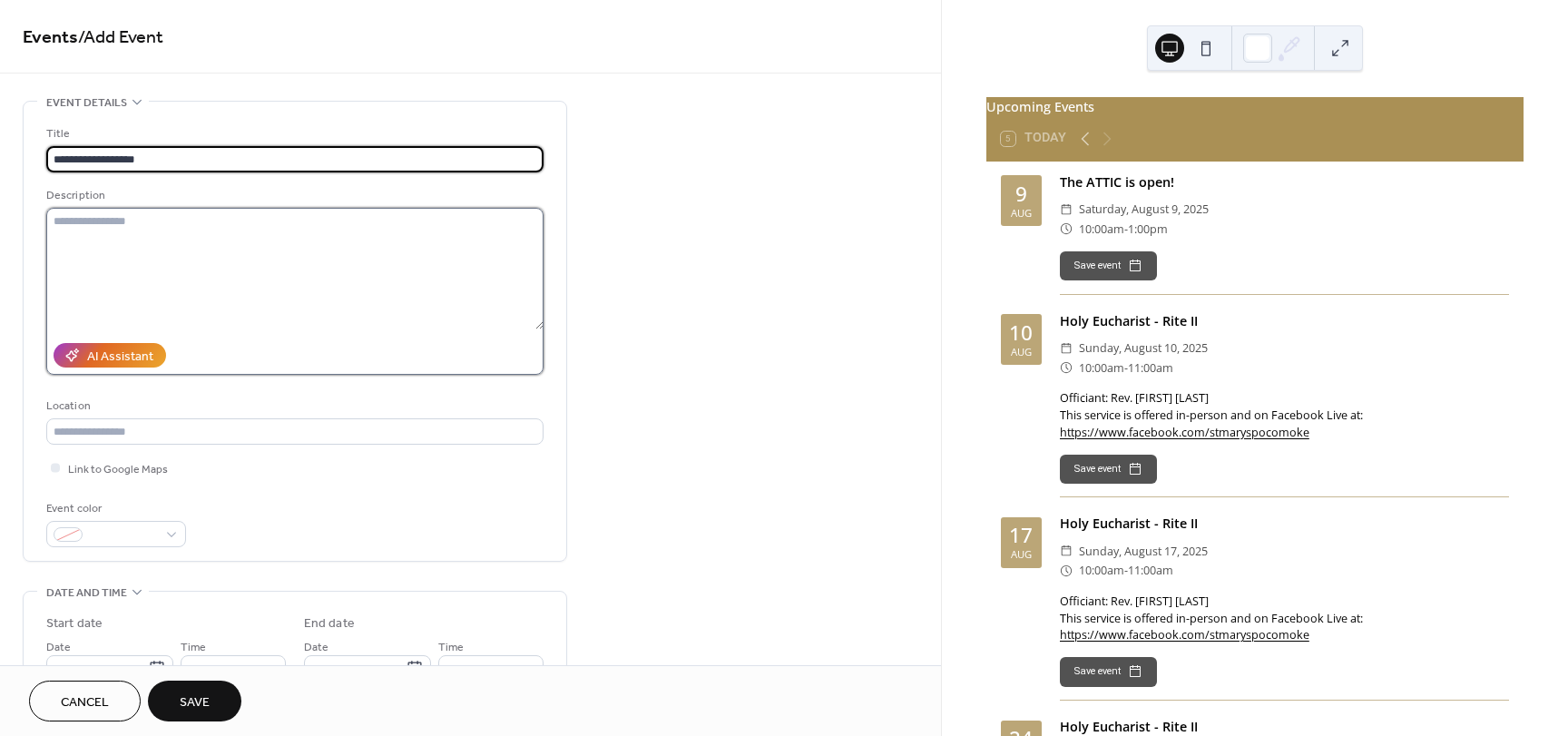 click at bounding box center [295, 269] 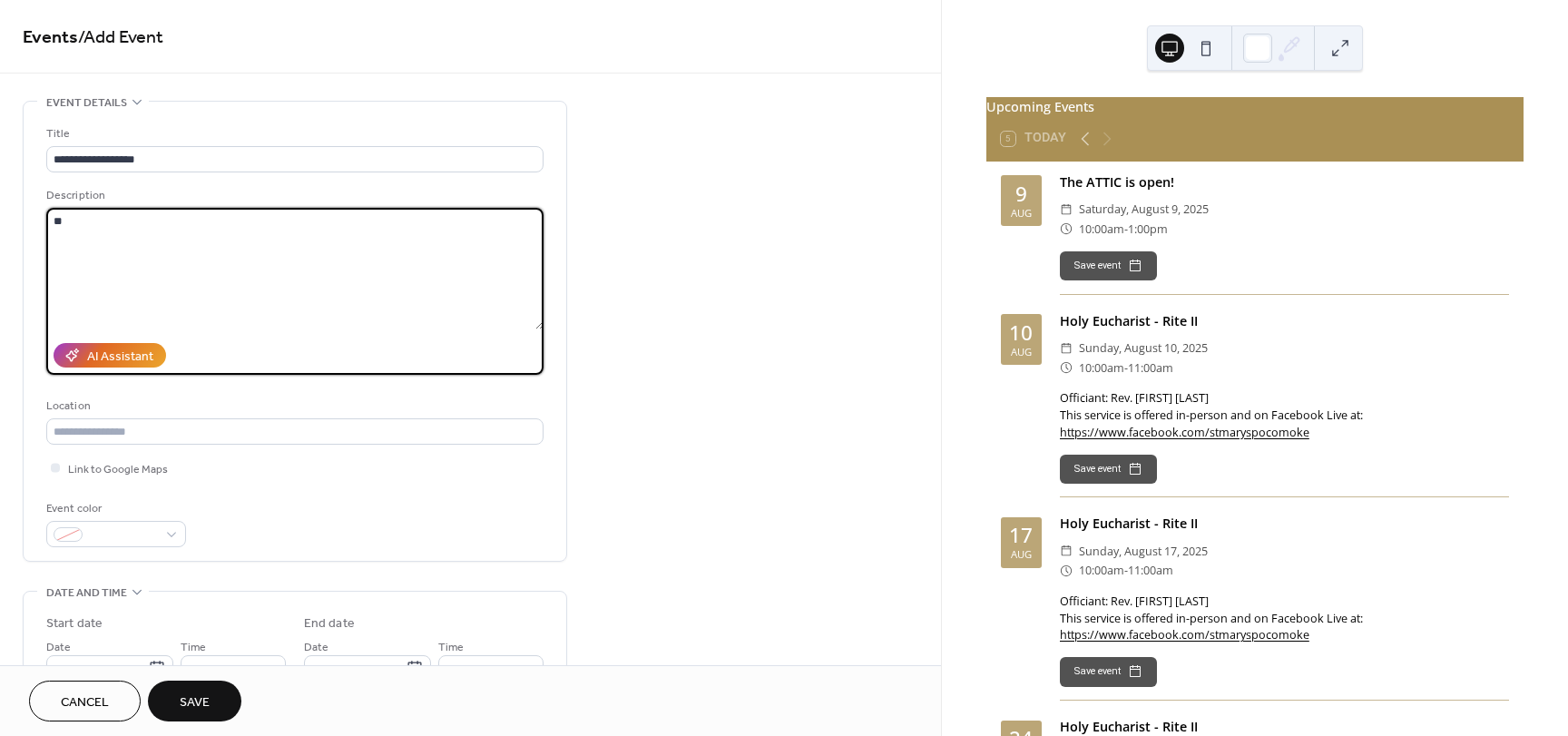 type on "*" 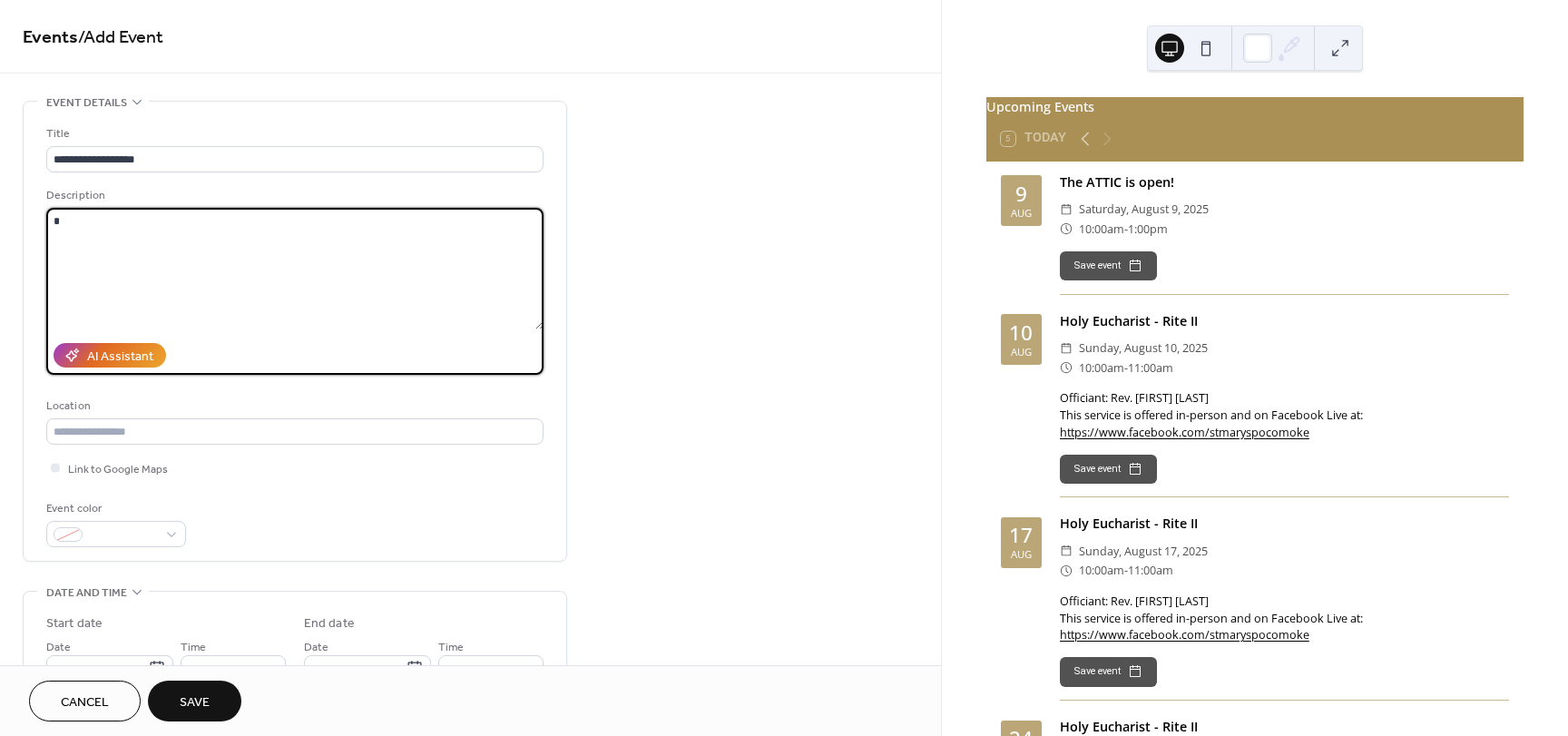 type 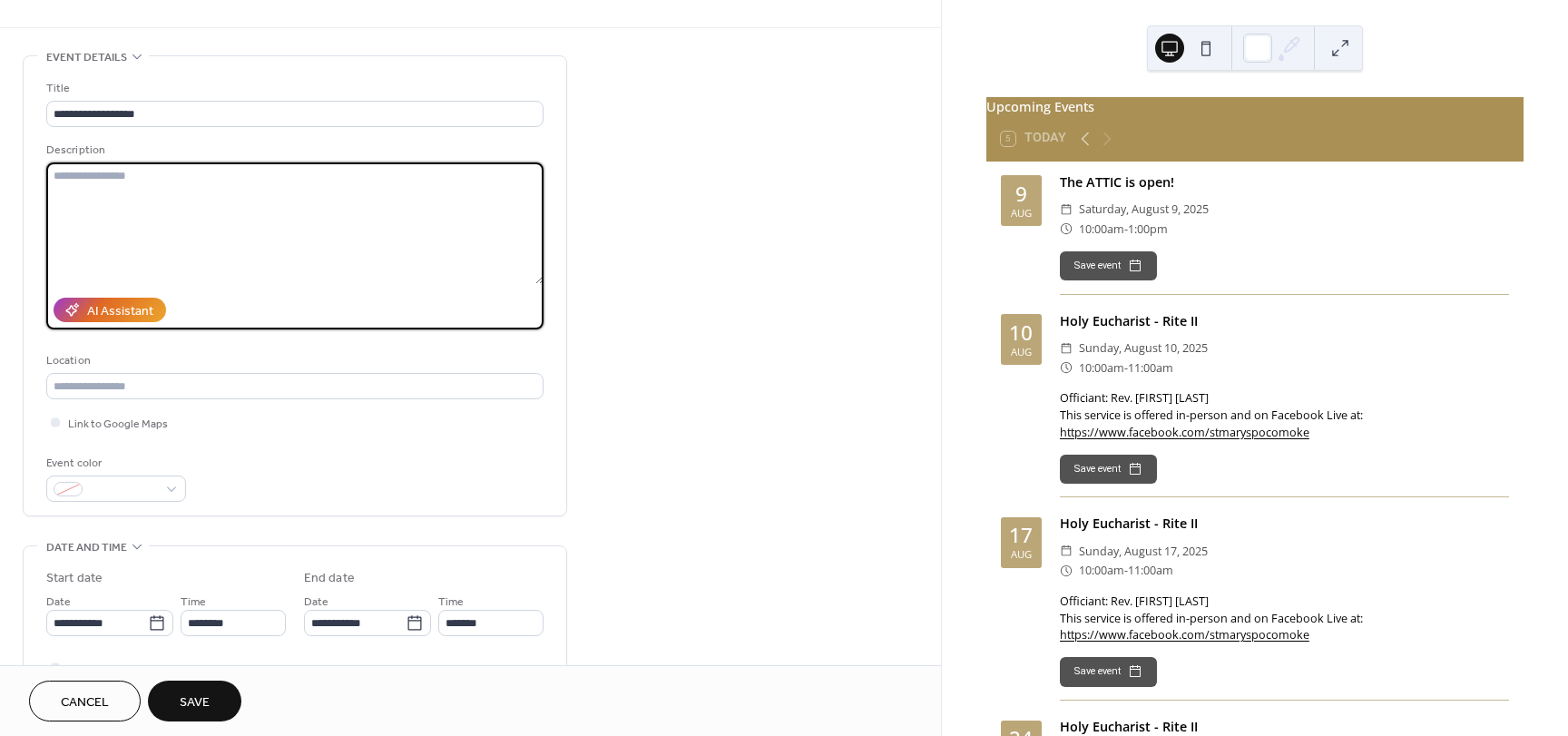scroll, scrollTop: 91, scrollLeft: 0, axis: vertical 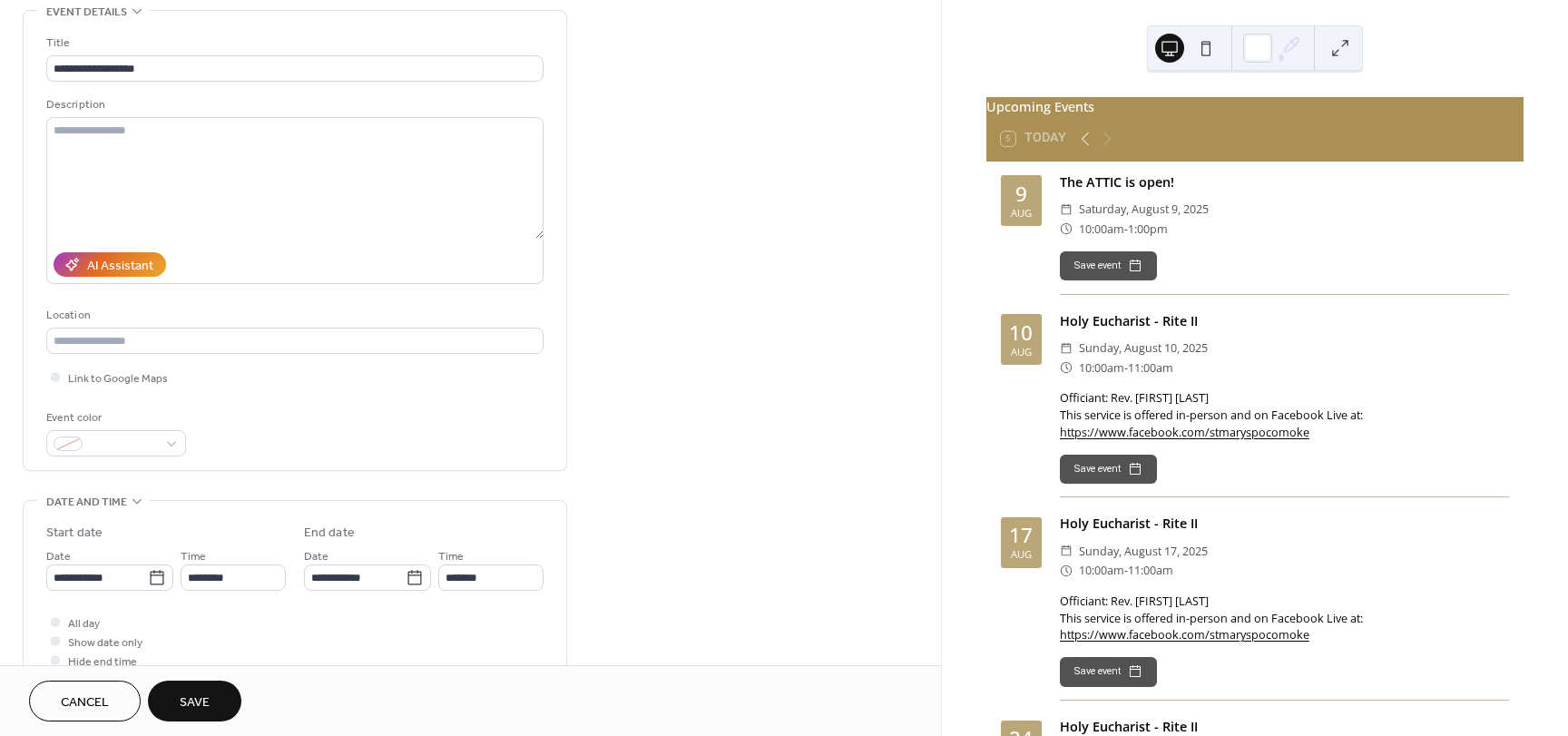 click on "Event color" at bounding box center [114, 417] 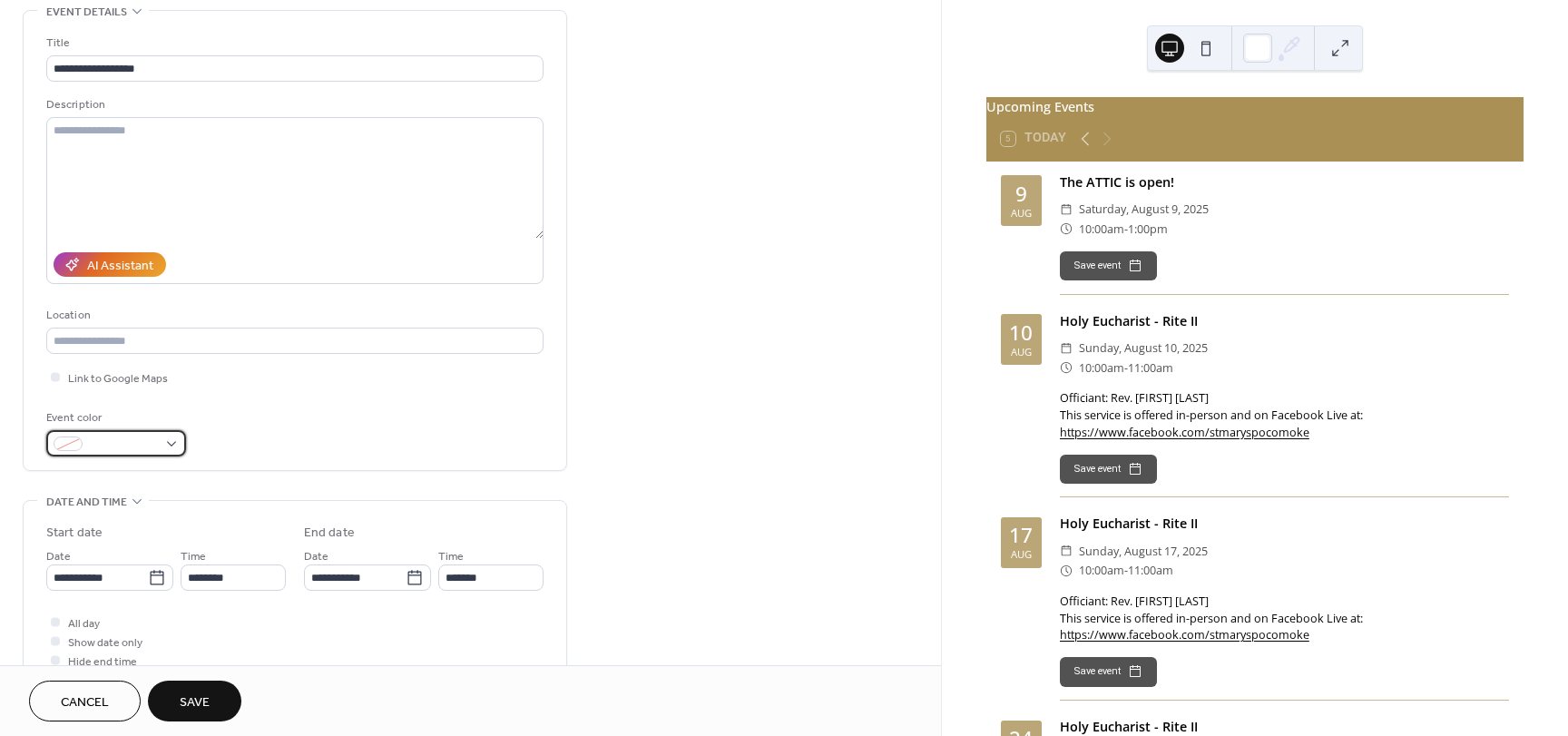 click at bounding box center [123, 445] 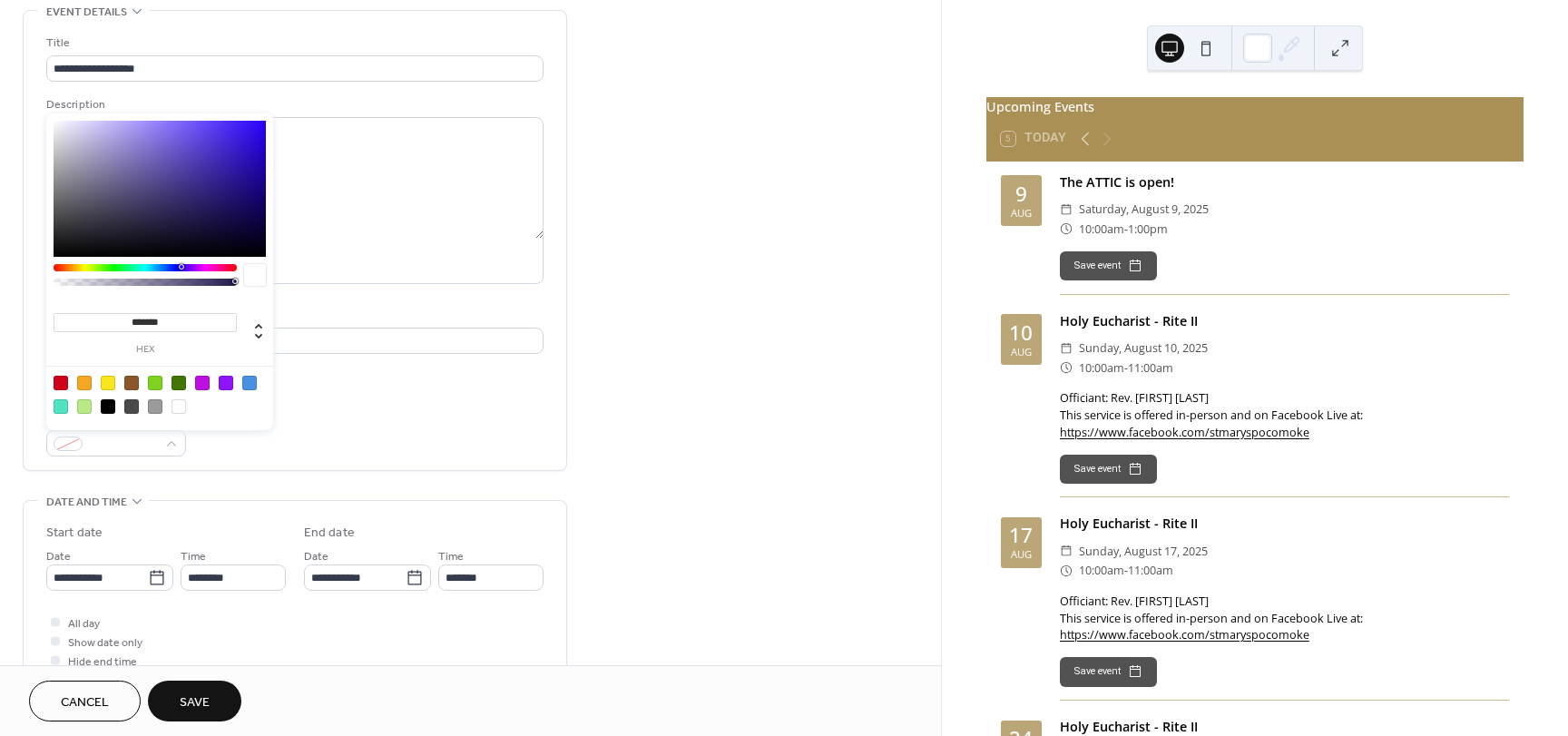 click at bounding box center (250, 383) 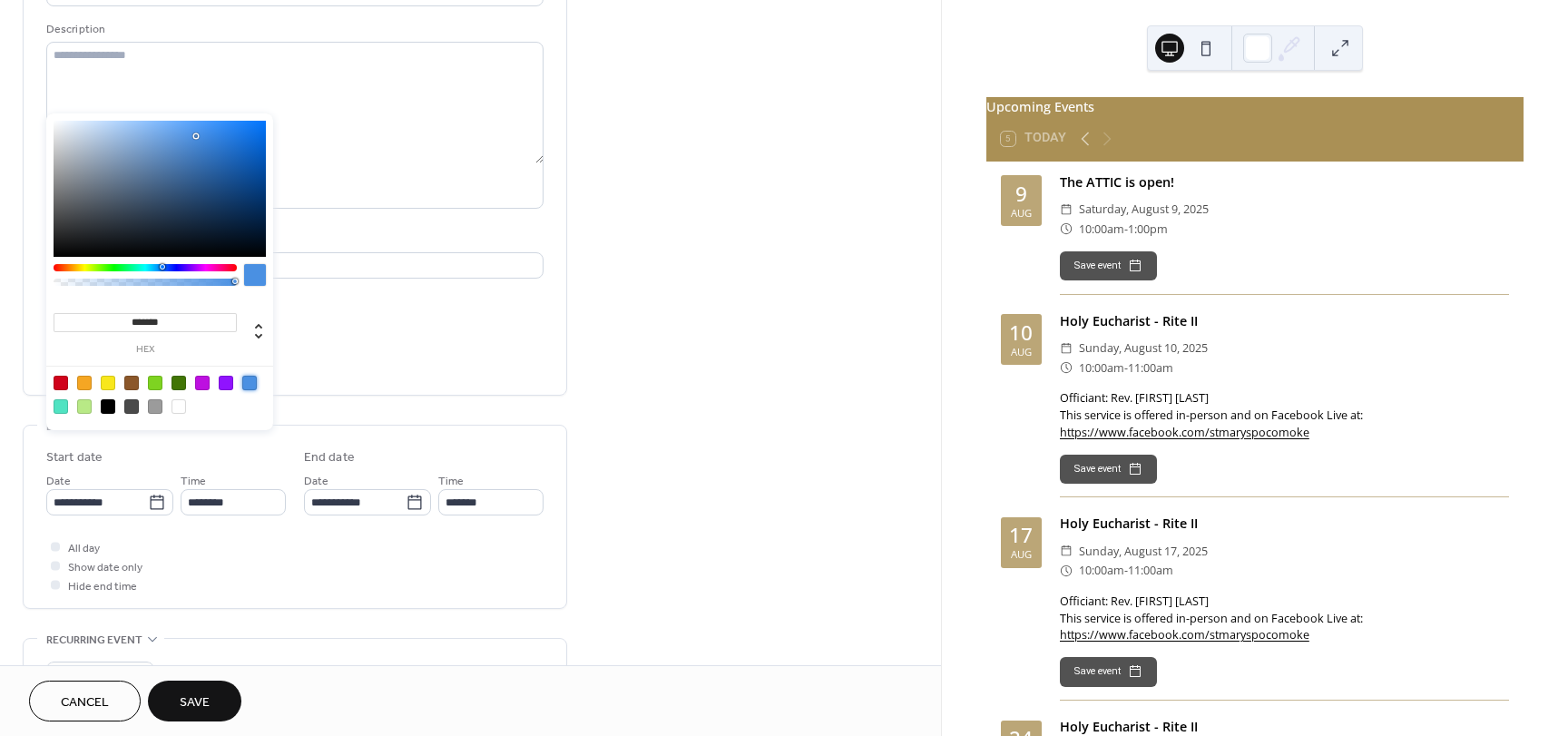scroll, scrollTop: 182, scrollLeft: 0, axis: vertical 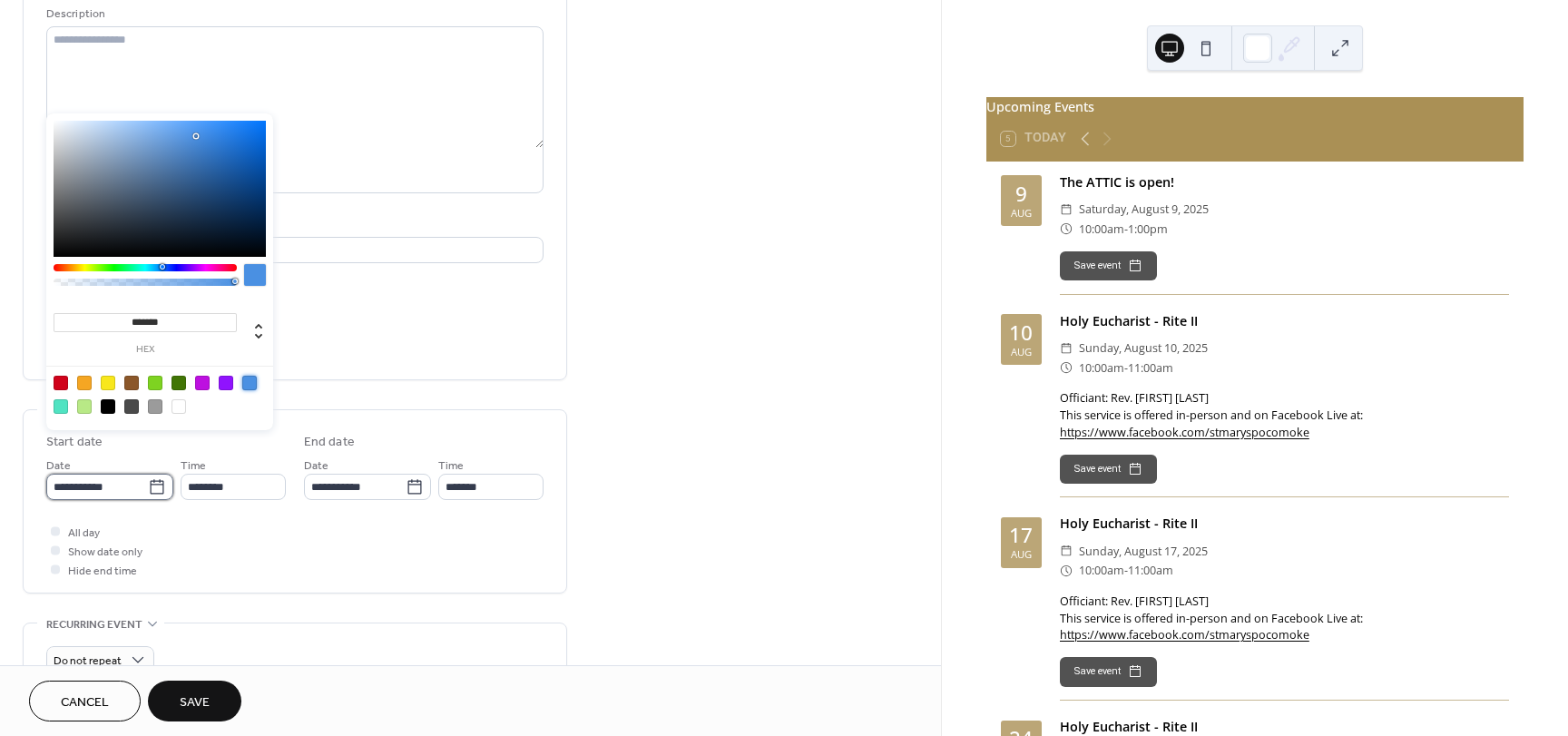 click on "**********" at bounding box center [97, 486] 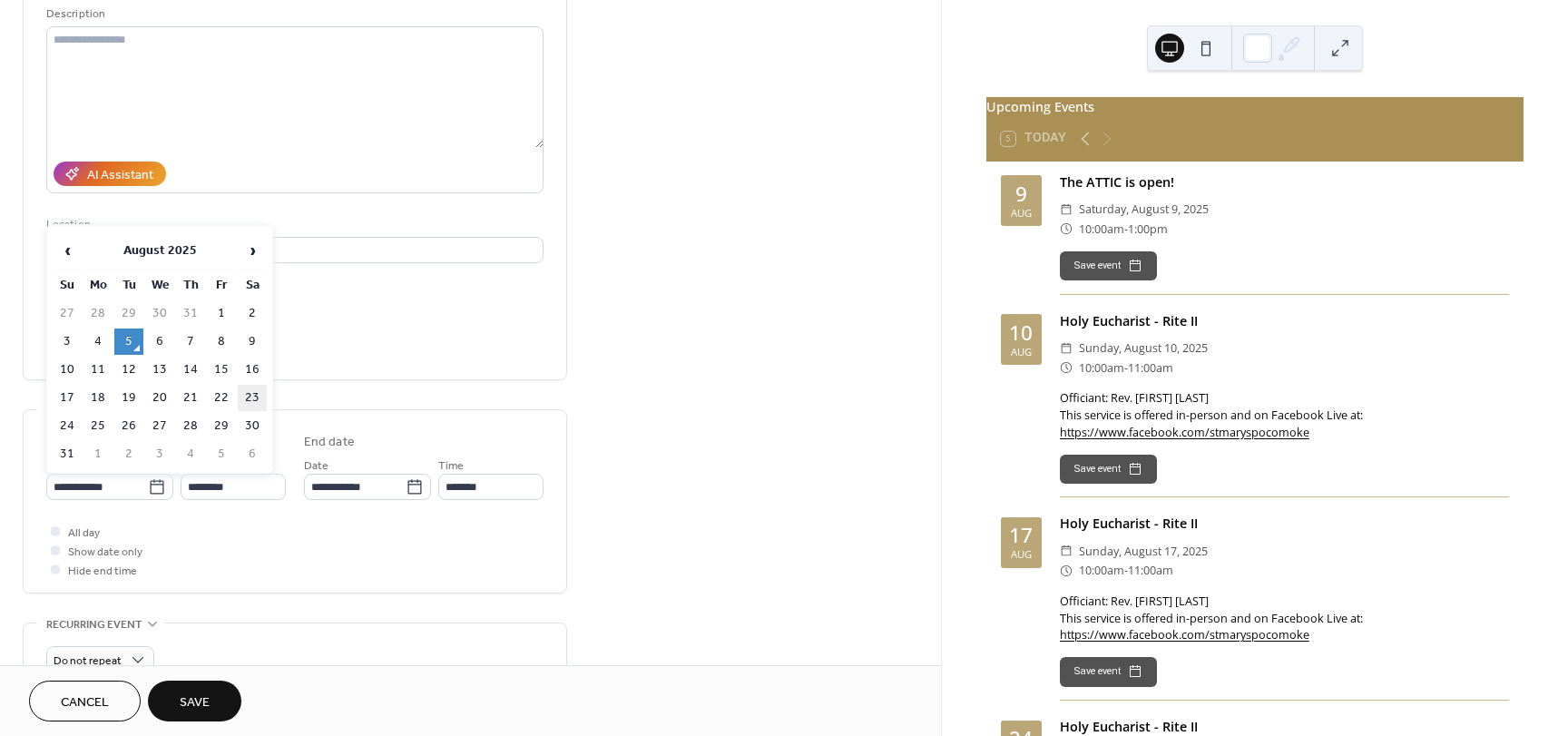 click on "23" at bounding box center [252, 397] 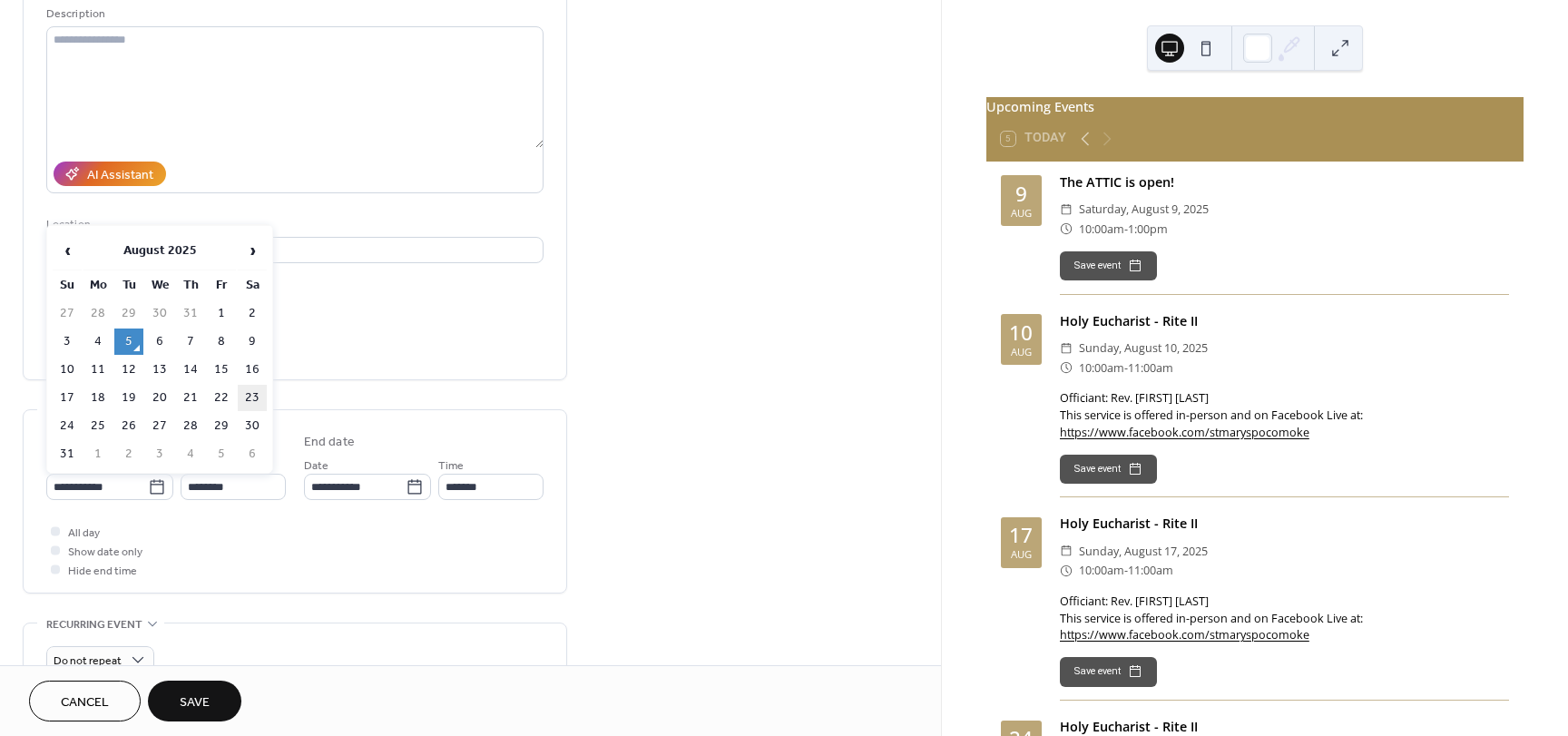 type on "**********" 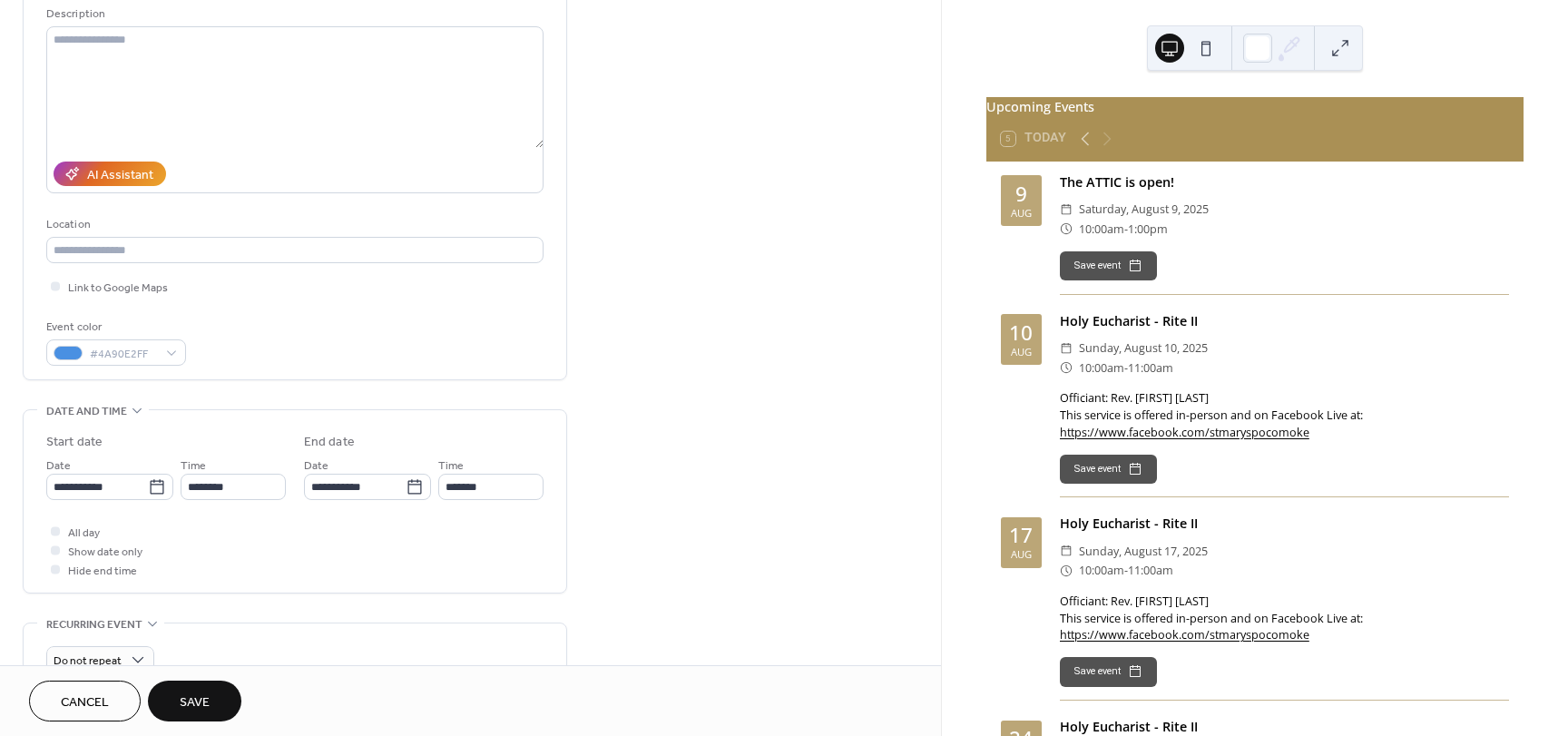 scroll, scrollTop: 272, scrollLeft: 0, axis: vertical 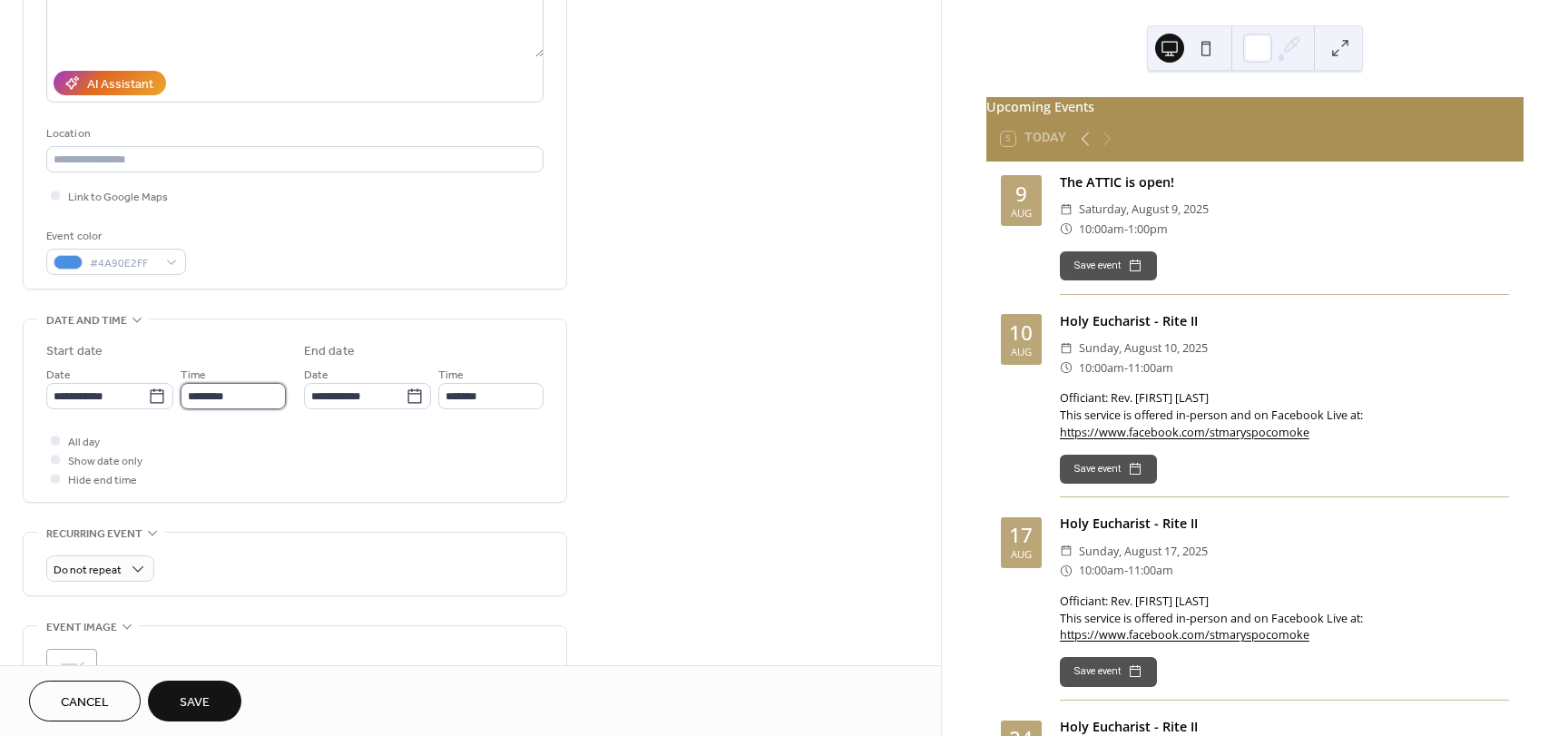 click on "********" at bounding box center (233, 396) 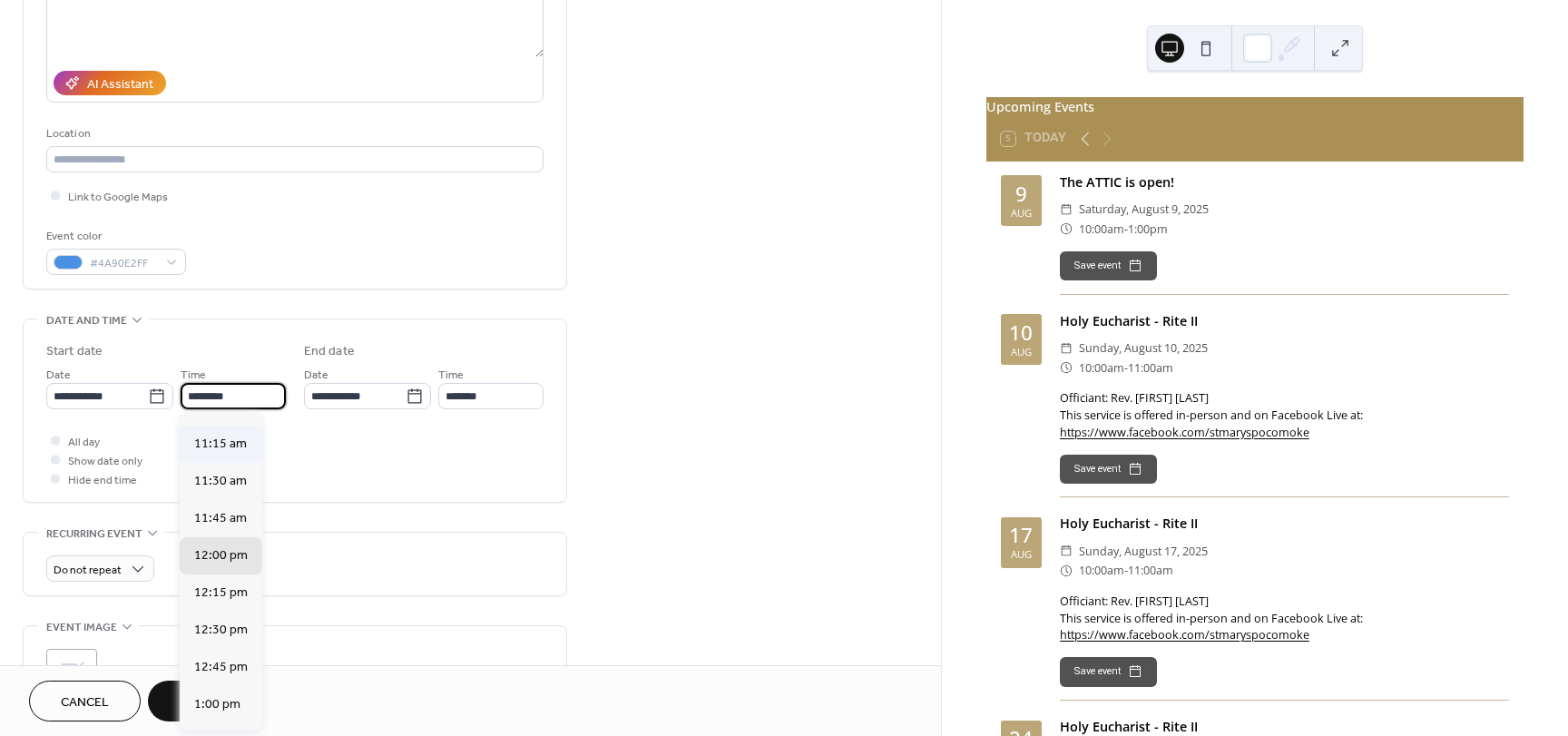 scroll, scrollTop: 1604, scrollLeft: 0, axis: vertical 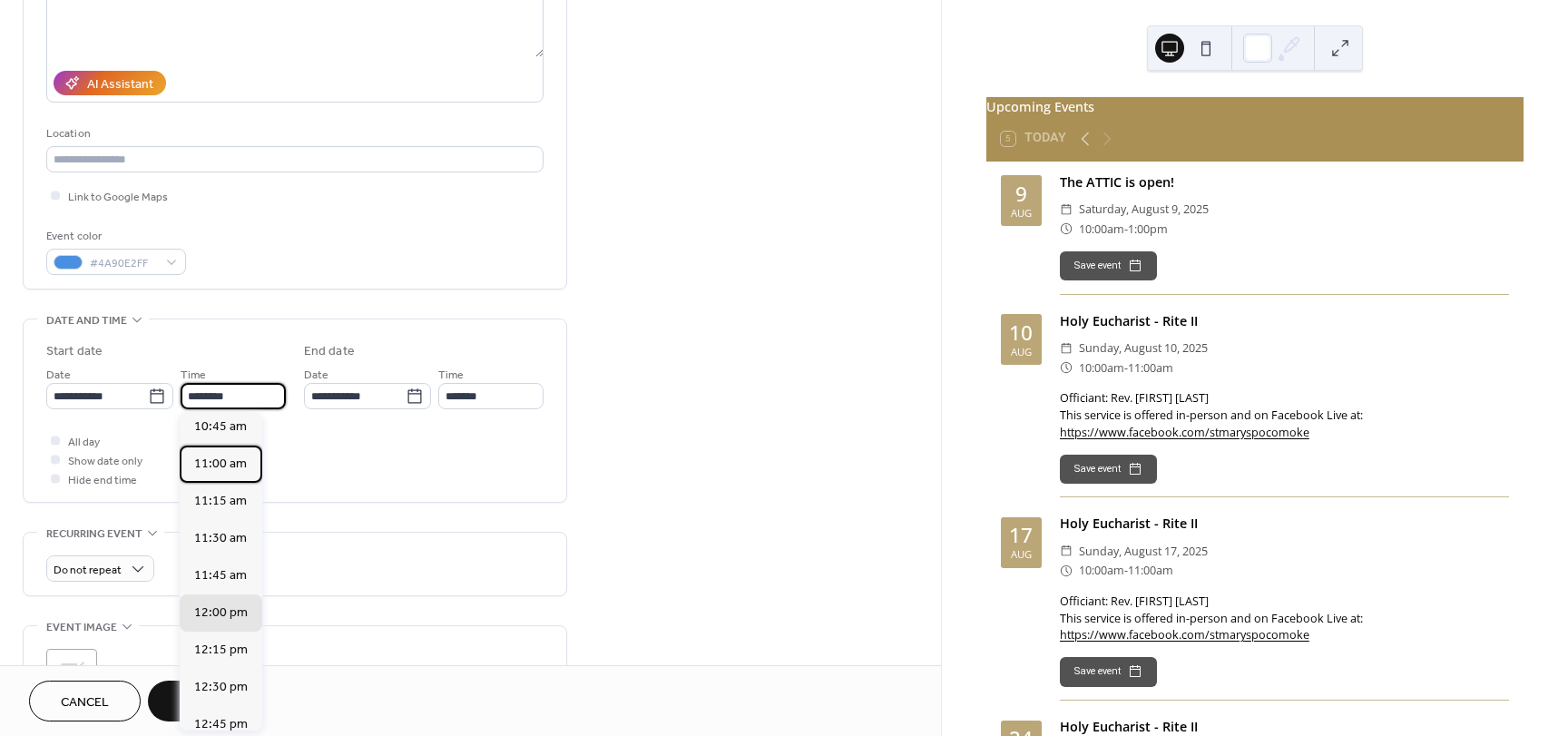 click on "11:00 am" at bounding box center [220, 464] 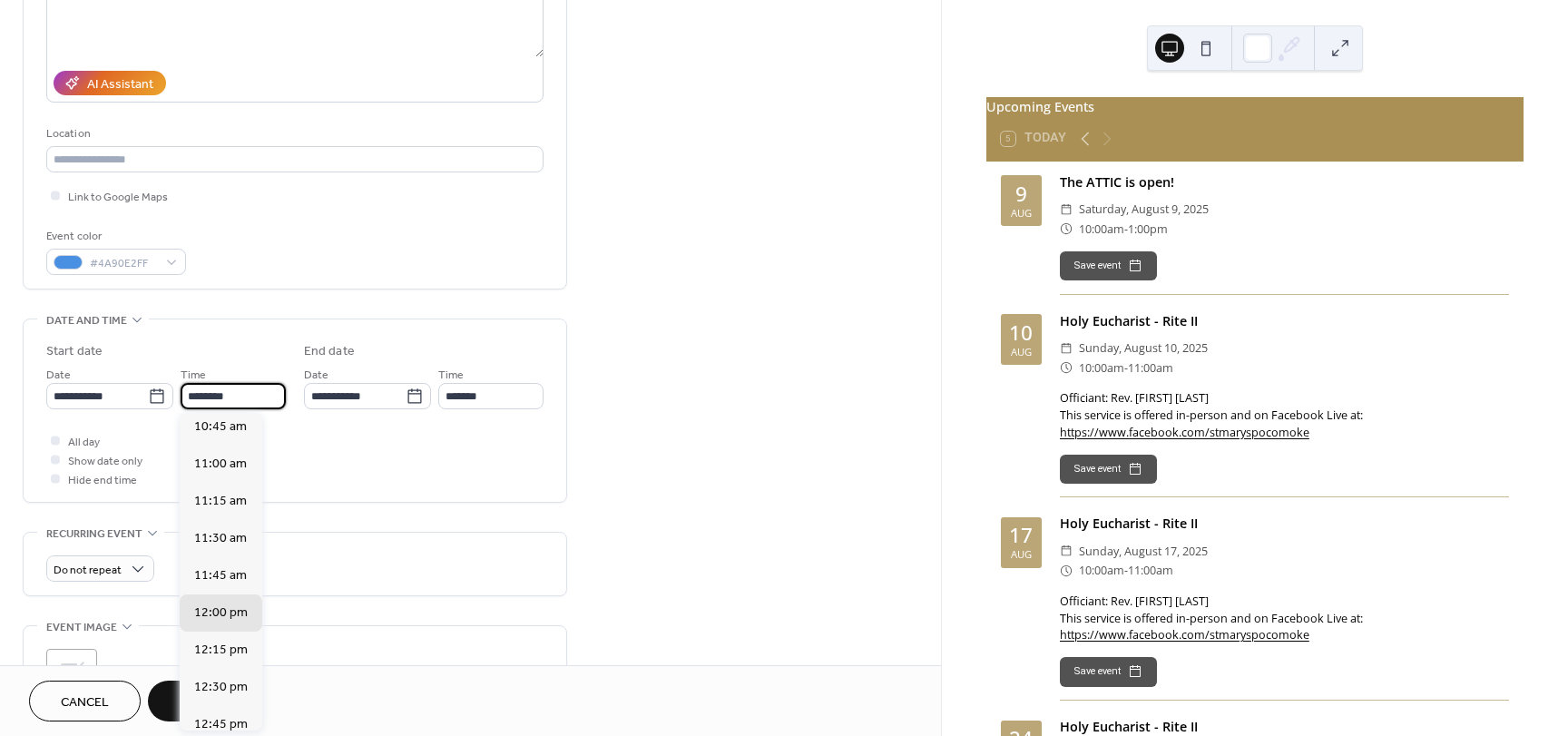 type on "********" 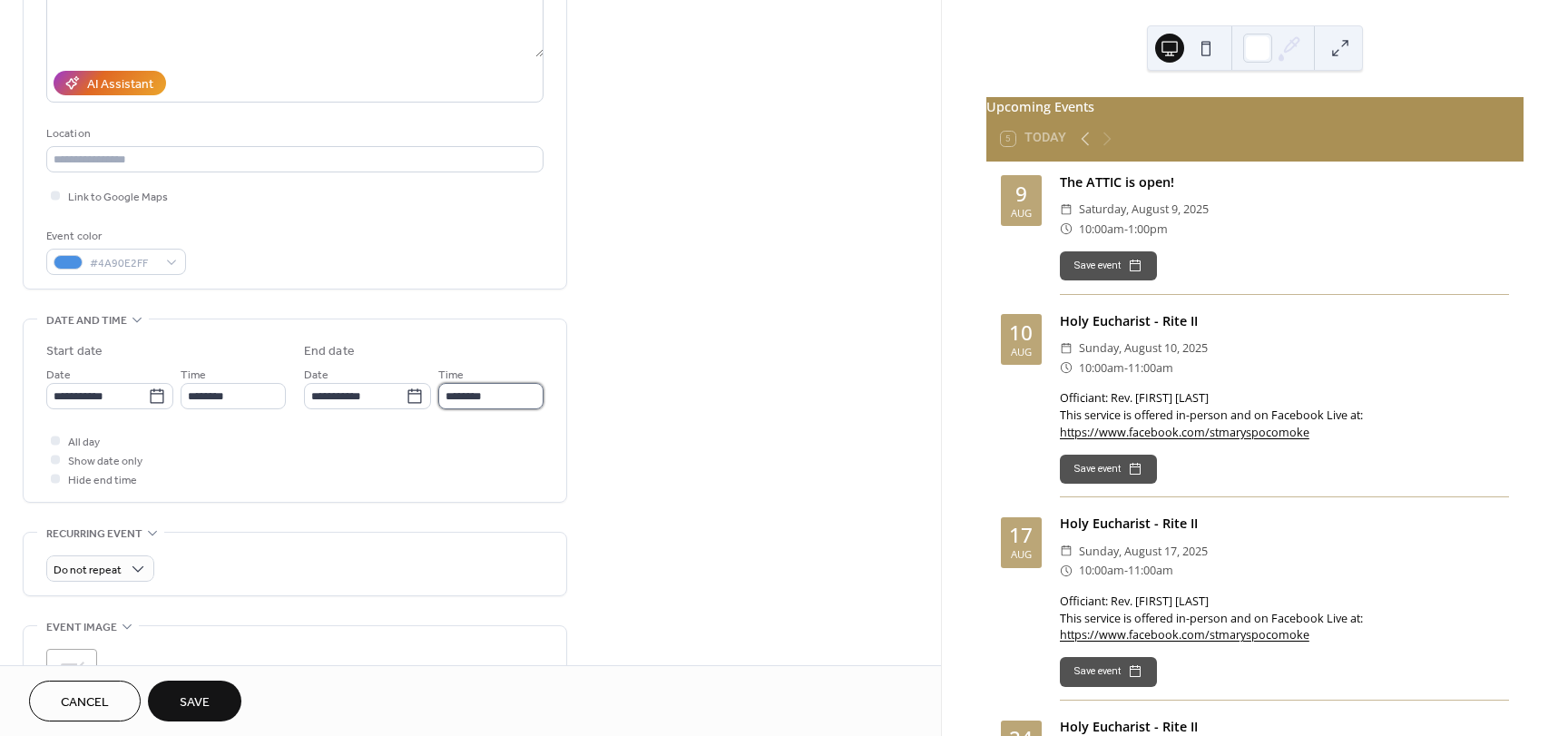 click on "********" at bounding box center (491, 396) 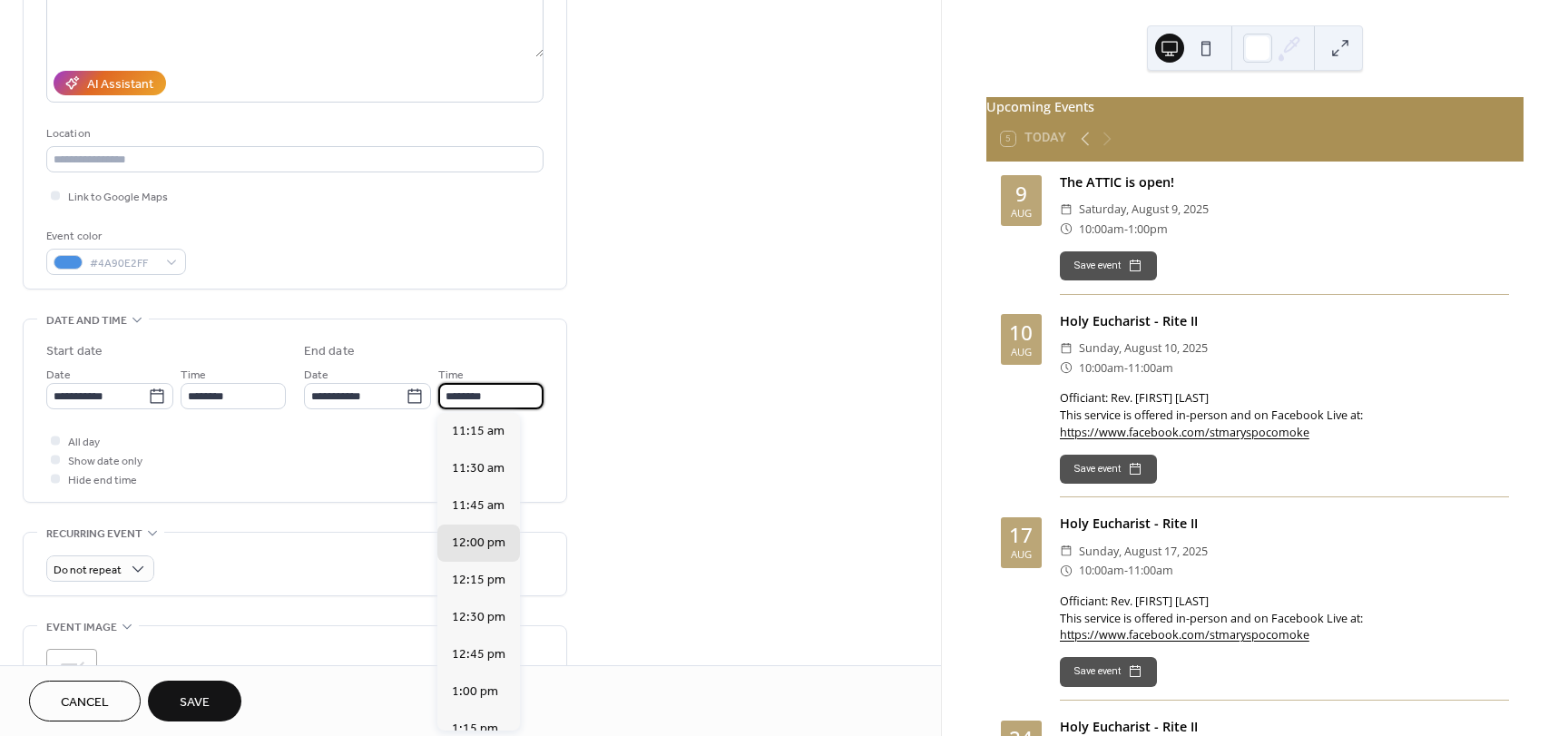 scroll, scrollTop: 363, scrollLeft: 0, axis: vertical 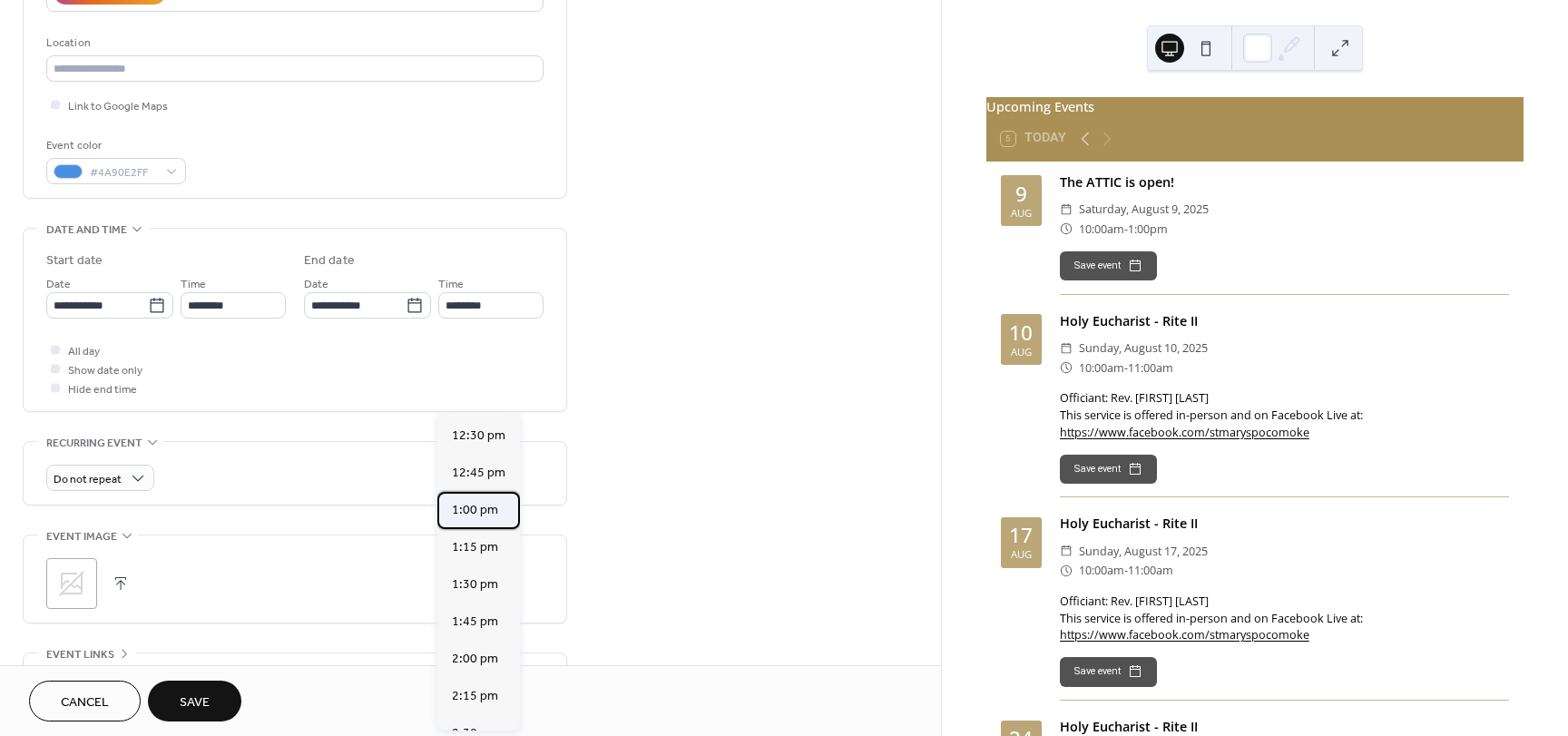 click on "1:00 pm" at bounding box center (475, 510) 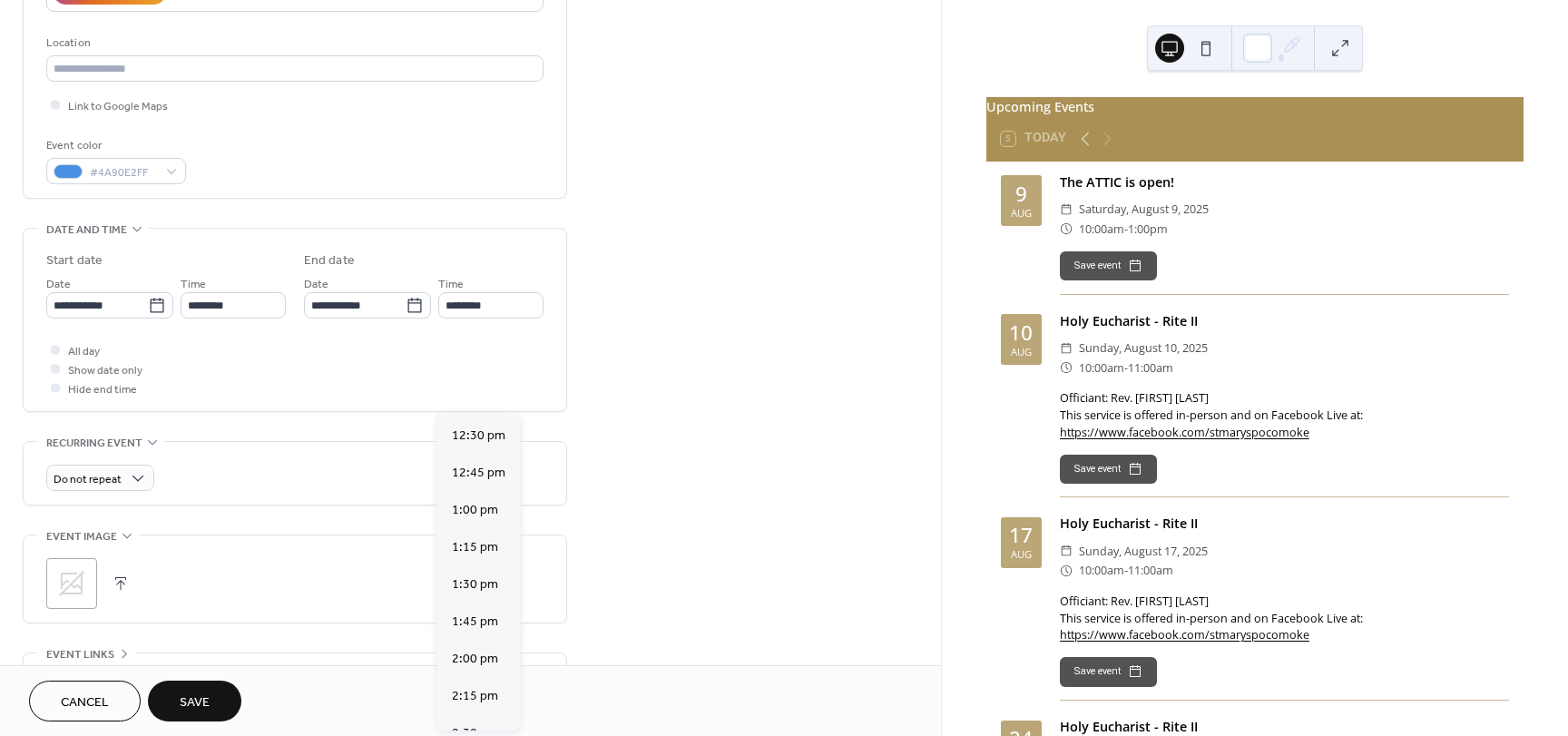 type on "*******" 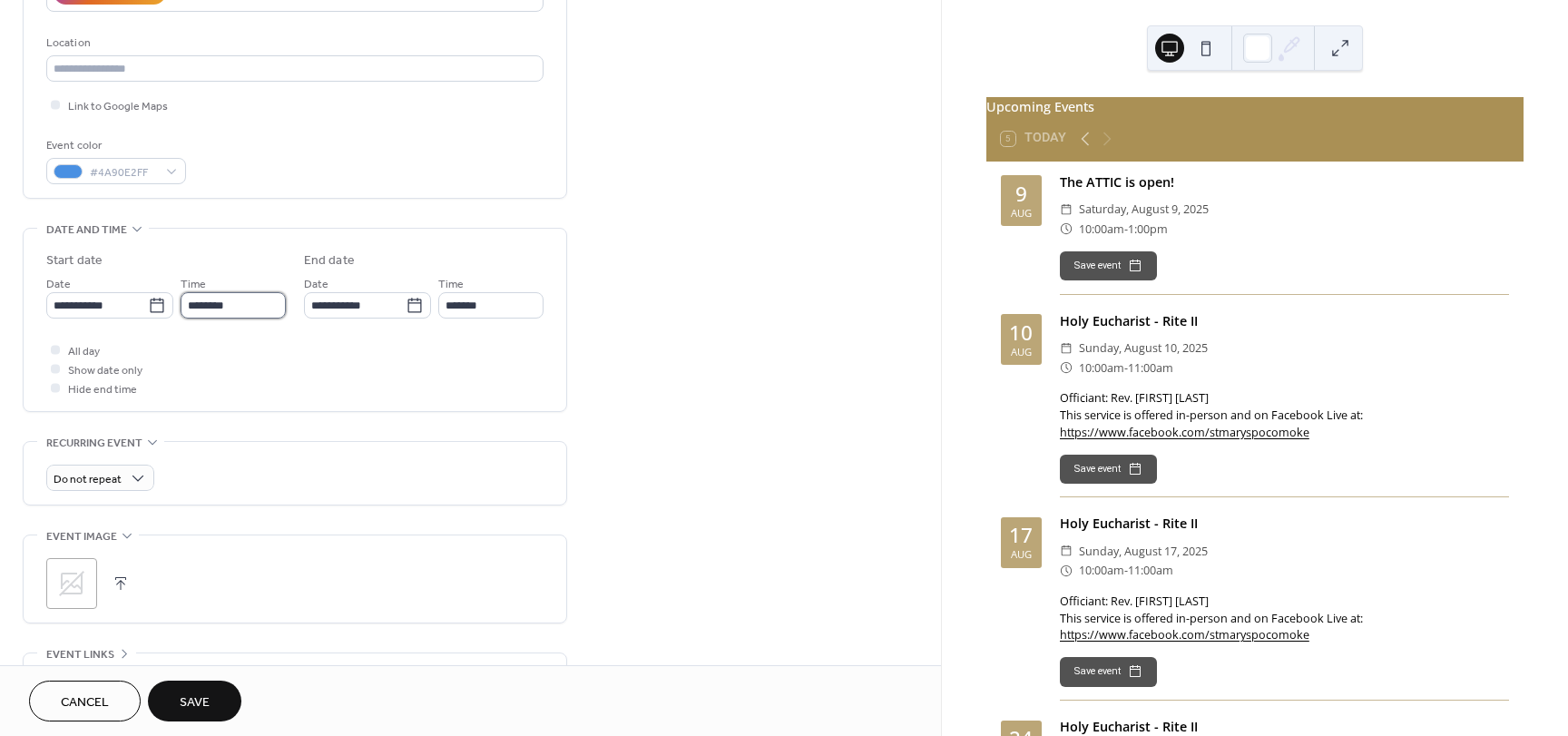 click on "********" at bounding box center [233, 305] 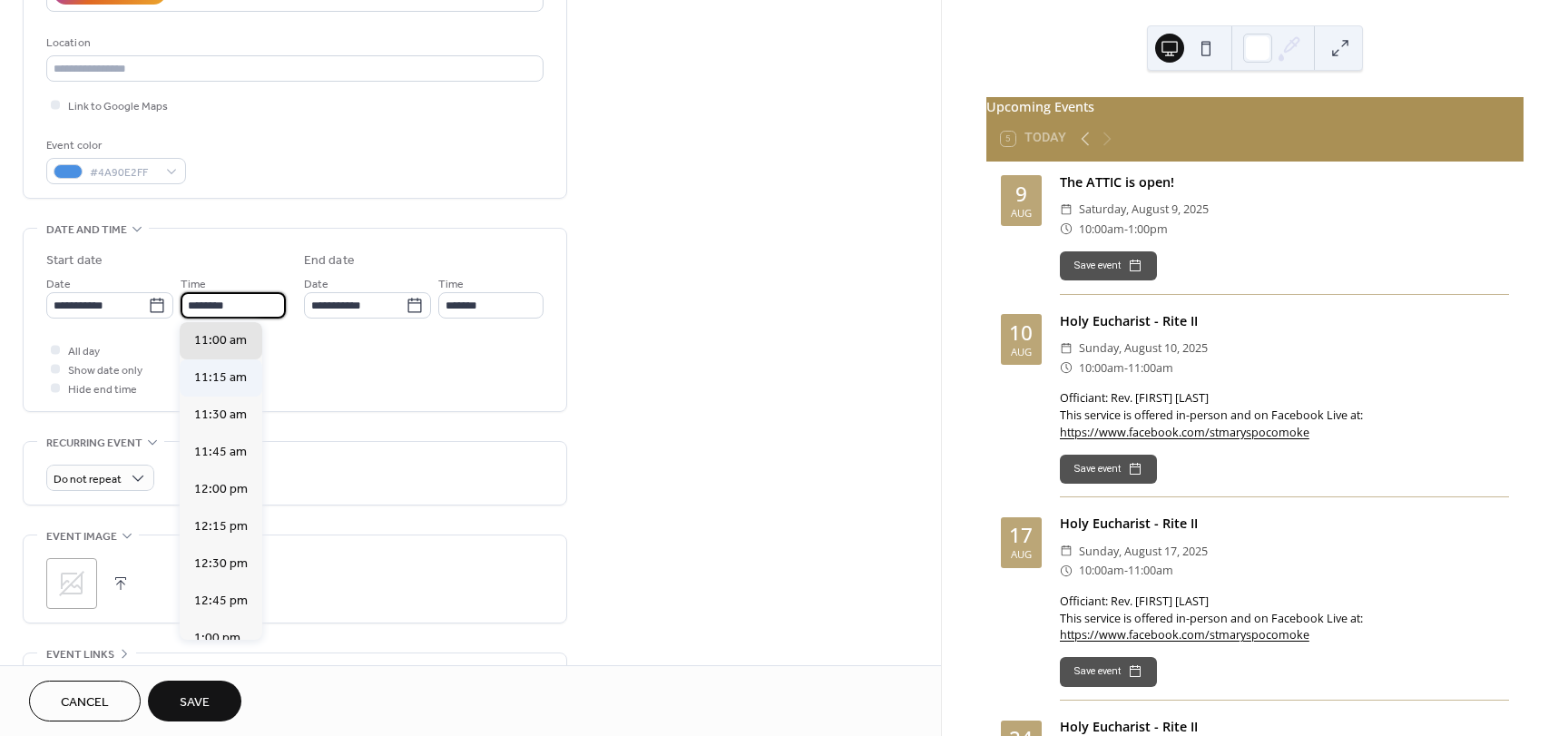 scroll, scrollTop: 1456, scrollLeft: 0, axis: vertical 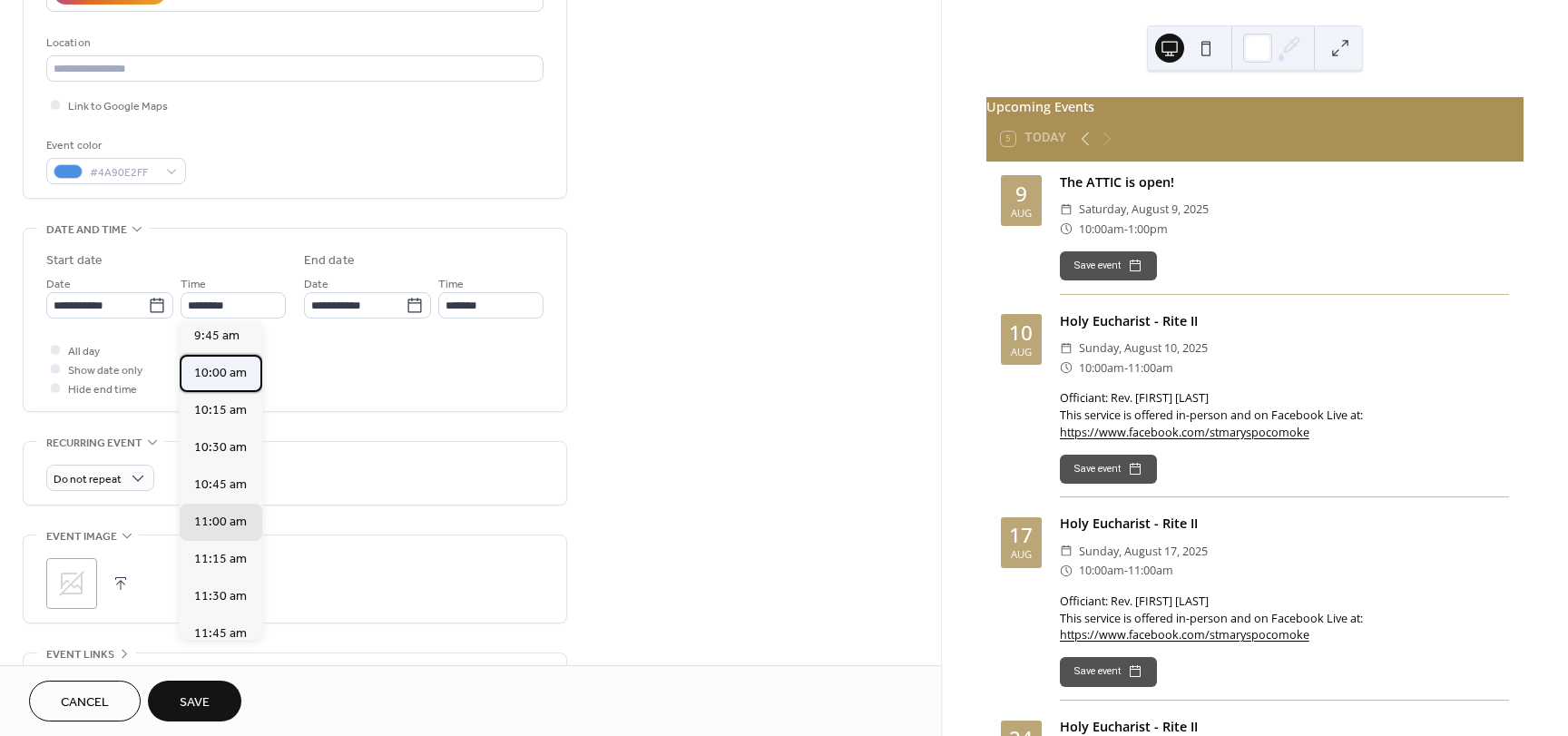 click on "10:00 am" at bounding box center [220, 373] 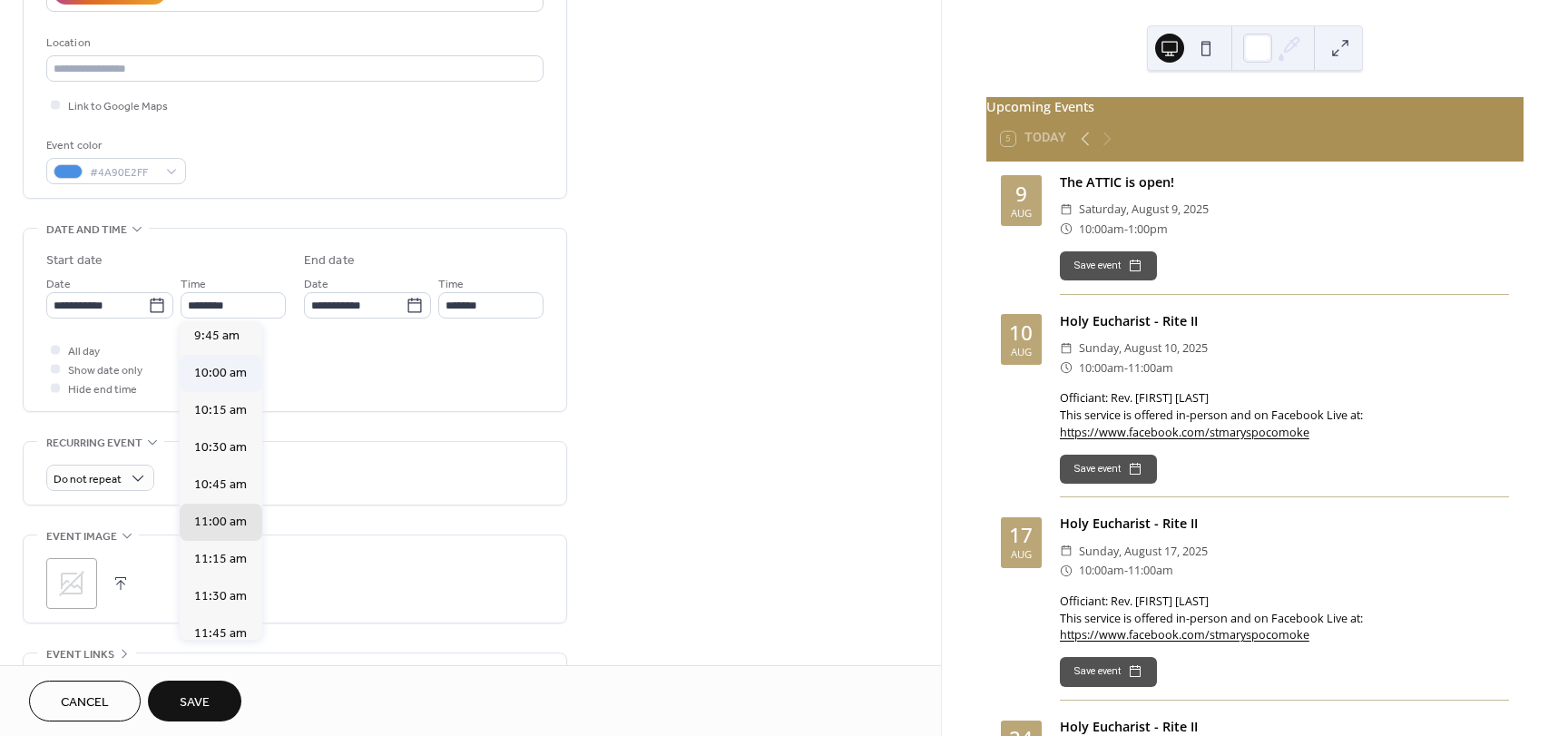 type on "********" 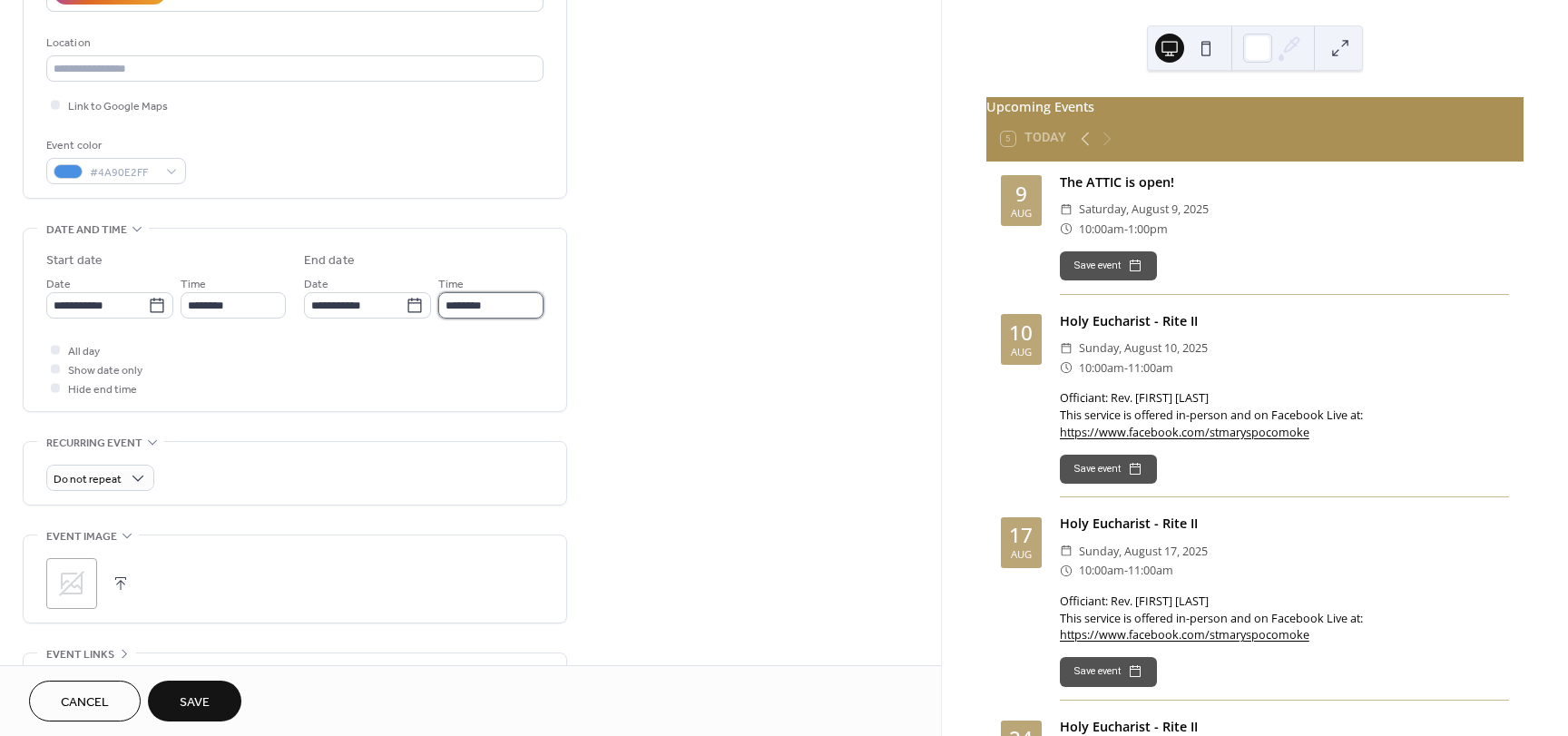 click on "********" at bounding box center [491, 305] 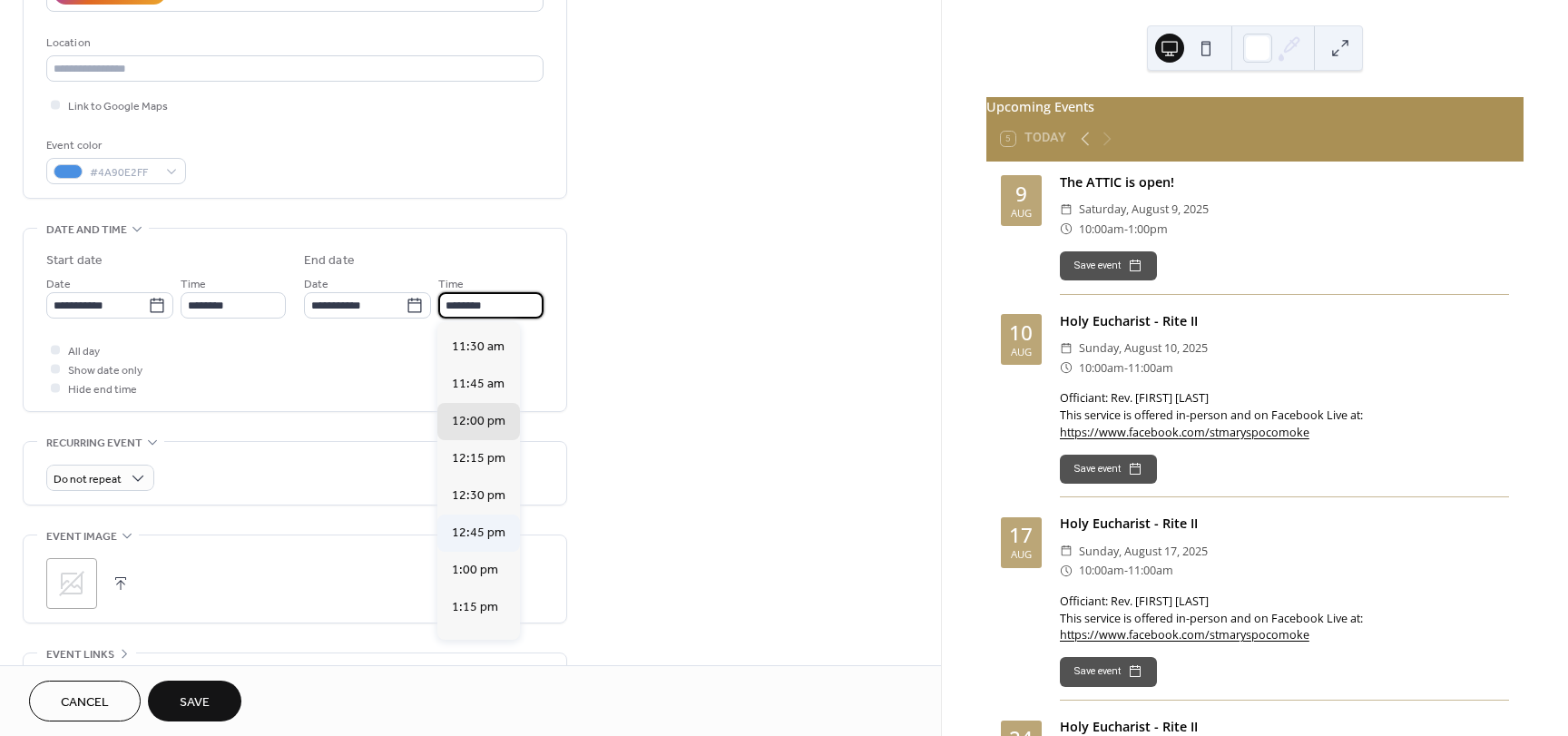 scroll, scrollTop: 182, scrollLeft: 0, axis: vertical 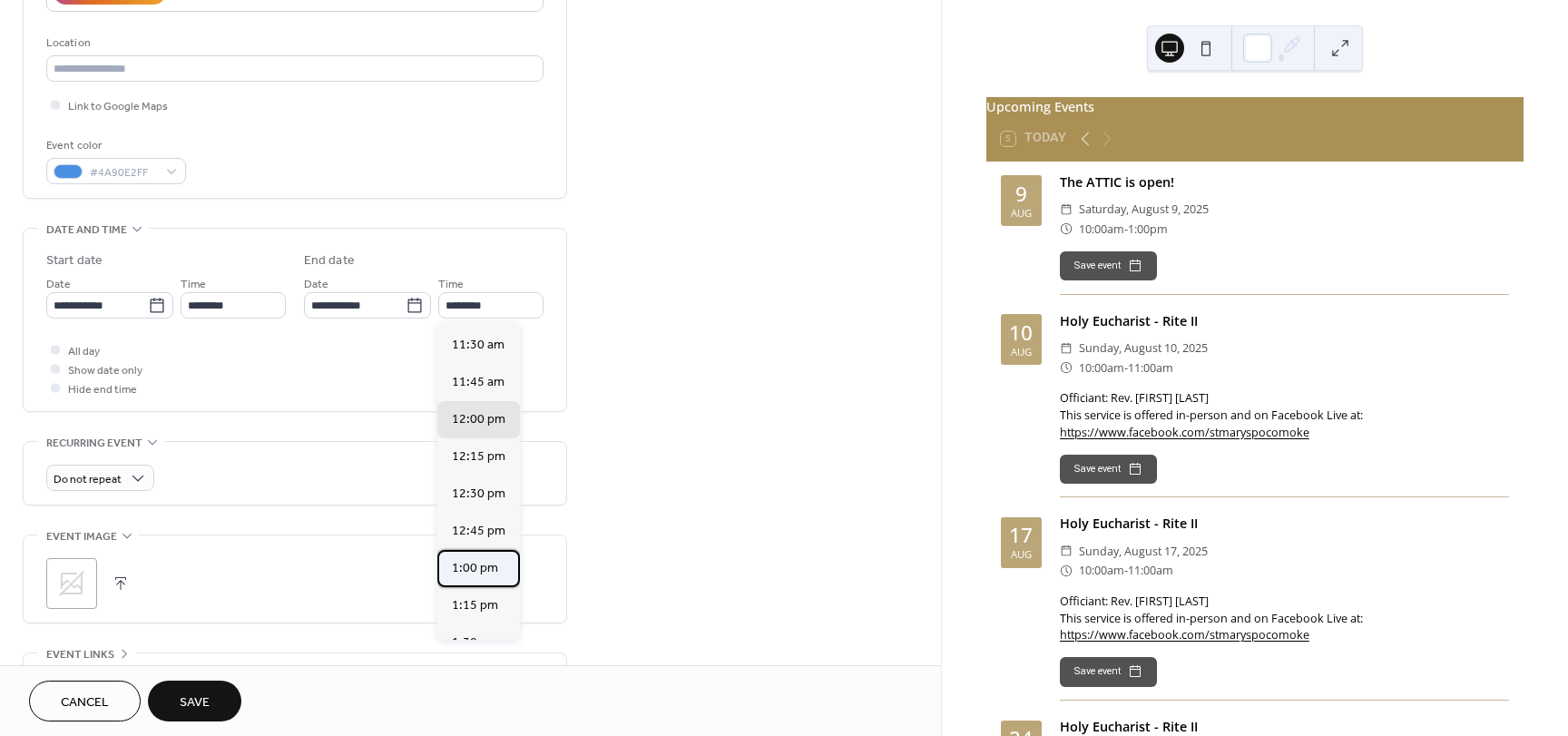 click on "1:00 pm" at bounding box center (478, 568) 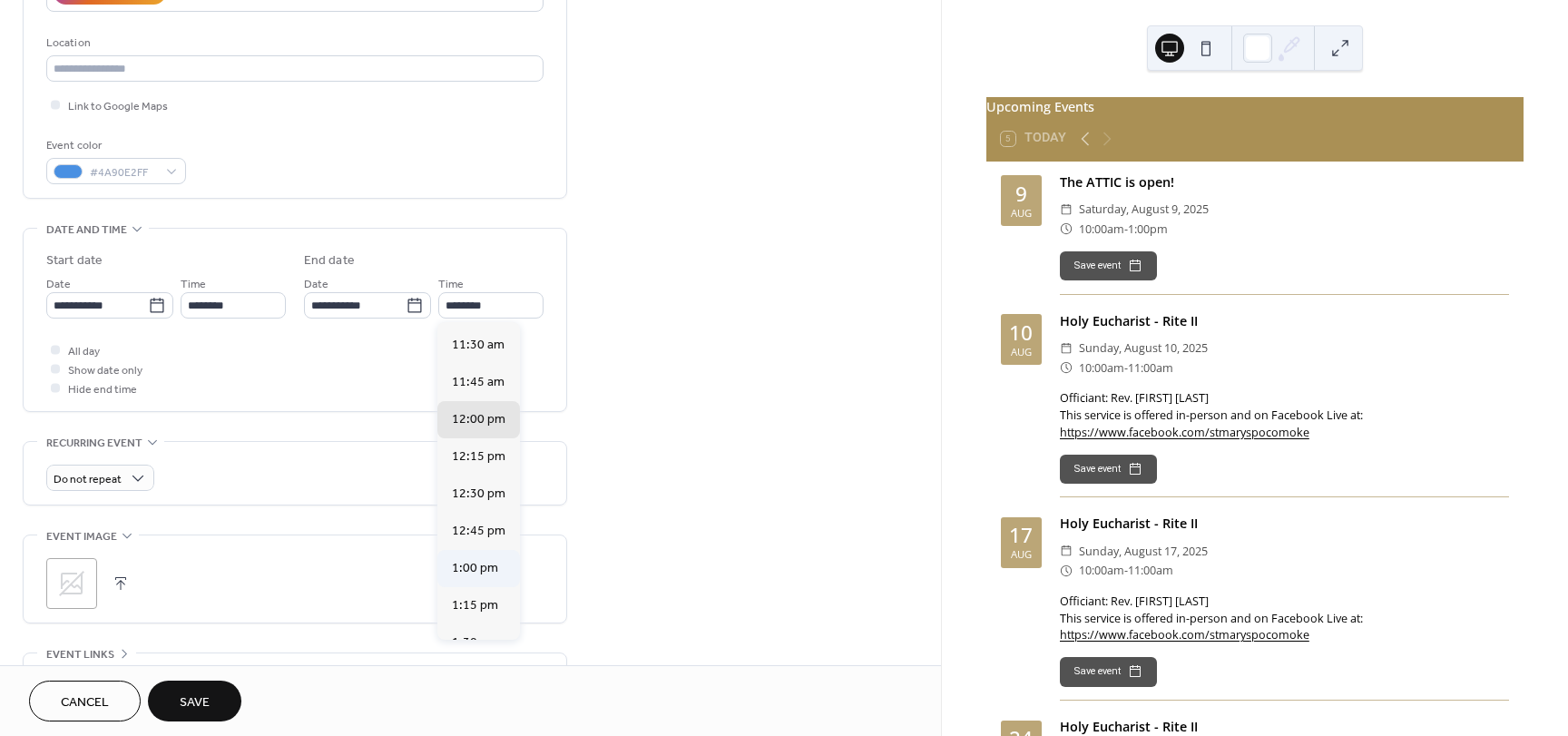 type on "*******" 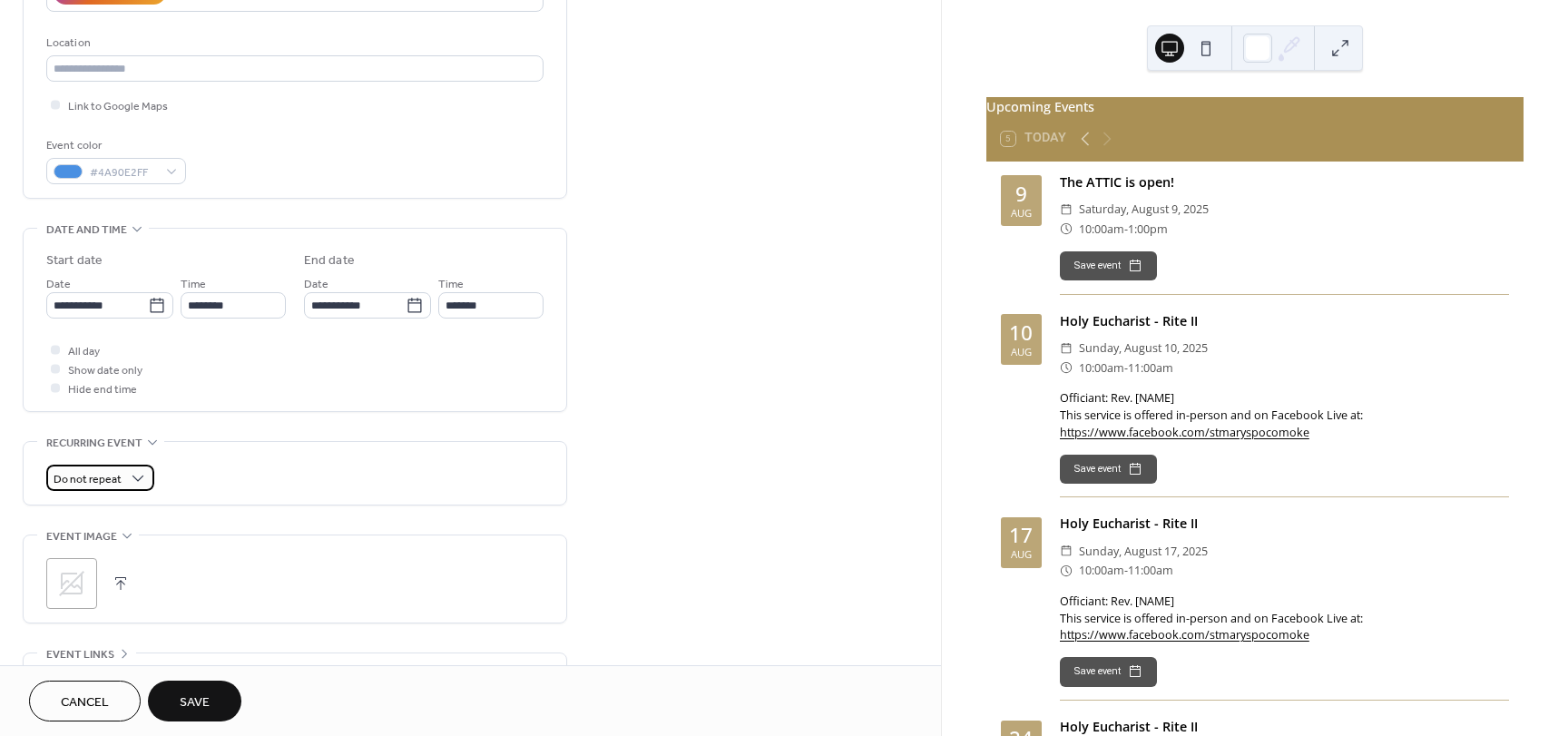 click on "Do not repeat" at bounding box center [87, 479] 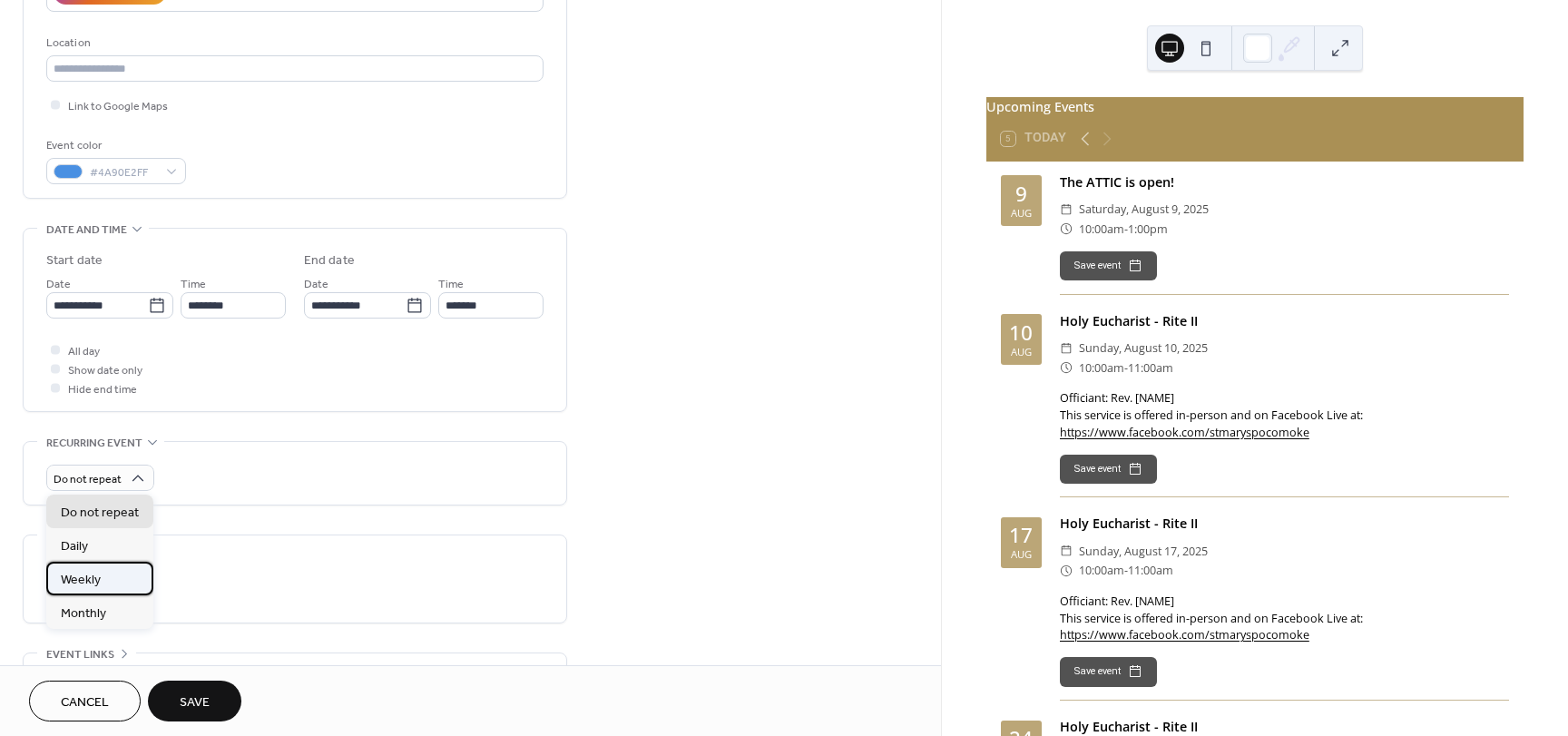 click on "Weekly" at bounding box center [100, 578] 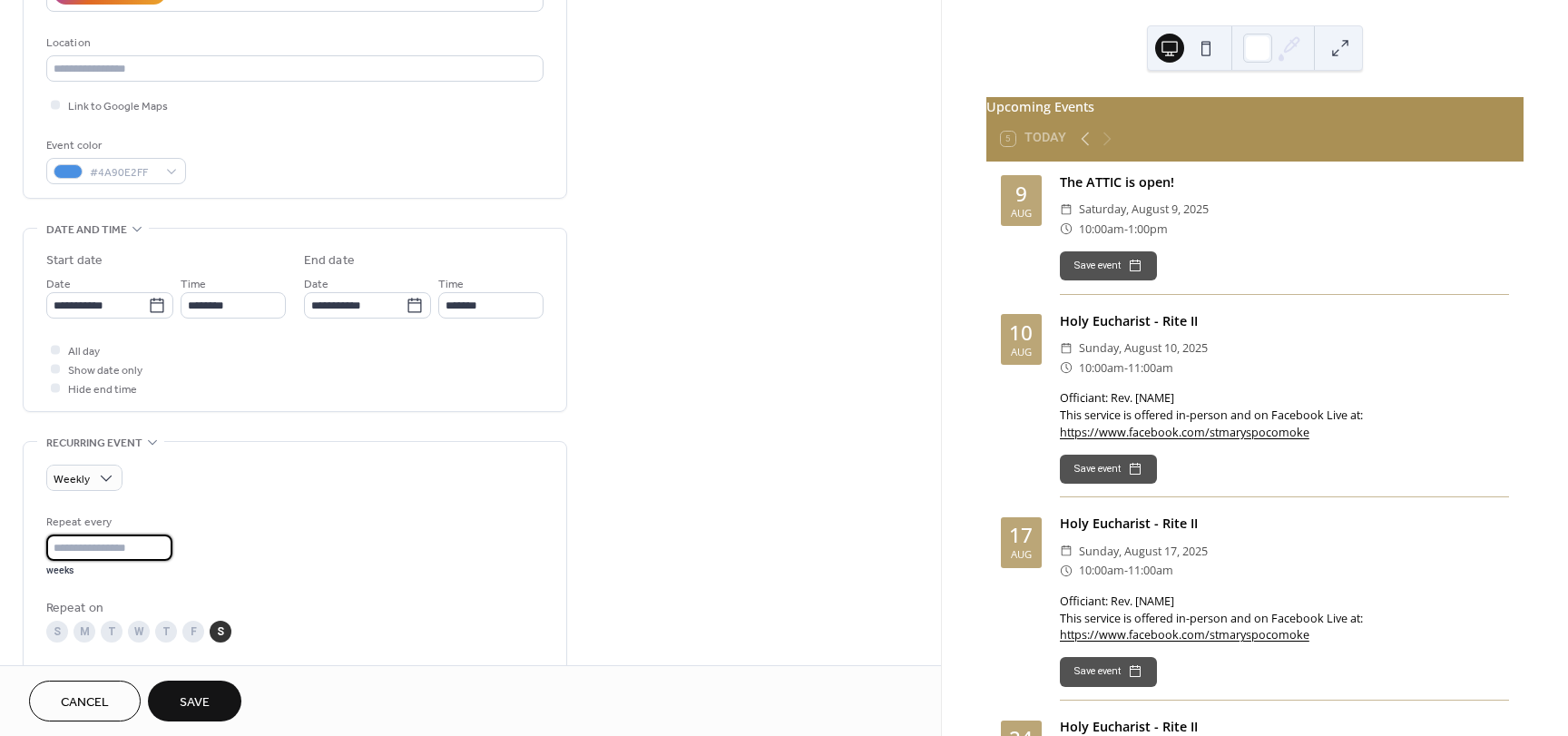 click on "*" at bounding box center (109, 547) 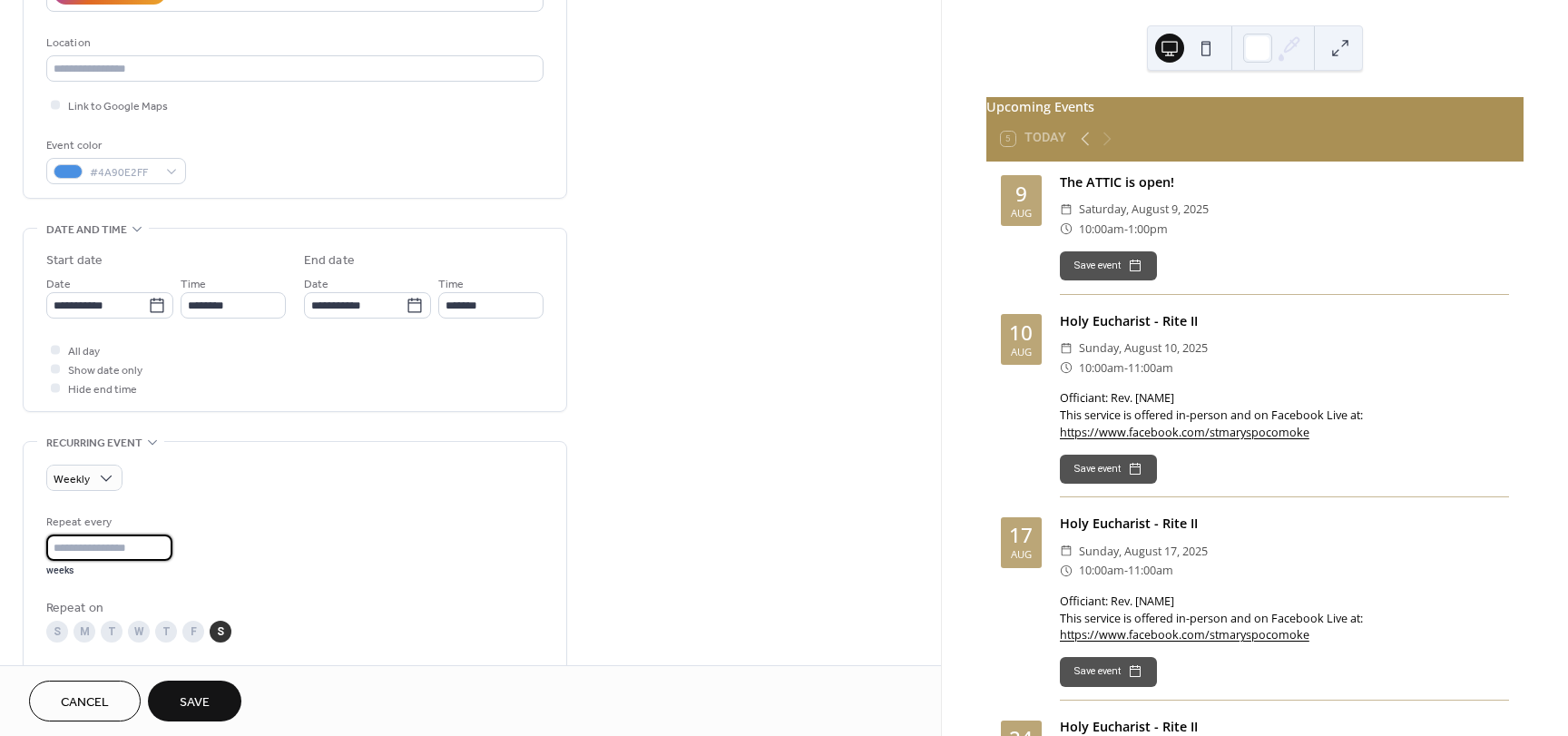 scroll, scrollTop: 1, scrollLeft: 0, axis: vertical 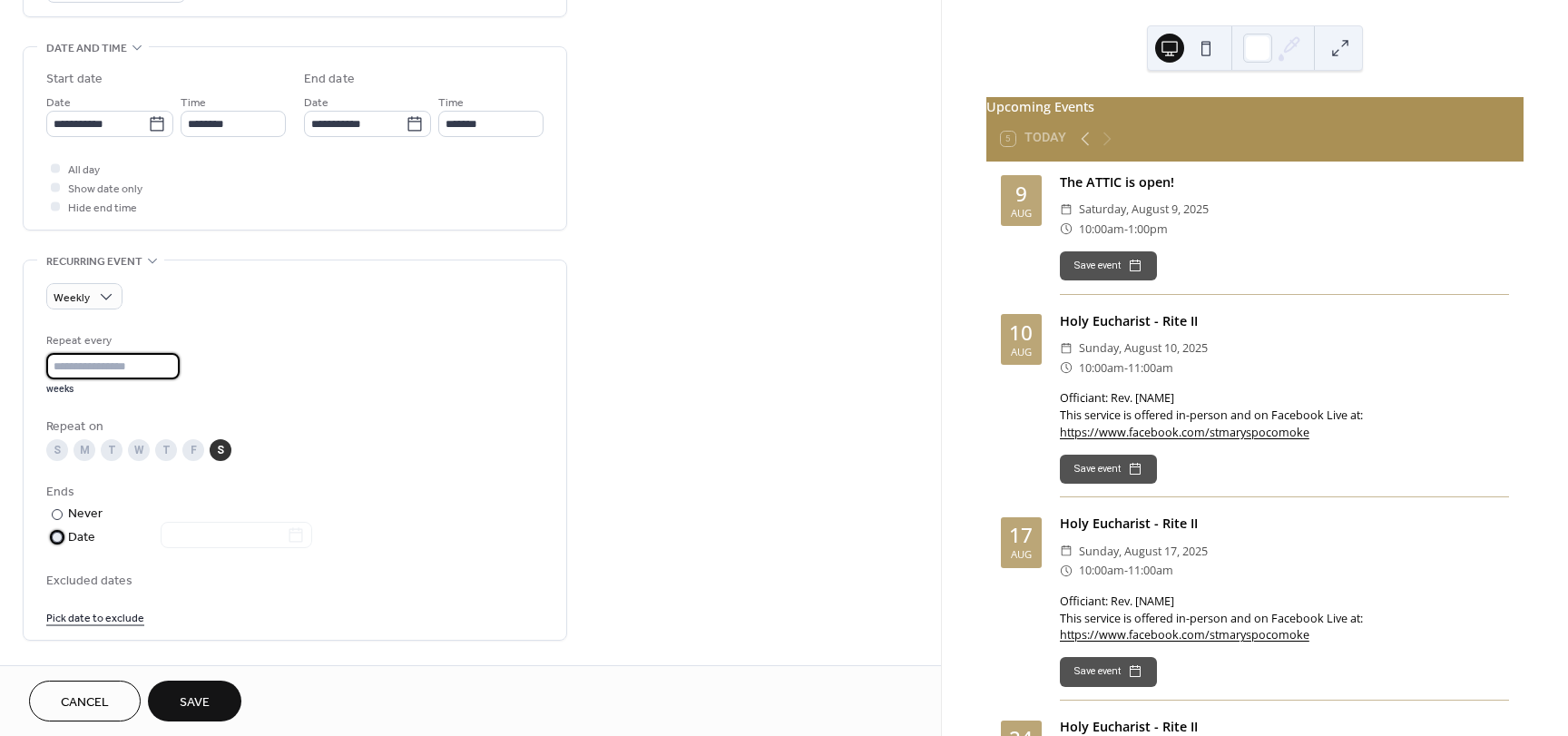 click on "Date" at bounding box center (190, 537) 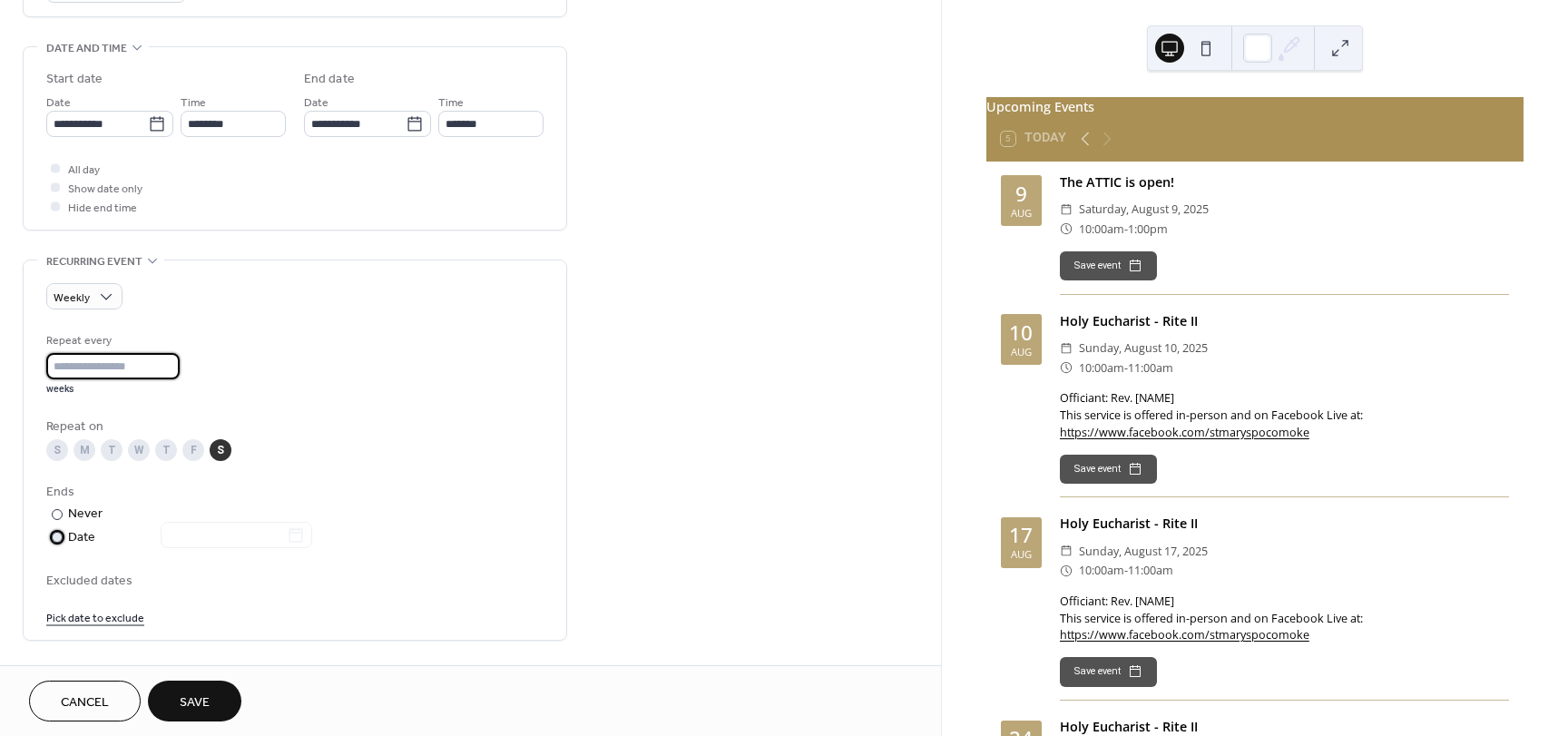 scroll, scrollTop: 0, scrollLeft: 0, axis: both 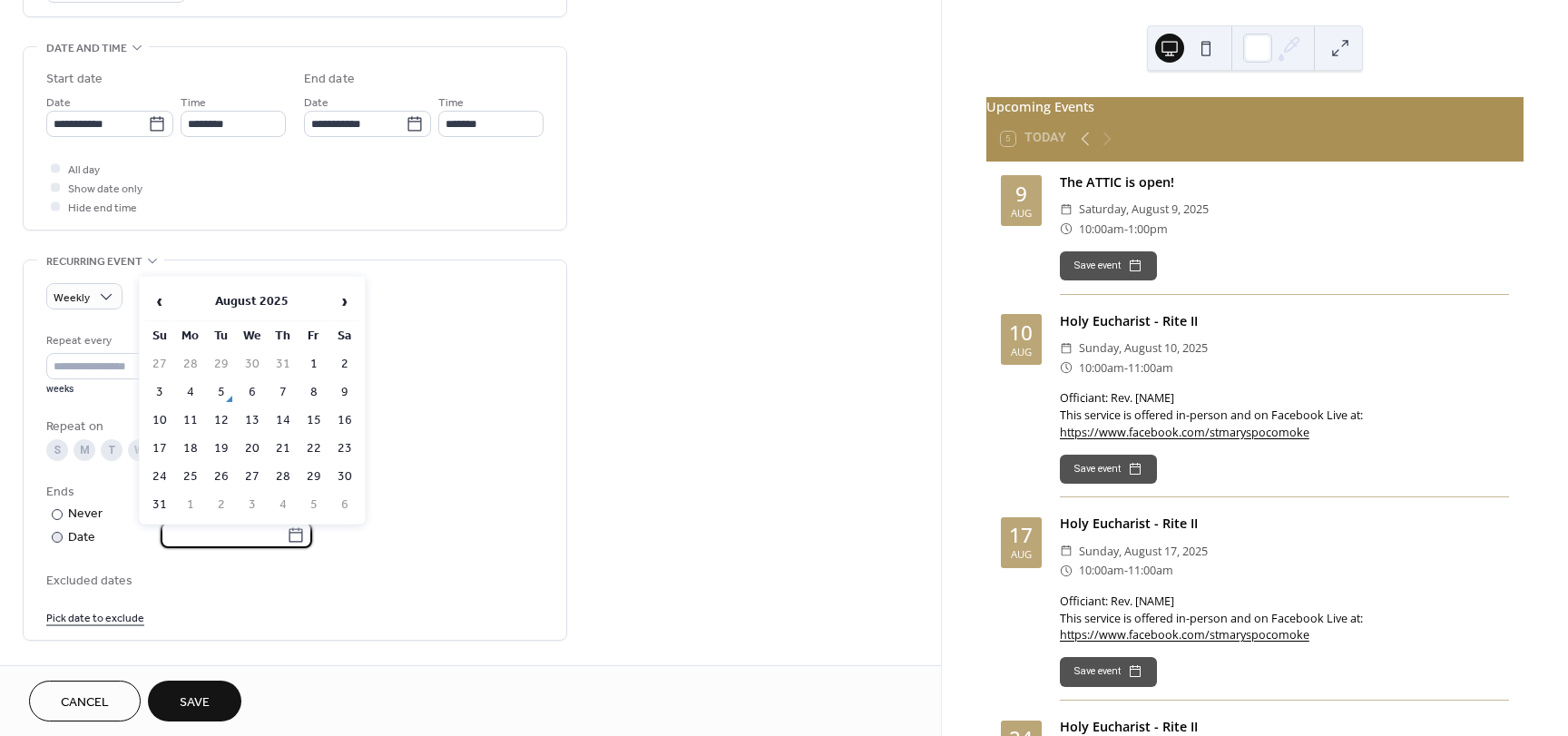 click at bounding box center [223, 535] 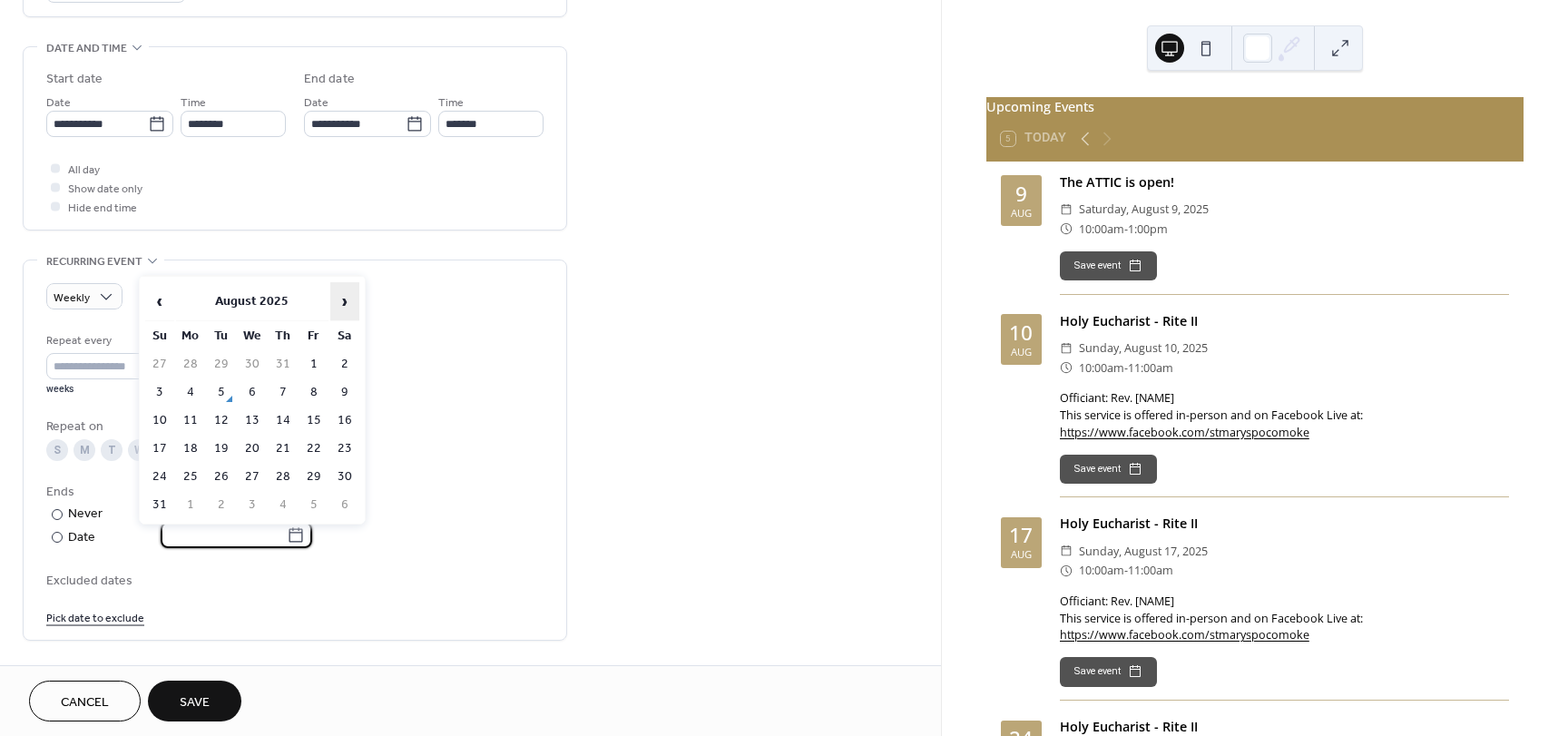 click on "›" at bounding box center [345, 301] 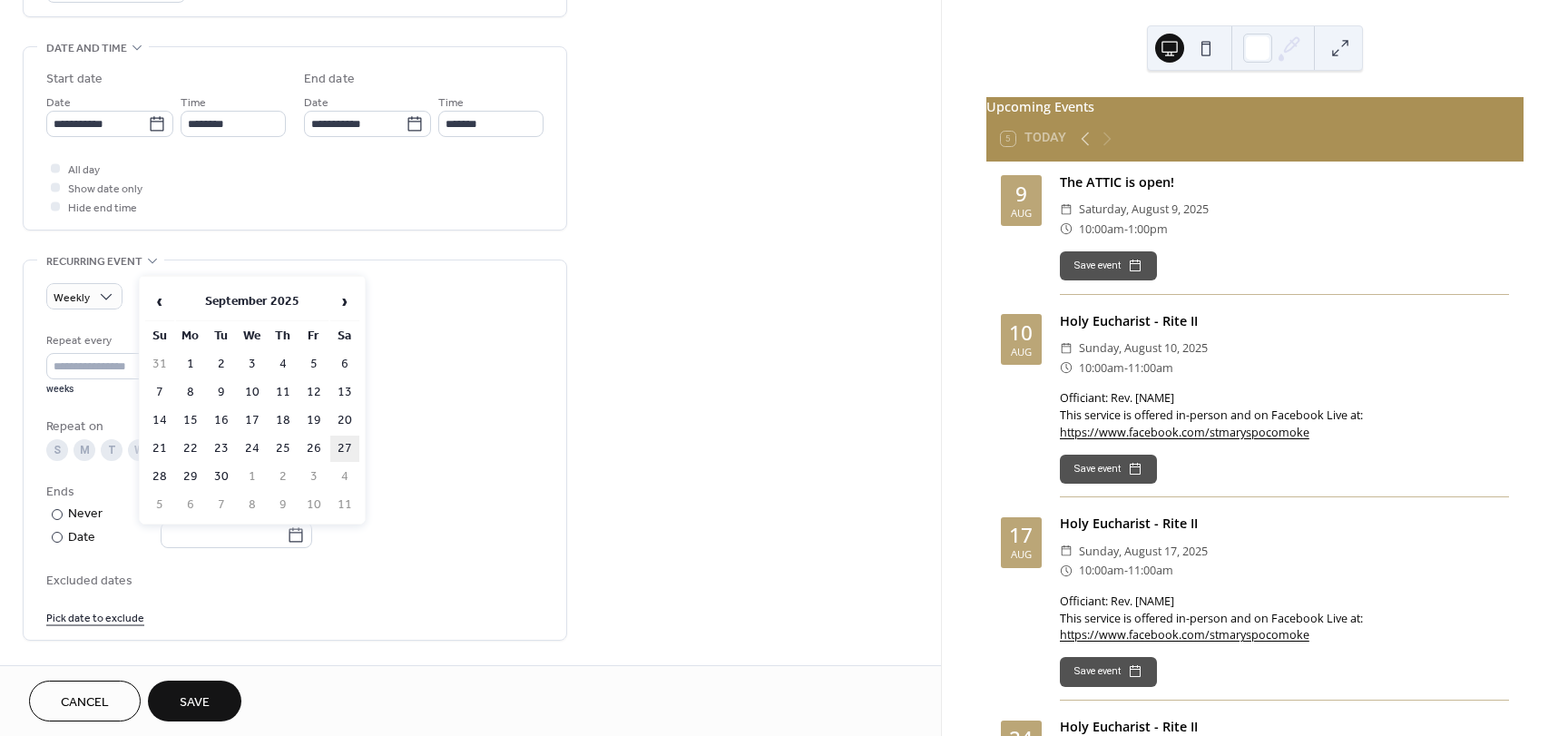 click on "27" at bounding box center (345, 448) 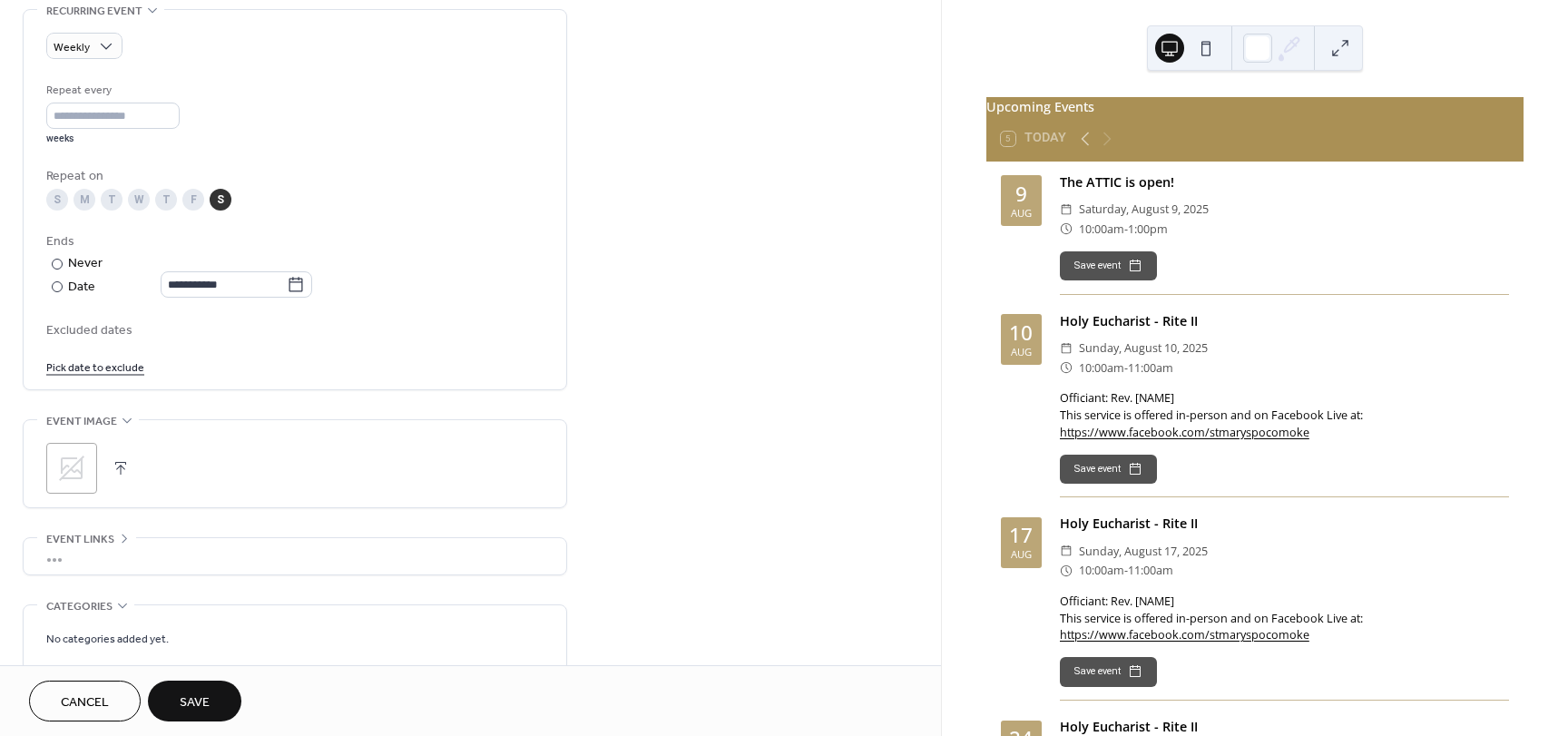 scroll, scrollTop: 817, scrollLeft: 0, axis: vertical 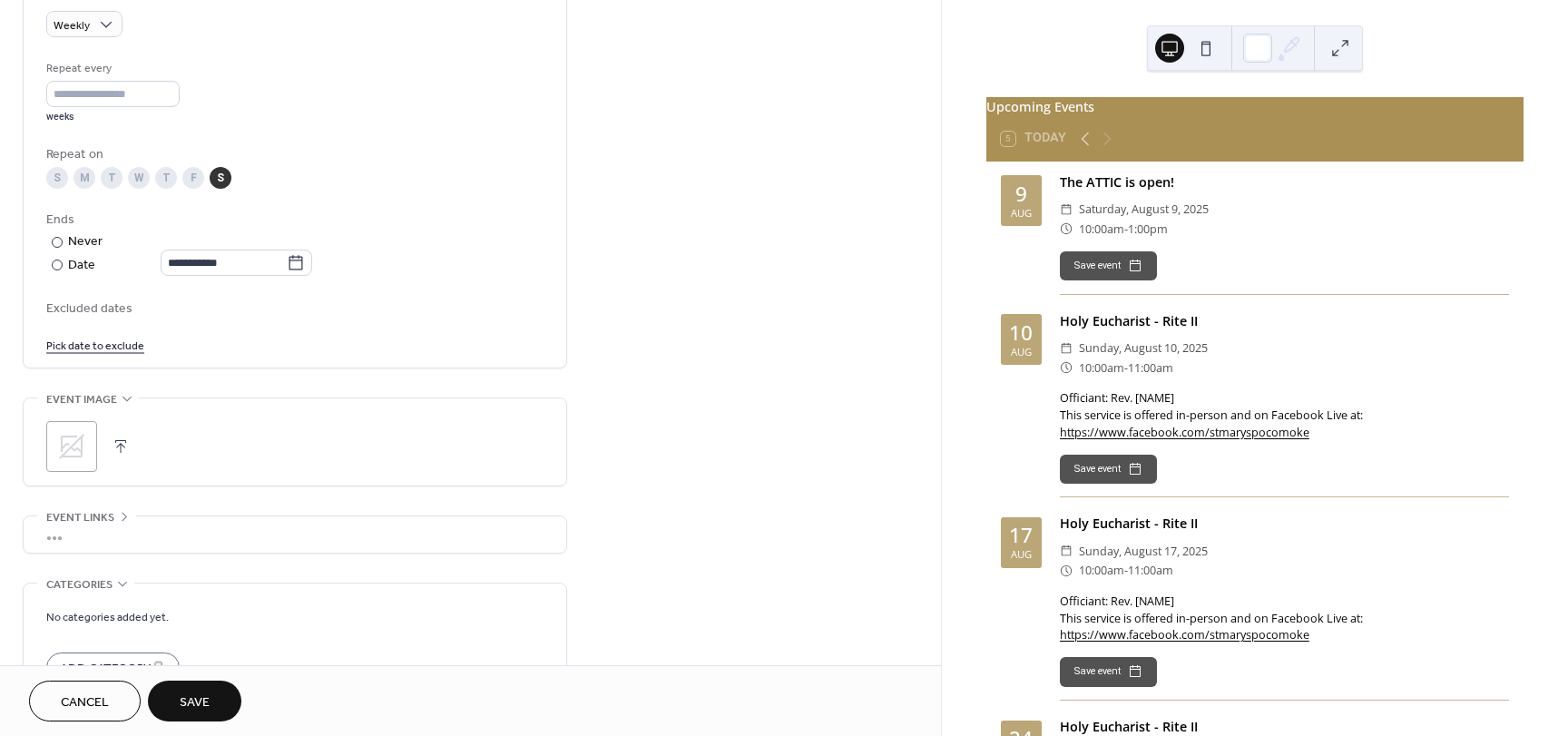 click on "Save" at bounding box center (194, 701) 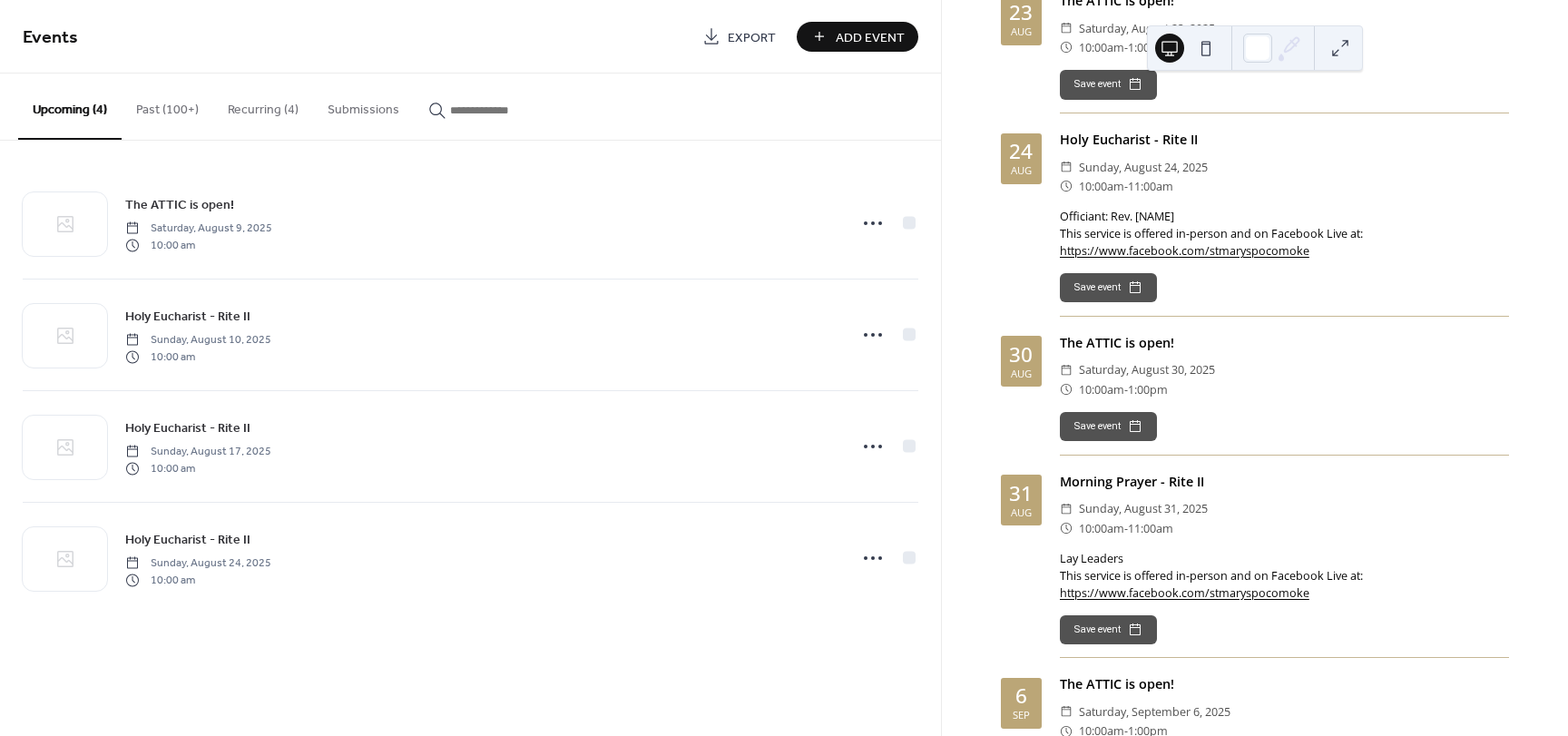 scroll, scrollTop: 635, scrollLeft: 0, axis: vertical 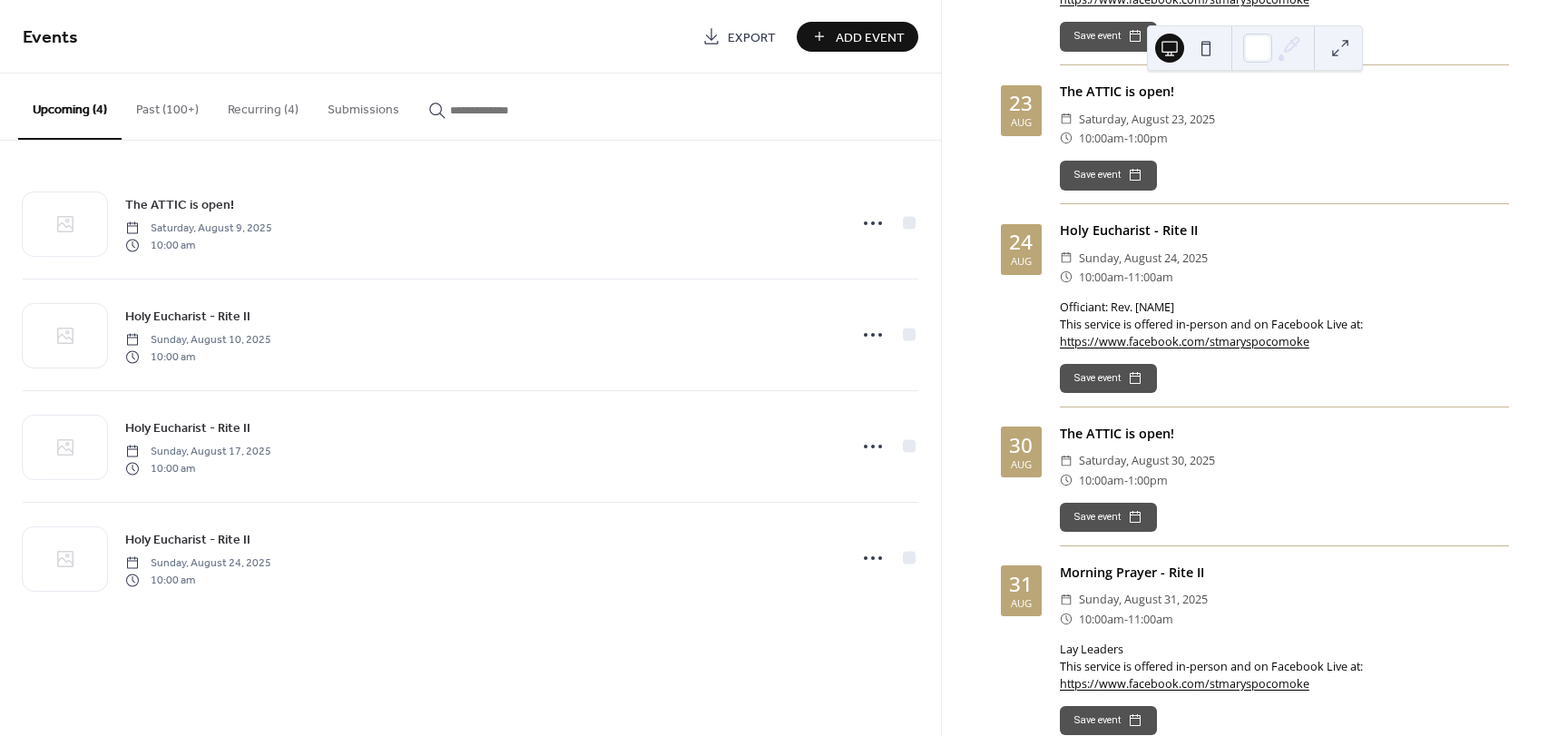click on "​ Saturday, [MONTH] 30, 2025" at bounding box center [1284, 460] 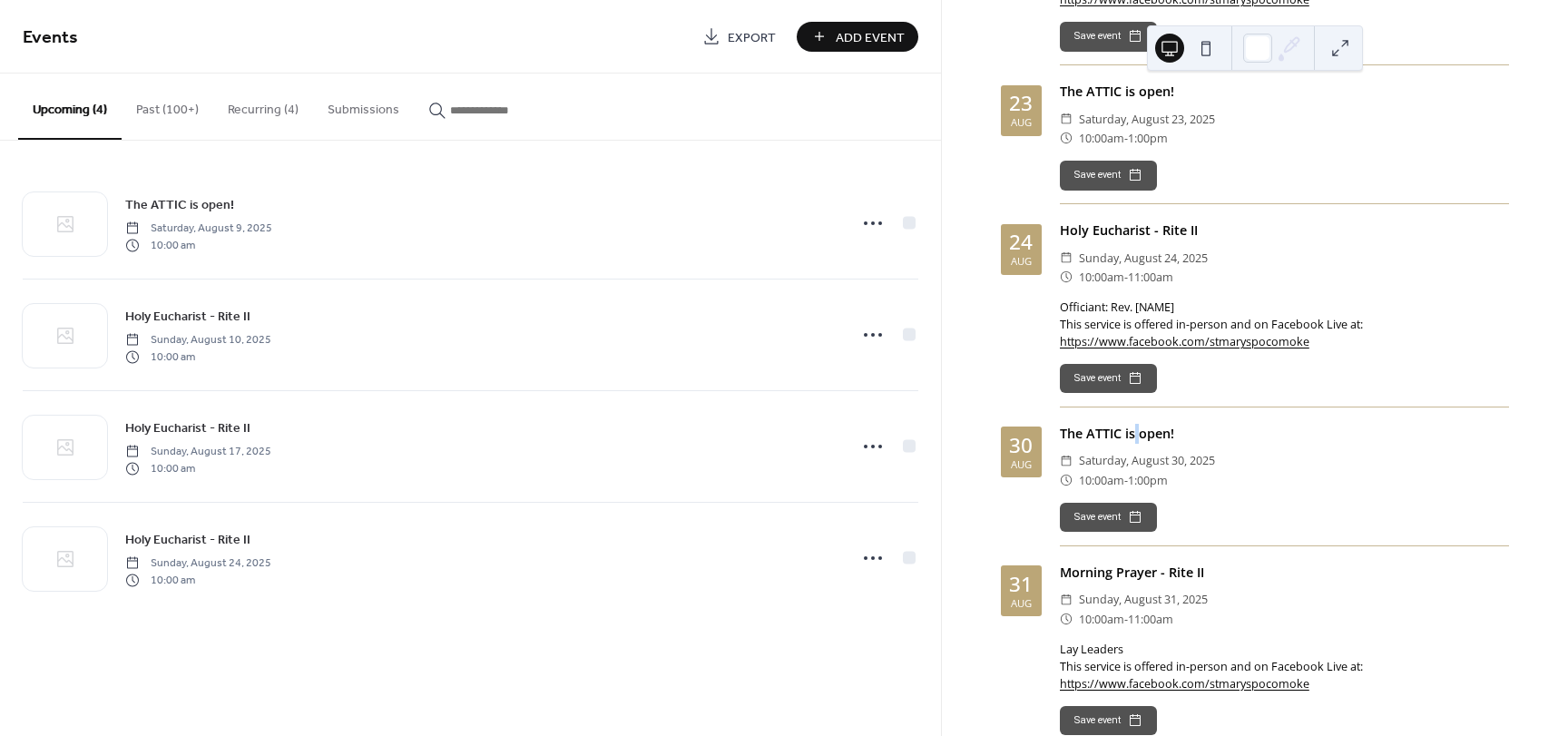 click on "The ATTIC is open!" at bounding box center [1284, 434] 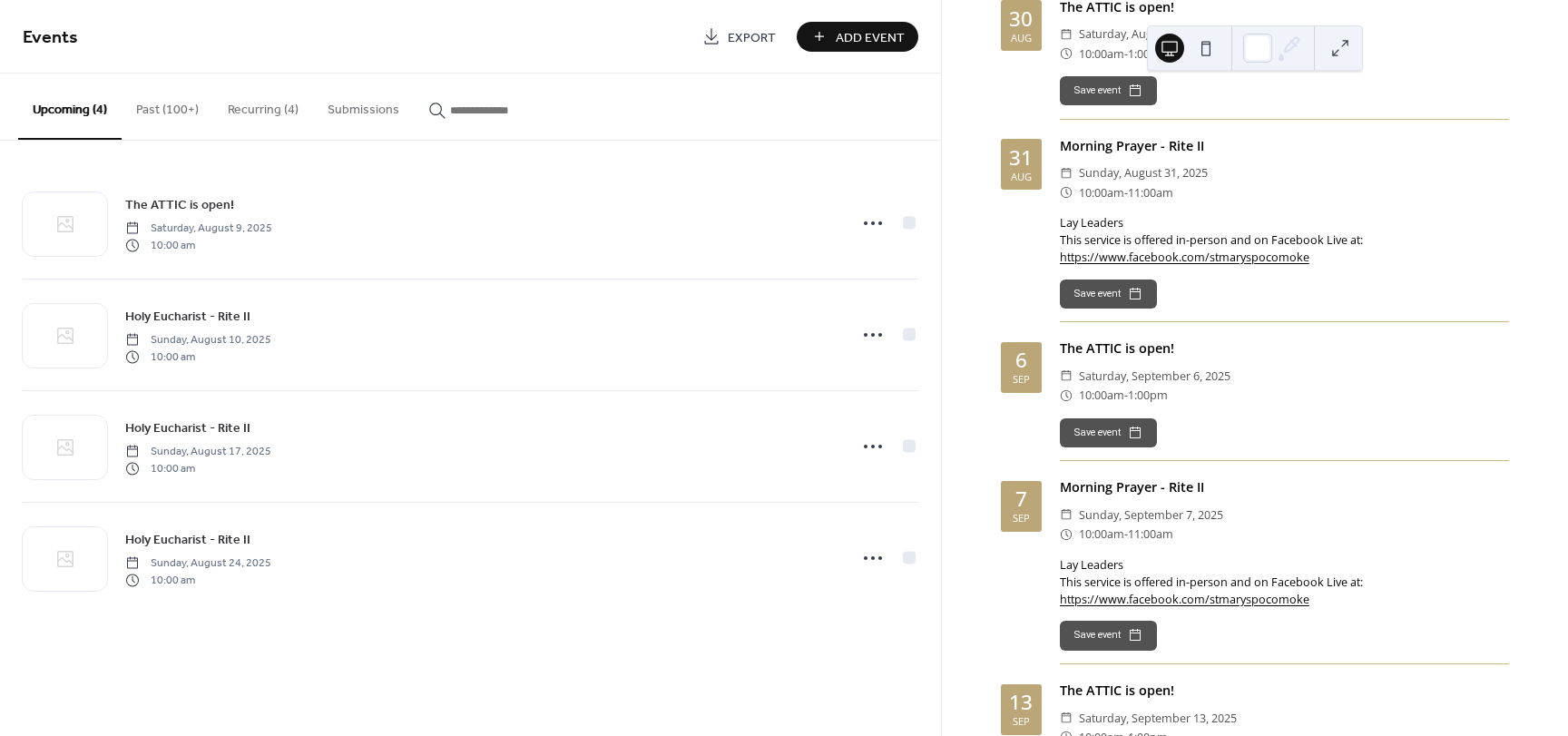 scroll, scrollTop: 1089, scrollLeft: 0, axis: vertical 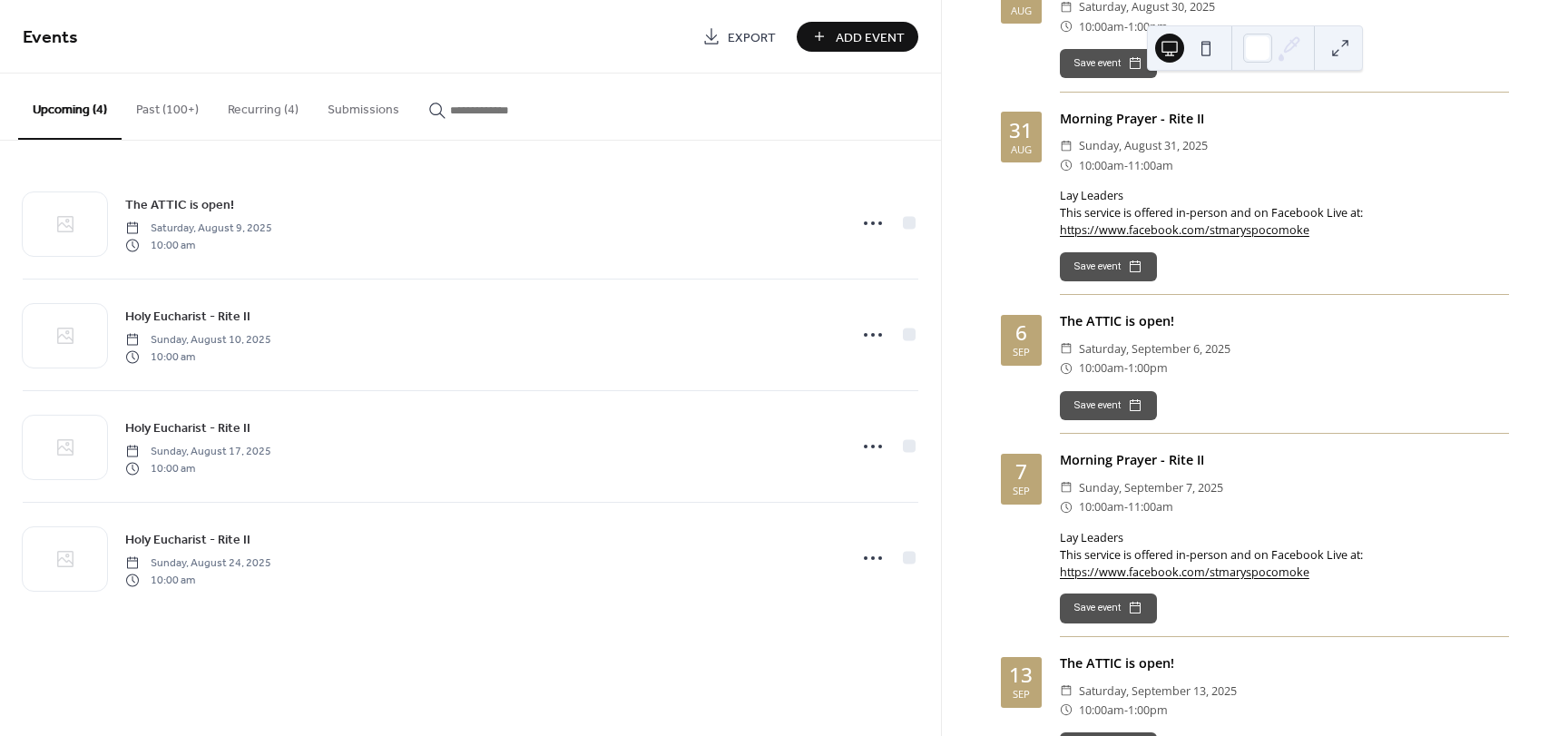 drag, startPoint x: 1121, startPoint y: 342, endPoint x: 1108, endPoint y: 332, distance: 16.401219 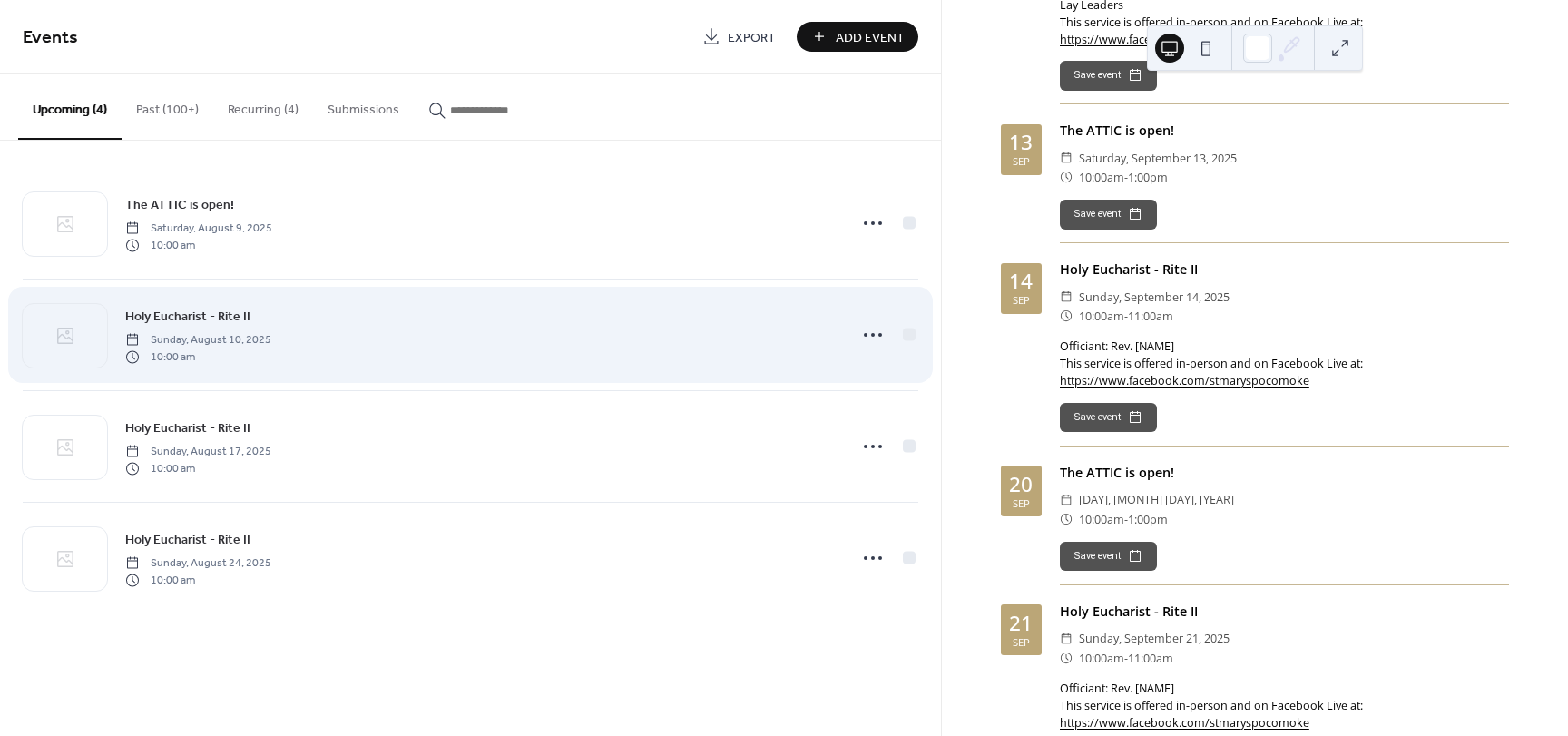 scroll, scrollTop: 1403, scrollLeft: 0, axis: vertical 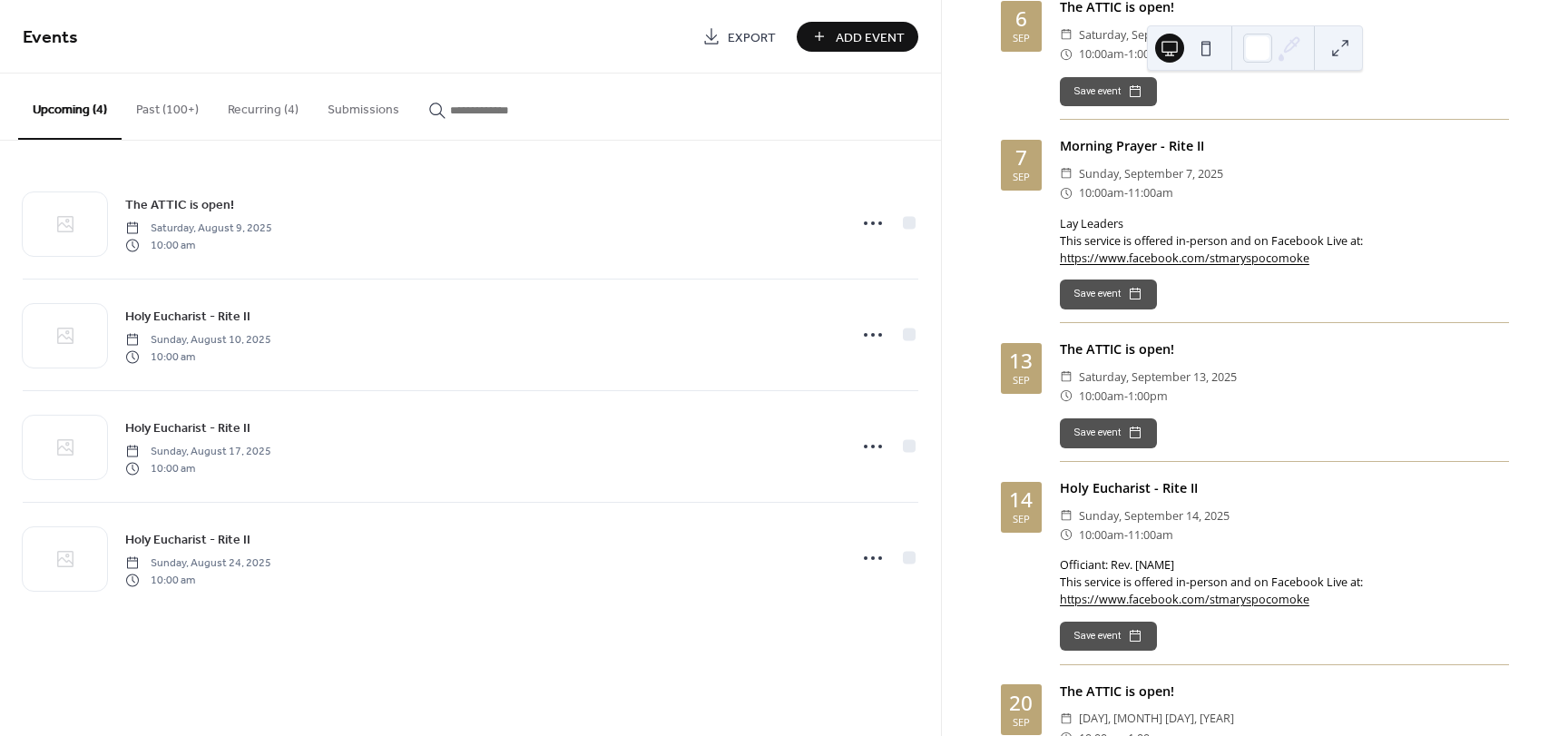 click on "Recurring (4)" at bounding box center [263, 105] 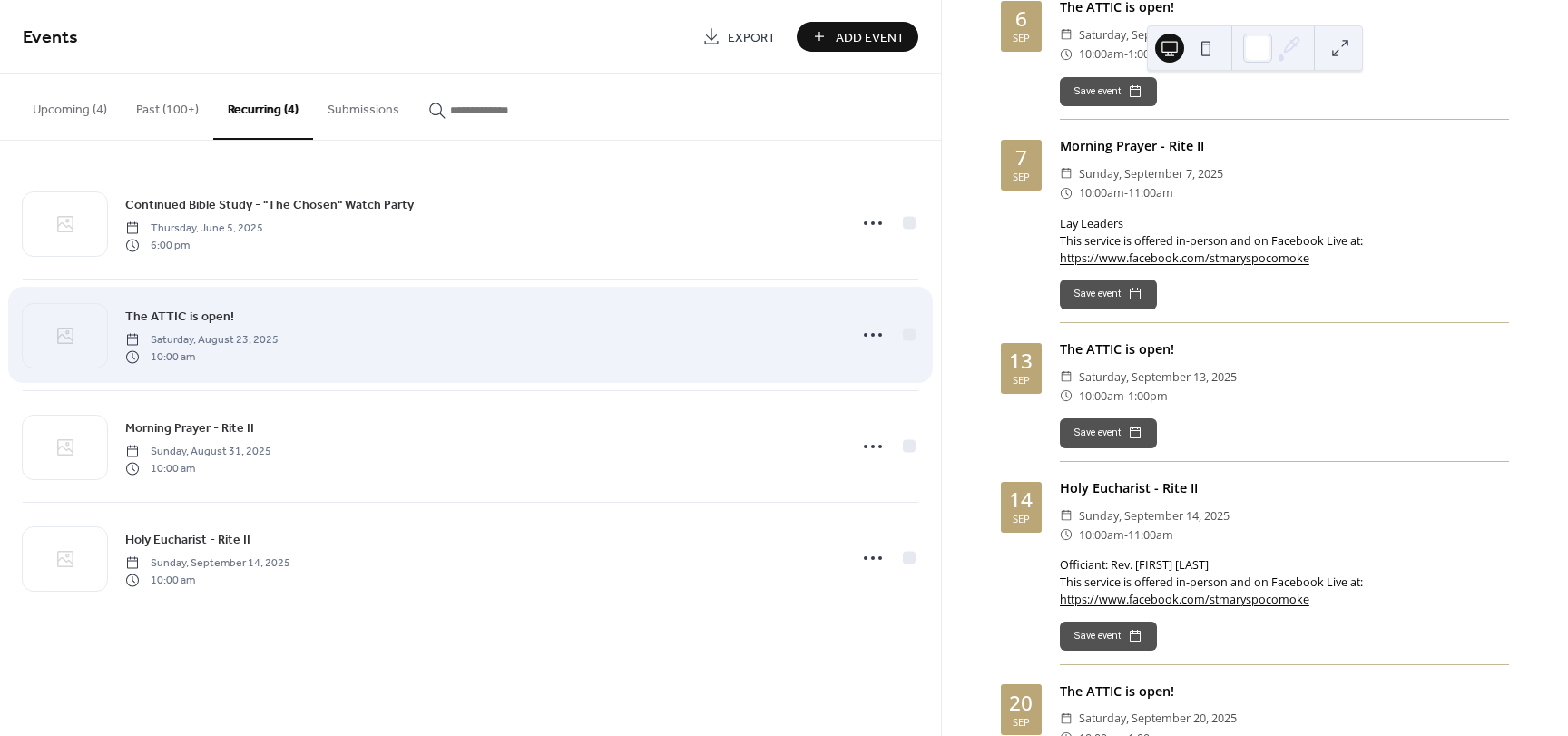 click on "The ATTIC is open! Saturday, August 23, 2025 10:00 am" at bounding box center [480, 335] 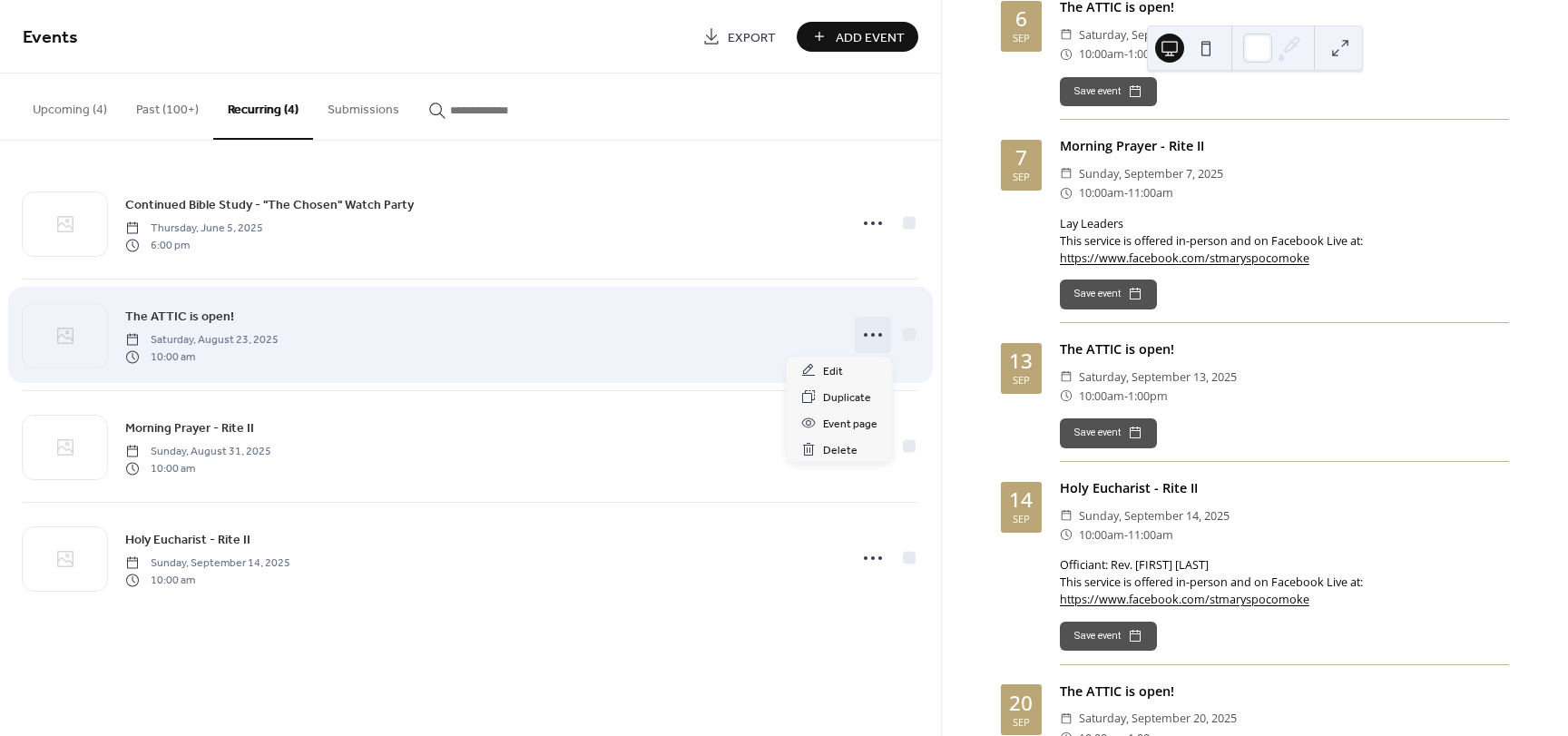 click at bounding box center [873, 335] 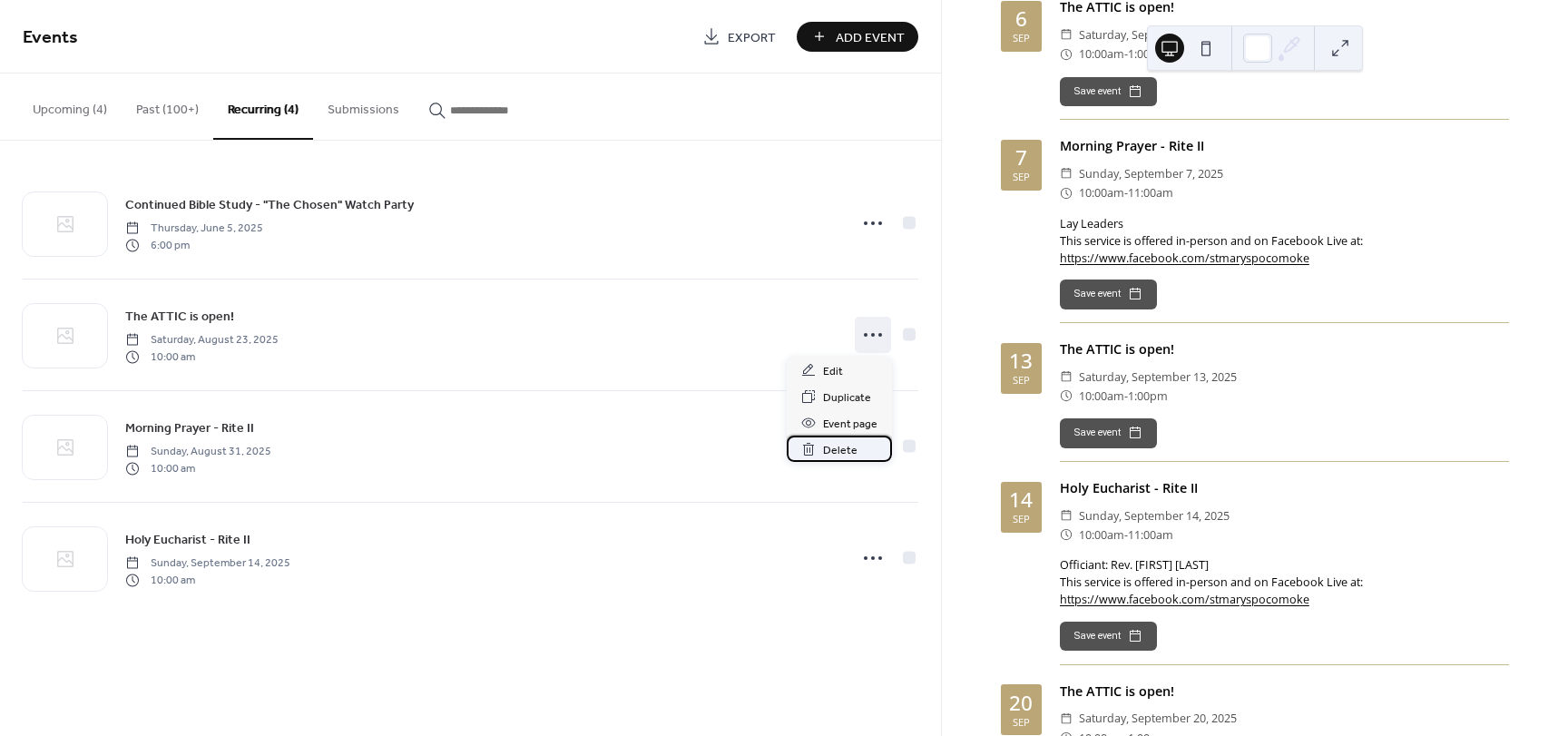 click on "Delete" at bounding box center (840, 450) 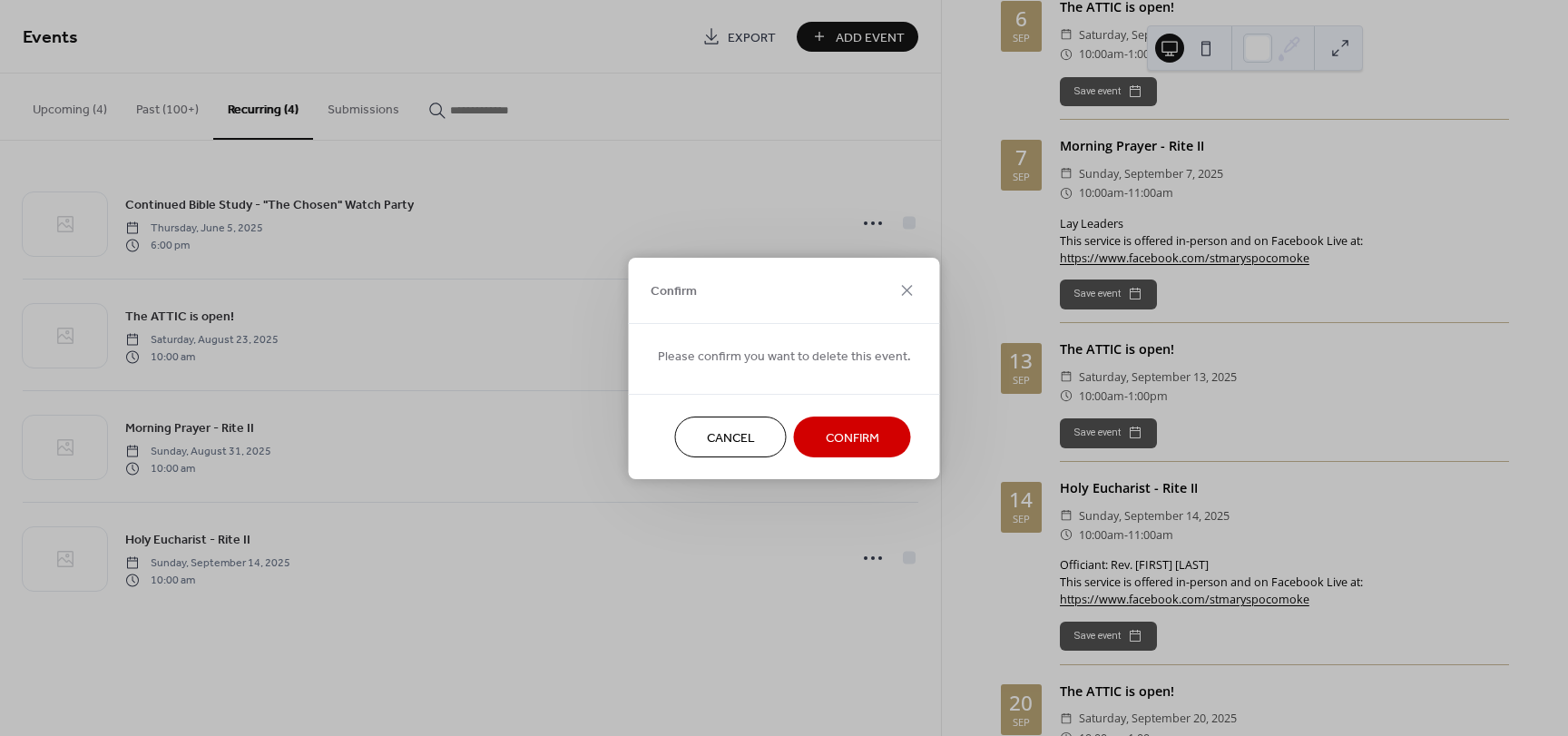 click on "Confirm" at bounding box center [852, 437] 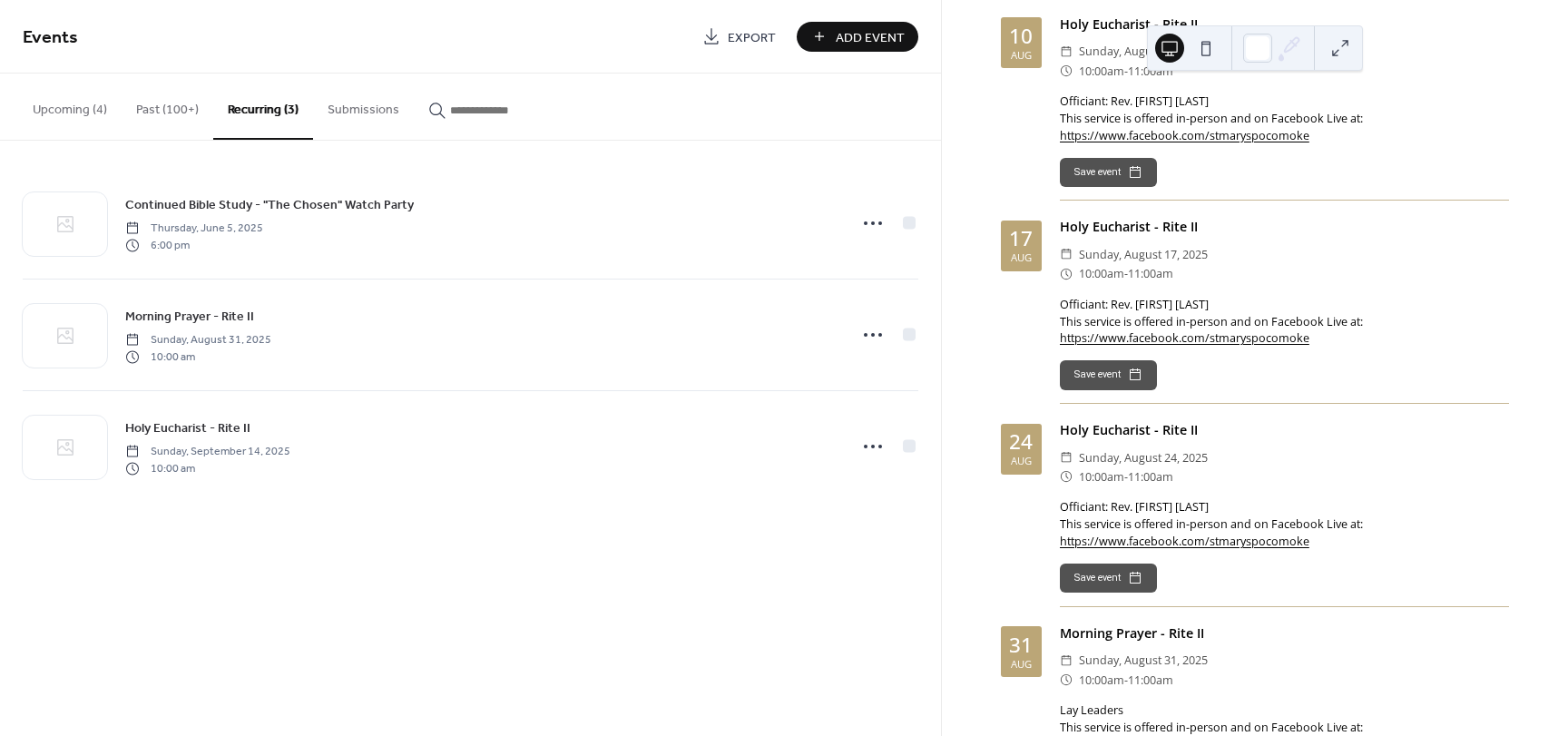 scroll, scrollTop: 260, scrollLeft: 0, axis: vertical 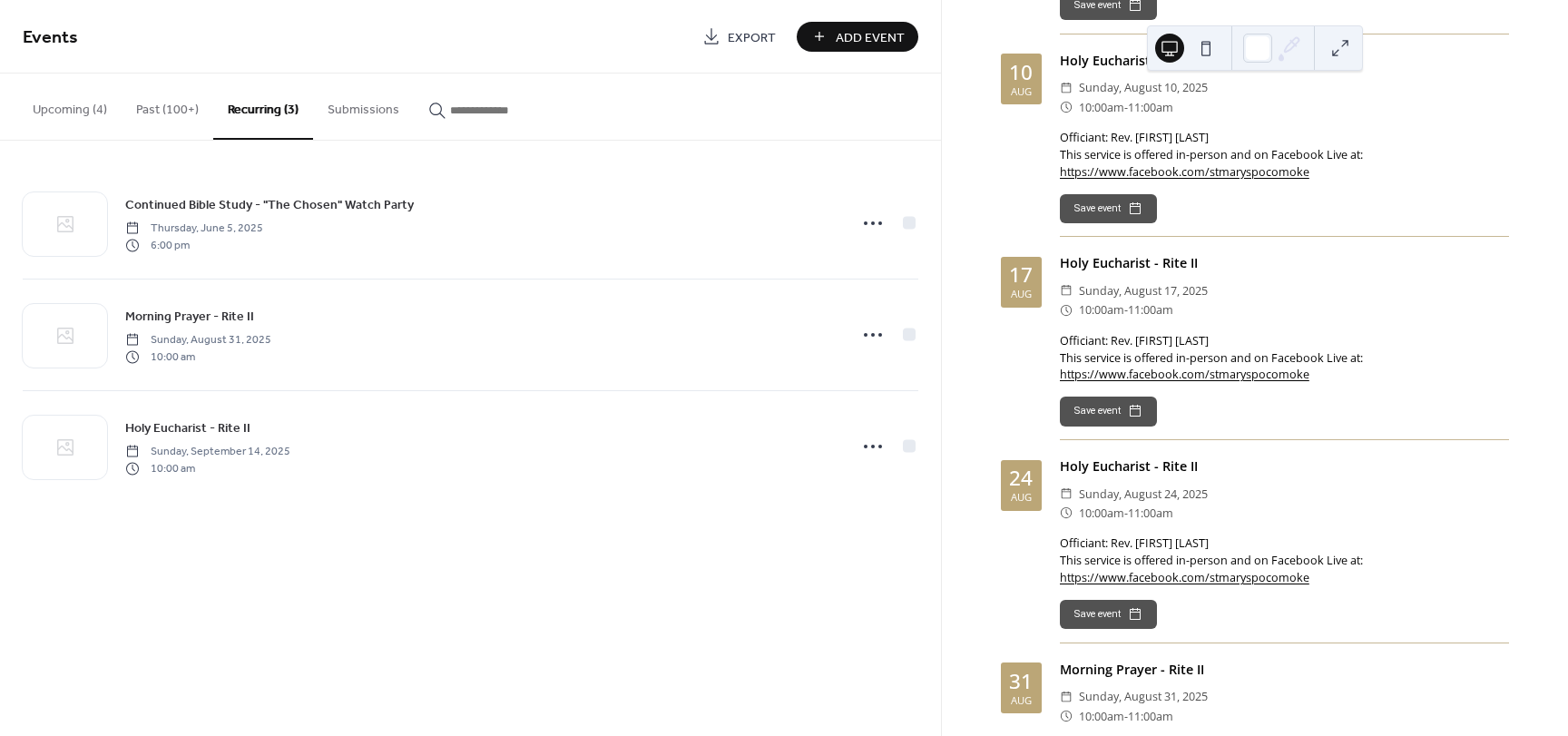 click on "Upcoming (4)" at bounding box center (70, 105) 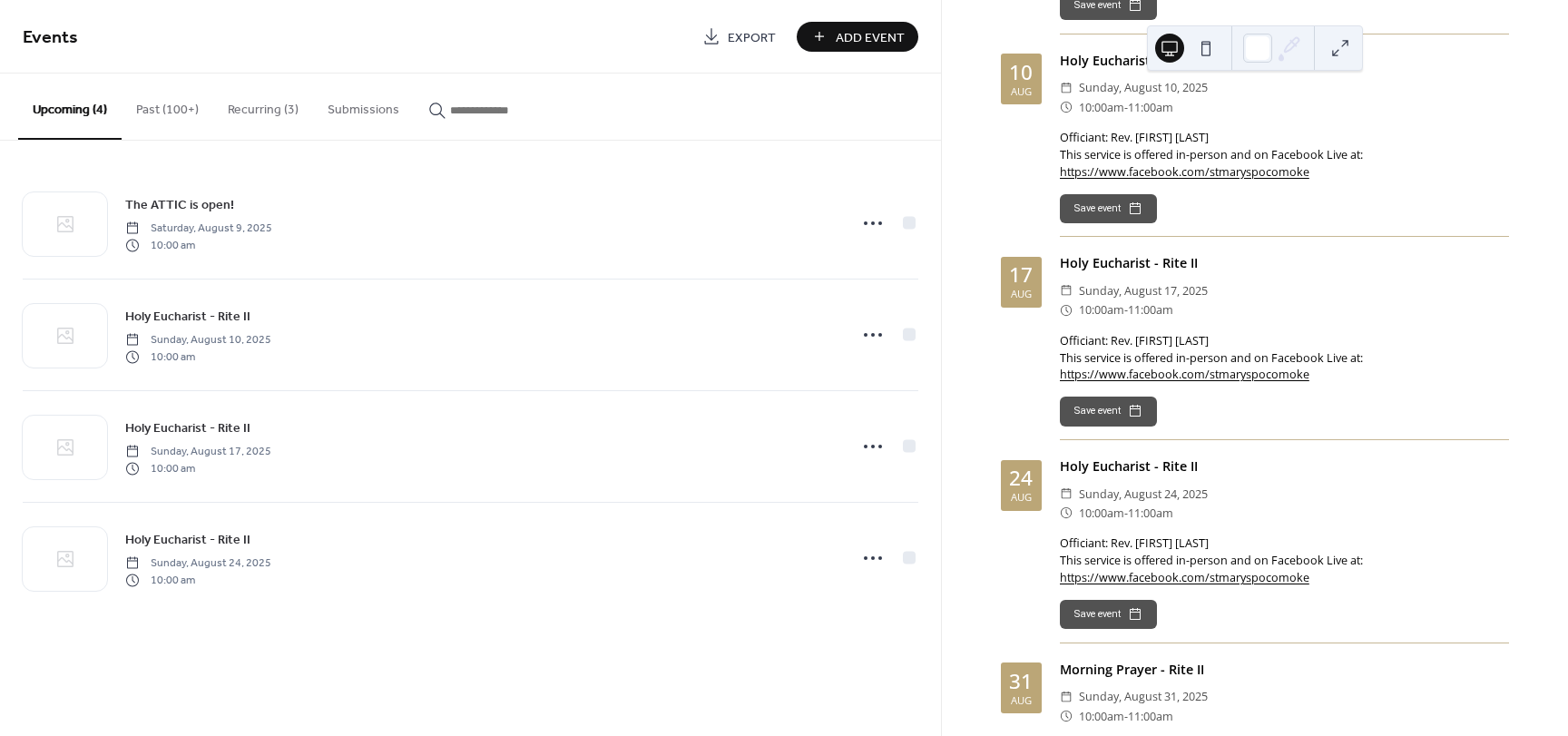 click on "Add Event" at bounding box center (858, 36) 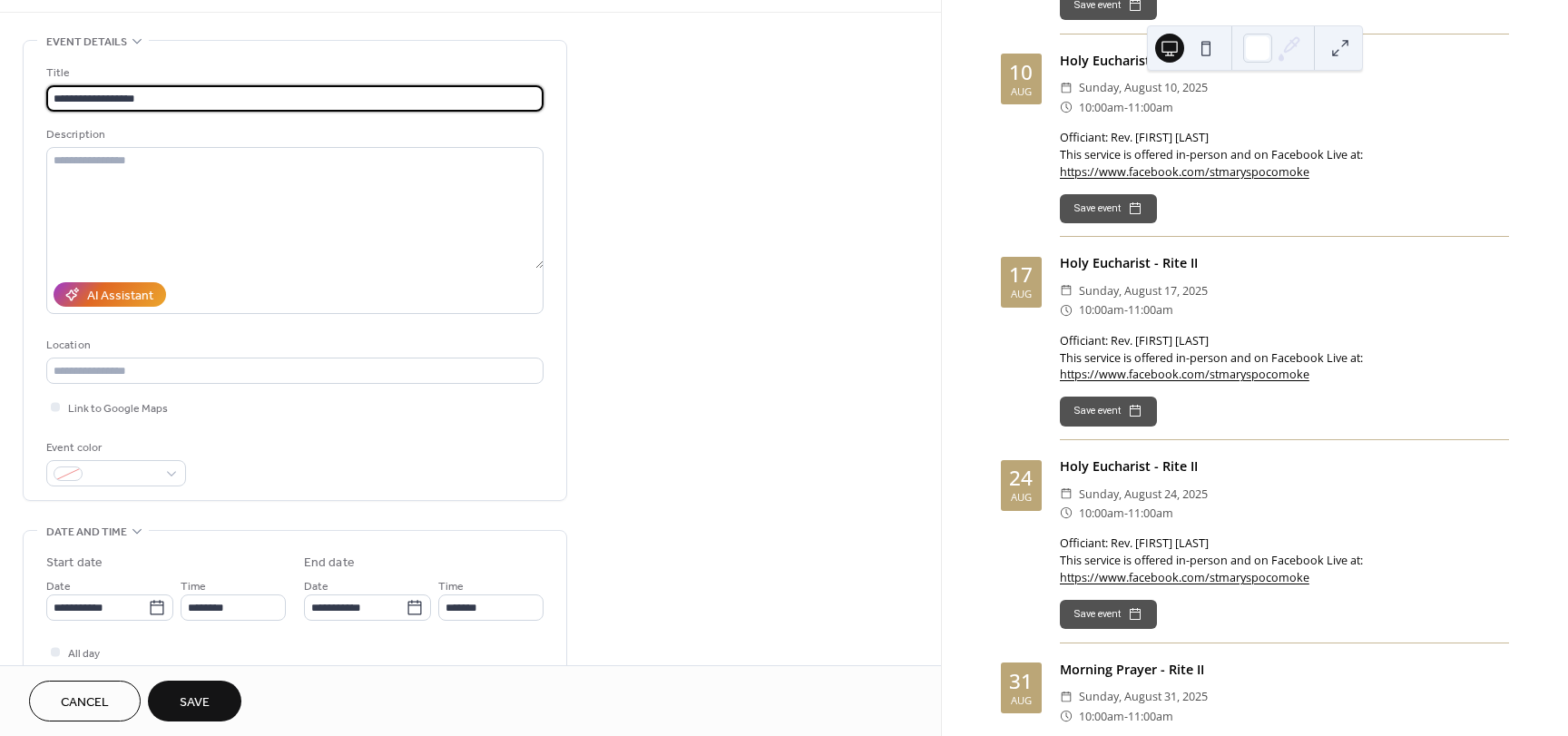scroll, scrollTop: 91, scrollLeft: 0, axis: vertical 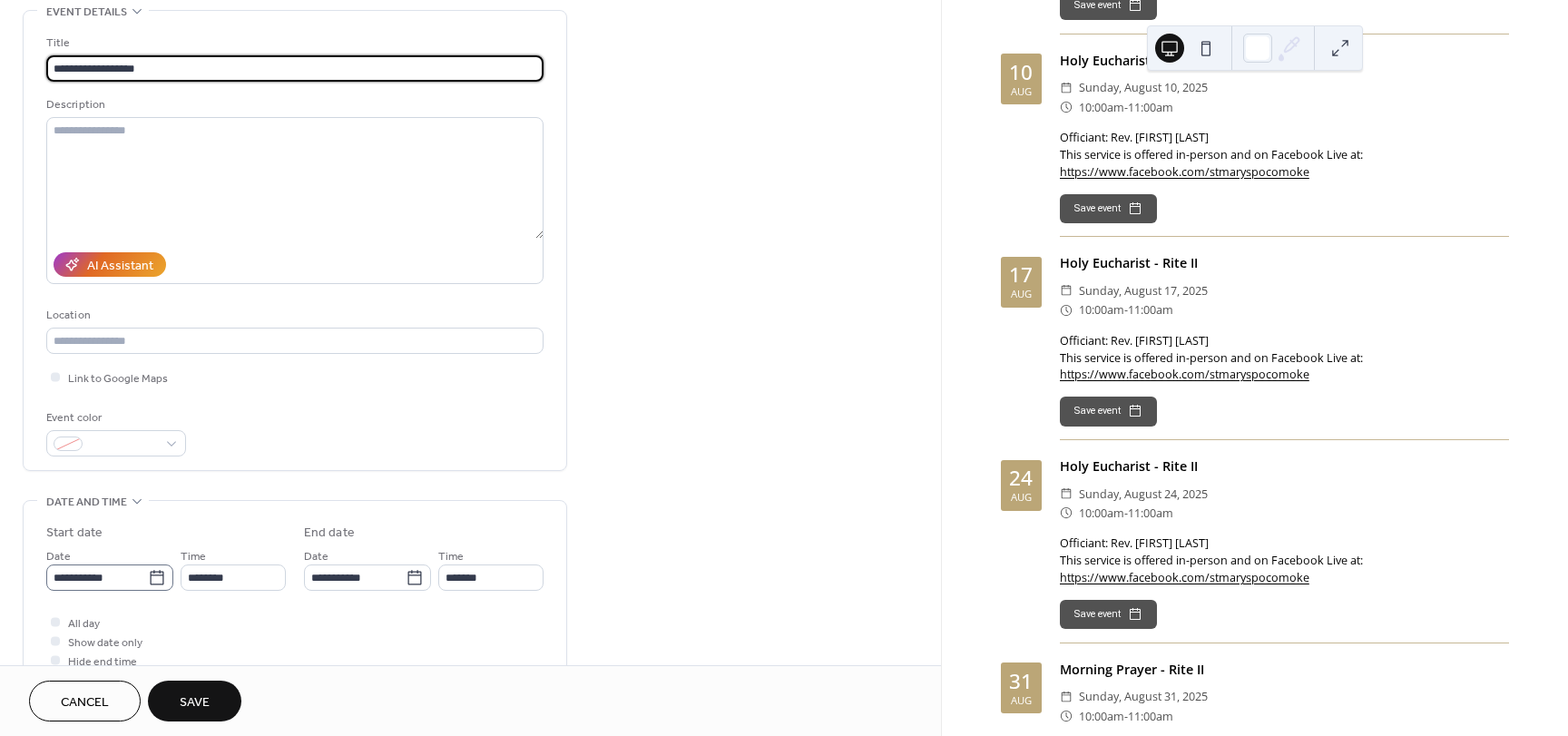 type on "**********" 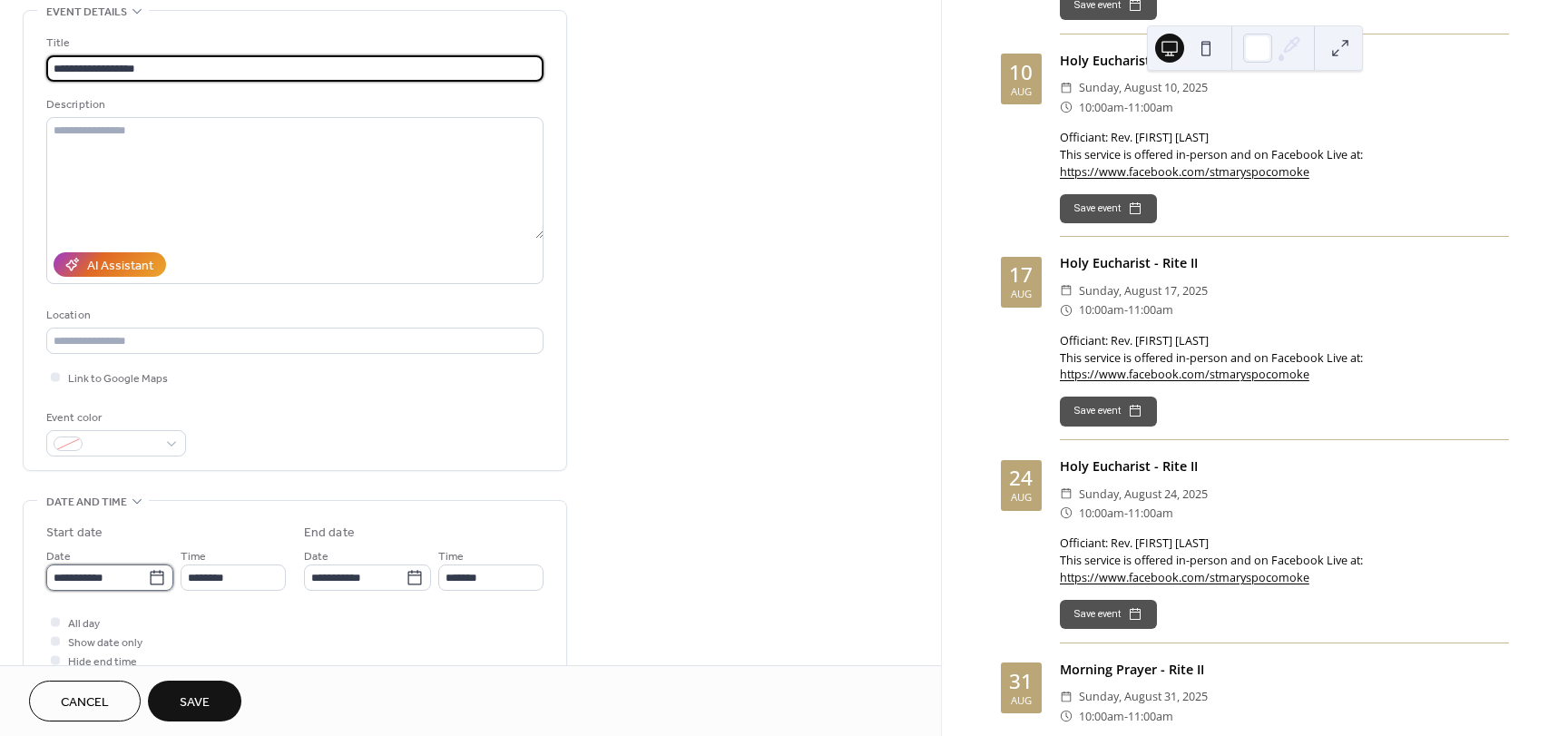 click on "**********" at bounding box center (97, 577) 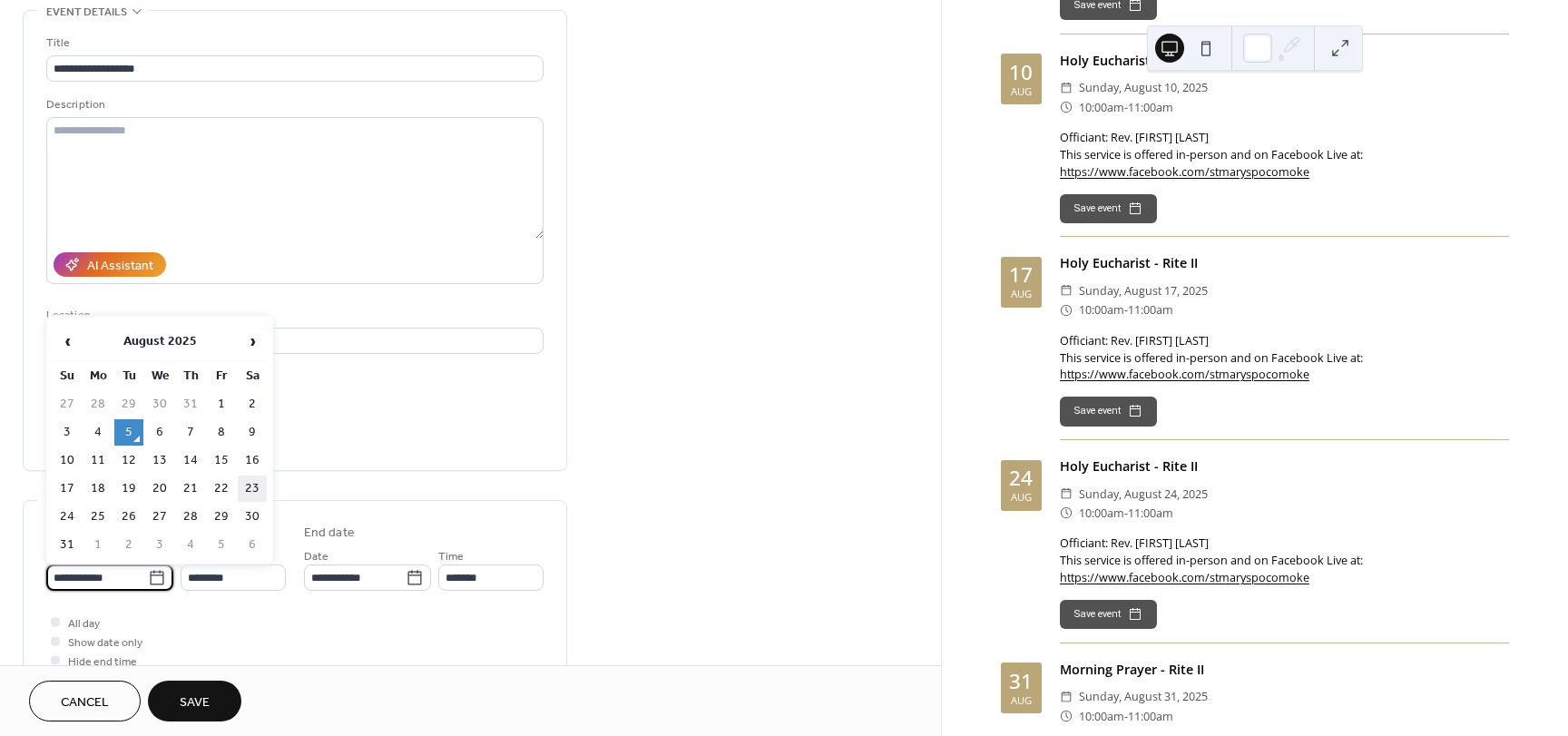 click on "23" at bounding box center [252, 488] 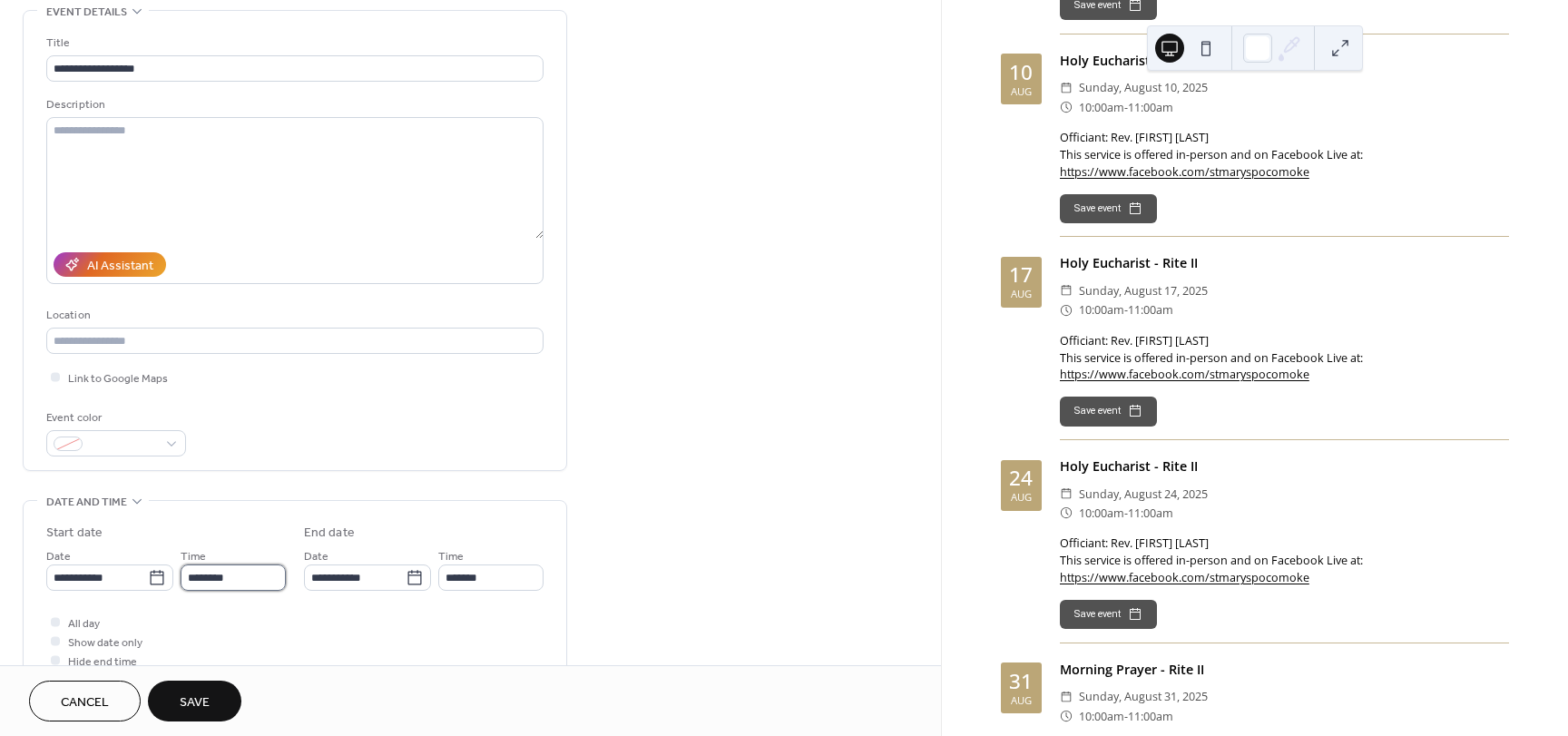 click on "********" at bounding box center [233, 577] 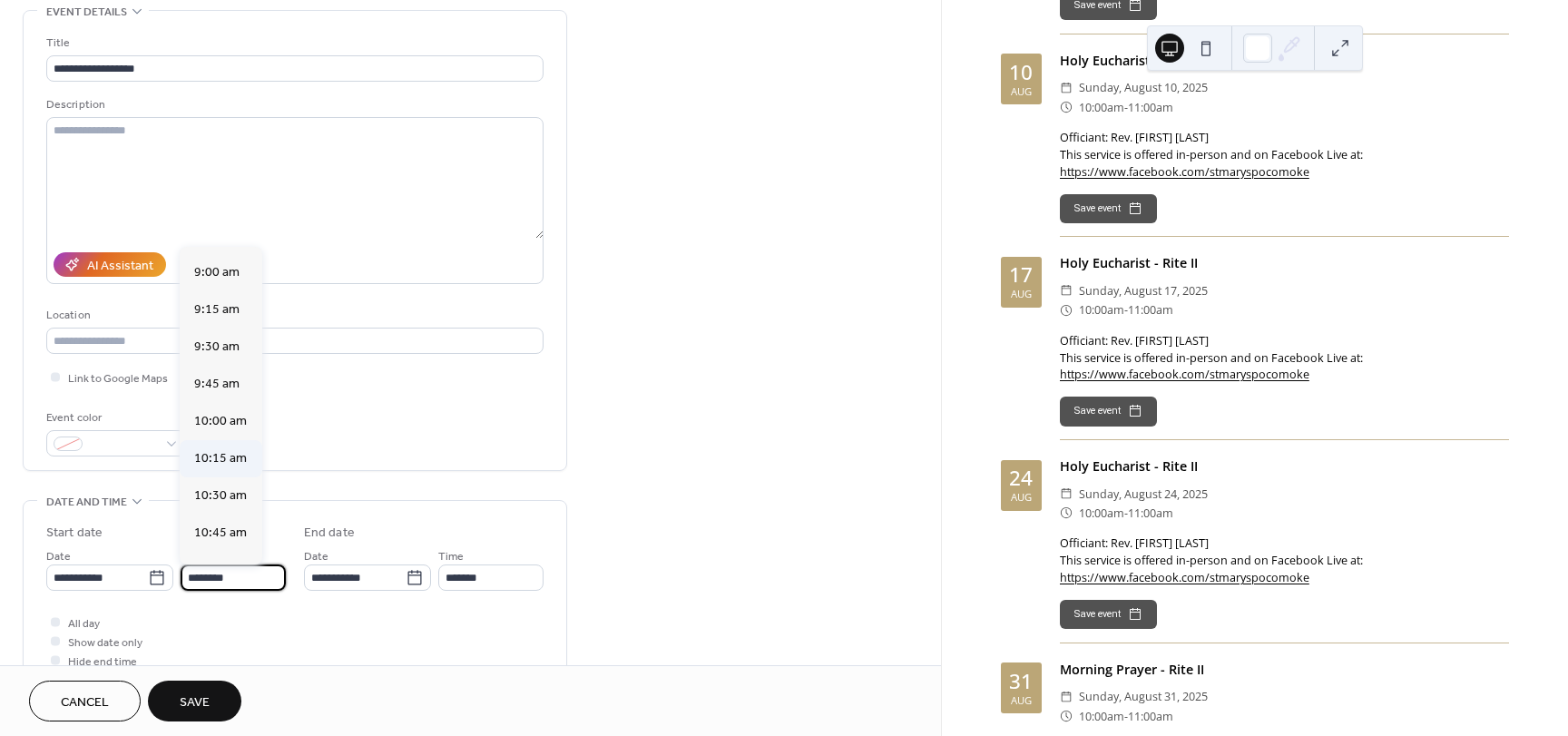 scroll, scrollTop: 1423, scrollLeft: 0, axis: vertical 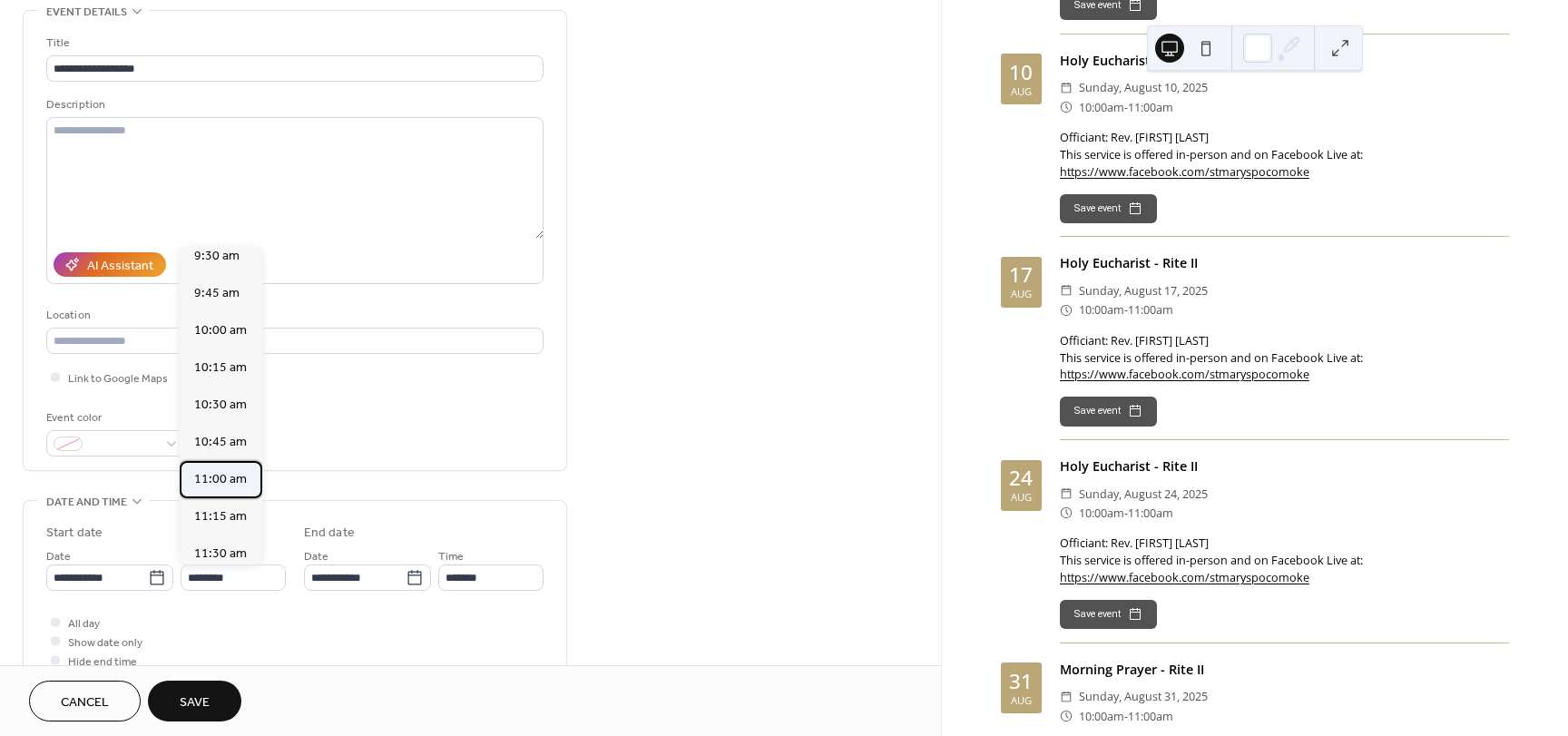 click on "11:00 am" at bounding box center [220, 479] 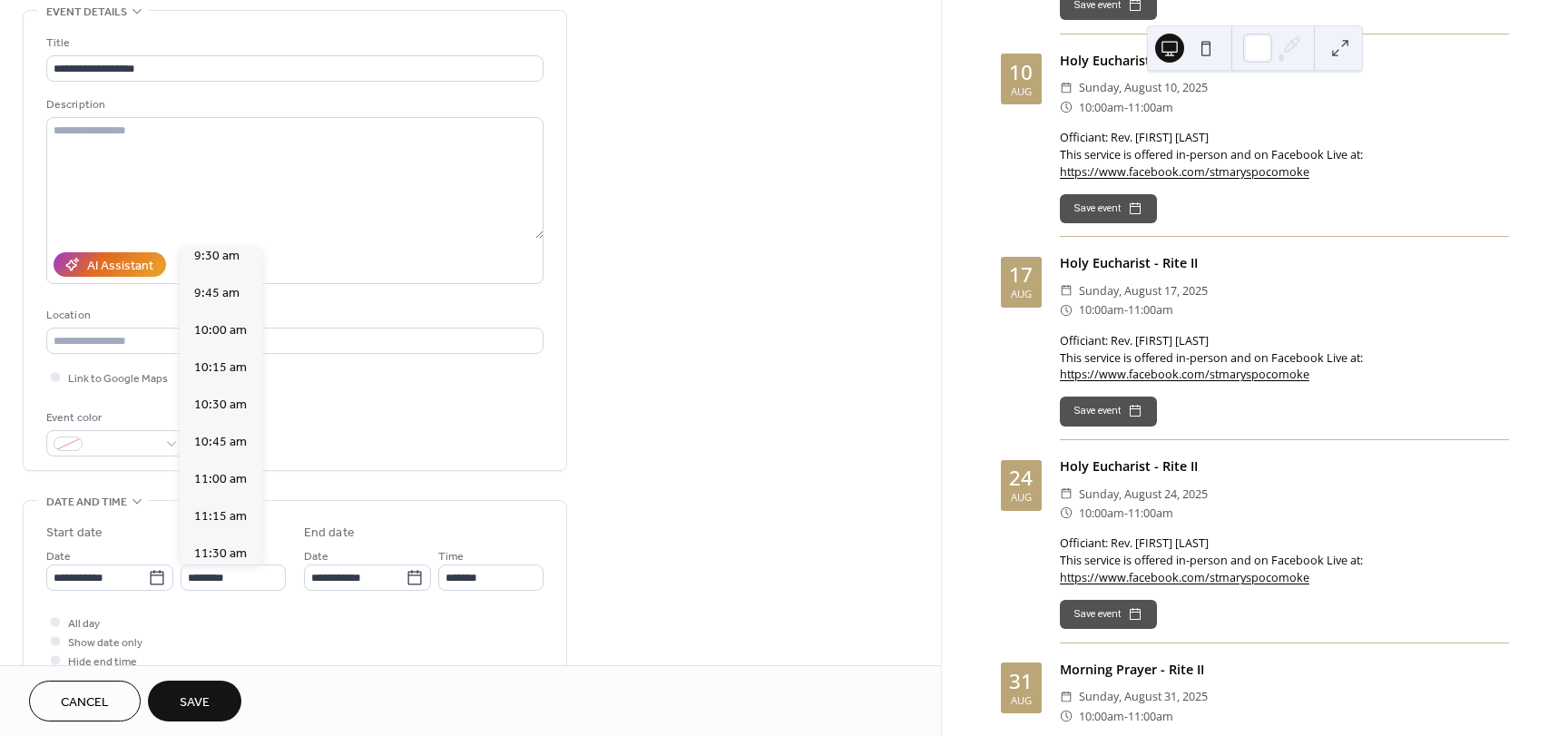type on "********" 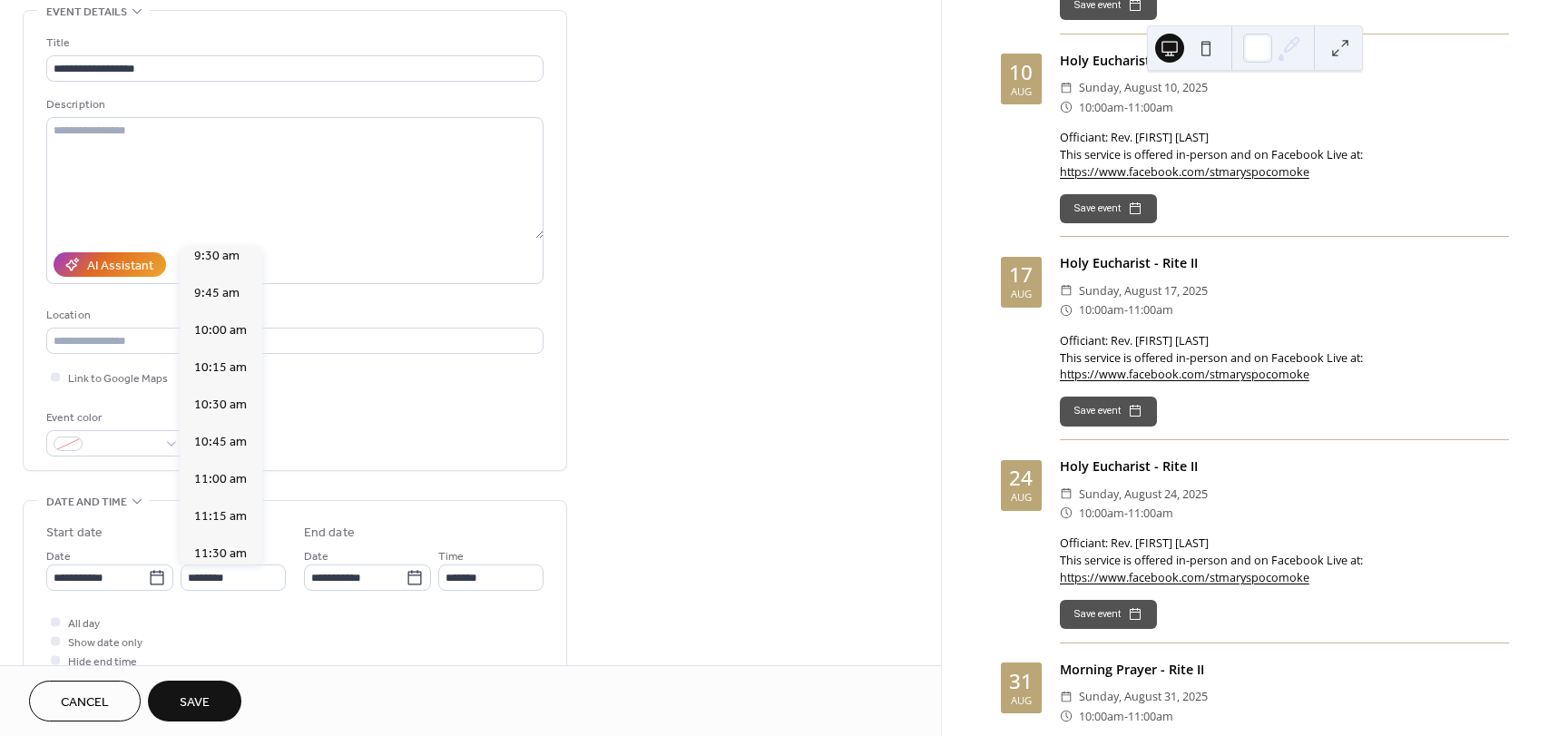 type on "********" 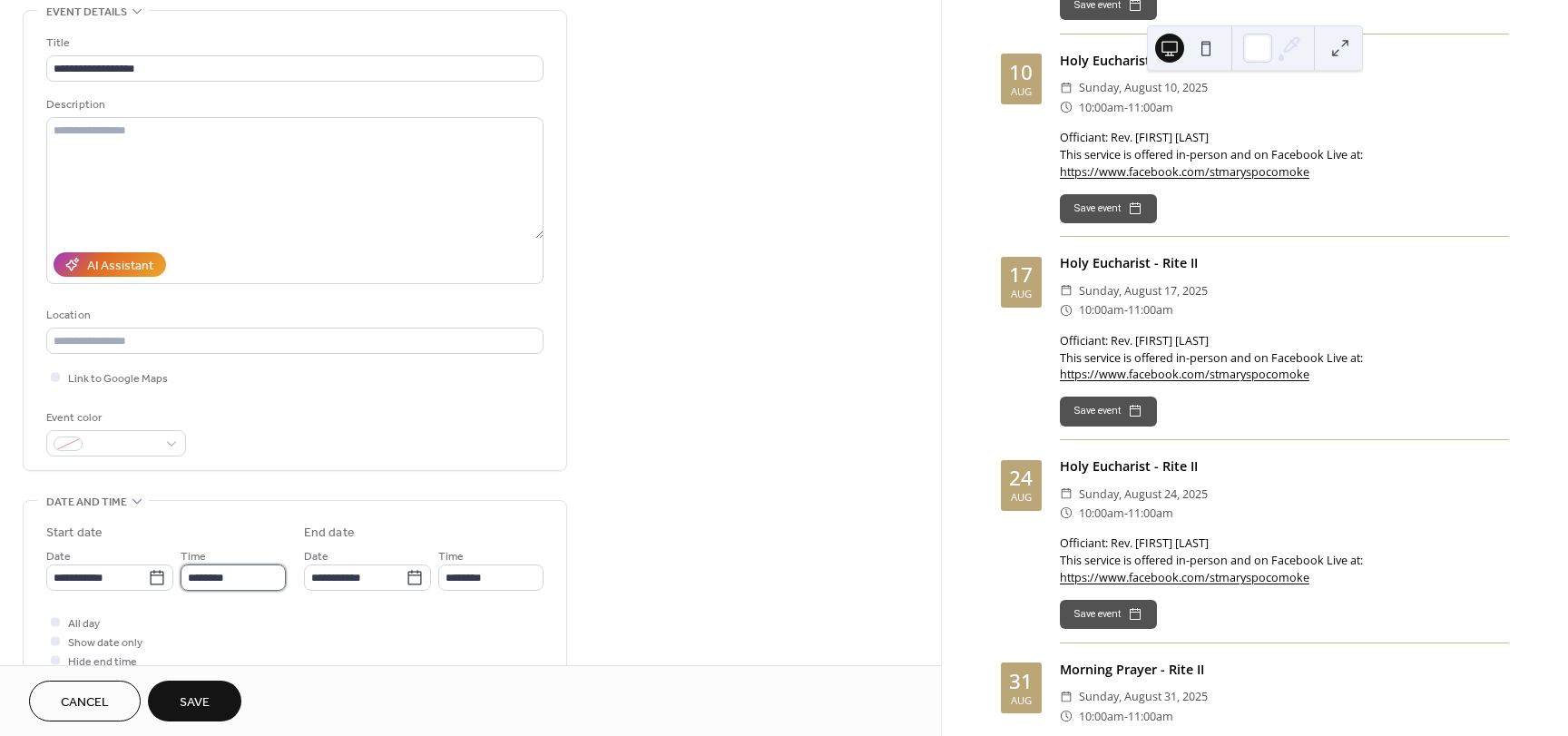 click on "********" at bounding box center [233, 577] 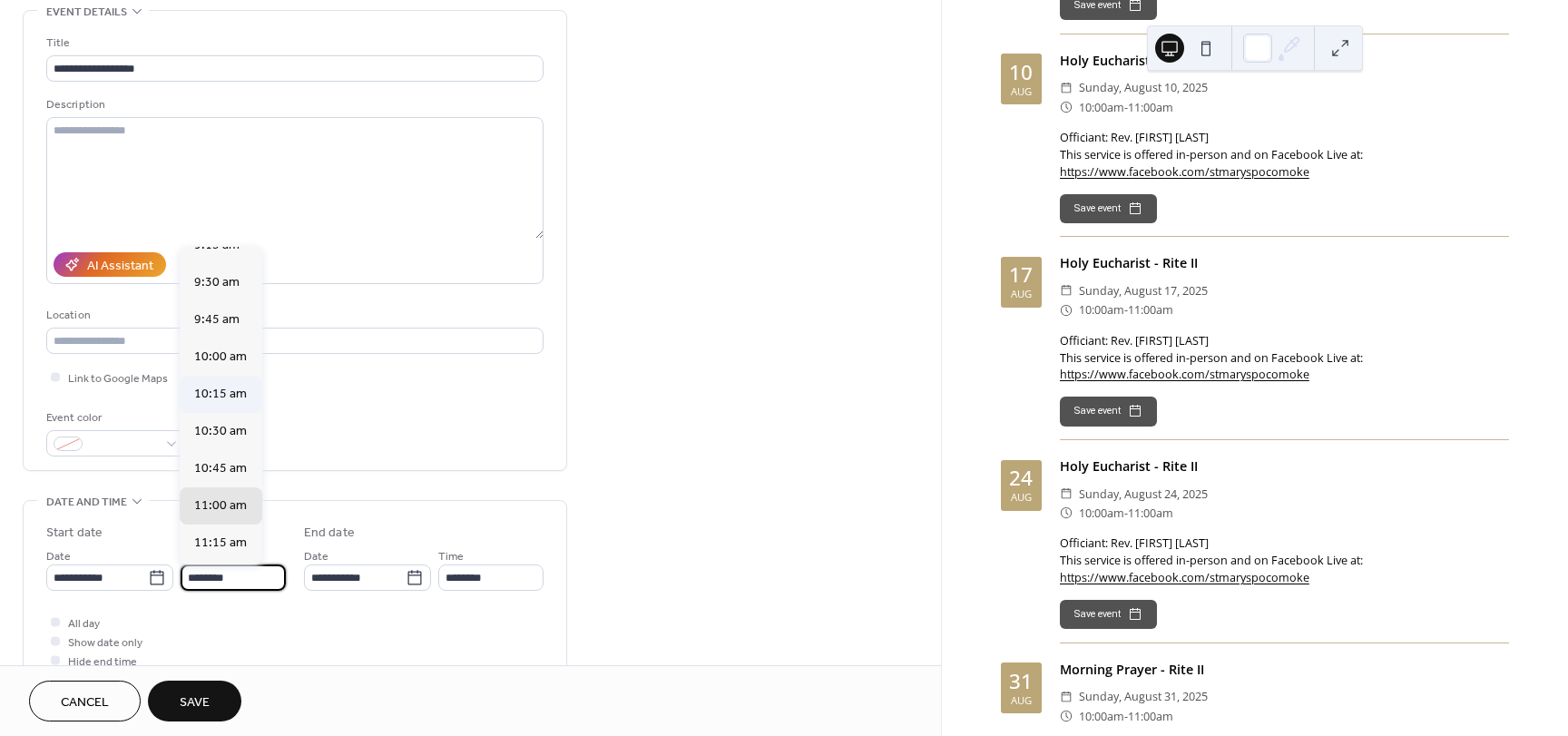 scroll, scrollTop: 1365, scrollLeft: 0, axis: vertical 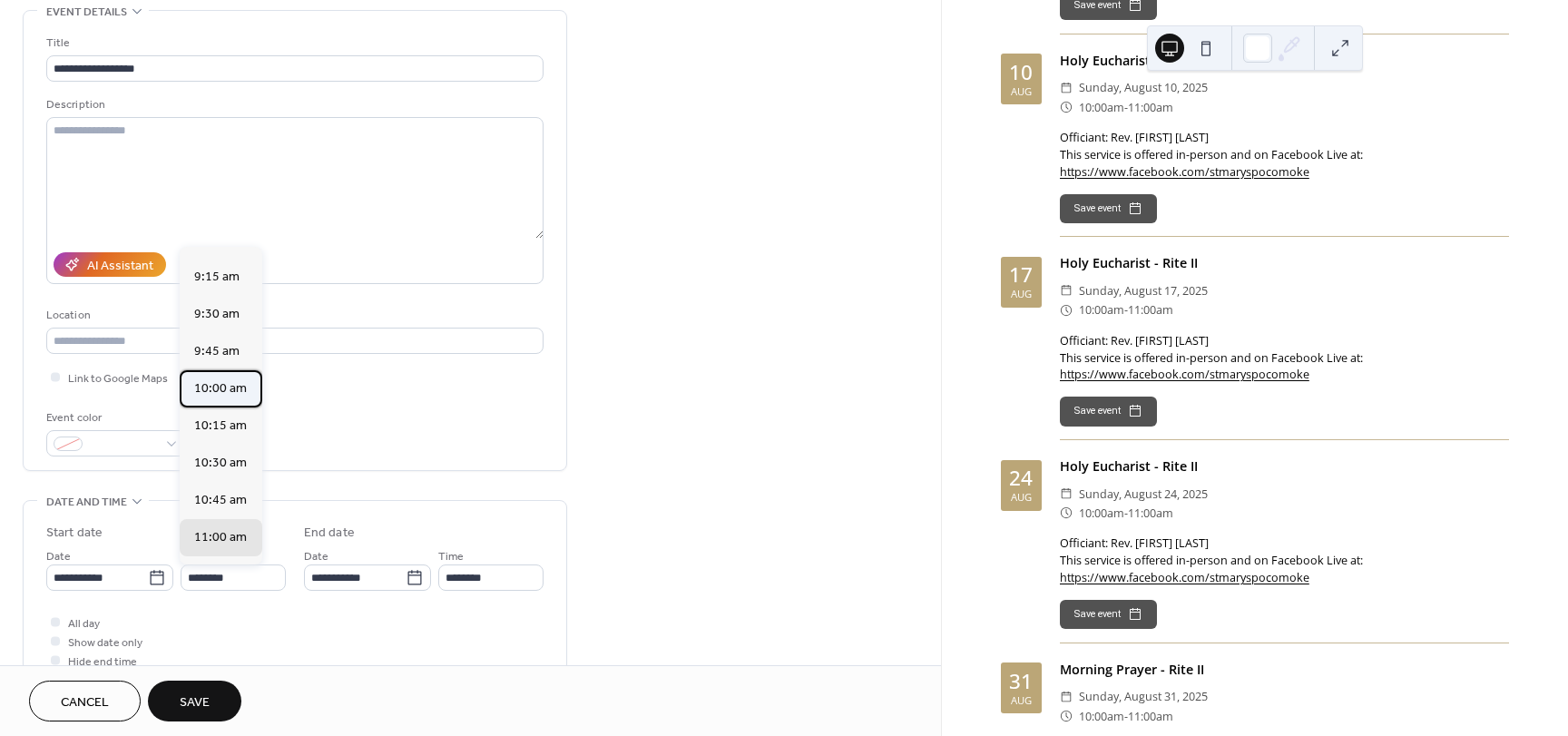 click on "10:00 am" at bounding box center (220, 388) 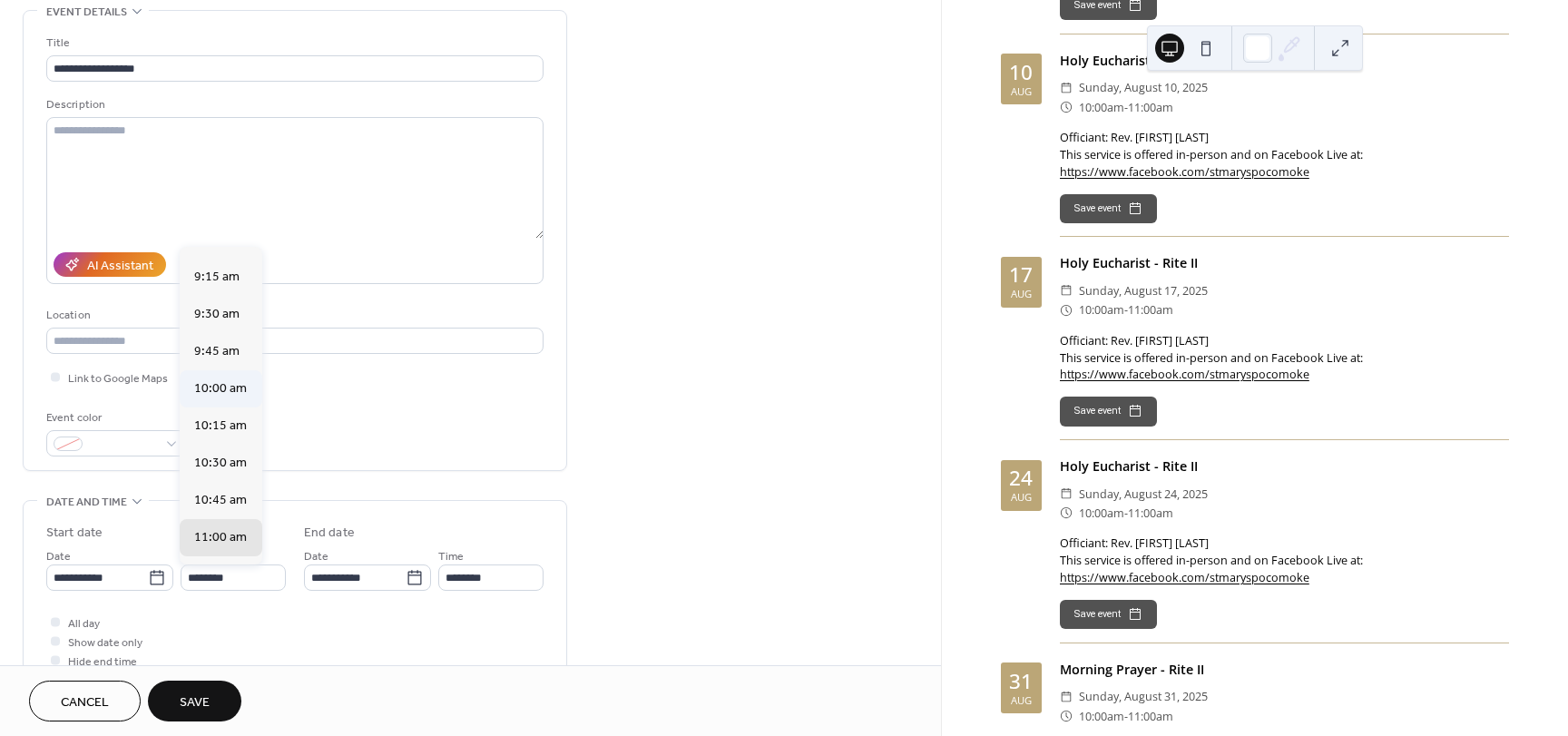 type on "********" 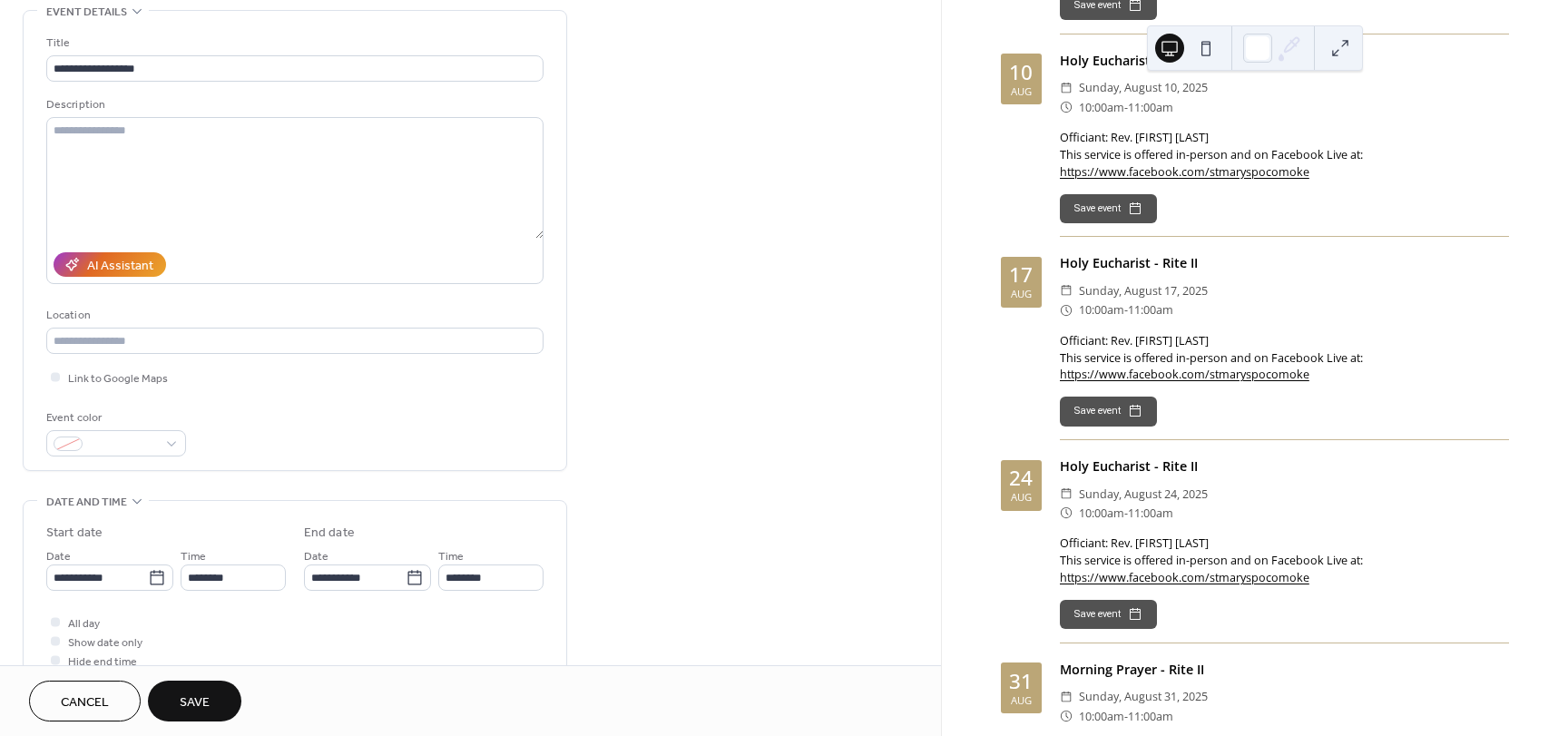 click on "Time ********" at bounding box center [491, 568] 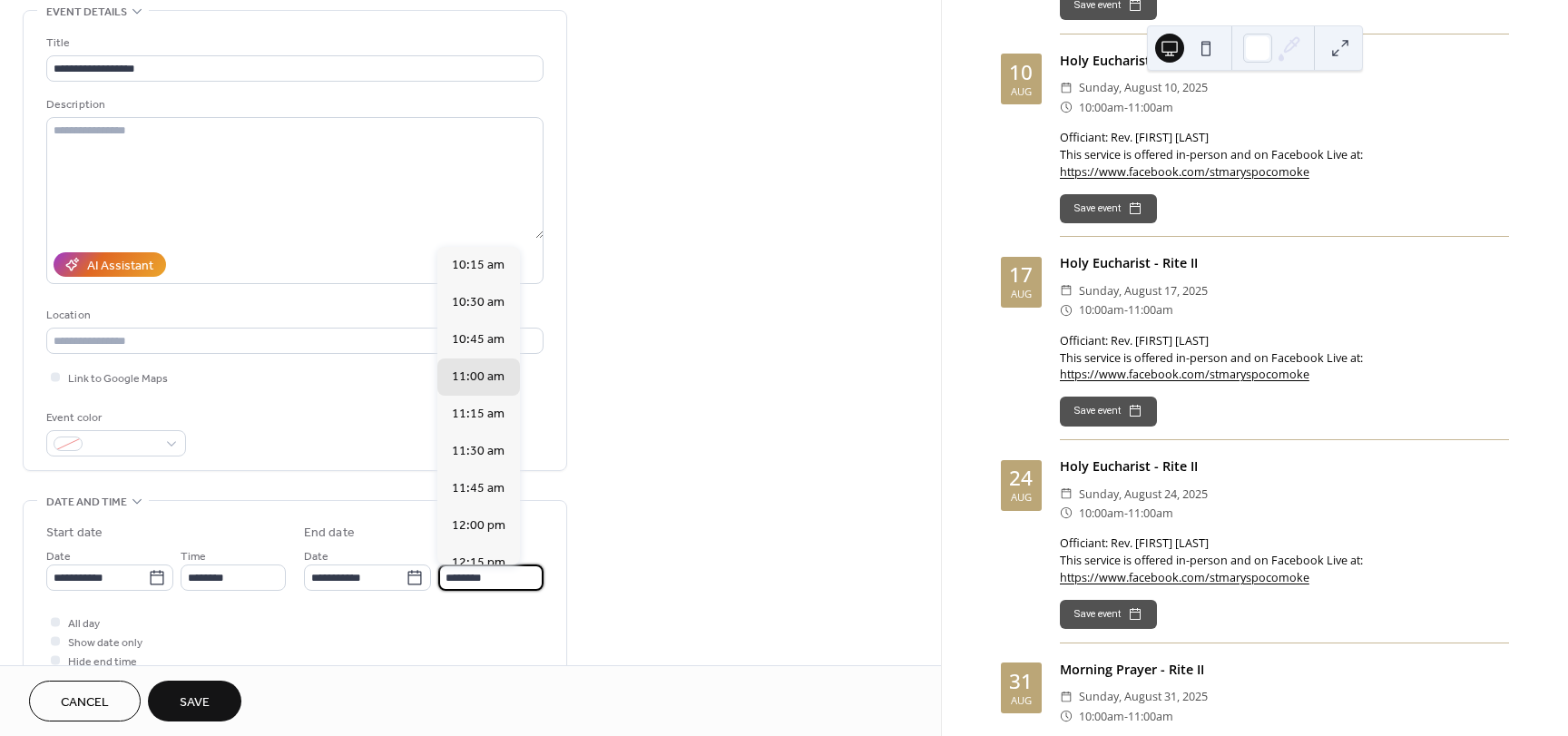 click on "********" at bounding box center (491, 577) 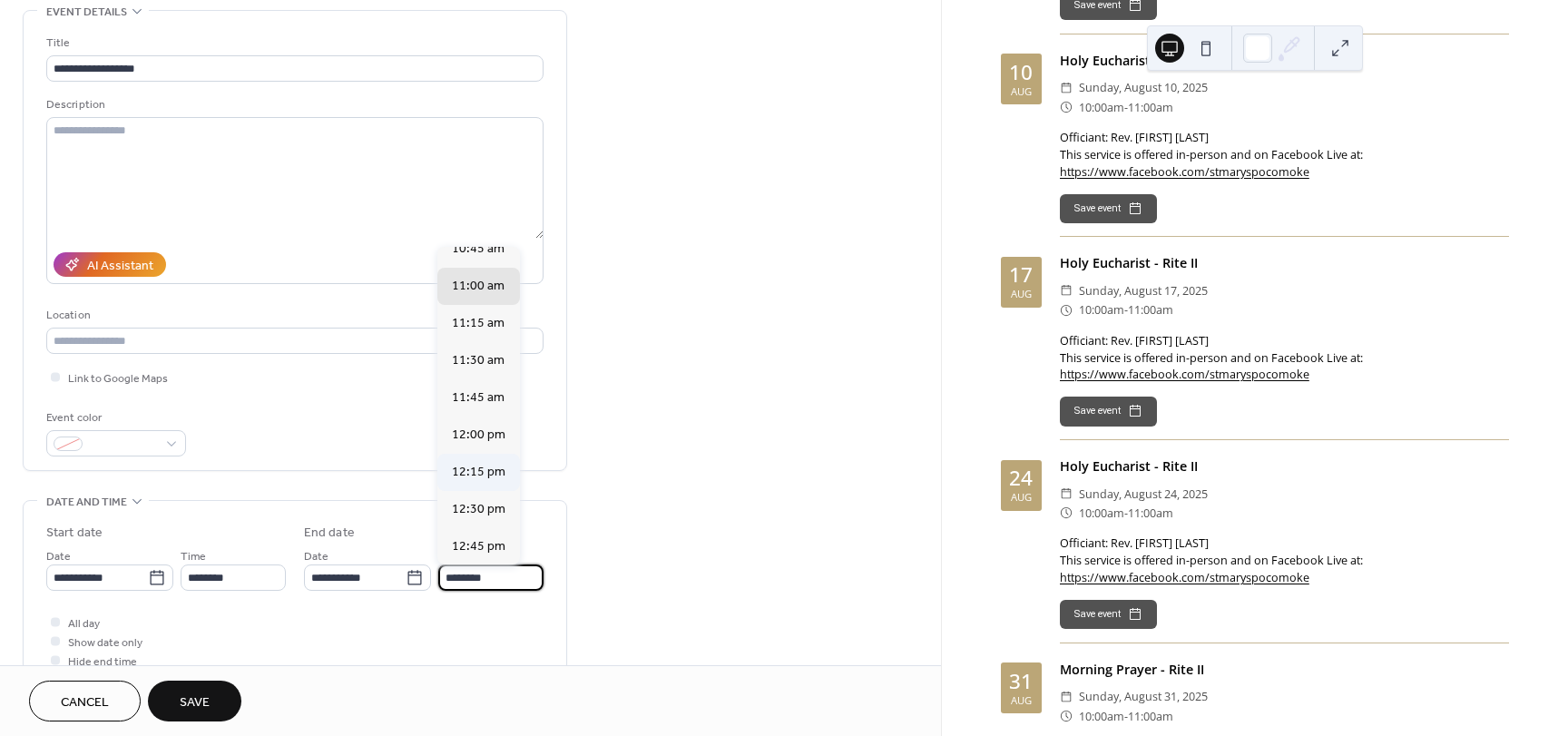 scroll, scrollTop: 182, scrollLeft: 0, axis: vertical 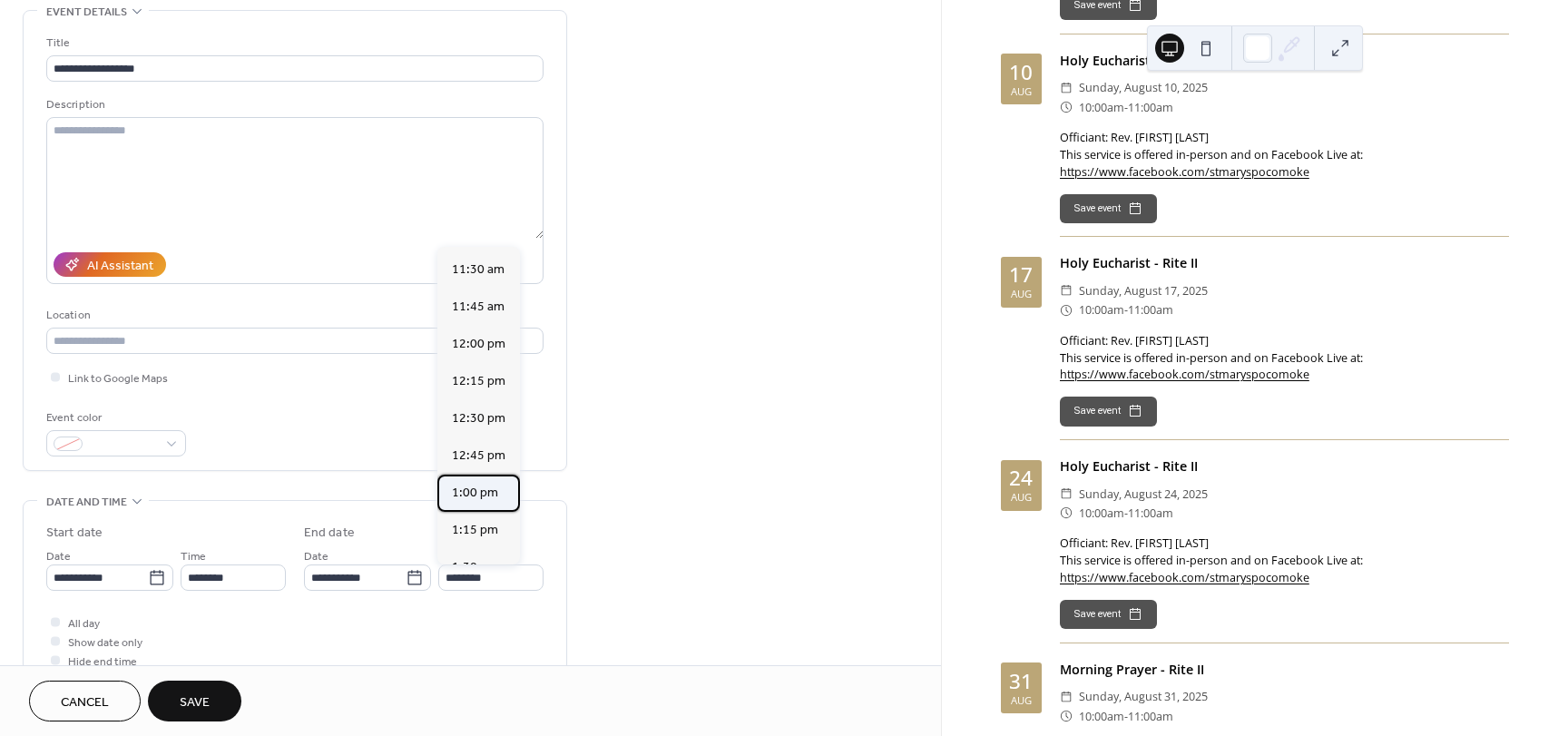 click on "1:00 pm" at bounding box center [475, 493] 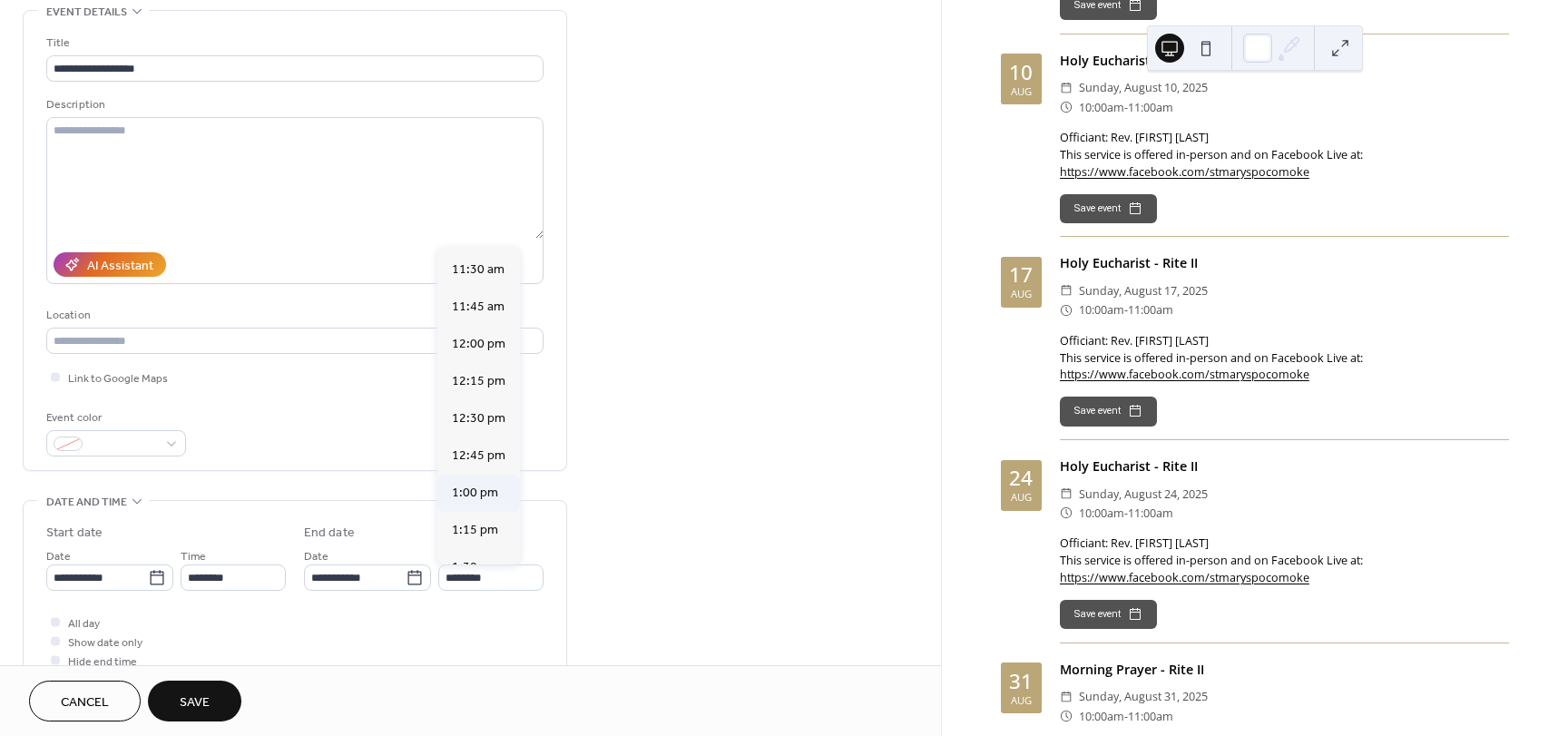 type on "*******" 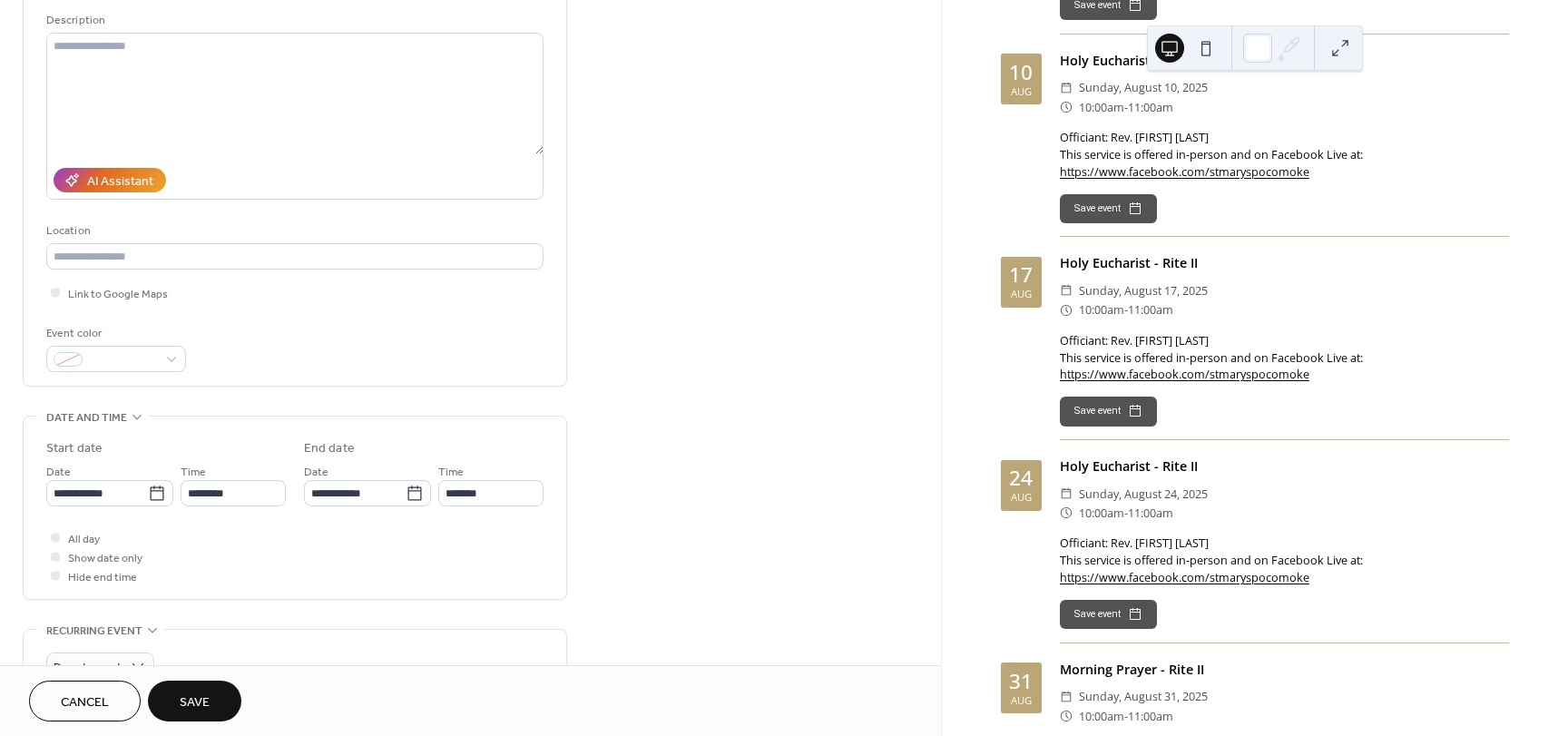 scroll, scrollTop: 182, scrollLeft: 0, axis: vertical 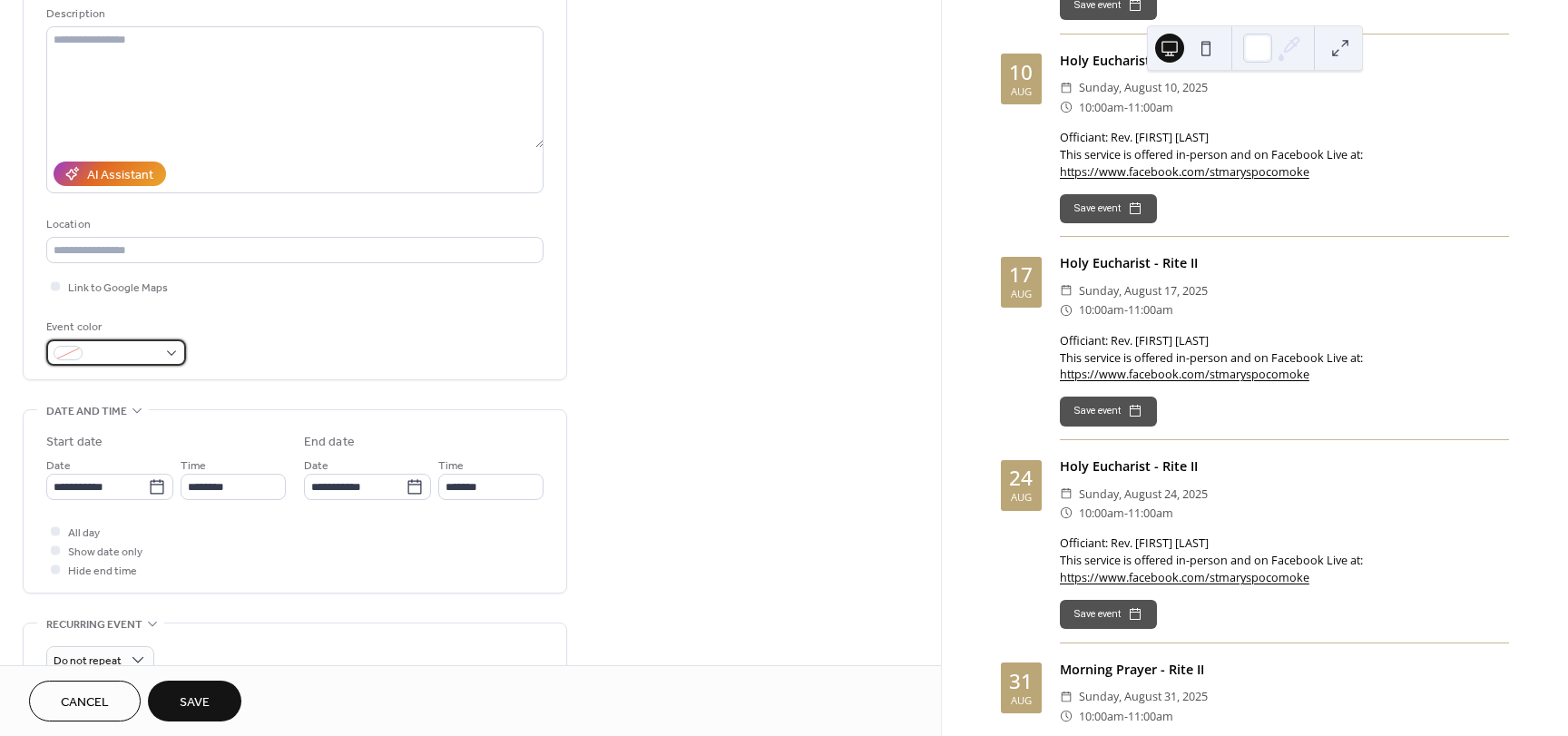 click at bounding box center (123, 354) 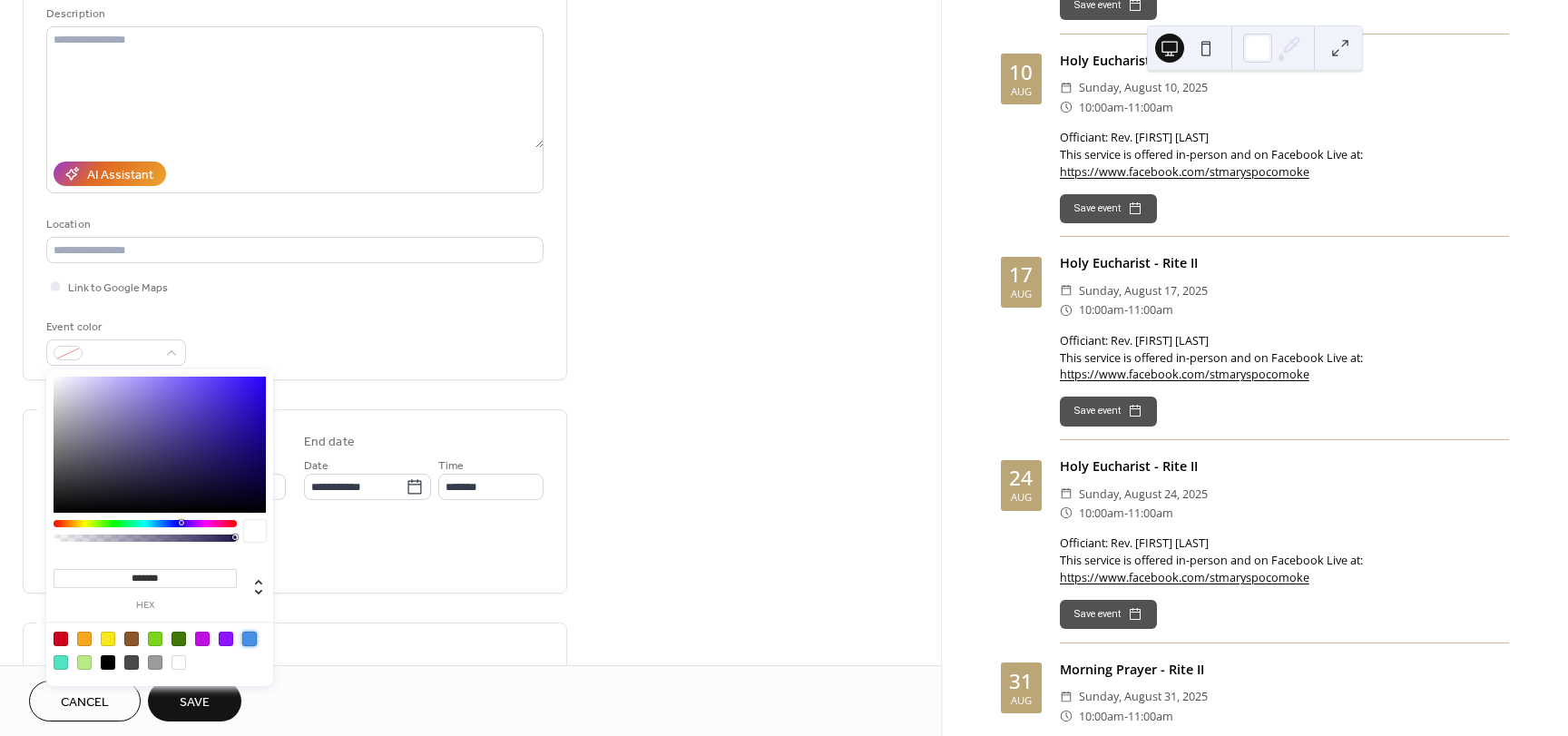 click at bounding box center [250, 639] 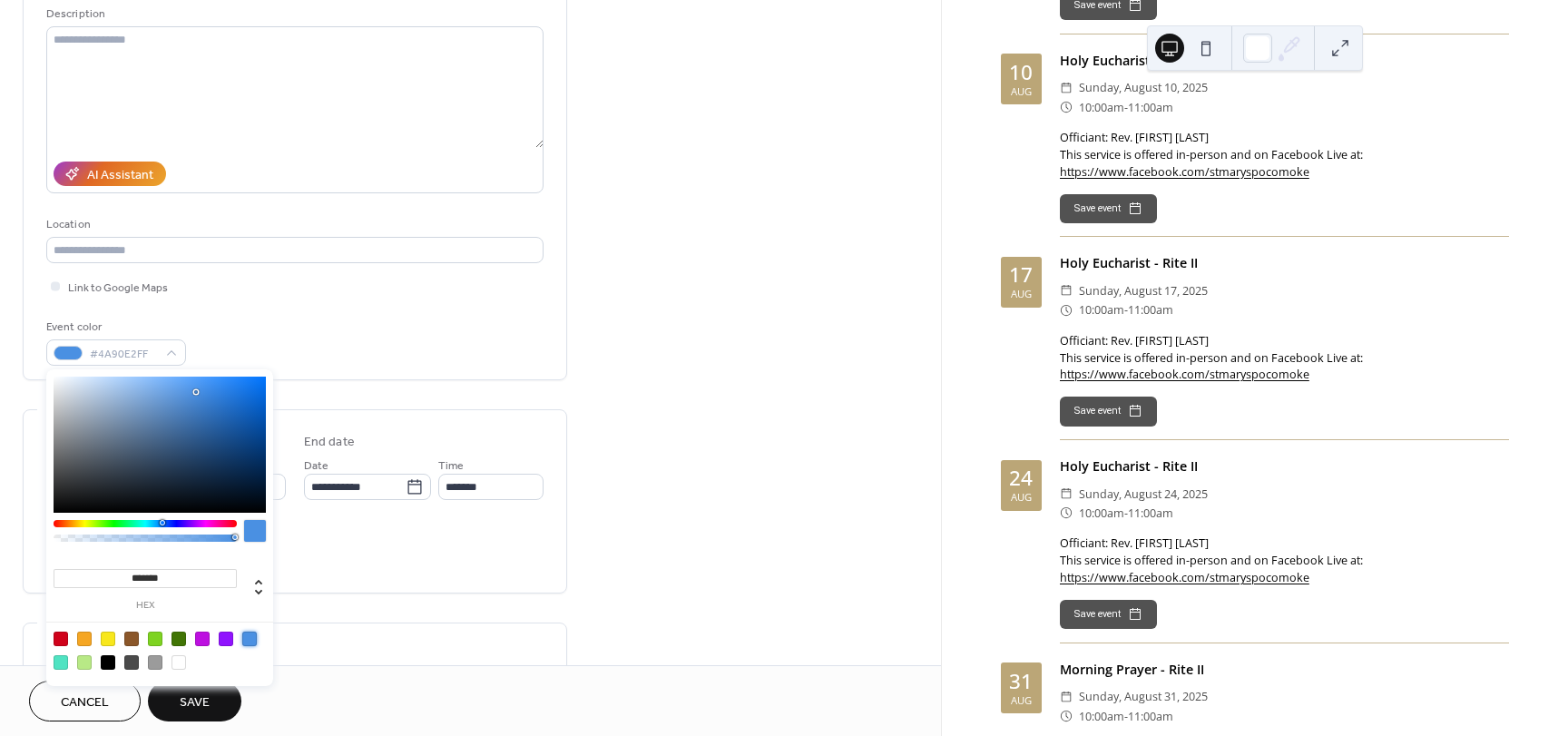 click on "All day Show date only Hide end time" at bounding box center (295, 550) 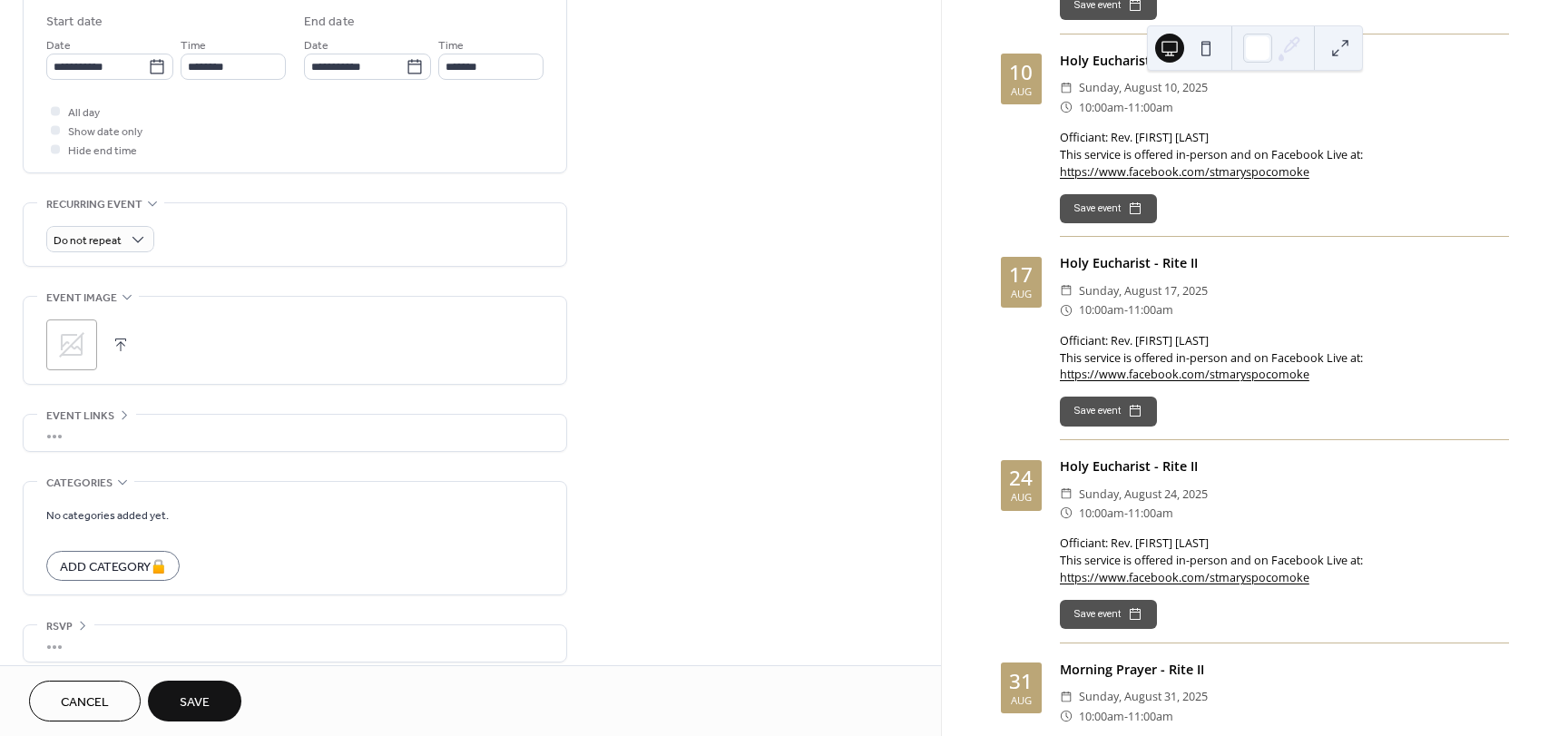 scroll, scrollTop: 617, scrollLeft: 0, axis: vertical 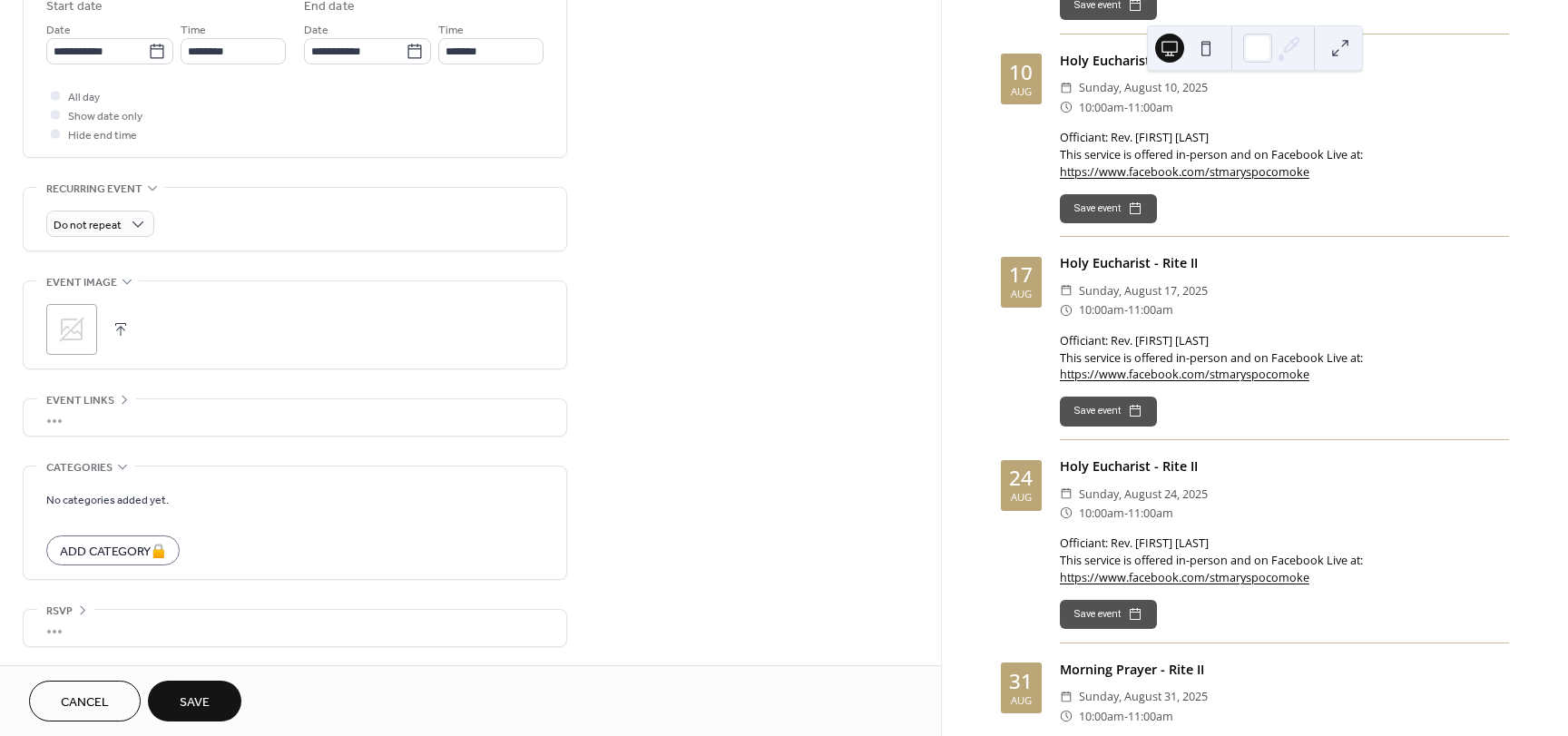 click on "Save" at bounding box center (194, 701) 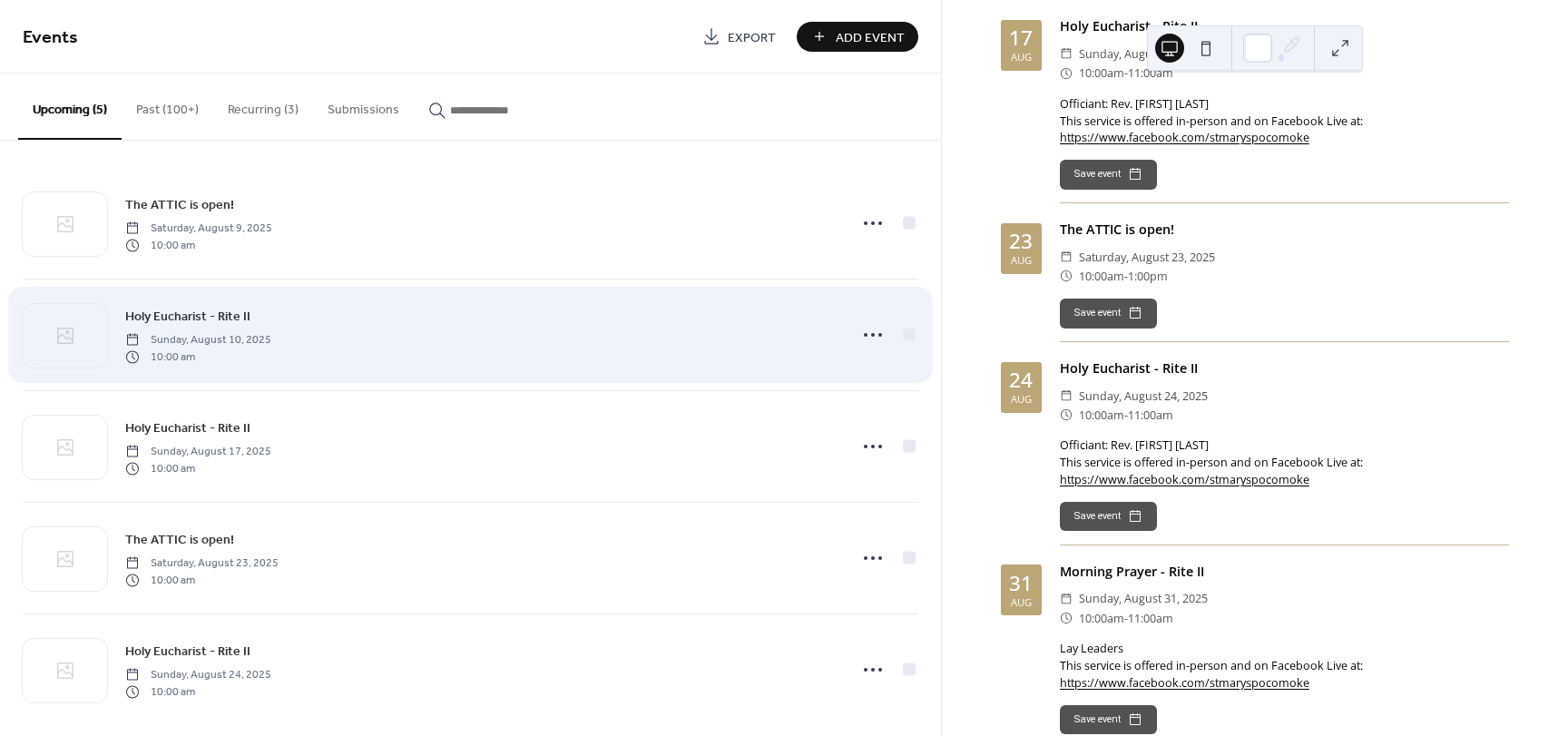 scroll, scrollTop: 533, scrollLeft: 0, axis: vertical 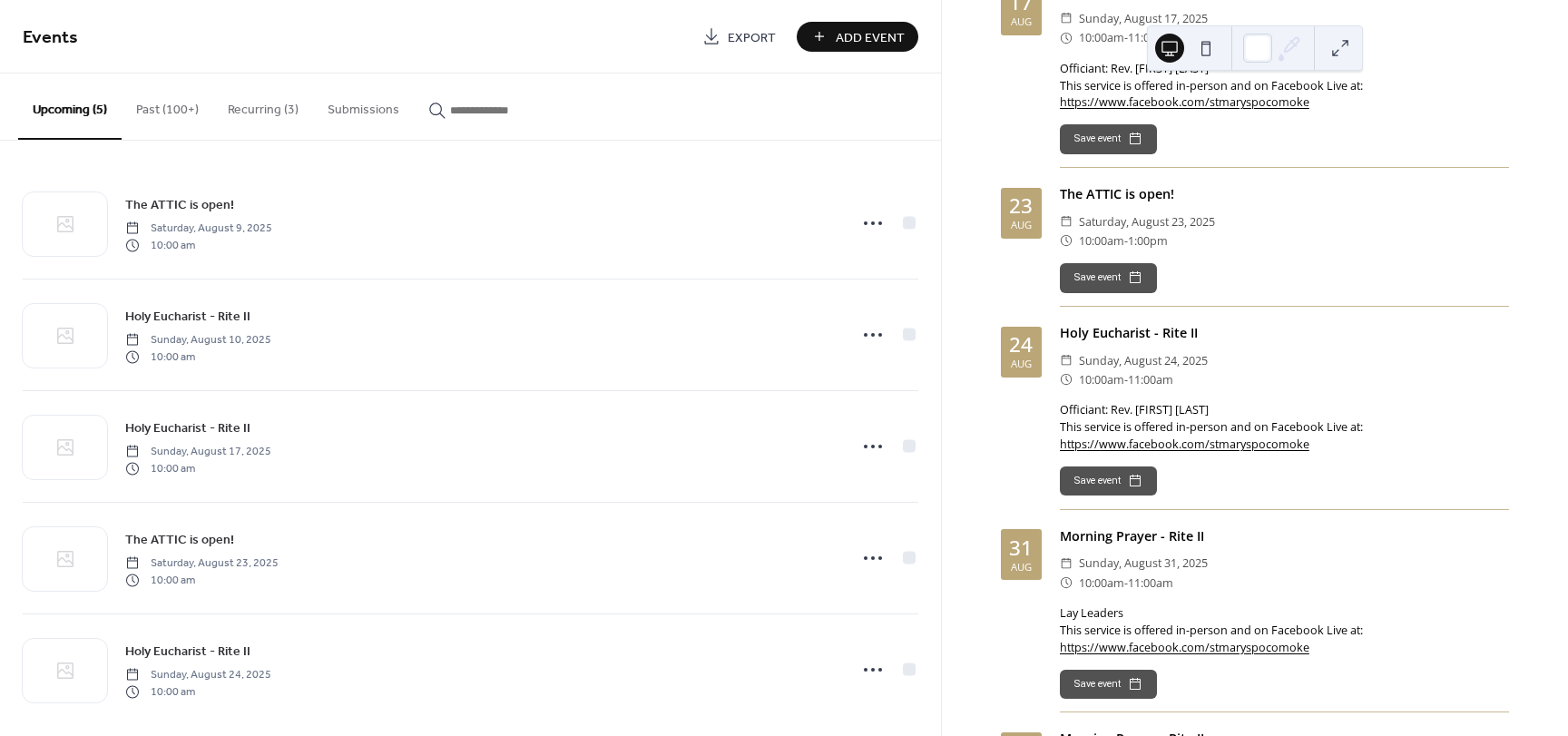 click on "Add Event" at bounding box center [858, 36] 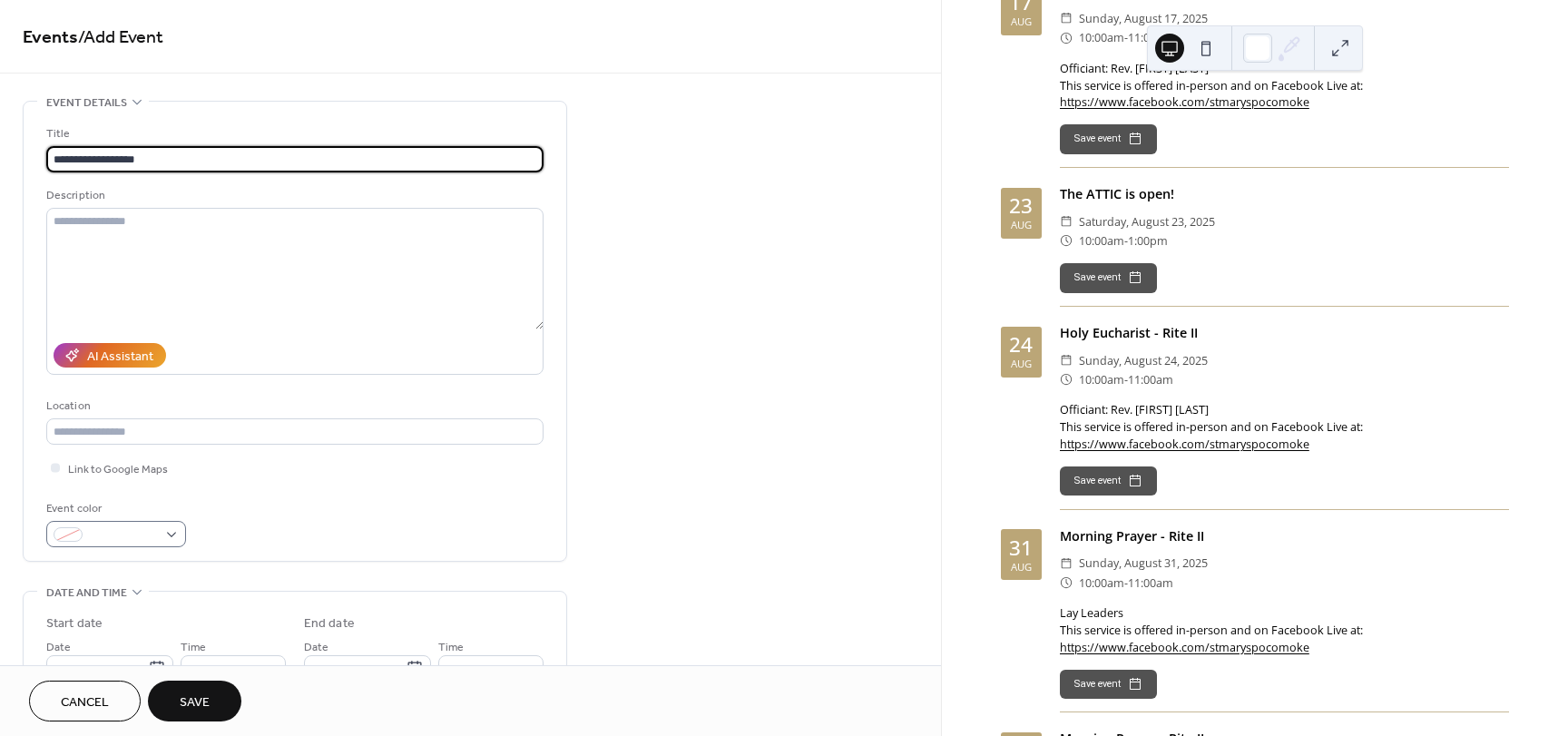type on "**********" 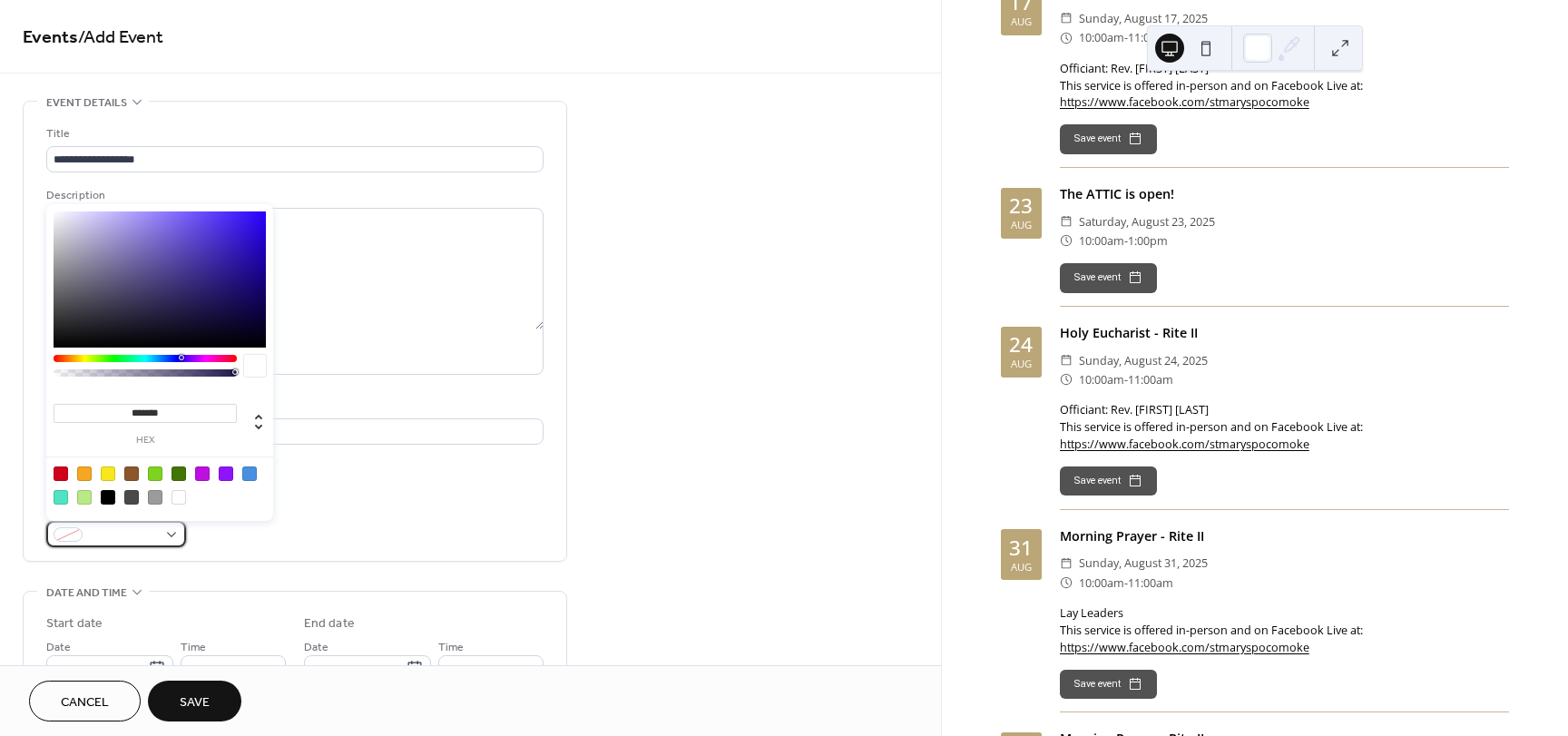 click on "**********" at bounding box center (784, 368) 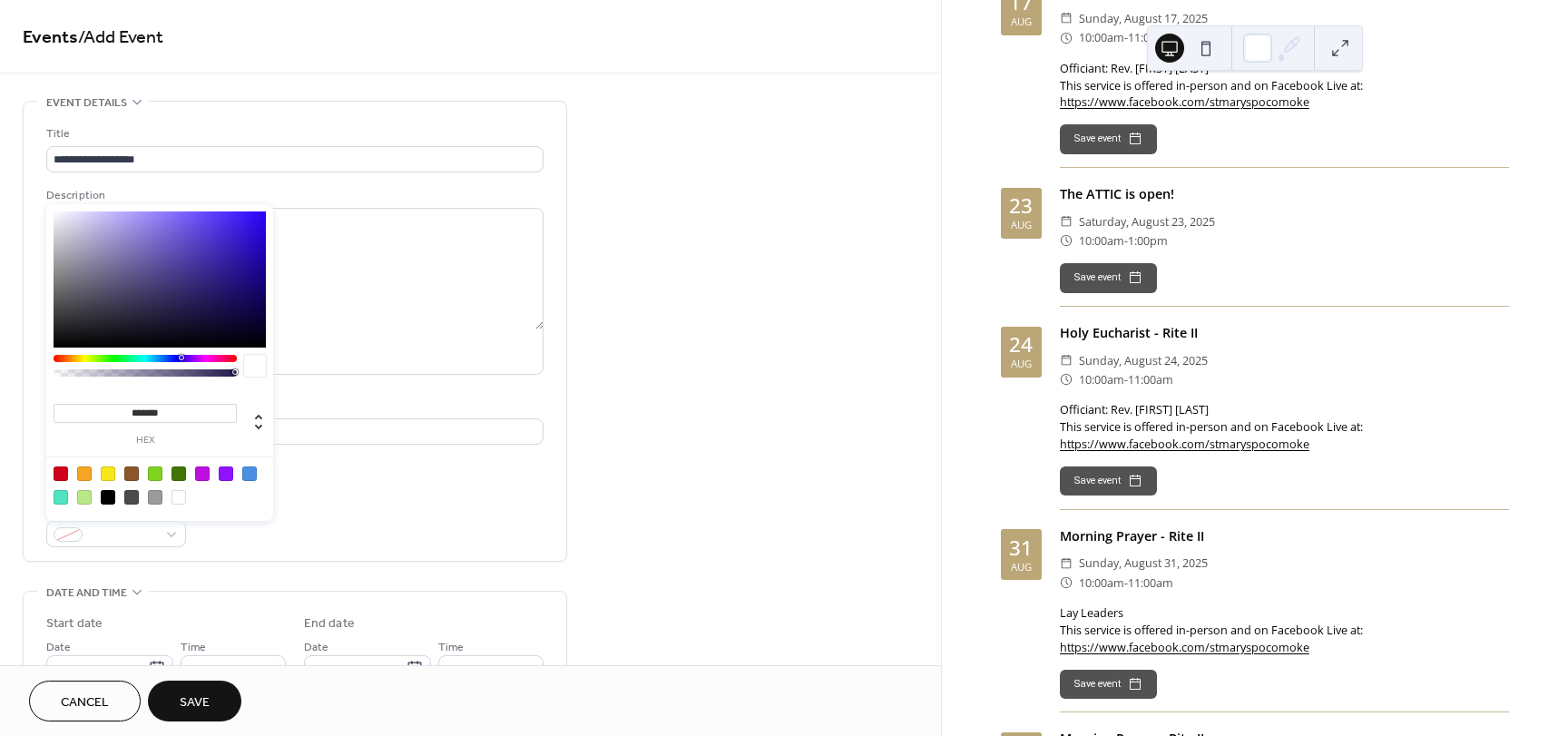 click at bounding box center (160, 485) 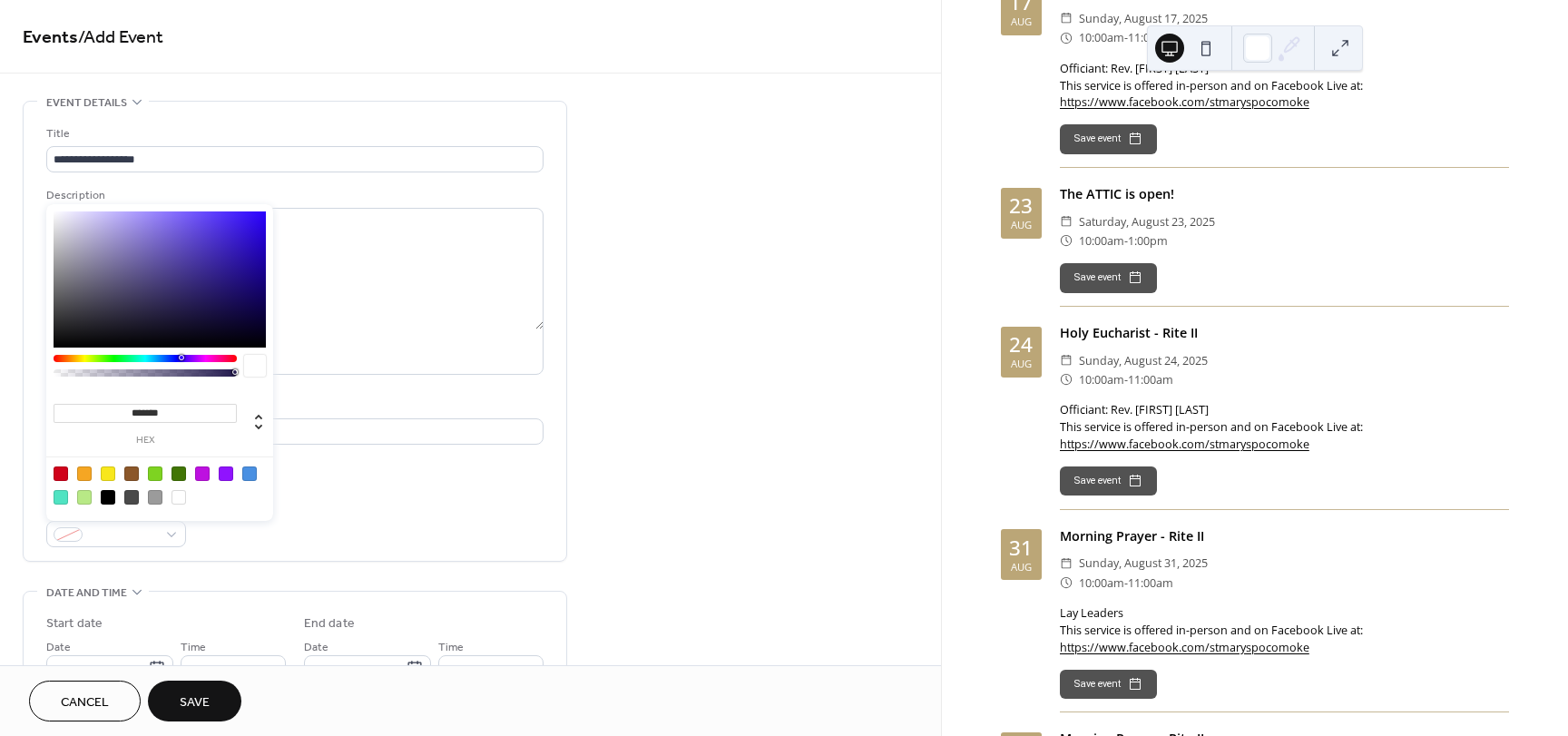 click at bounding box center [250, 474] 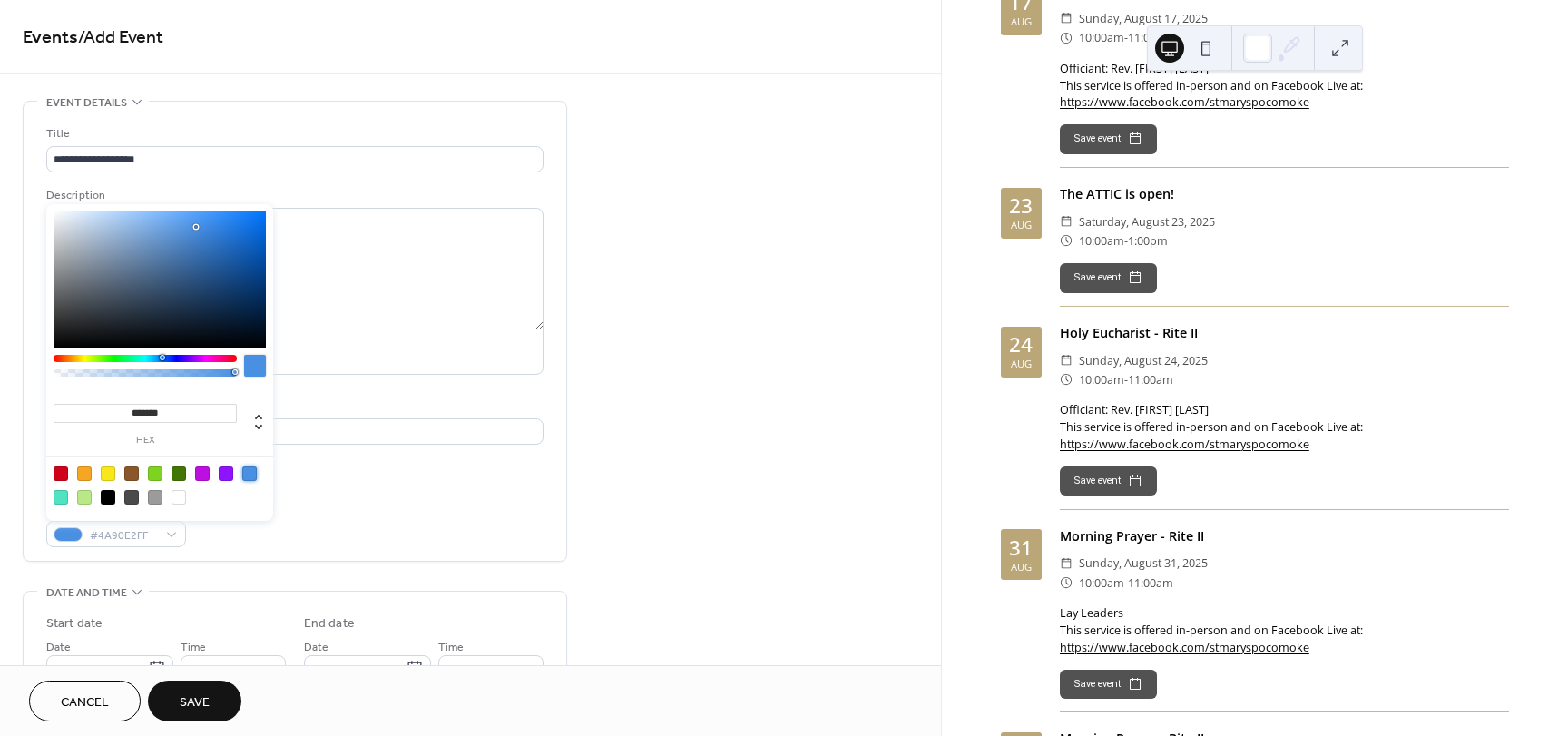 click at bounding box center [160, 485] 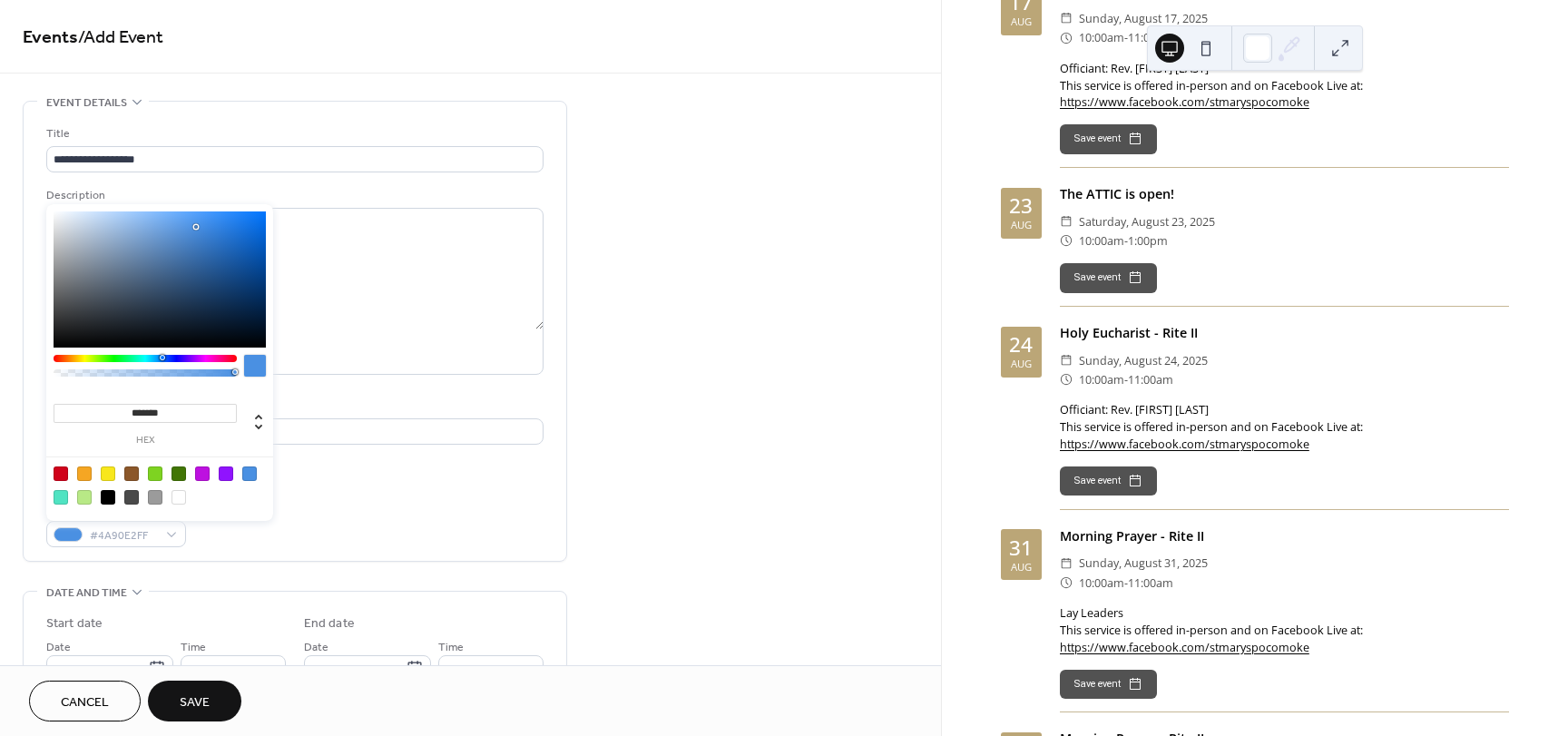 click on "**********" at bounding box center [295, 336] 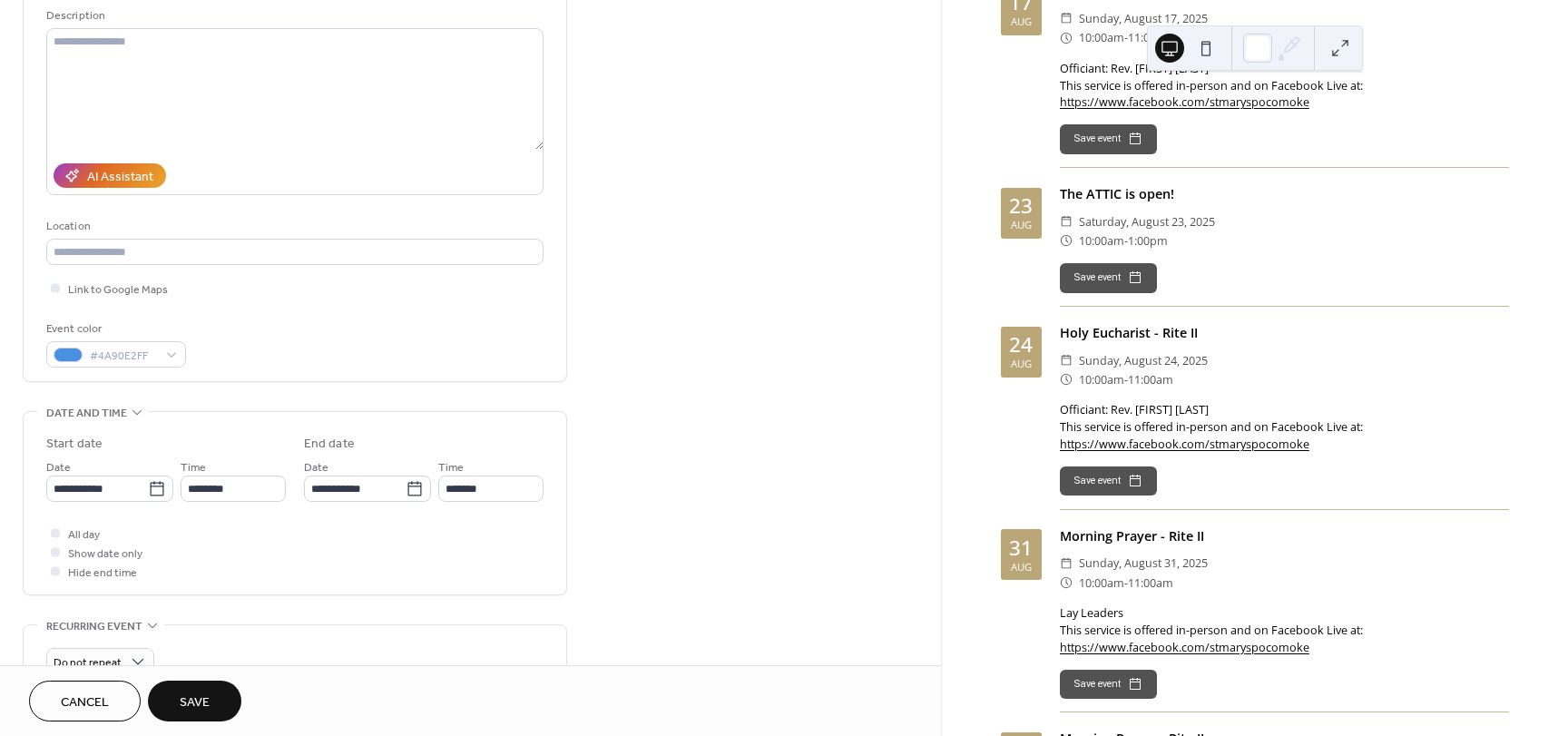 scroll, scrollTop: 182, scrollLeft: 0, axis: vertical 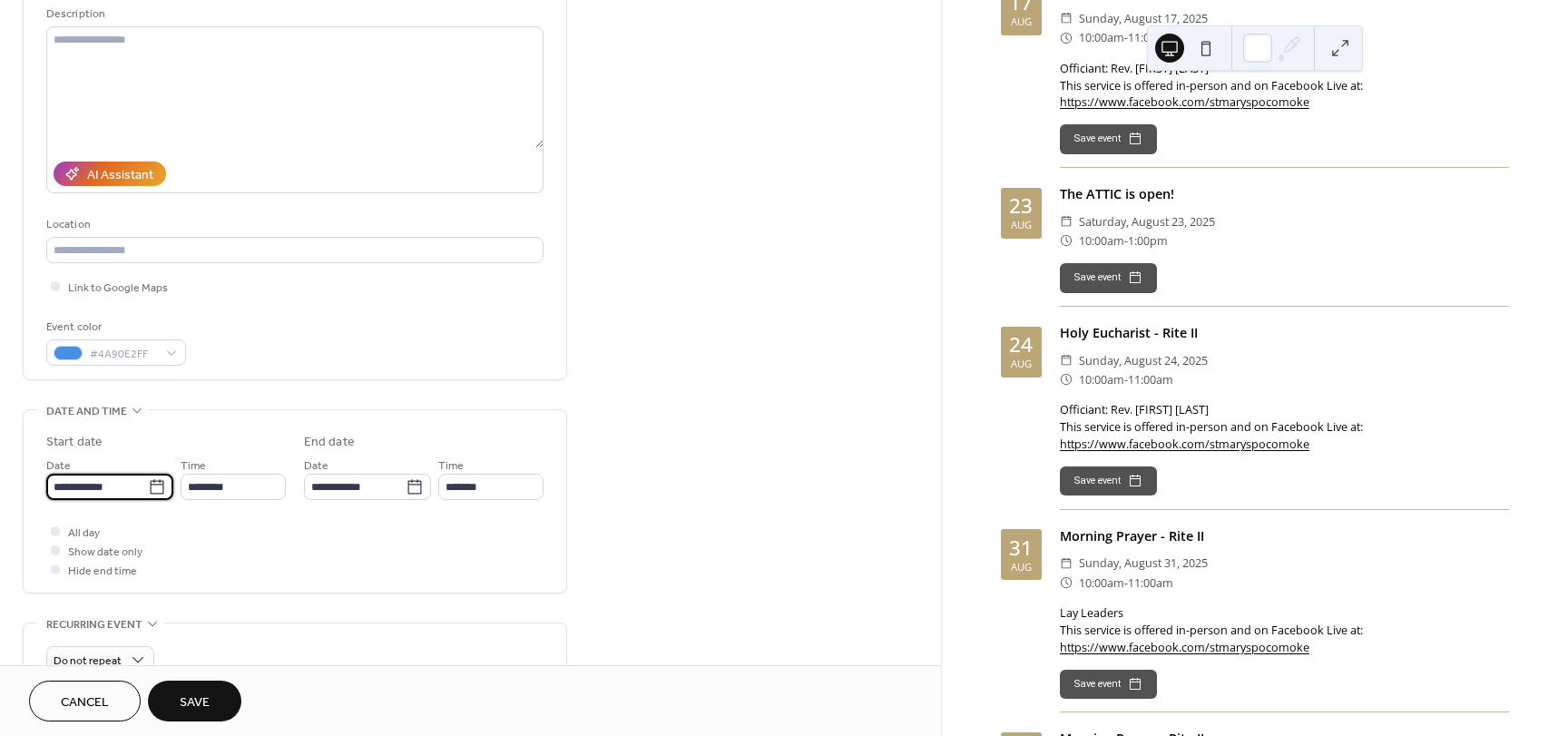 click on "**********" at bounding box center (97, 486) 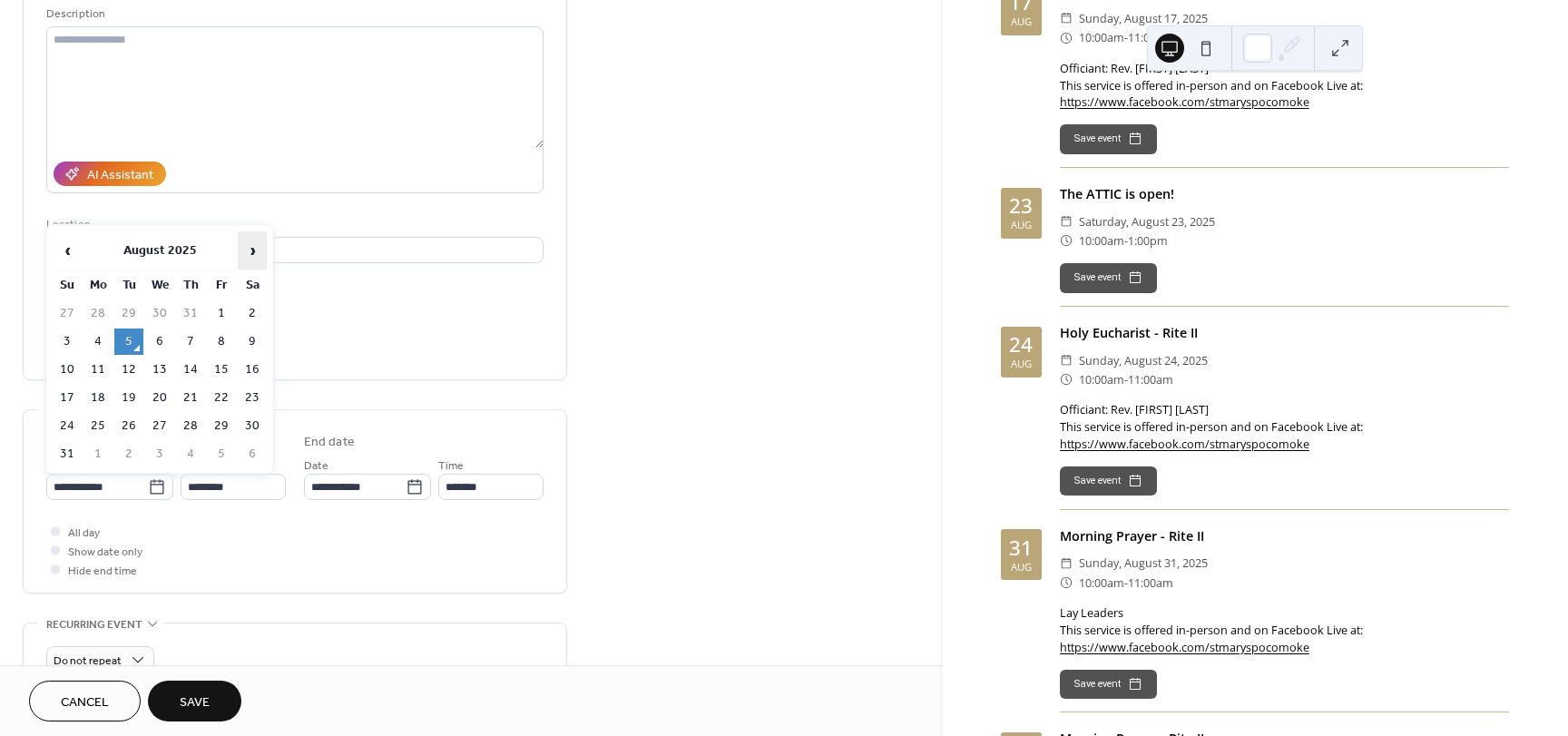 click on "›" at bounding box center [252, 250] 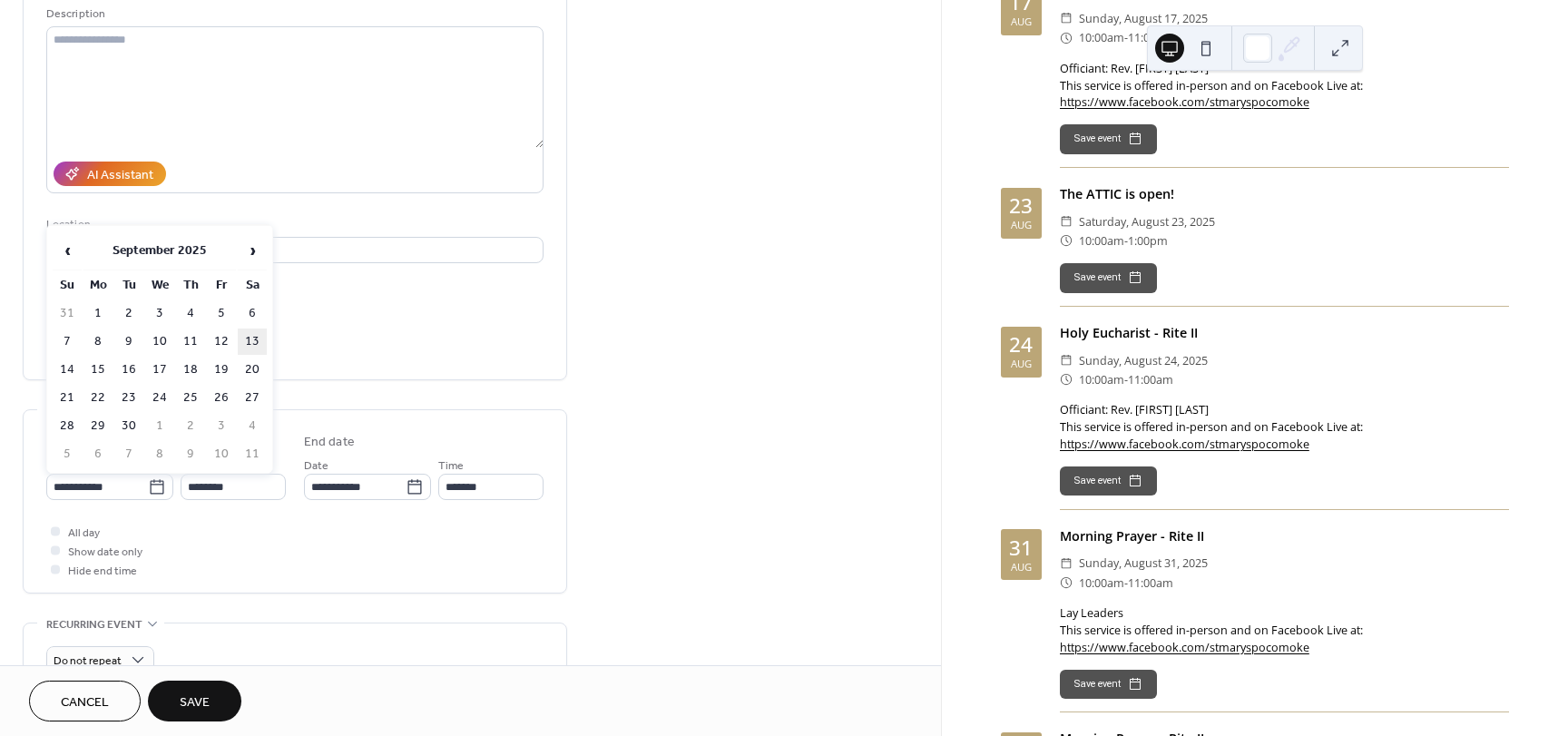 click on "13" at bounding box center (252, 341) 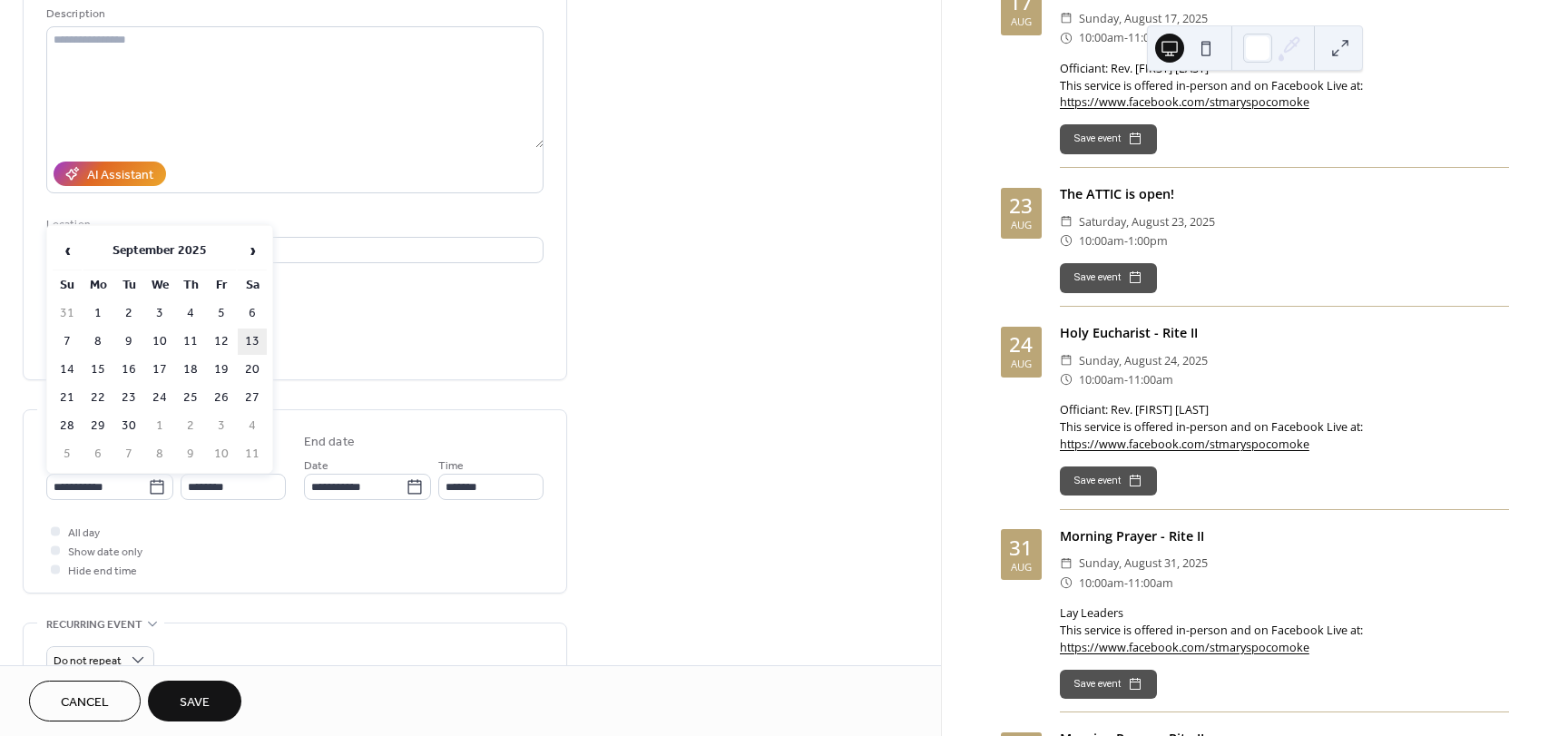 type on "**********" 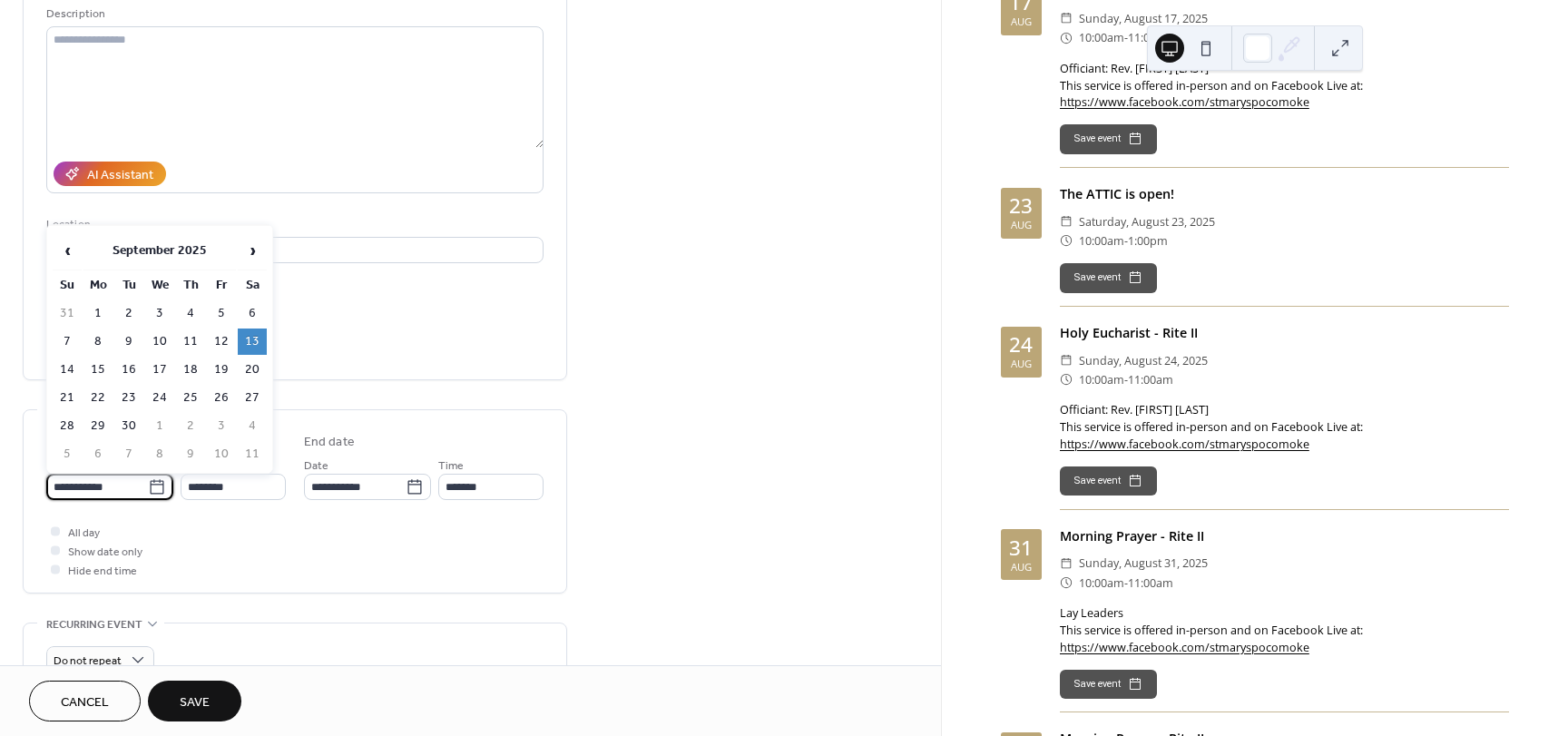 click on "**********" at bounding box center (97, 486) 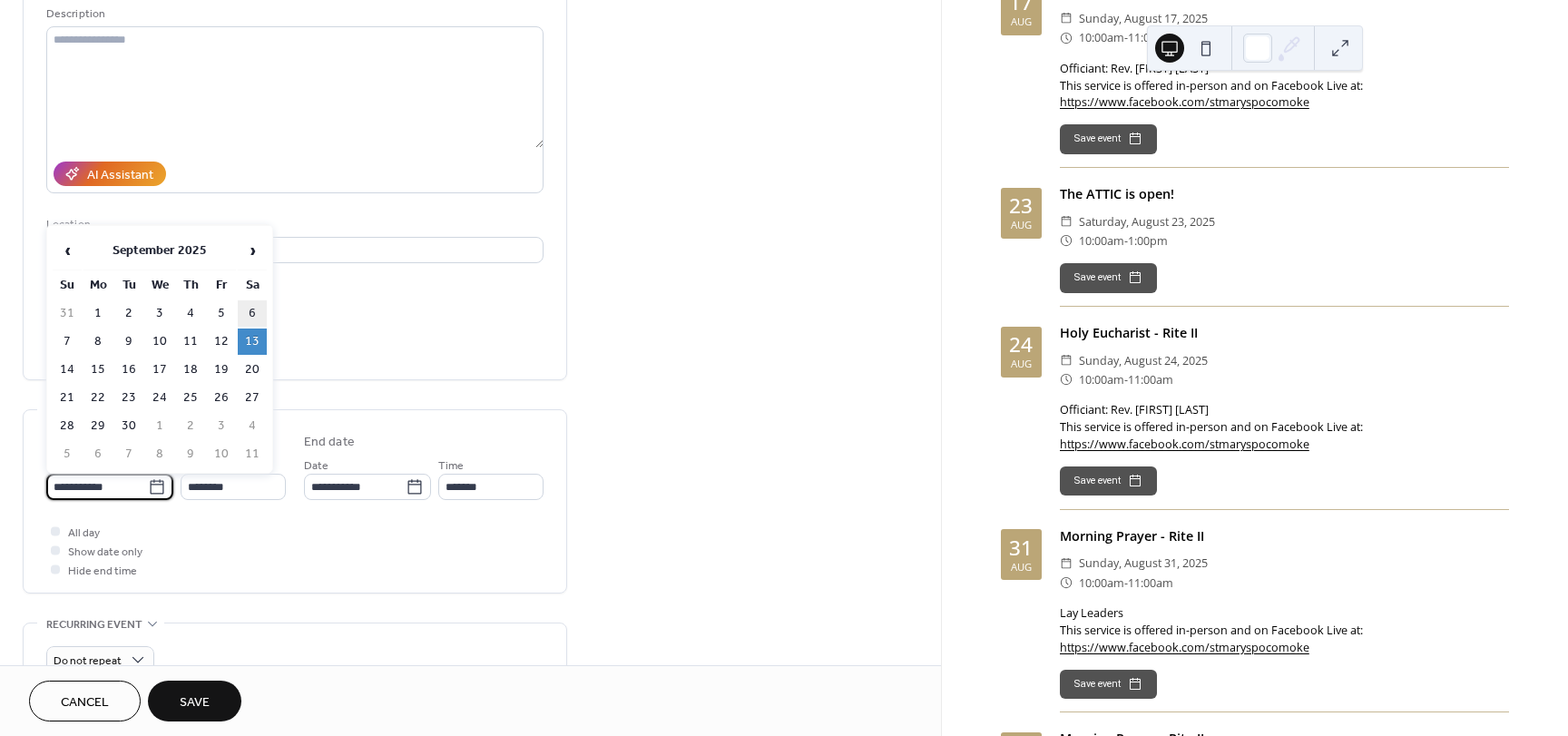 click on "6" at bounding box center (252, 313) 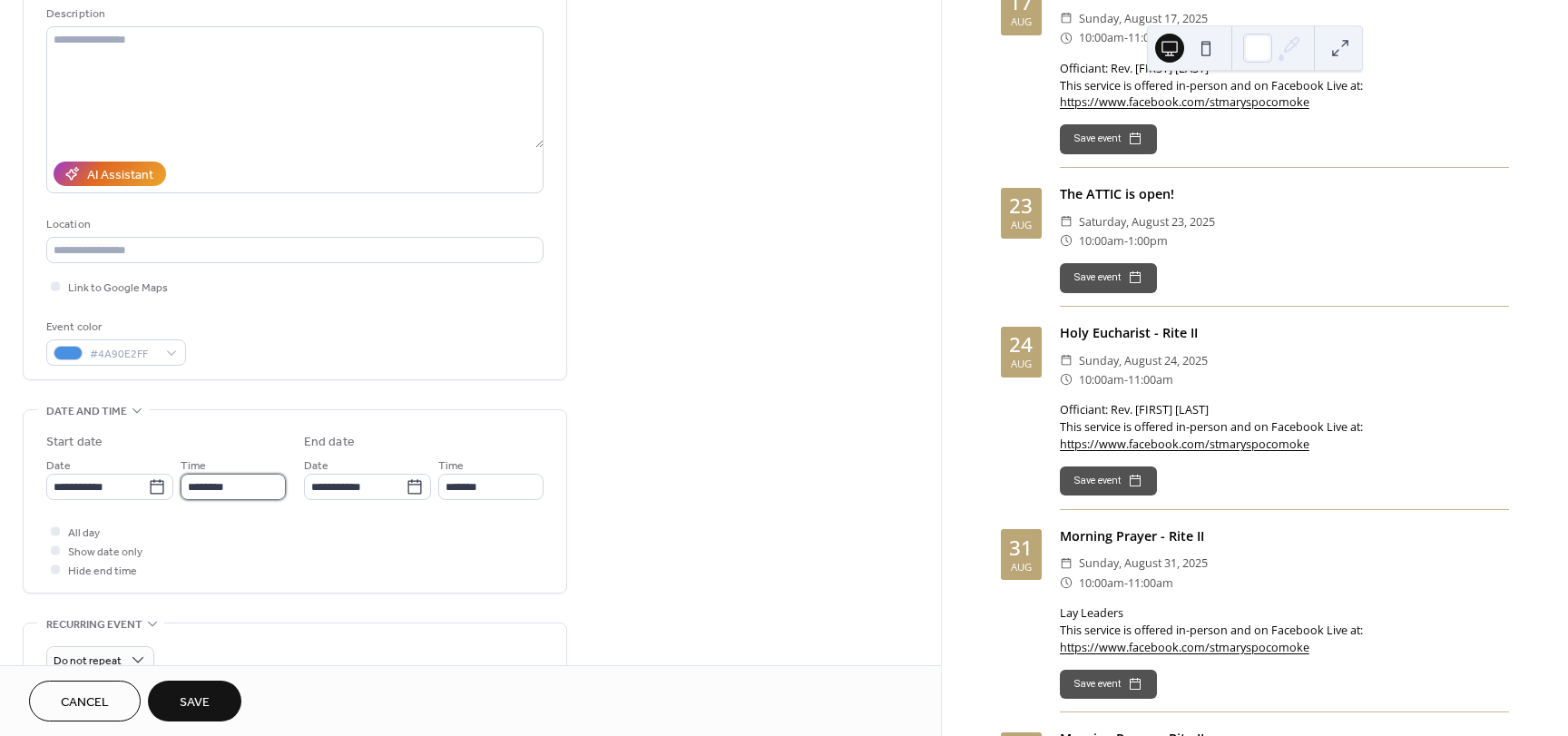 click on "********" at bounding box center (233, 486) 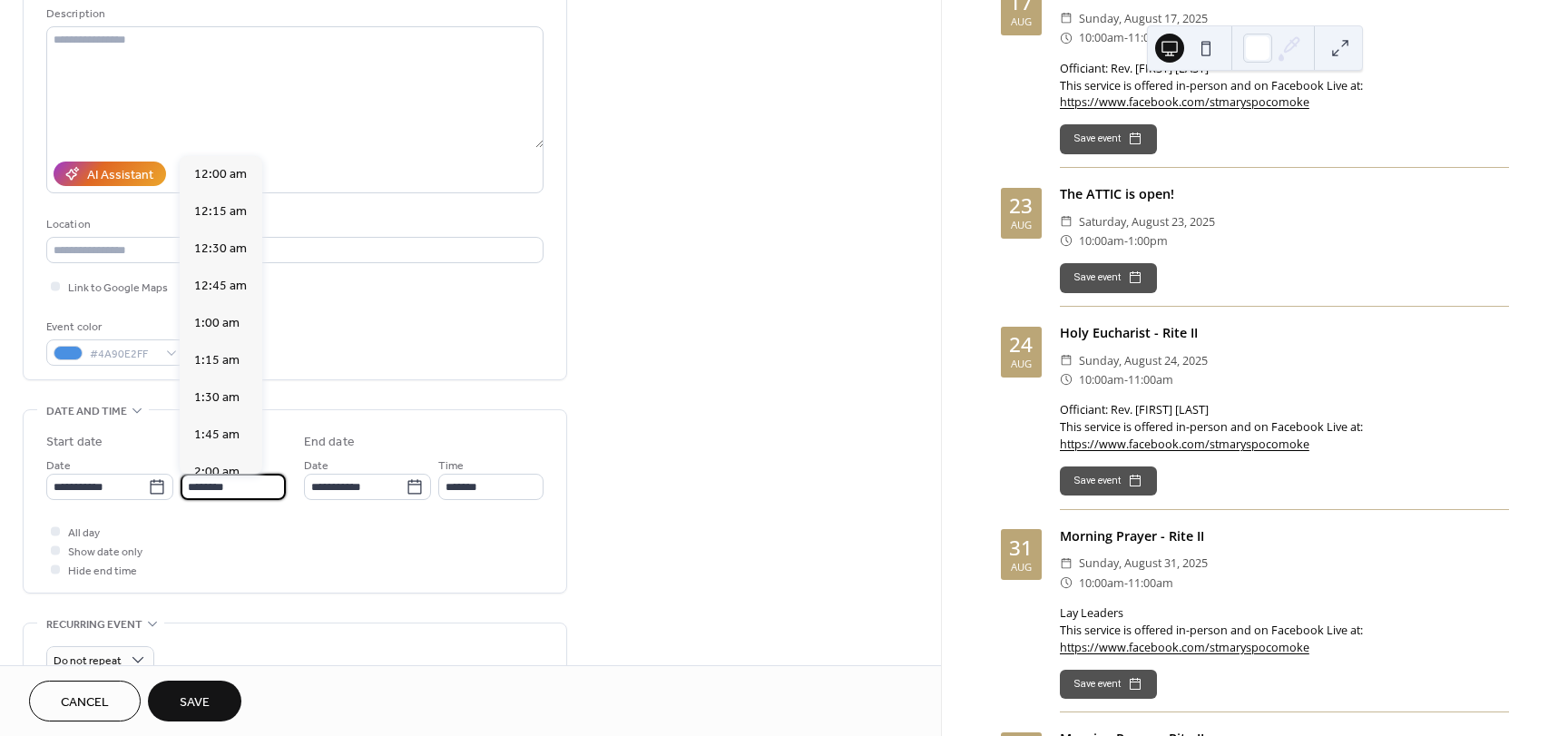 scroll, scrollTop: 1786, scrollLeft: 0, axis: vertical 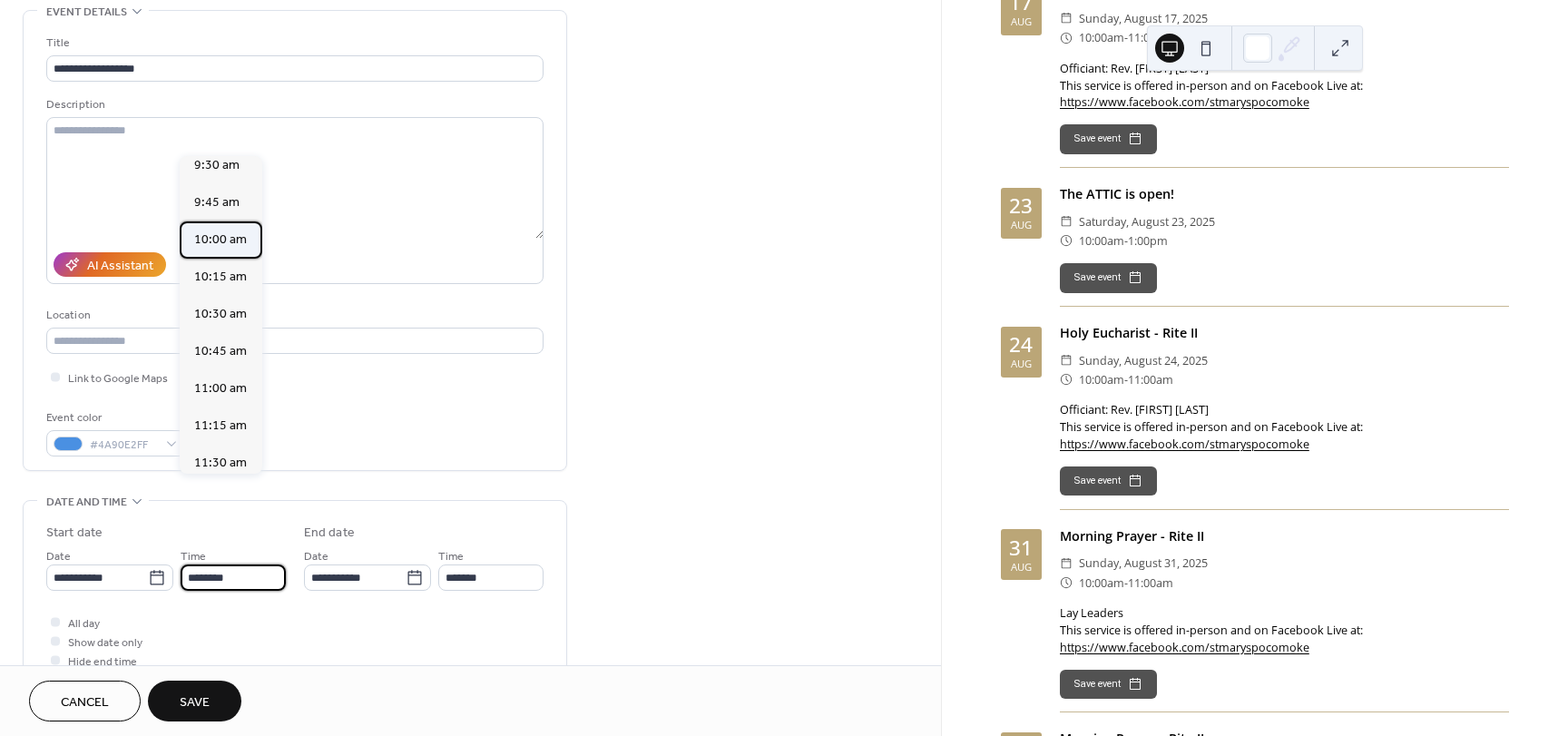 click on "10:00 am" at bounding box center [220, 240] 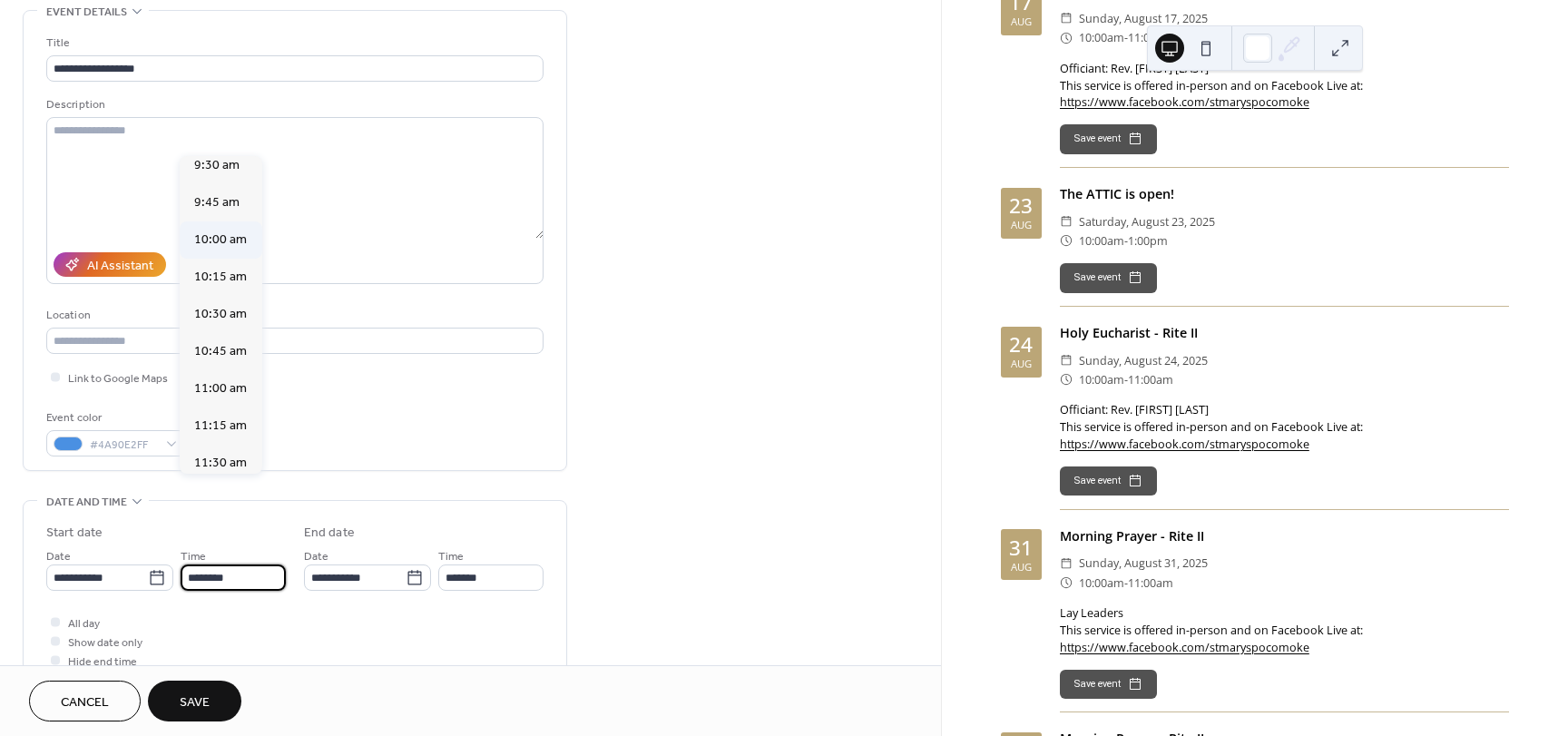 type on "********" 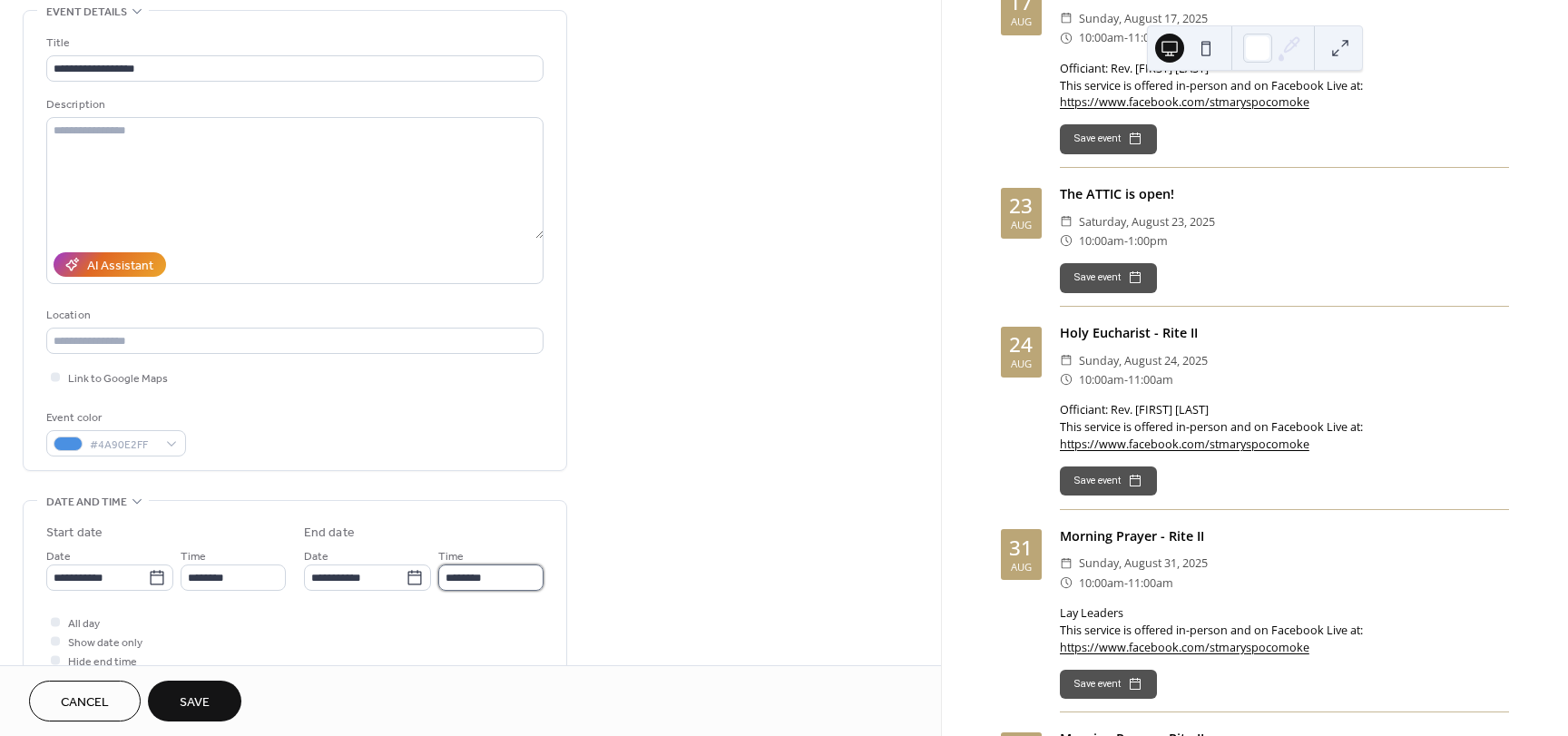 click on "********" at bounding box center [491, 577] 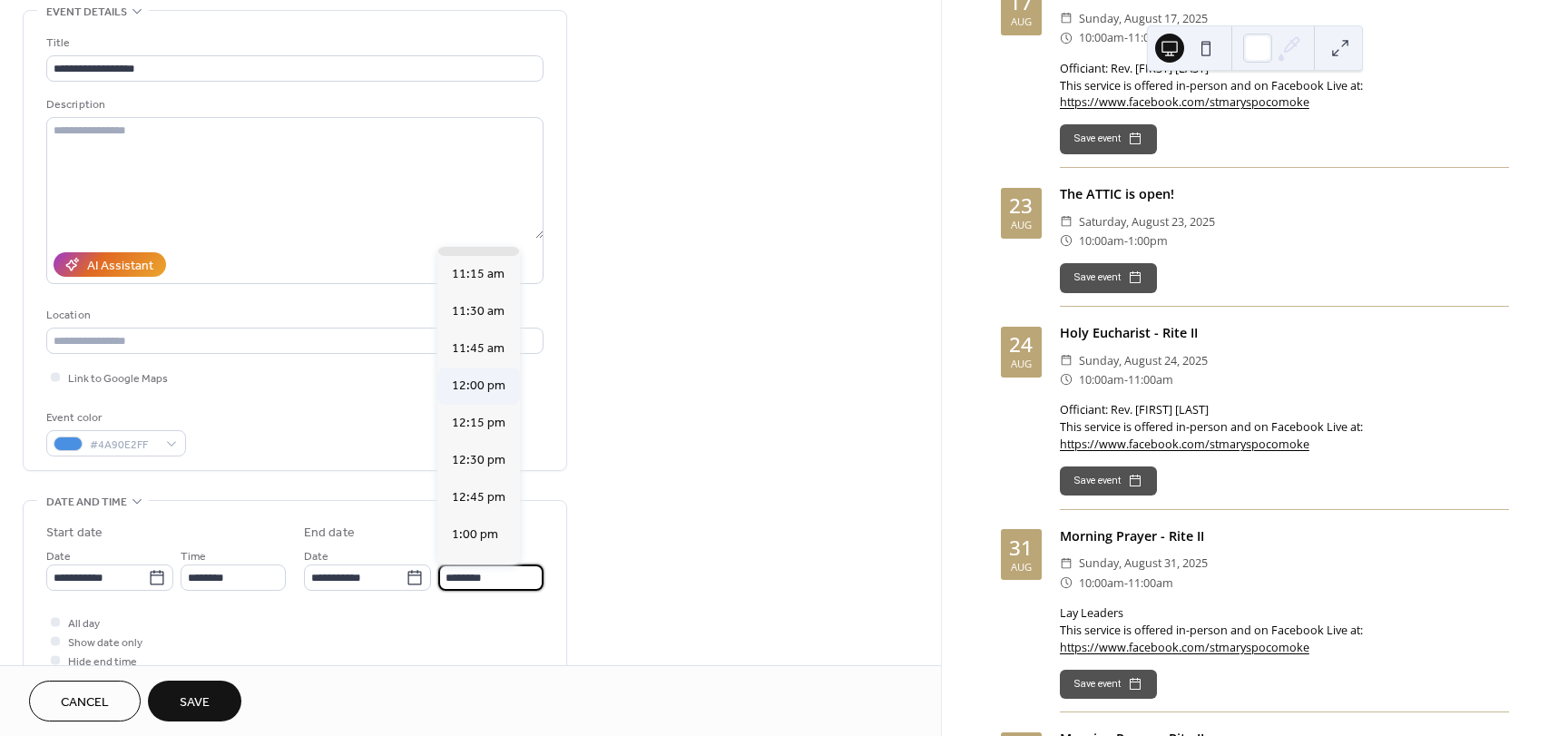 scroll, scrollTop: 182, scrollLeft: 0, axis: vertical 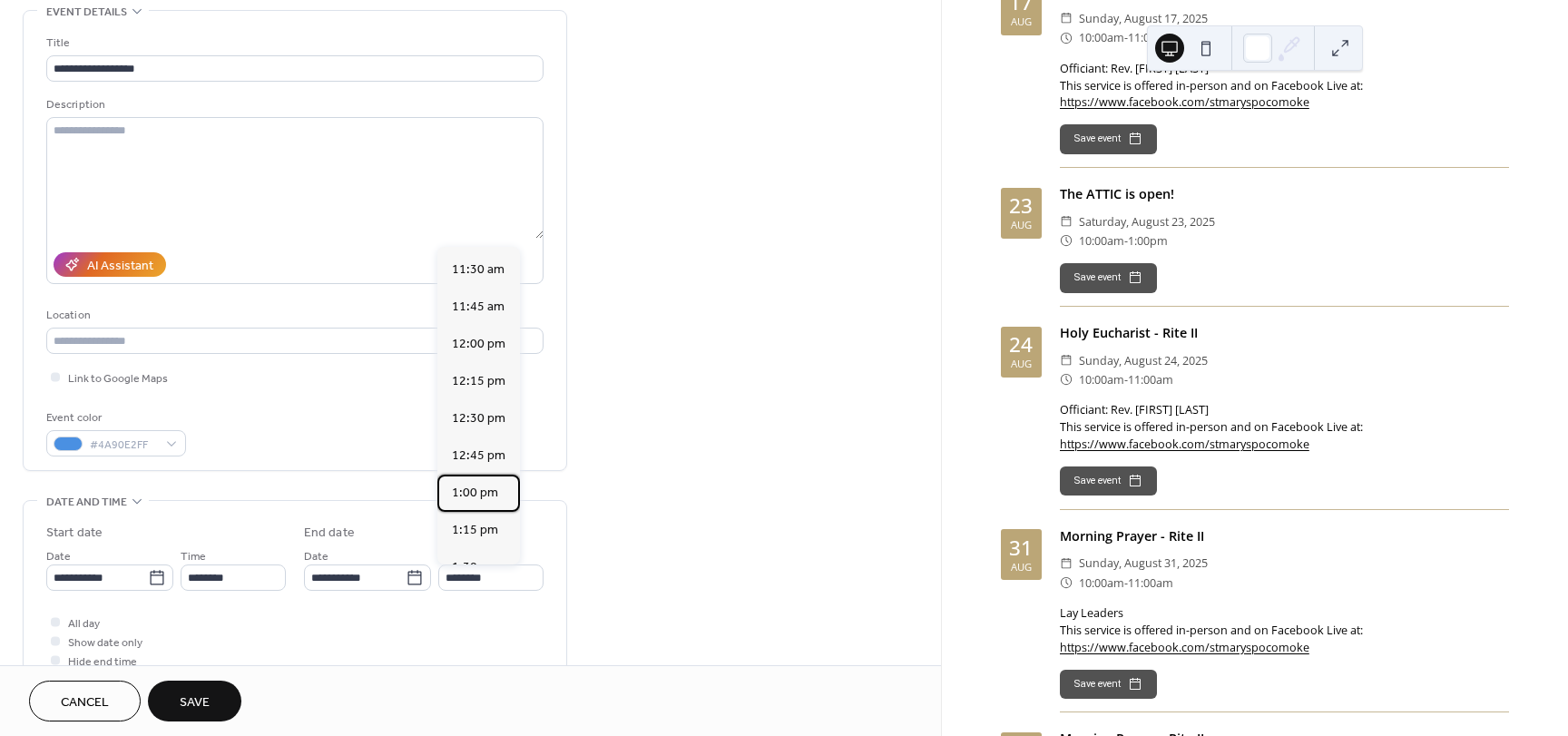 click on "1:00 pm" at bounding box center (475, 493) 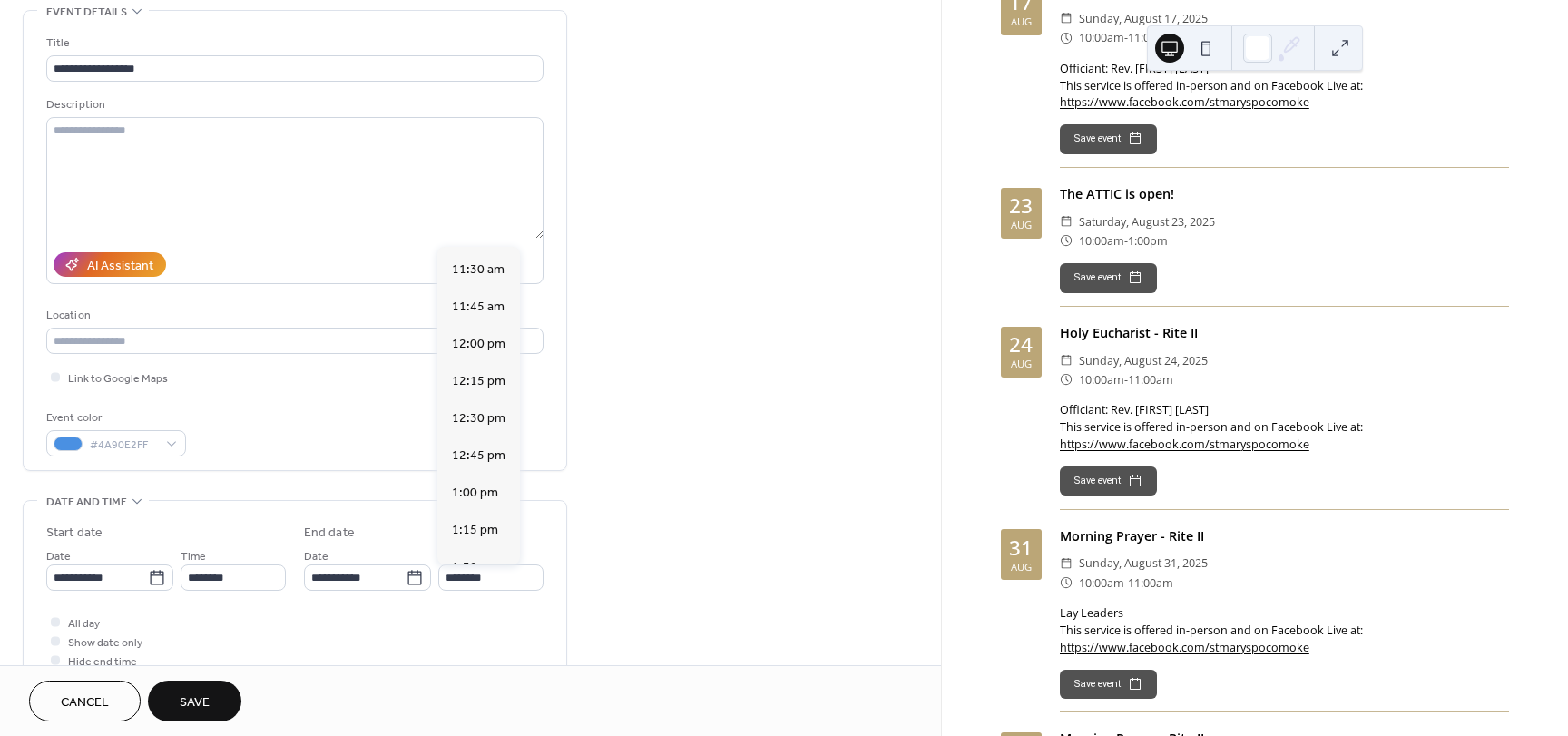 type on "*******" 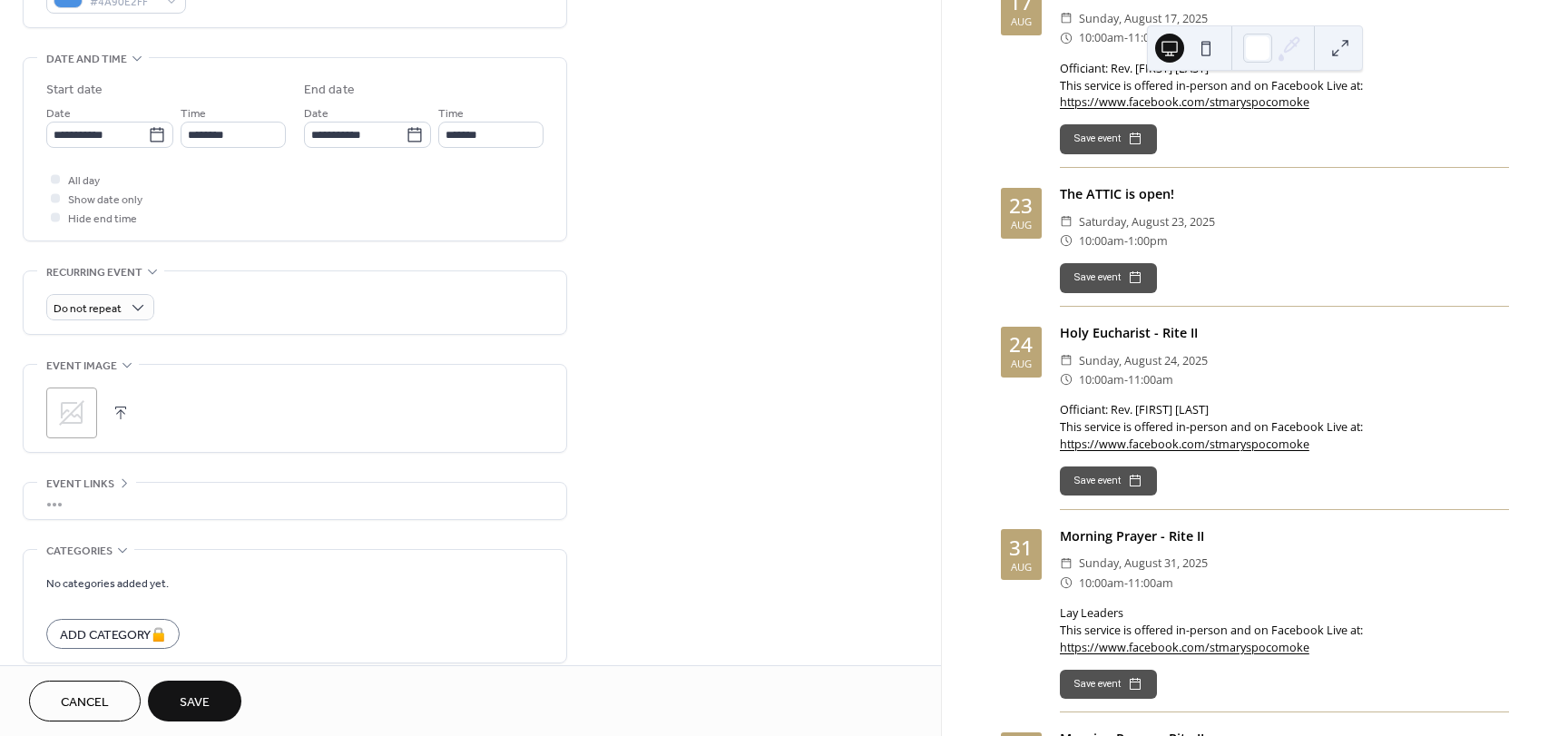 scroll, scrollTop: 617, scrollLeft: 0, axis: vertical 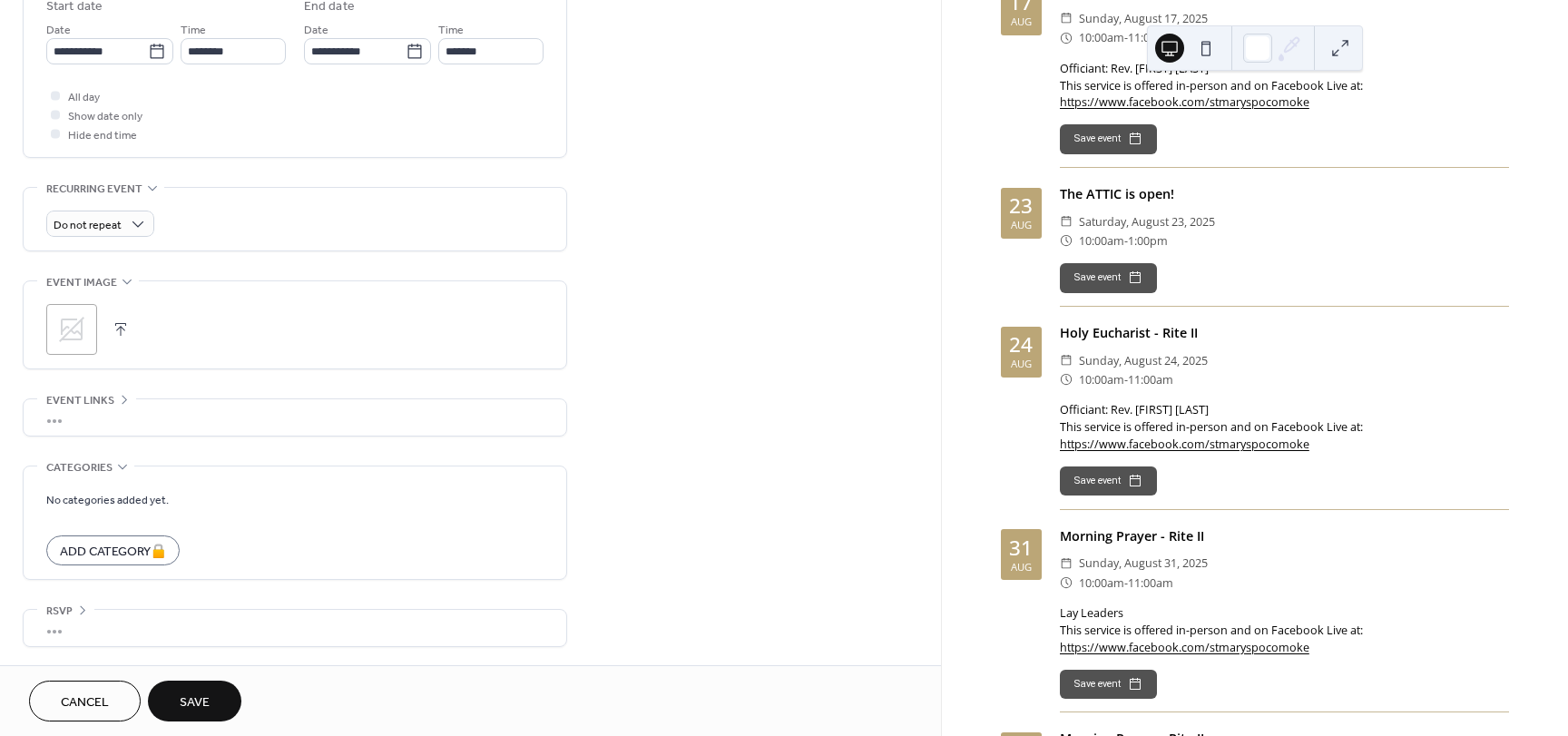 click on "Save" at bounding box center [194, 701] 